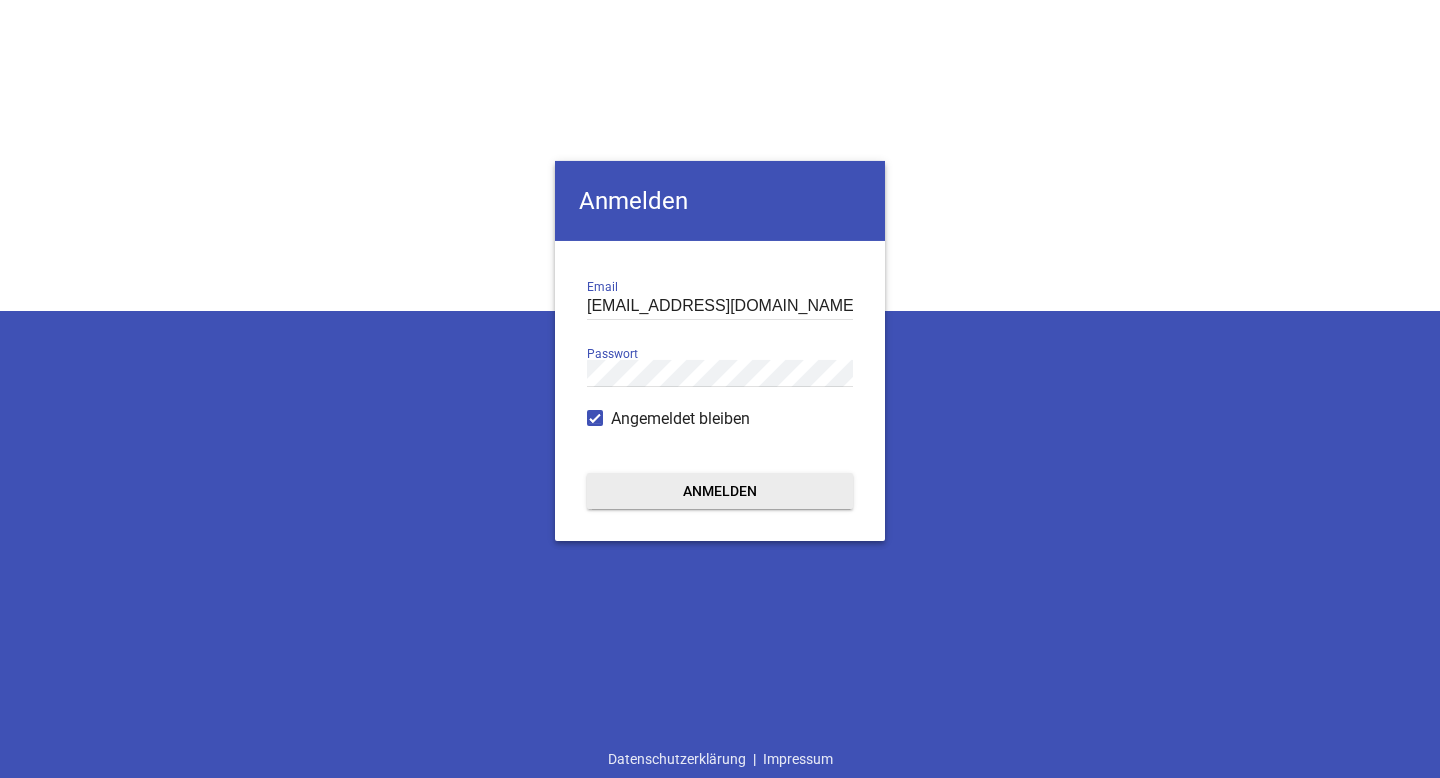 scroll, scrollTop: 0, scrollLeft: 0, axis: both 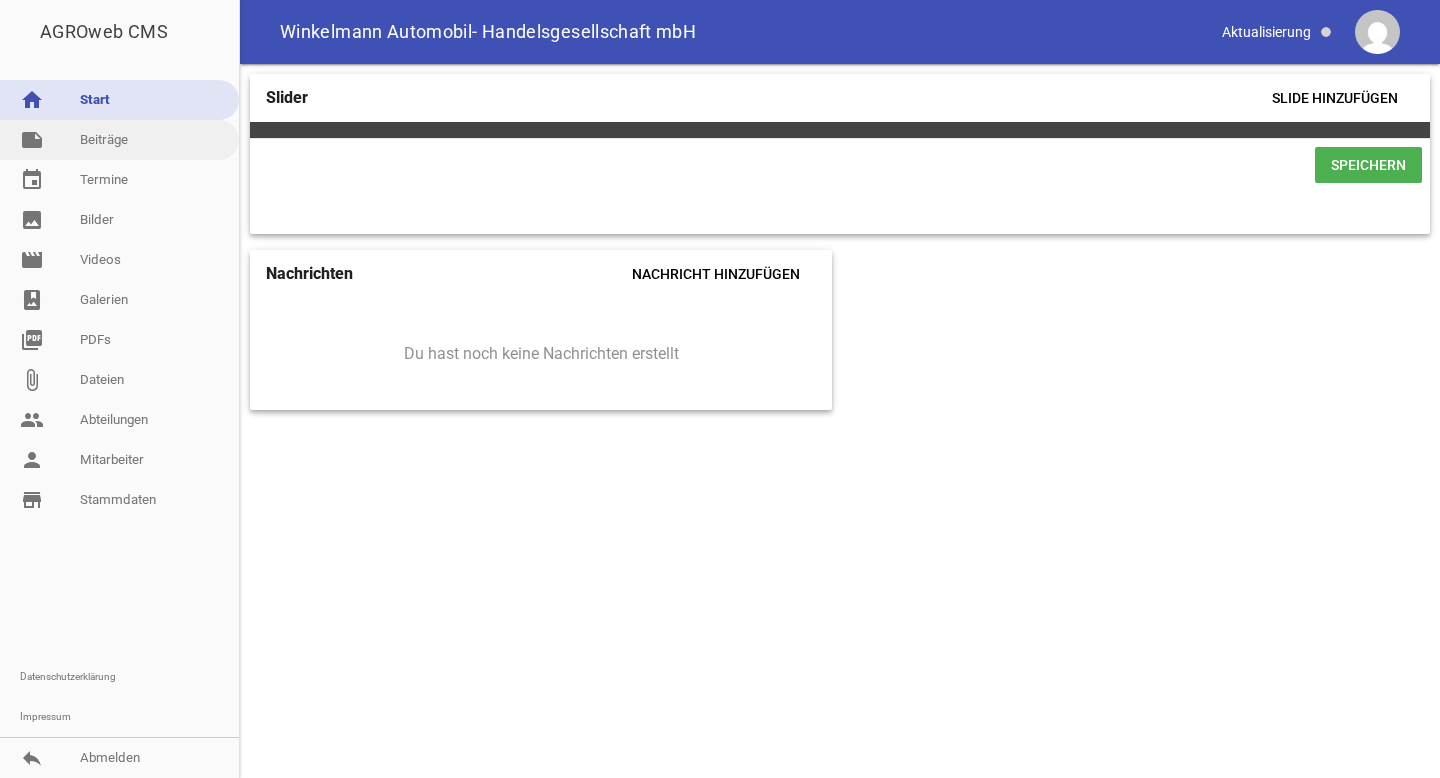 click on "note Beiträge" at bounding box center [119, 140] 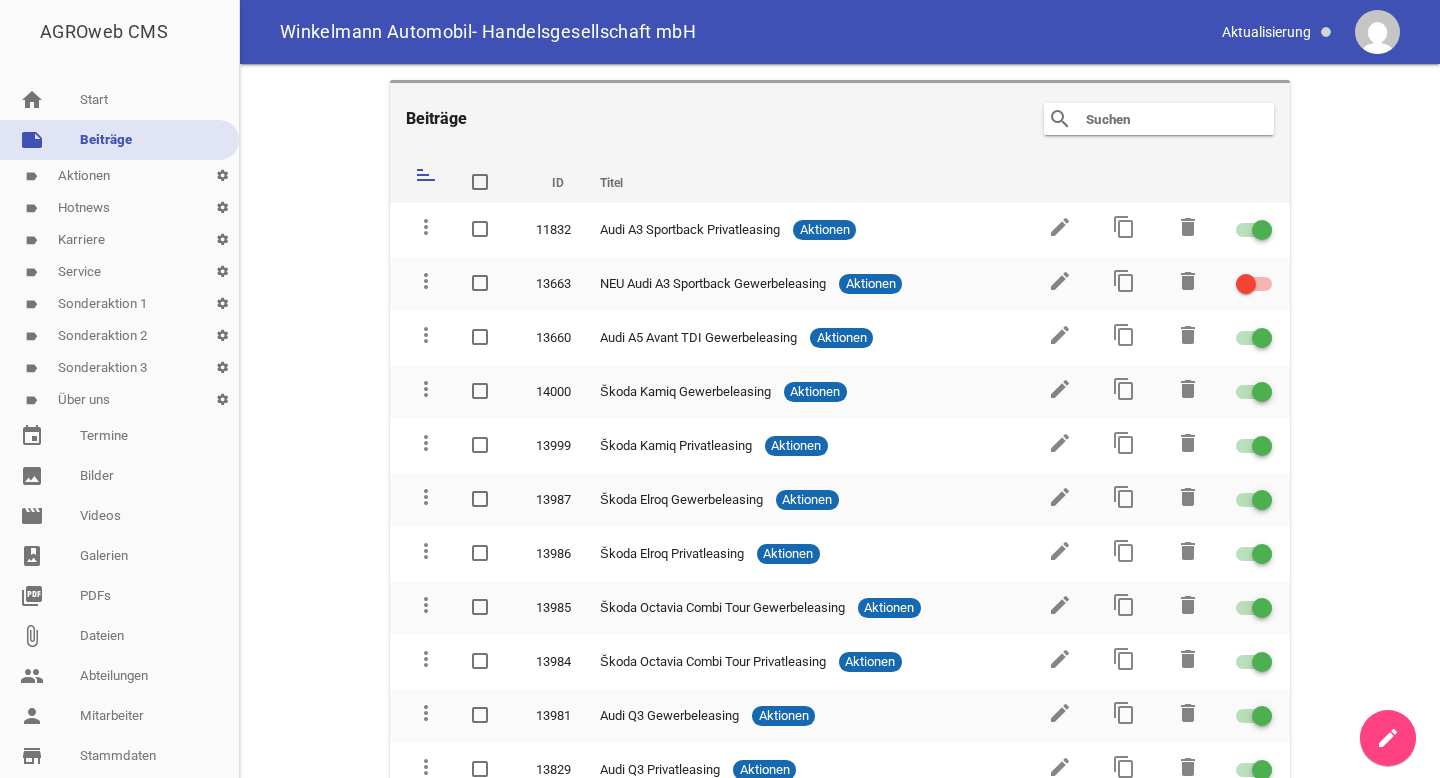 click at bounding box center [1164, 119] 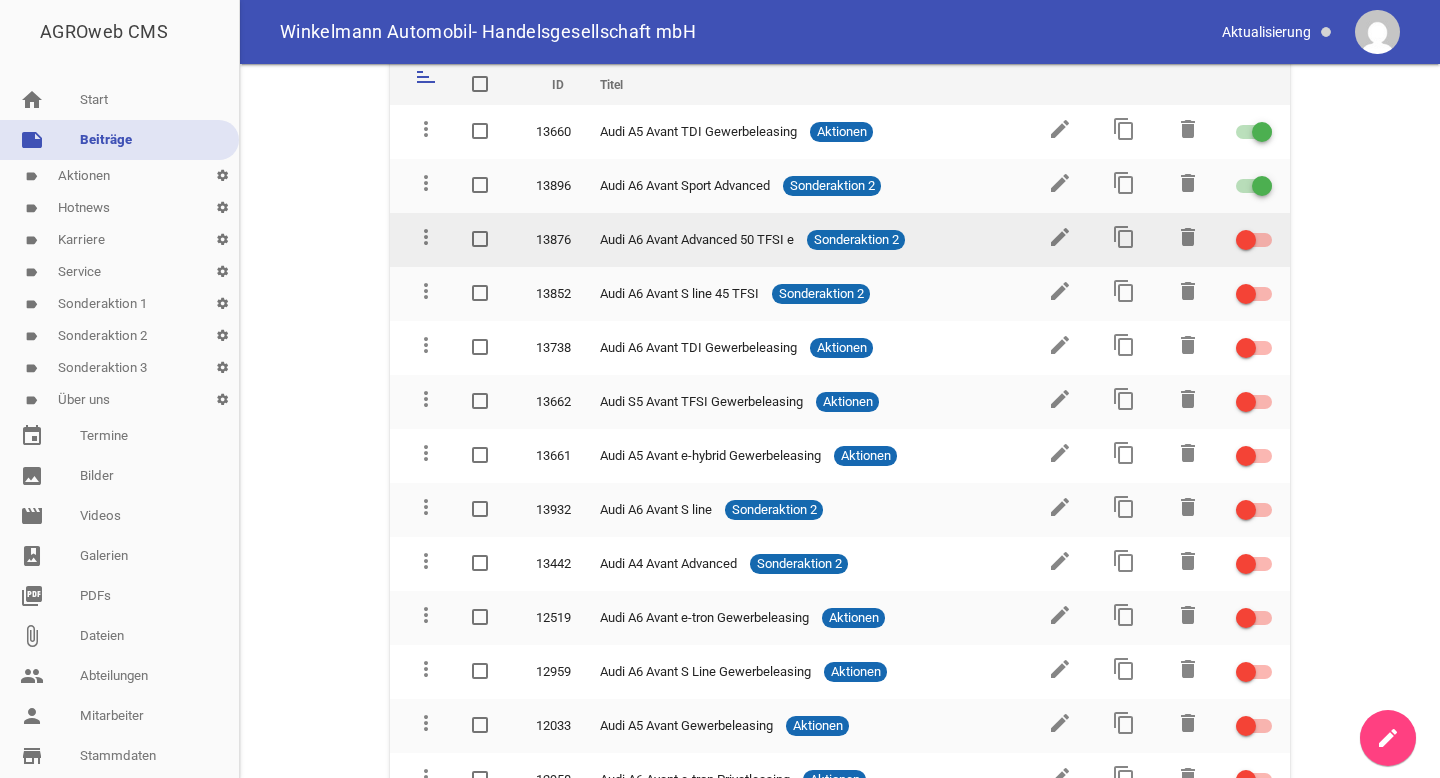 scroll, scrollTop: 100, scrollLeft: 0, axis: vertical 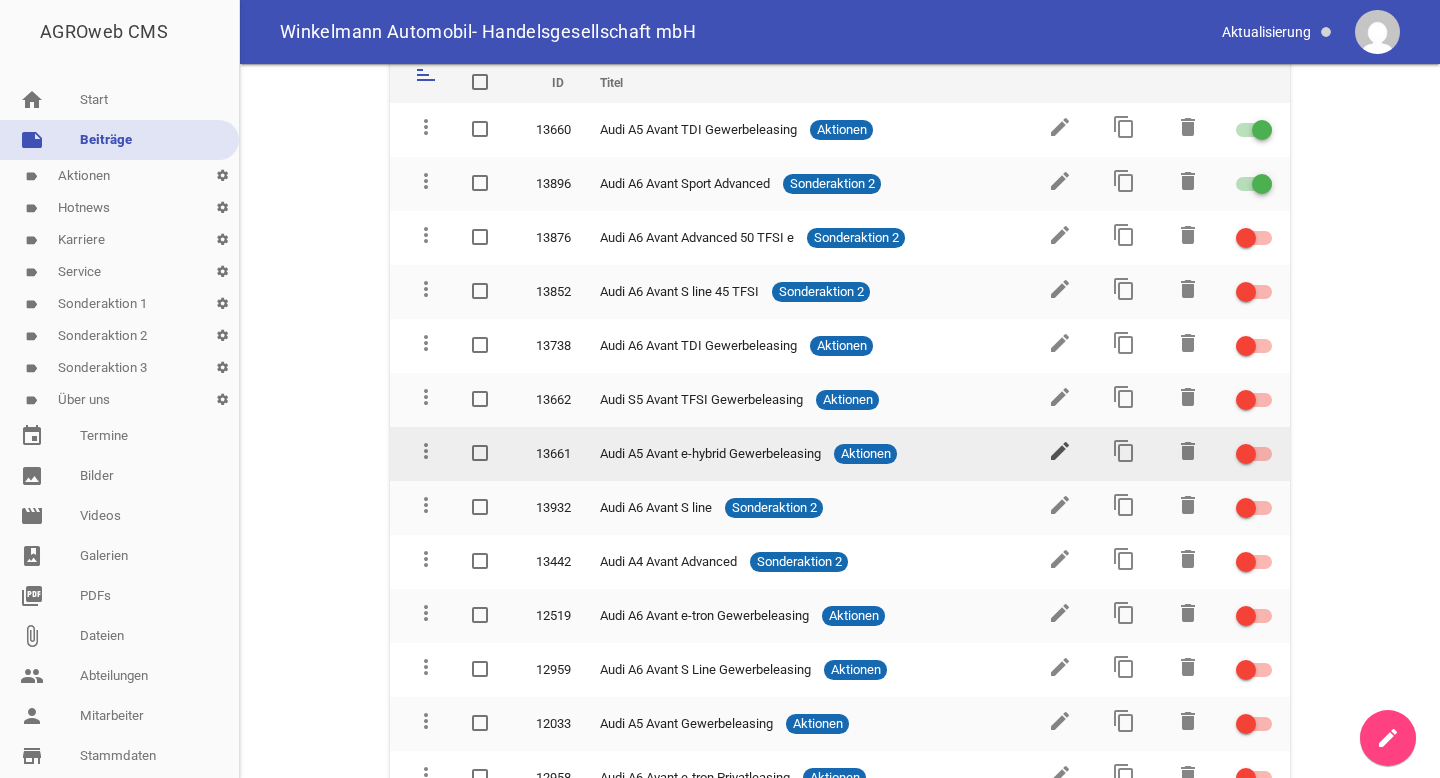 type on "avant" 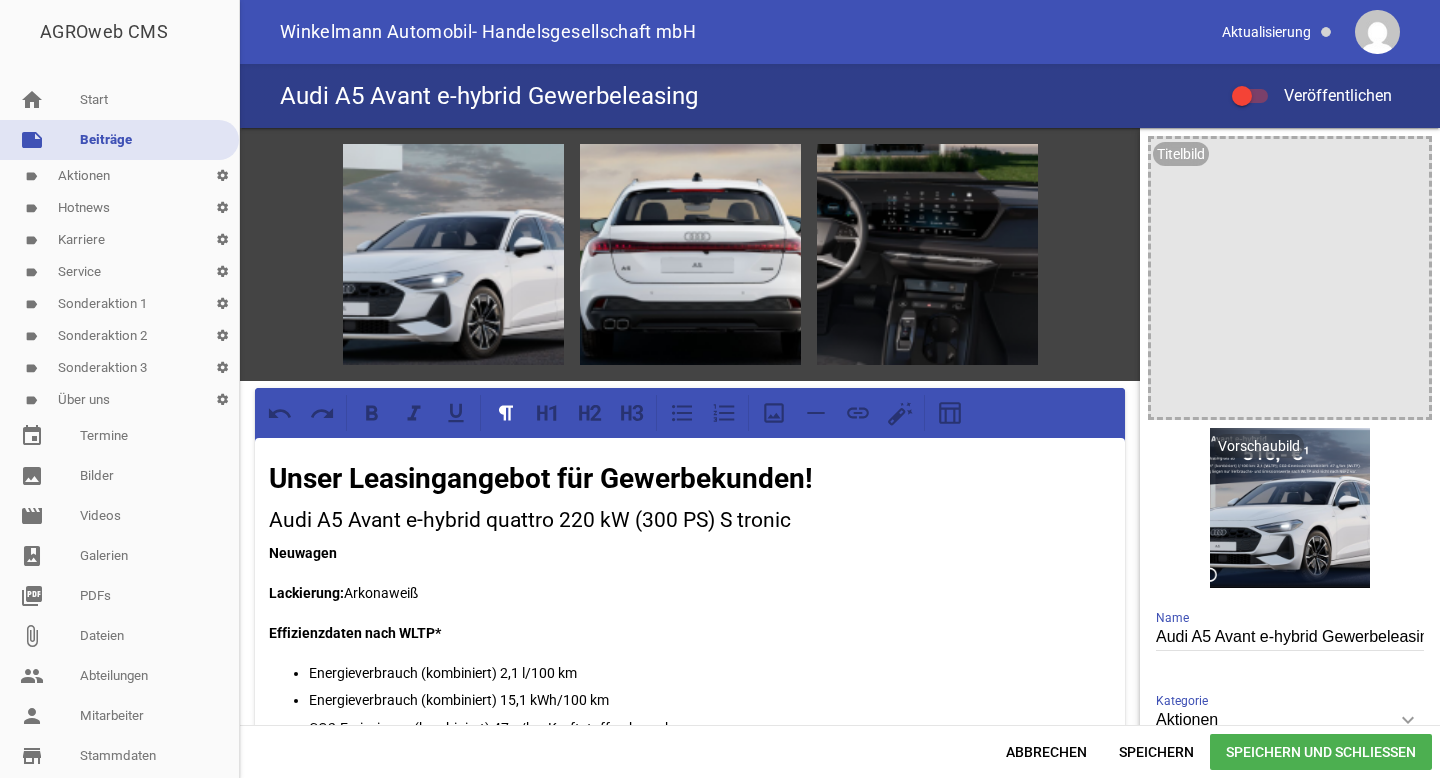 scroll, scrollTop: 0, scrollLeft: 0, axis: both 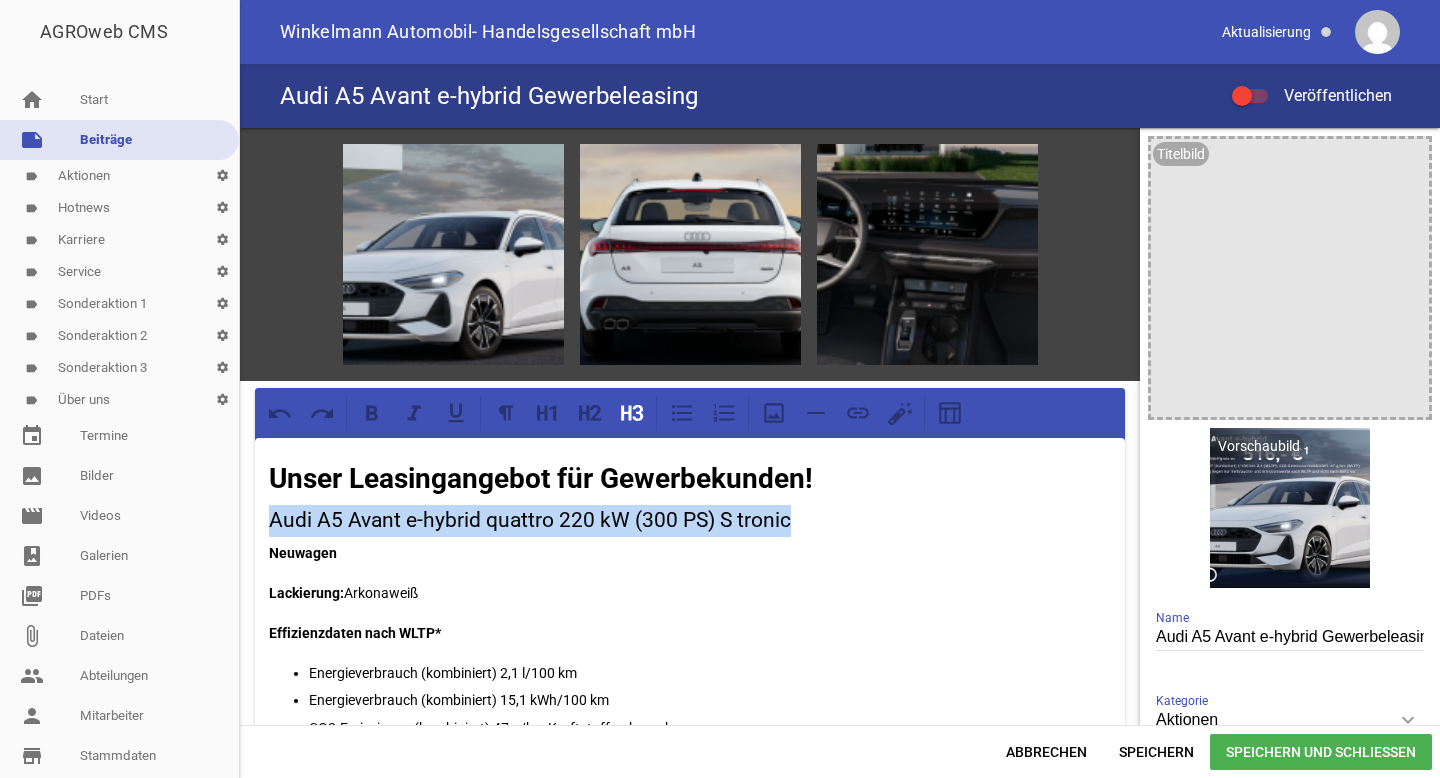 drag, startPoint x: 794, startPoint y: 515, endPoint x: 260, endPoint y: 514, distance: 534.0009 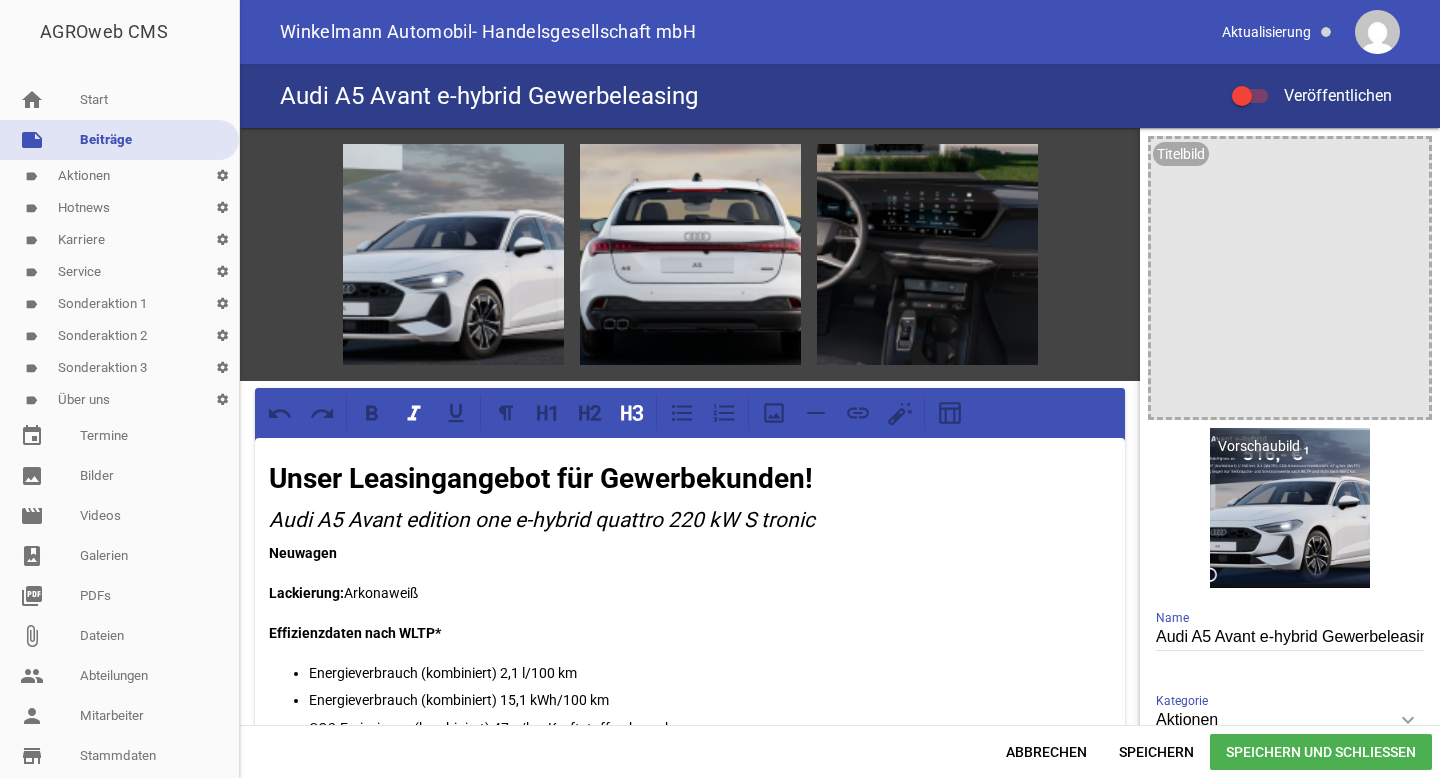 click on "Audi A5 Avant edition one e-hybrid quattro 220 kW S tronic" at bounding box center [542, 520] 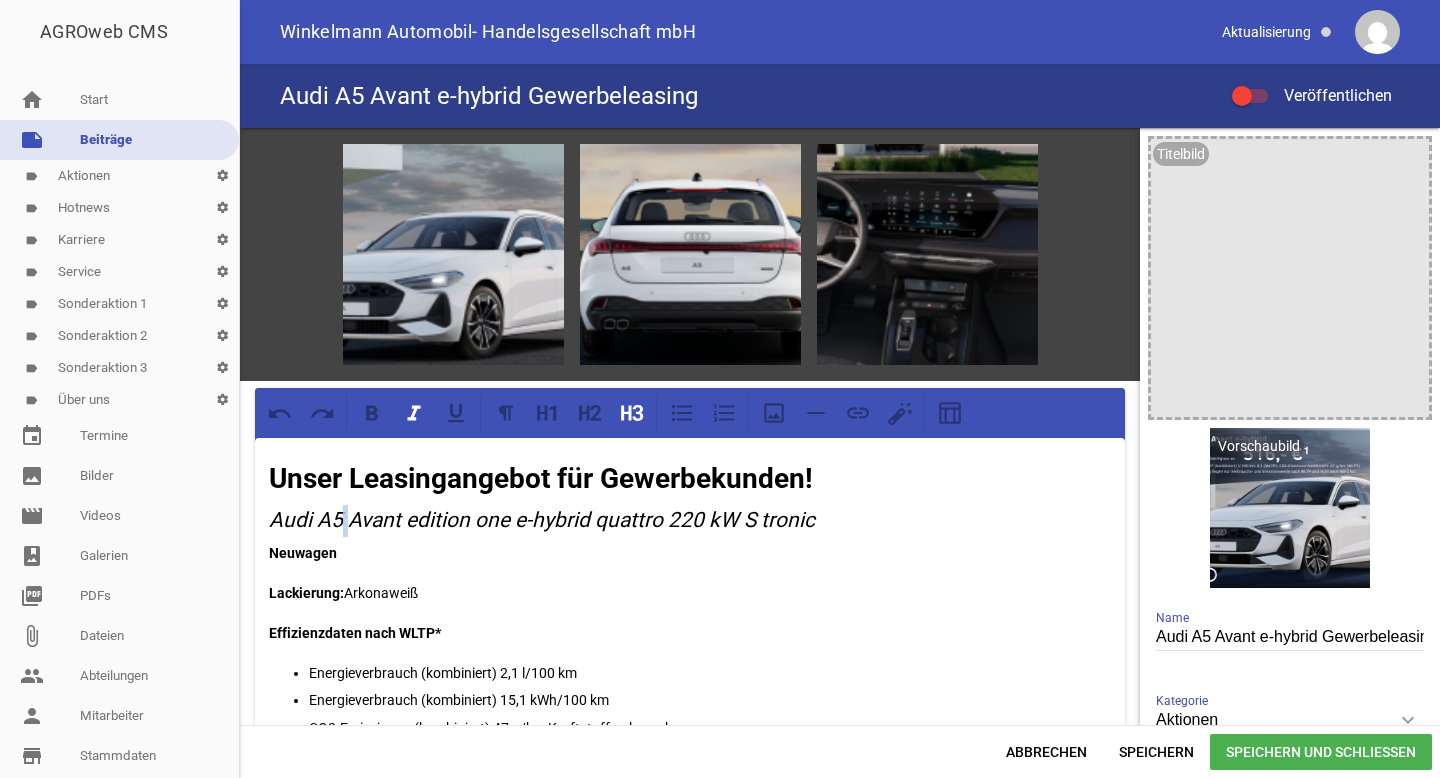 click on "Audi A5 Avant edition one e-hybrid quattro 220 kW S tronic" at bounding box center [542, 520] 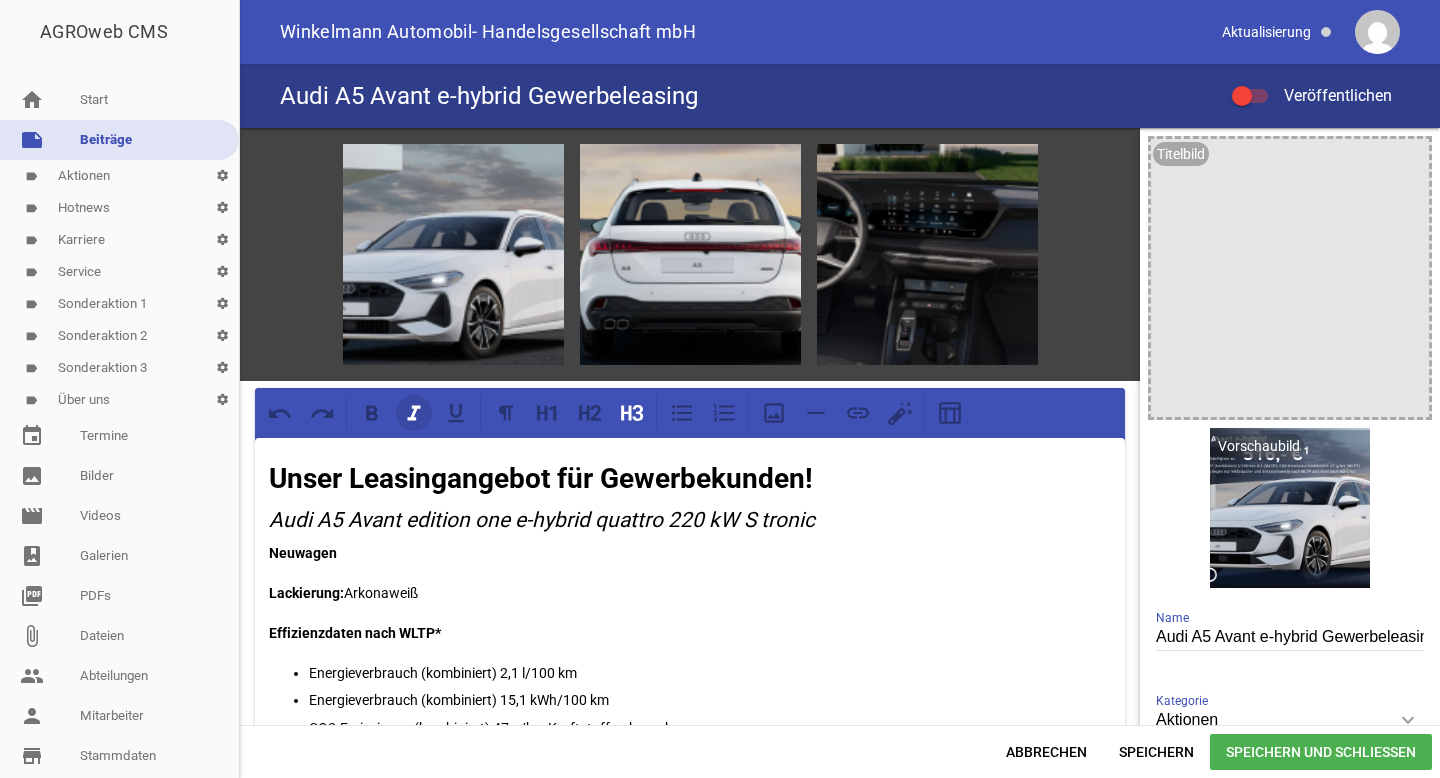click 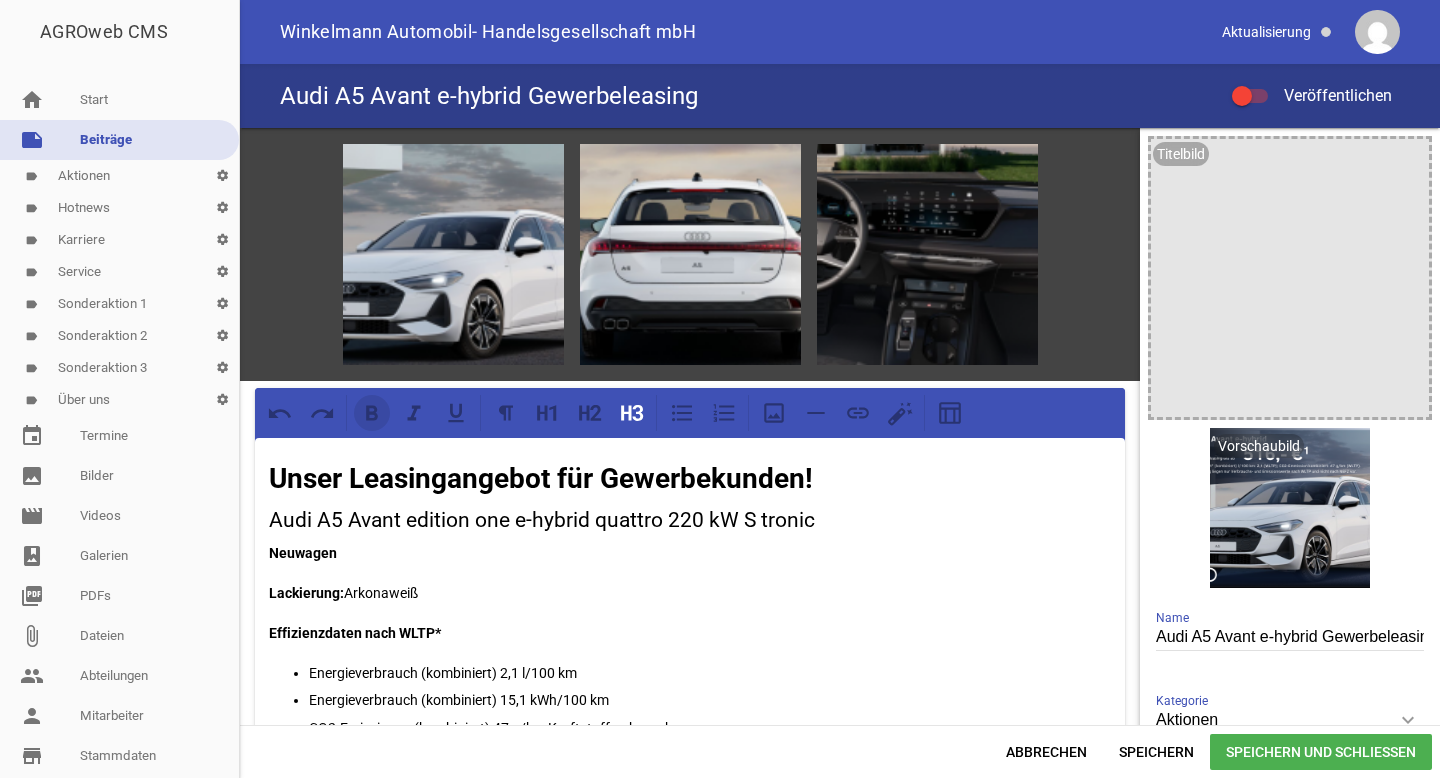 click 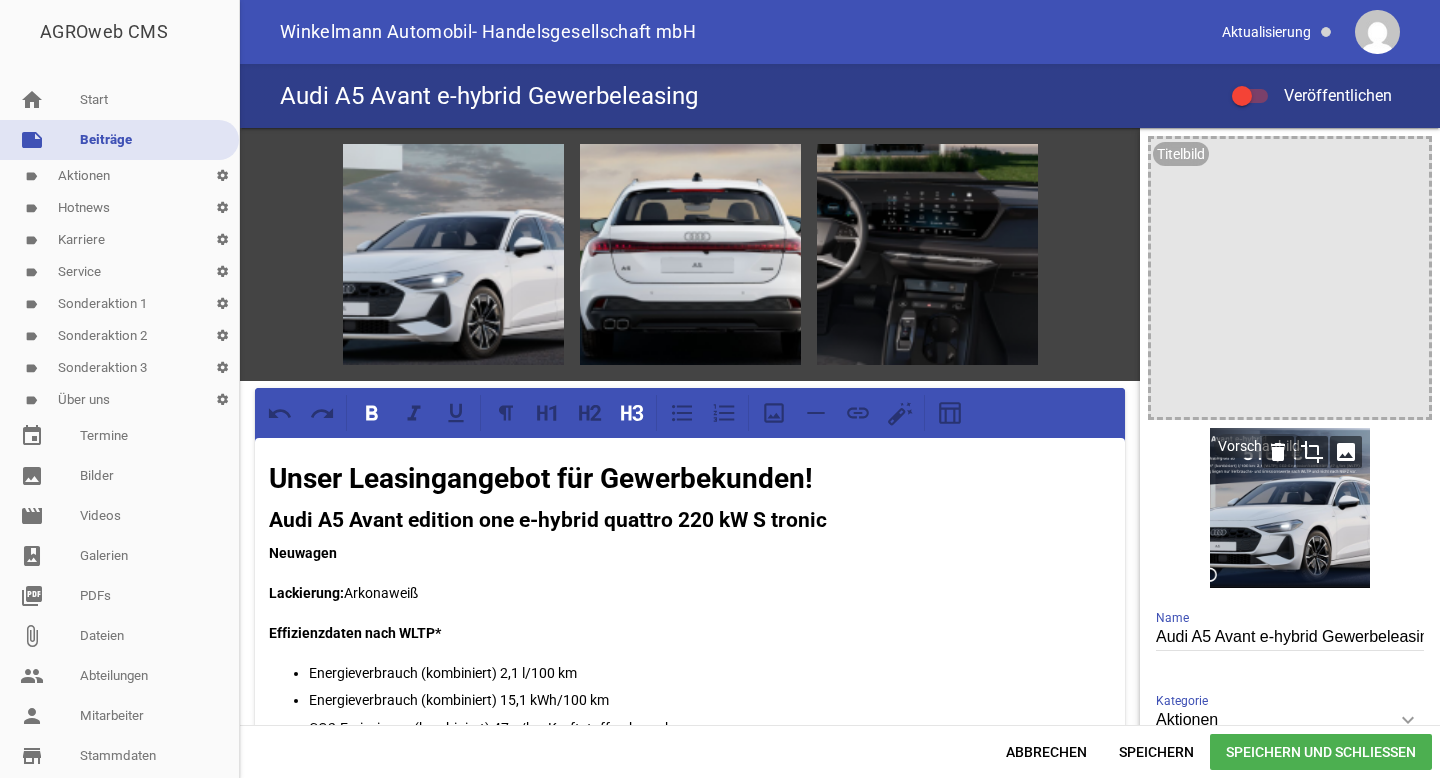 click on "image" at bounding box center (1346, 452) 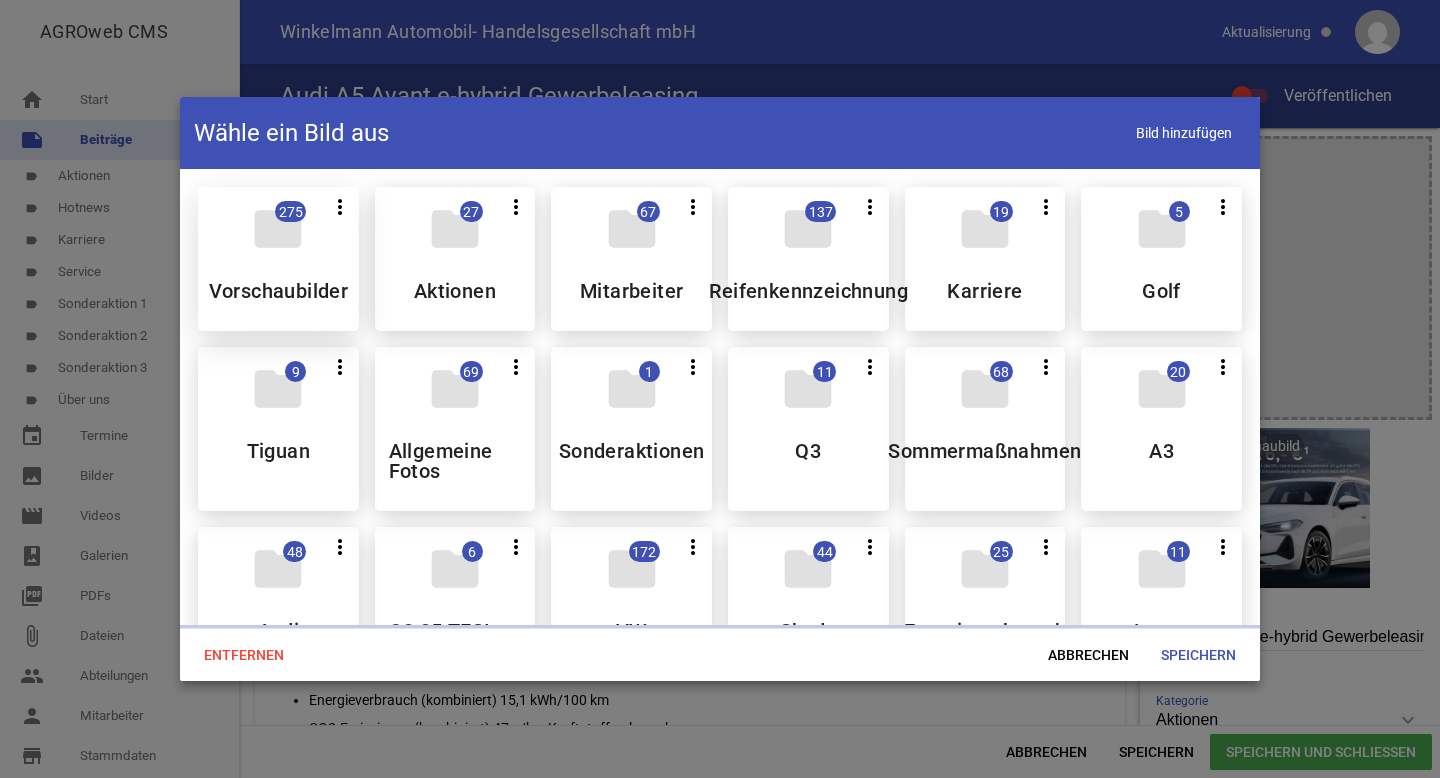 click on "folder   275   more_vert     Teilen   Bearbeiten   Löschen   Vorschaubilder" at bounding box center [278, 259] 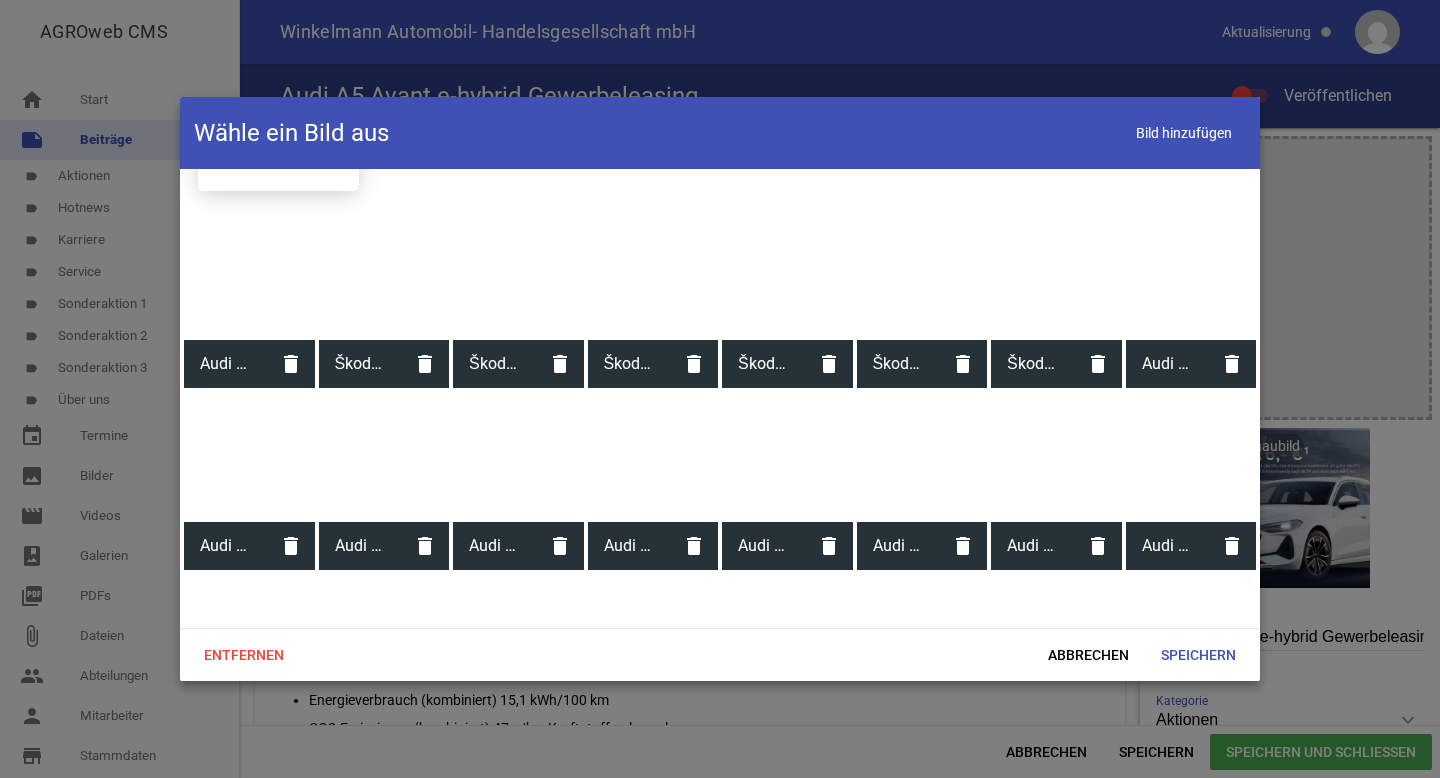 scroll, scrollTop: 106, scrollLeft: 0, axis: vertical 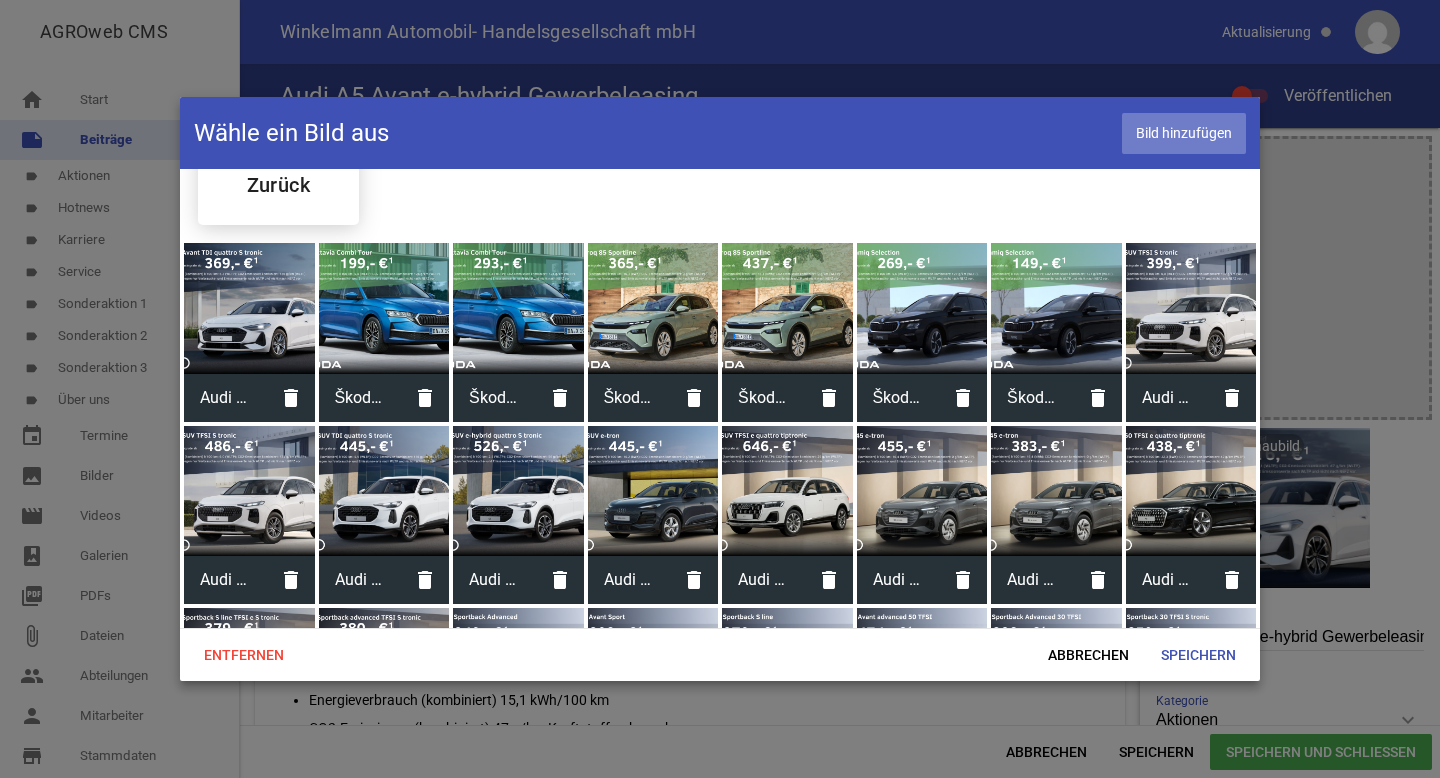 click on "Bild hinzufügen" at bounding box center [1184, 133] 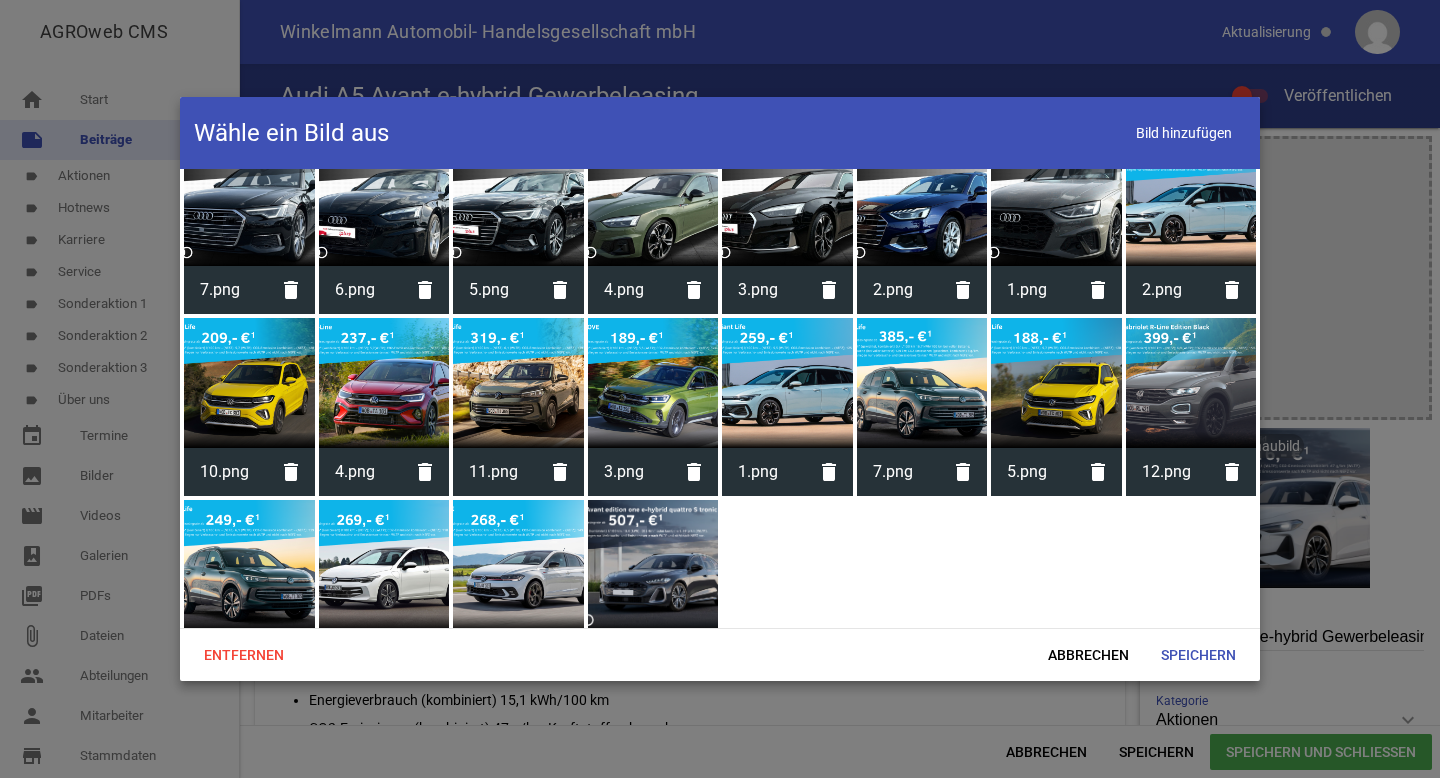 scroll, scrollTop: 6065, scrollLeft: 0, axis: vertical 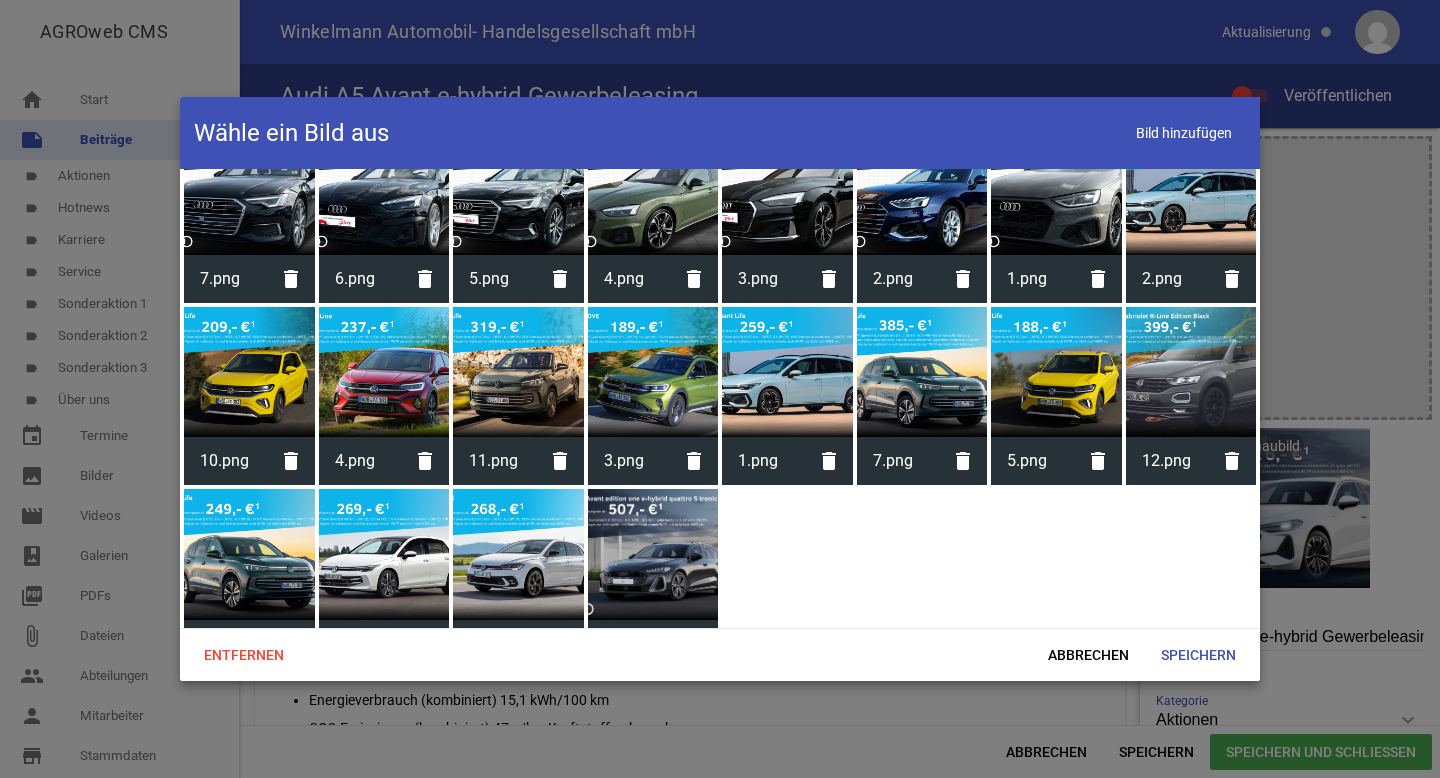 click at bounding box center (653, 554) 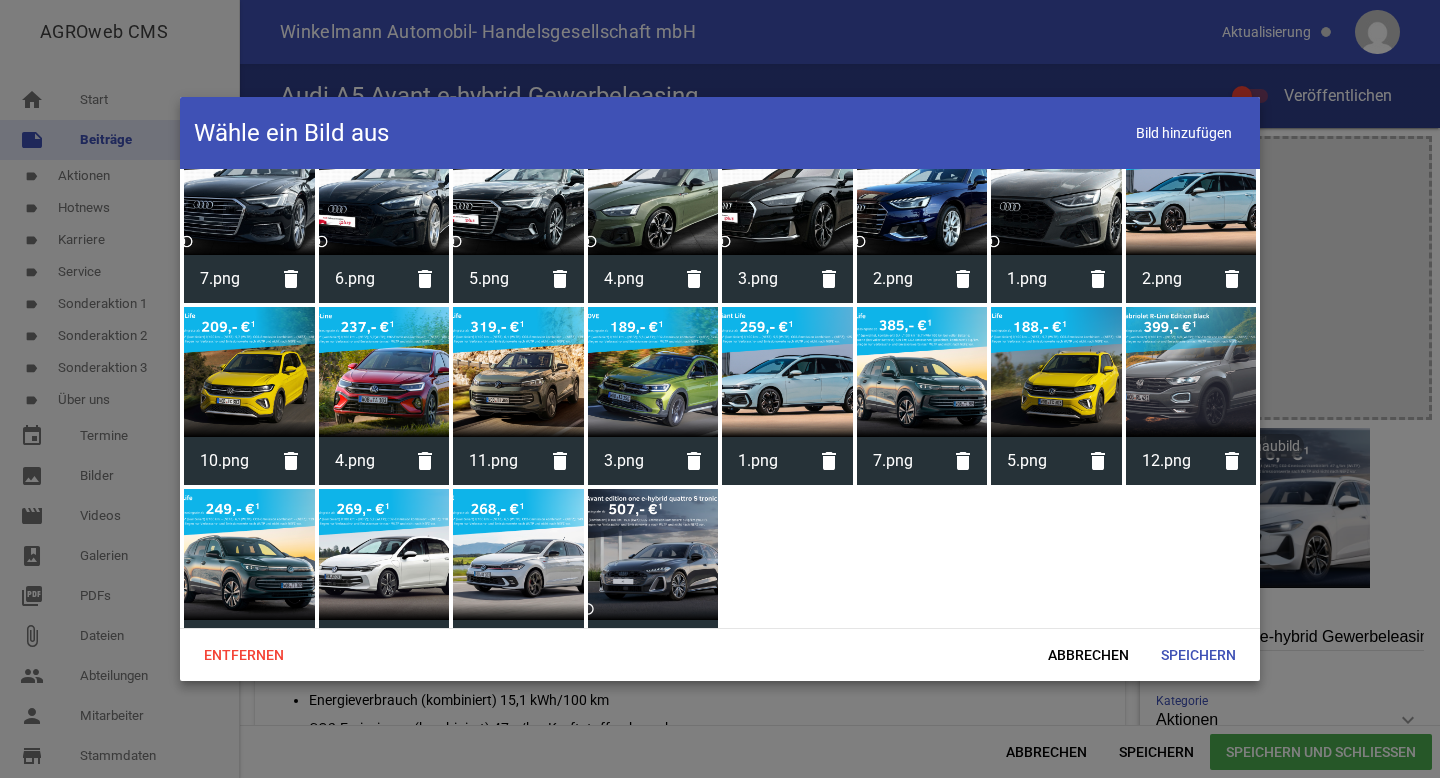 click at bounding box center (653, 554) 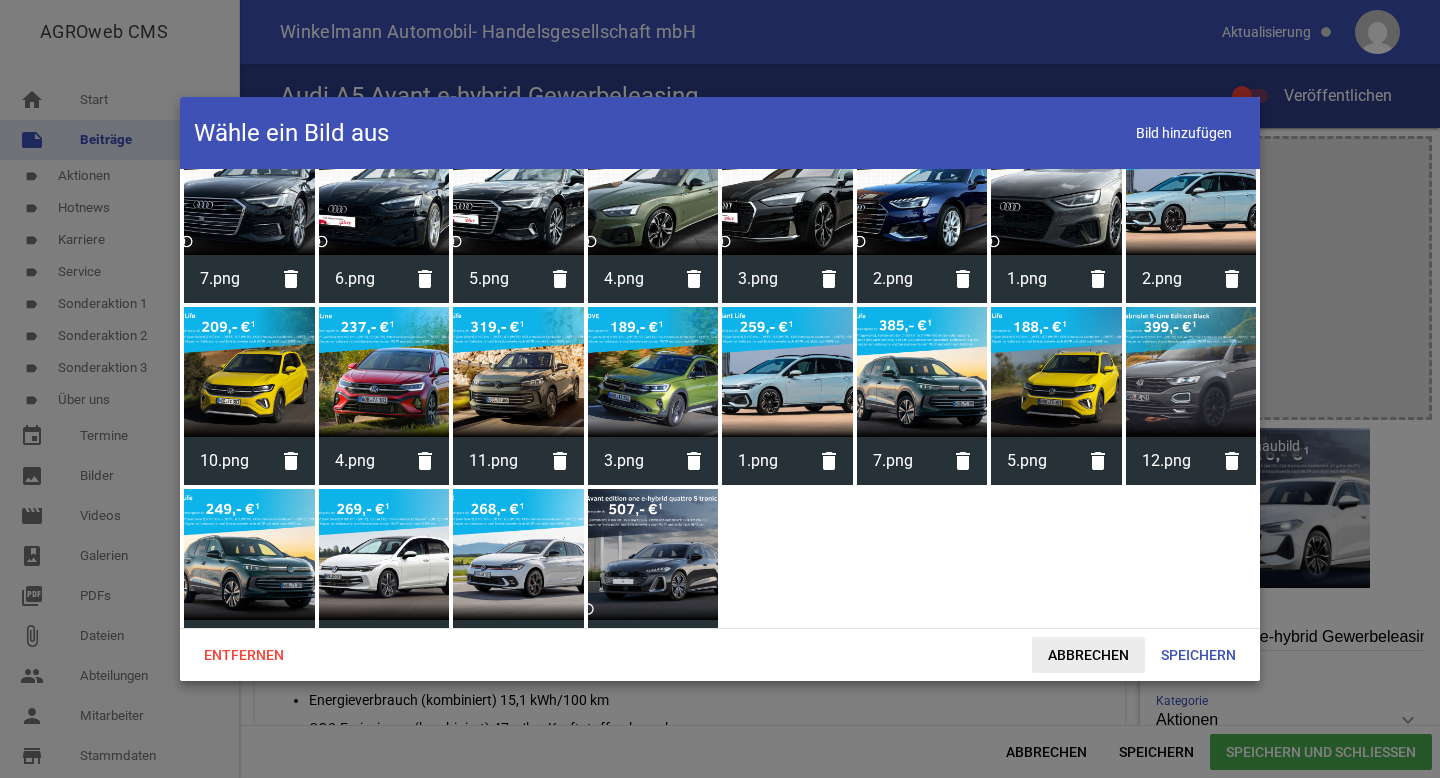 click on "Abbrechen" at bounding box center [1088, 655] 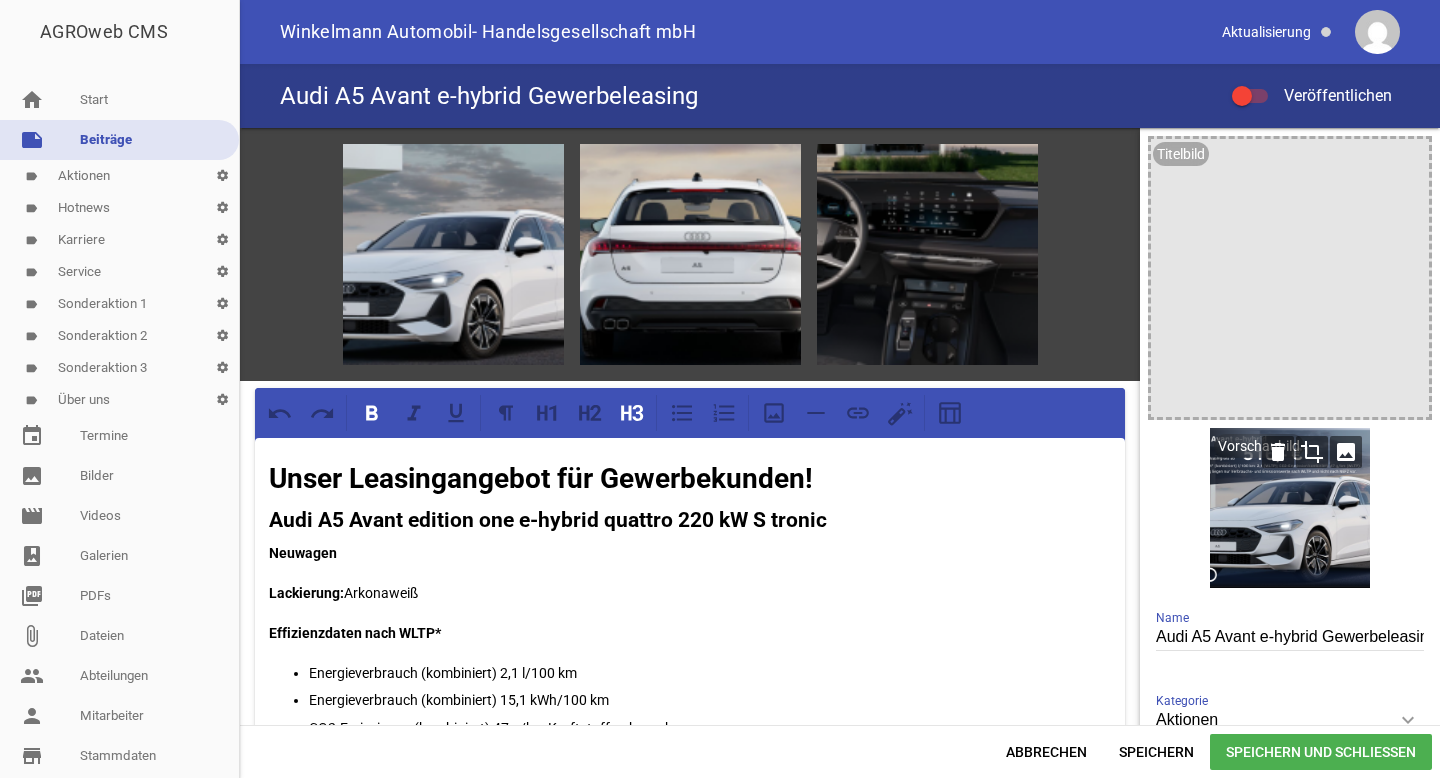 click on "image" at bounding box center (1346, 452) 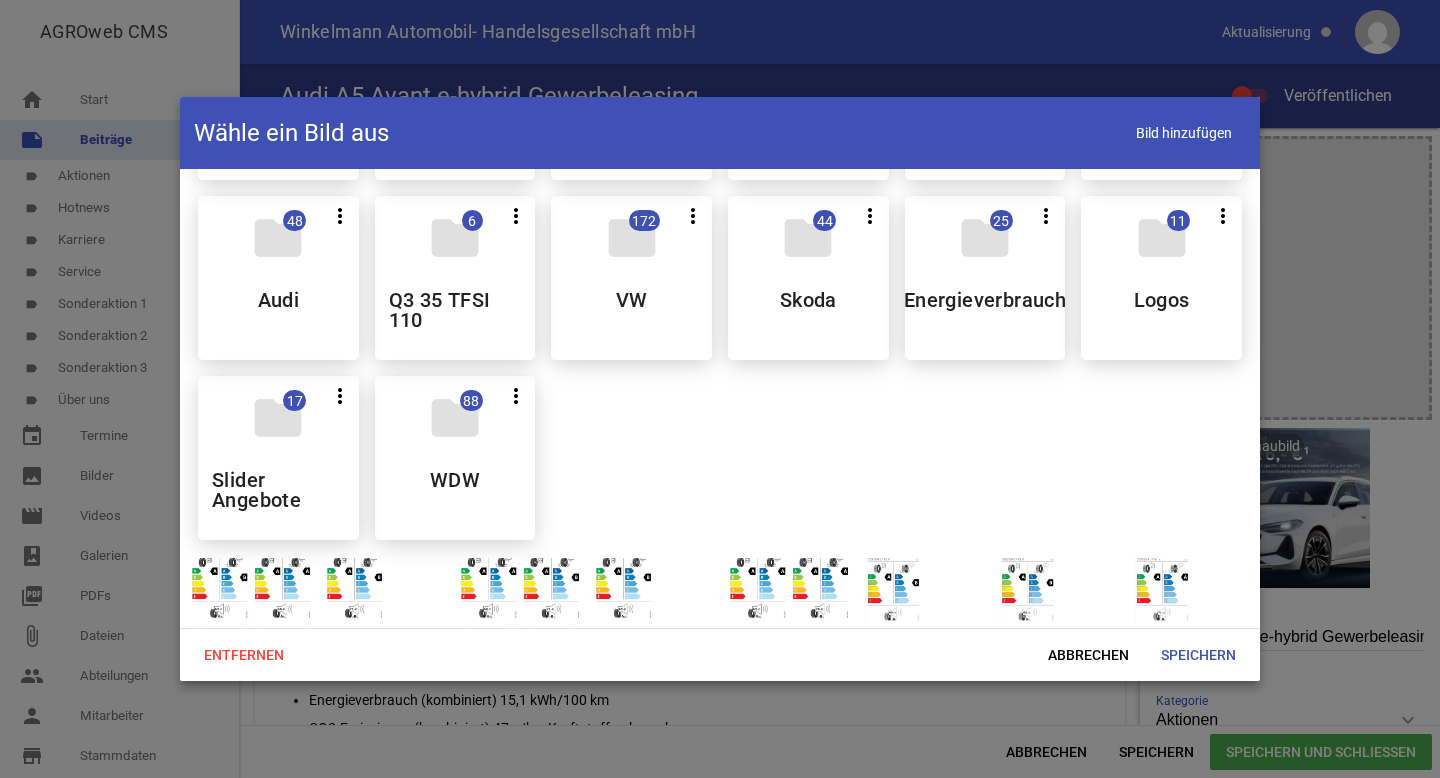 scroll, scrollTop: 136, scrollLeft: 0, axis: vertical 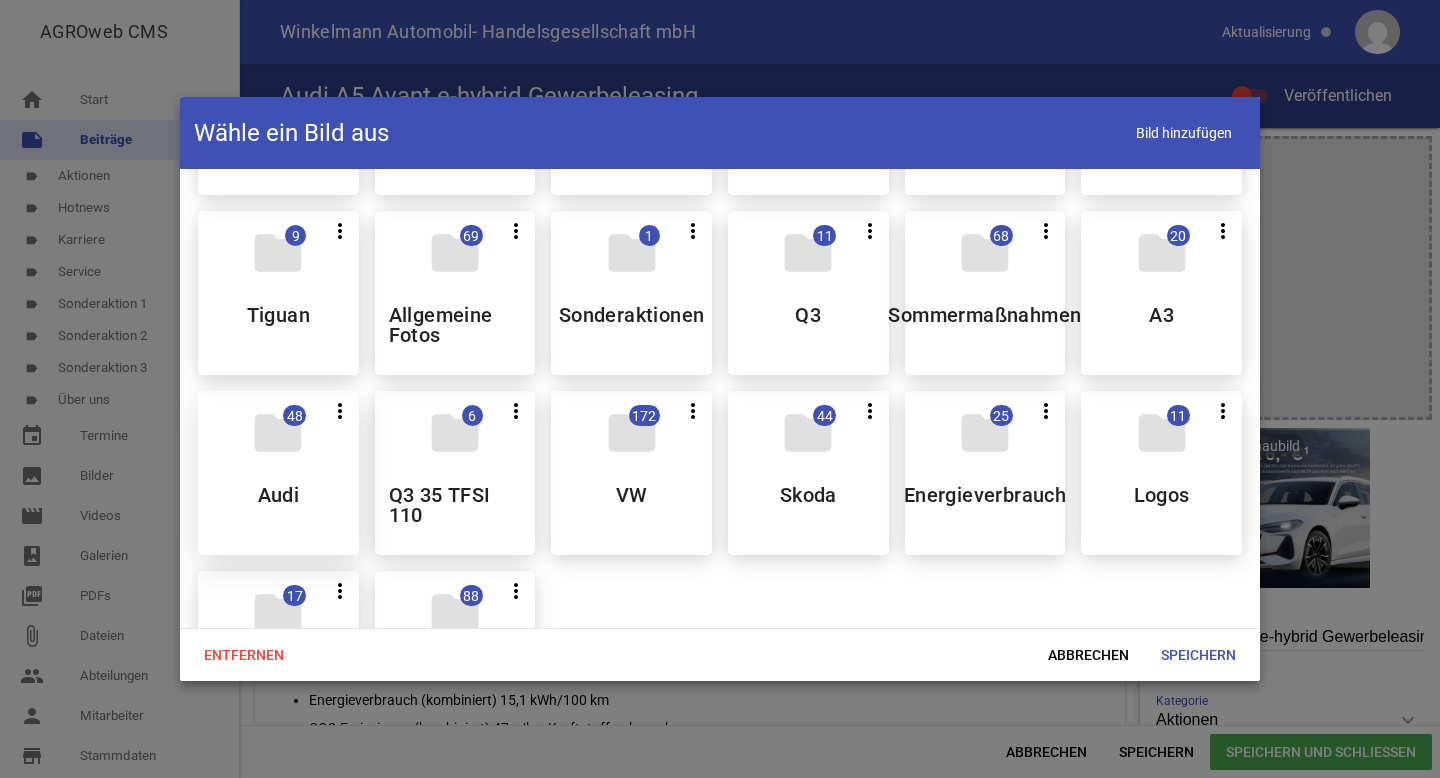 click on "folder" at bounding box center [278, 433] 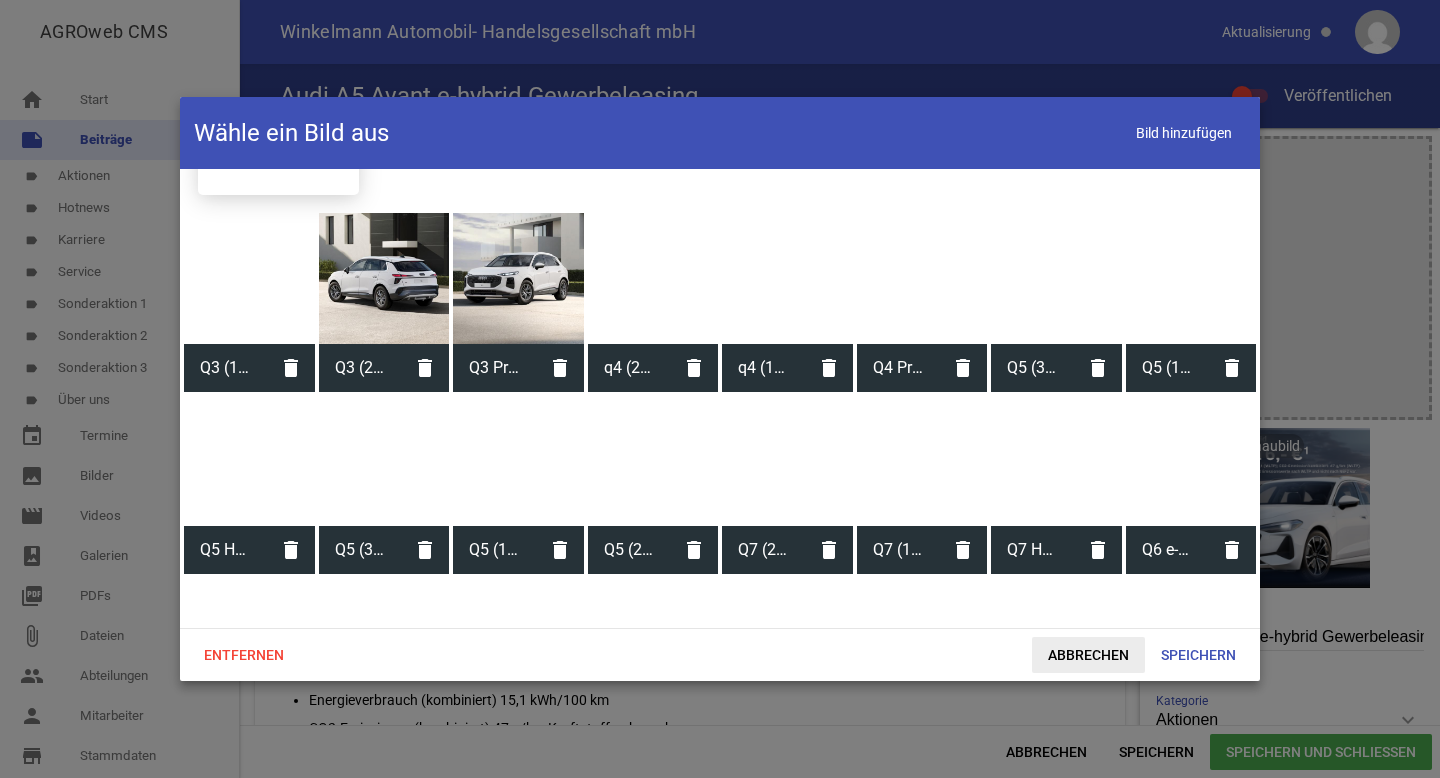 click on "Abbrechen" at bounding box center (1088, 655) 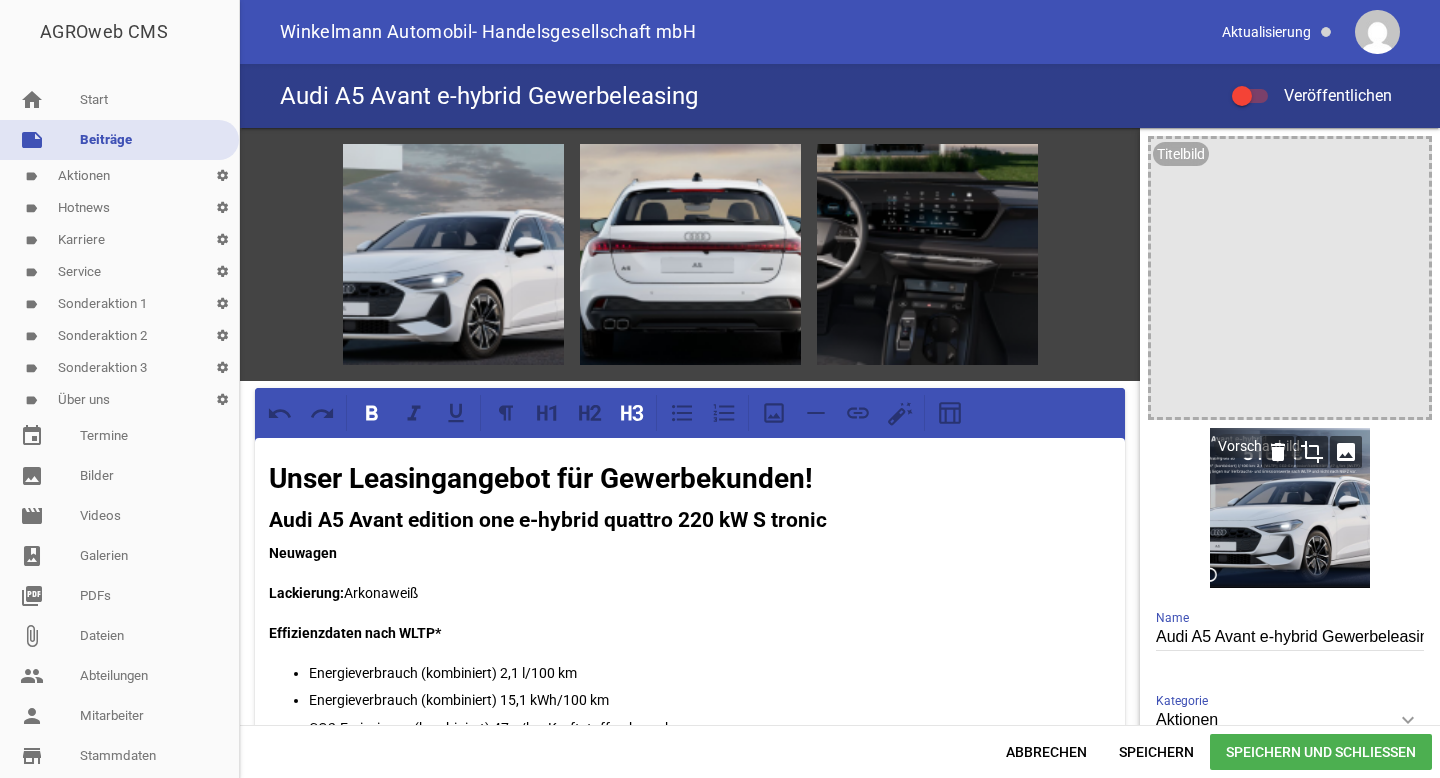 click on "image" at bounding box center (1346, 452) 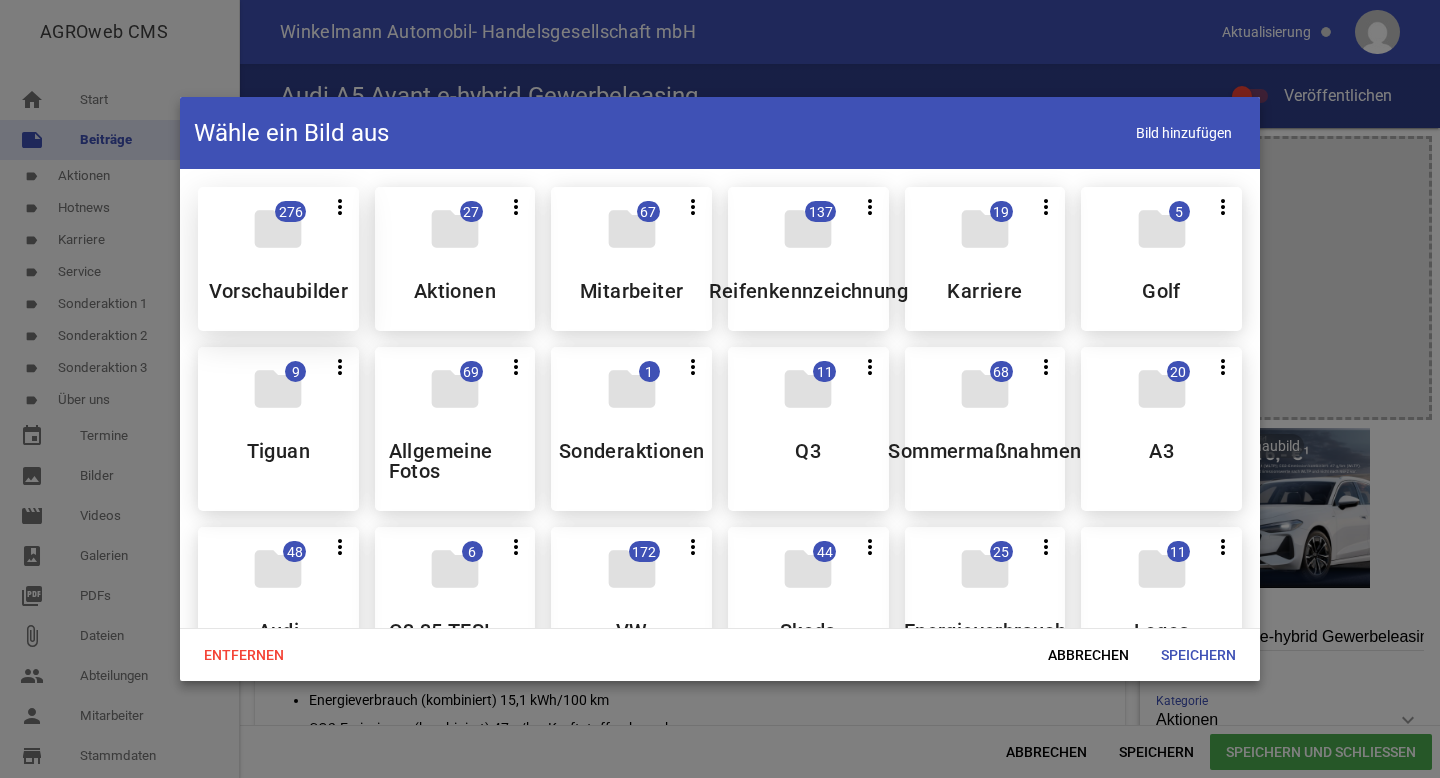 click on "folder   276   more_vert     Teilen   Bearbeiten   Löschen   Vorschaubilder" at bounding box center (278, 259) 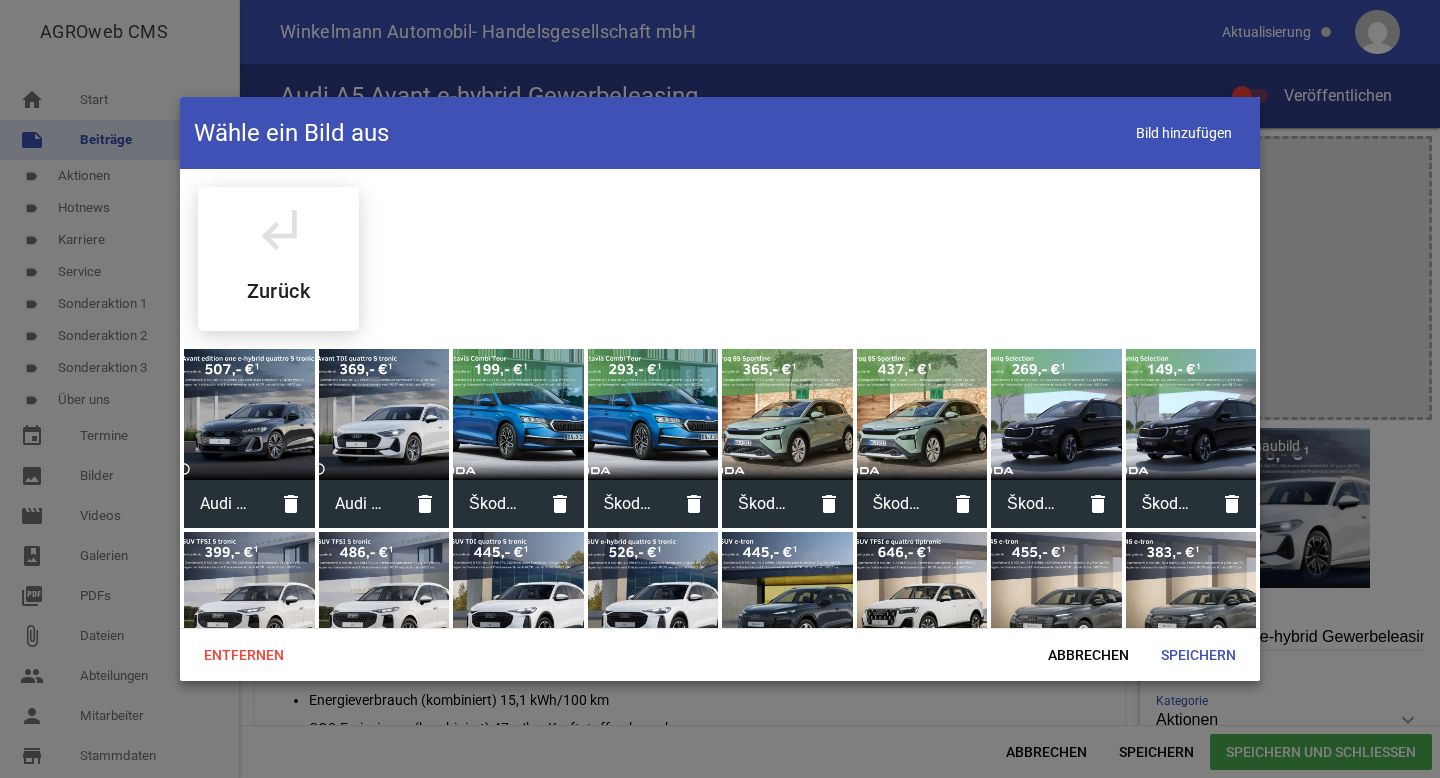 scroll, scrollTop: 13, scrollLeft: 0, axis: vertical 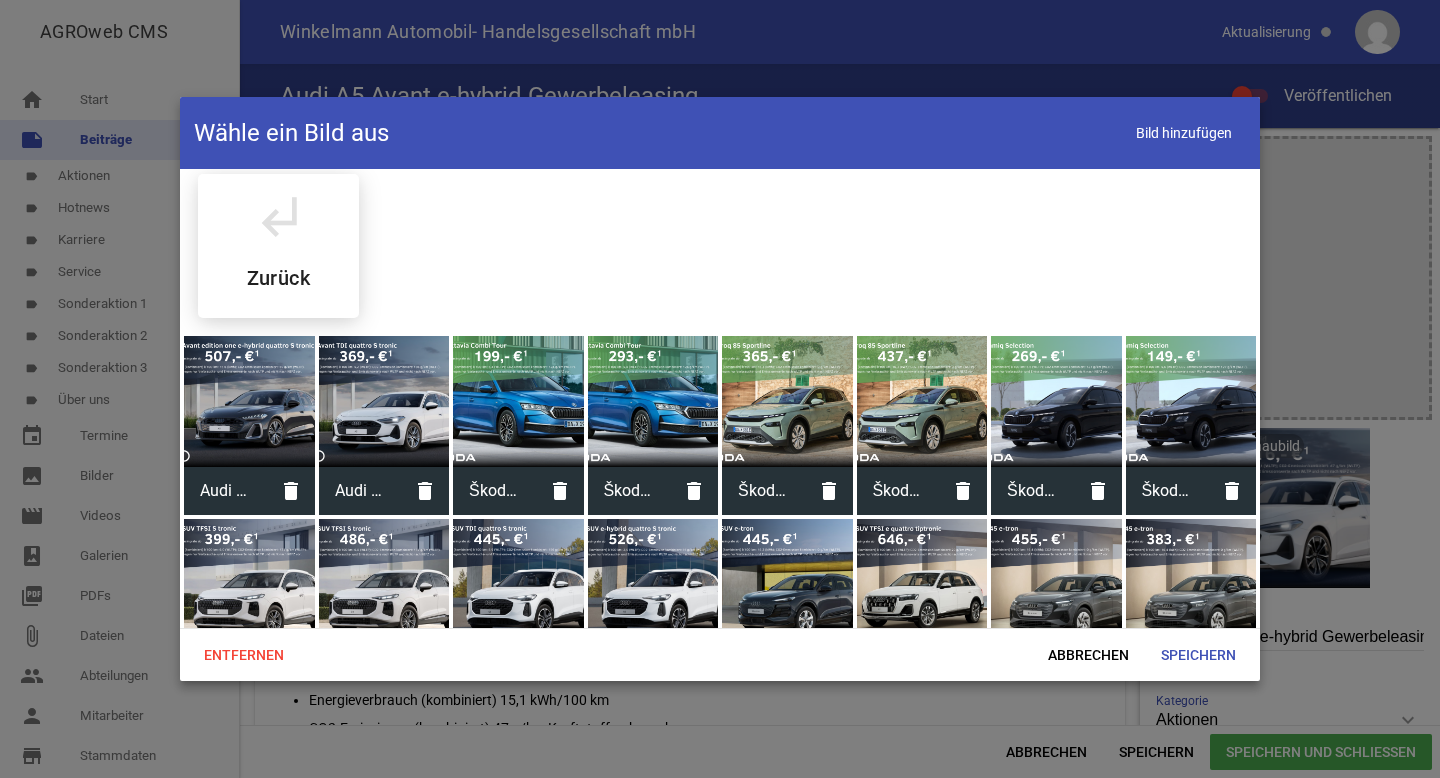 click at bounding box center (249, 401) 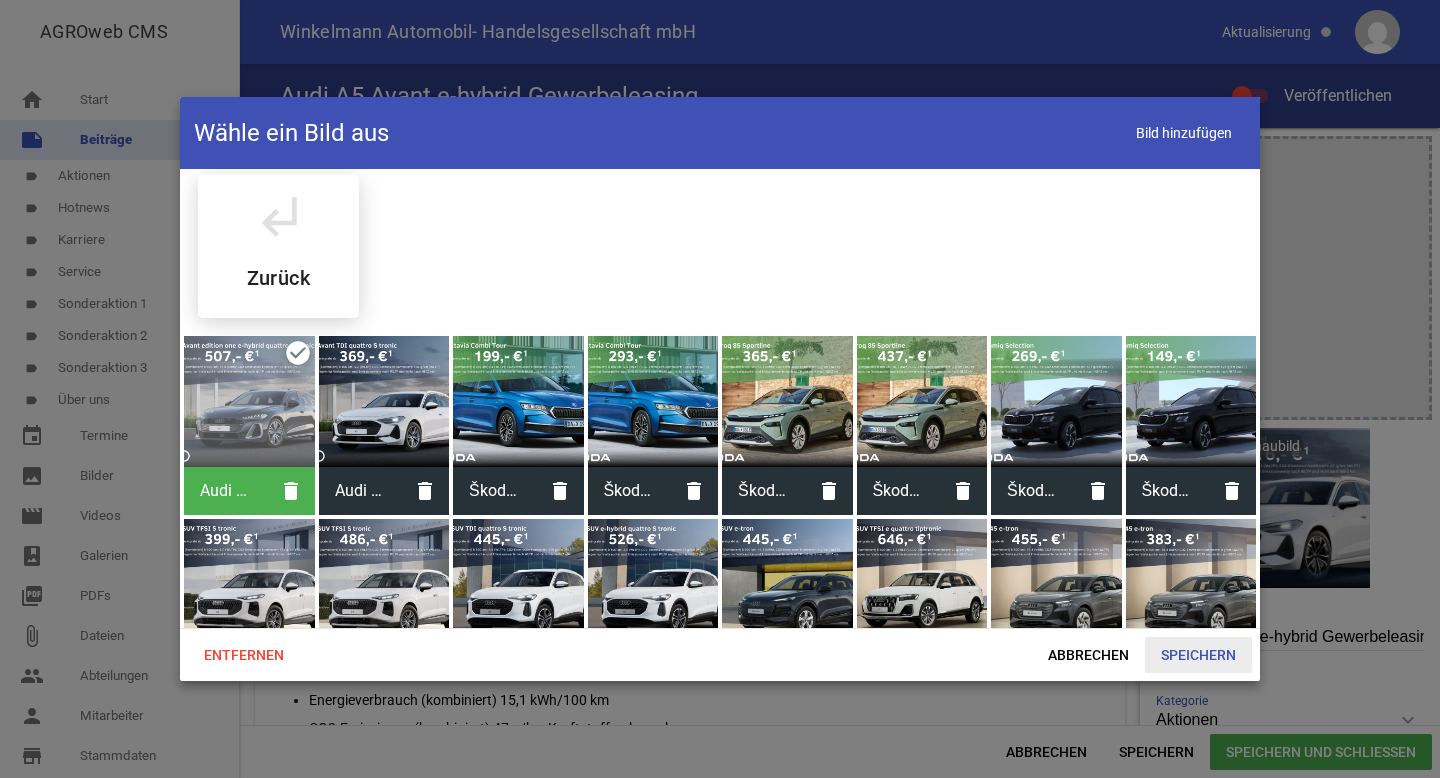 click on "Speichern" at bounding box center (1198, 655) 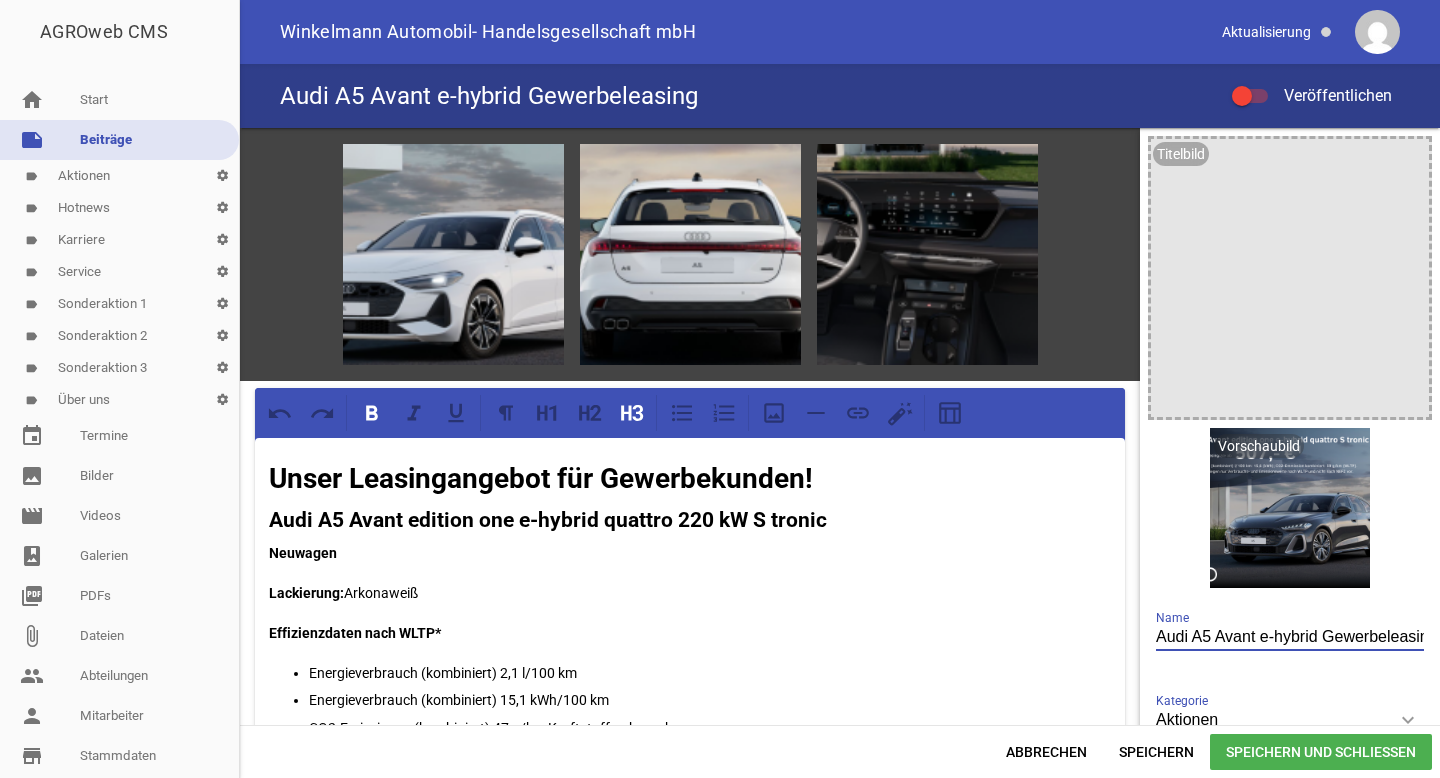 click on "Audi A5 Avant e-hybrid Gewerbeleasing" at bounding box center [1290, 637] 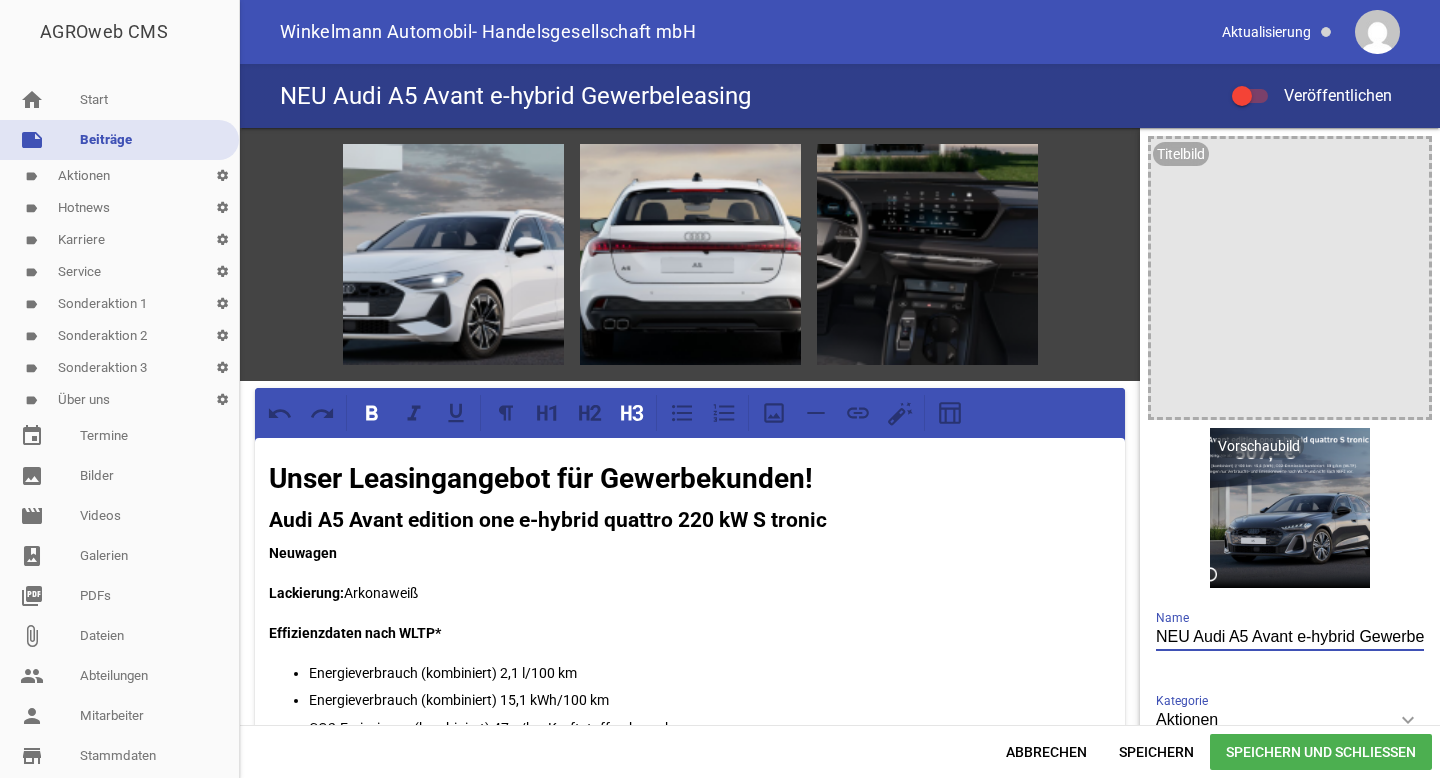scroll, scrollTop: 0, scrollLeft: 51, axis: horizontal 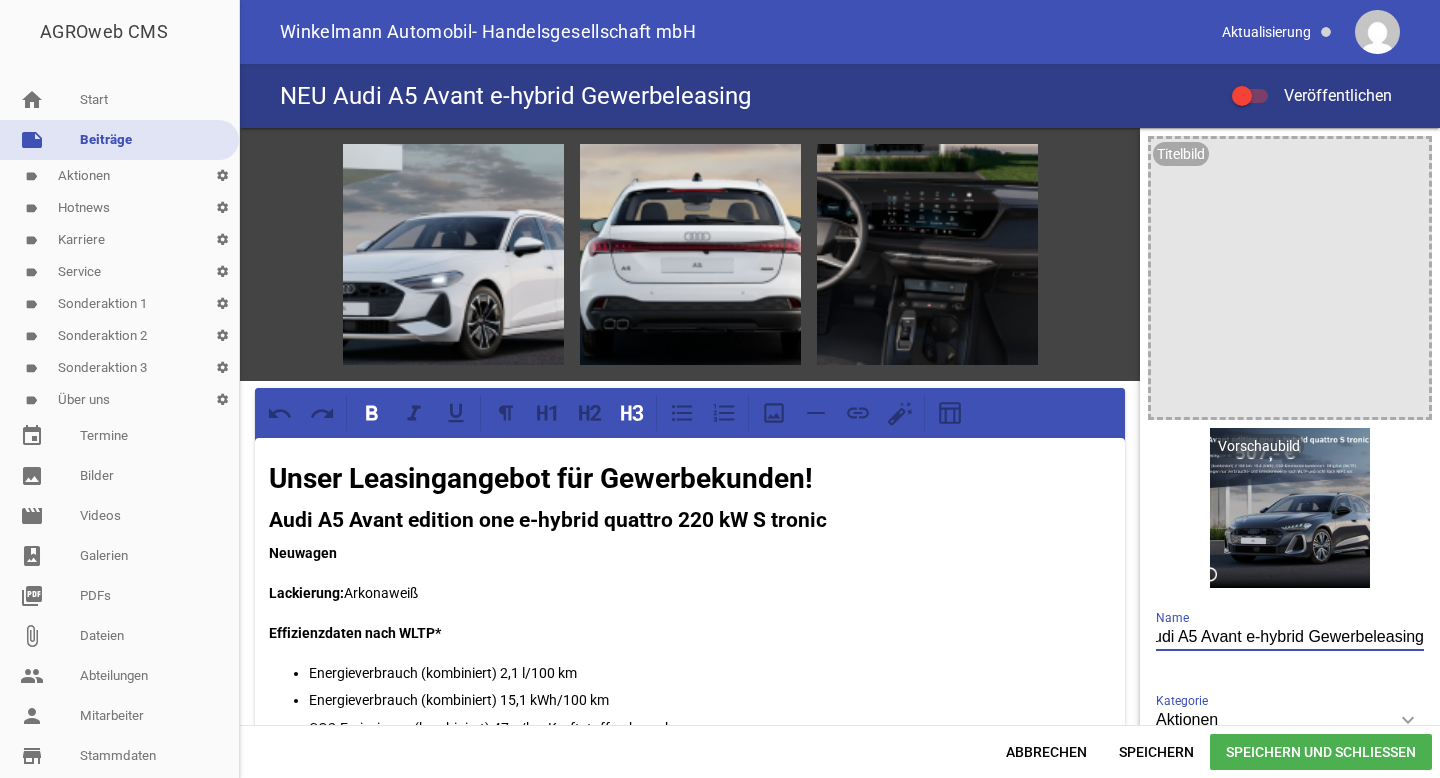 type on "NEU Audi A5 Avant e-hybrid Gewerbeleasing" 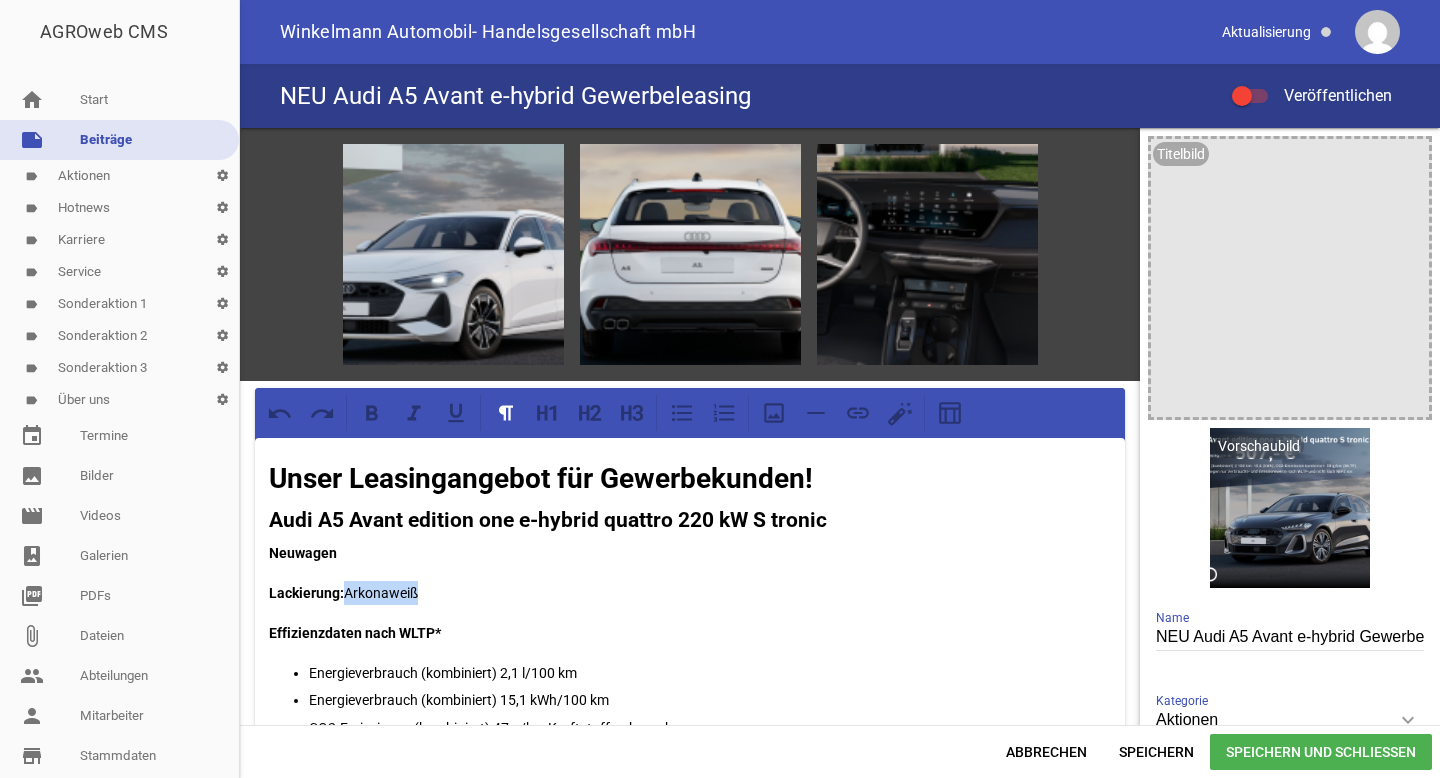 drag, startPoint x: 423, startPoint y: 593, endPoint x: 348, endPoint y: 588, distance: 75.16648 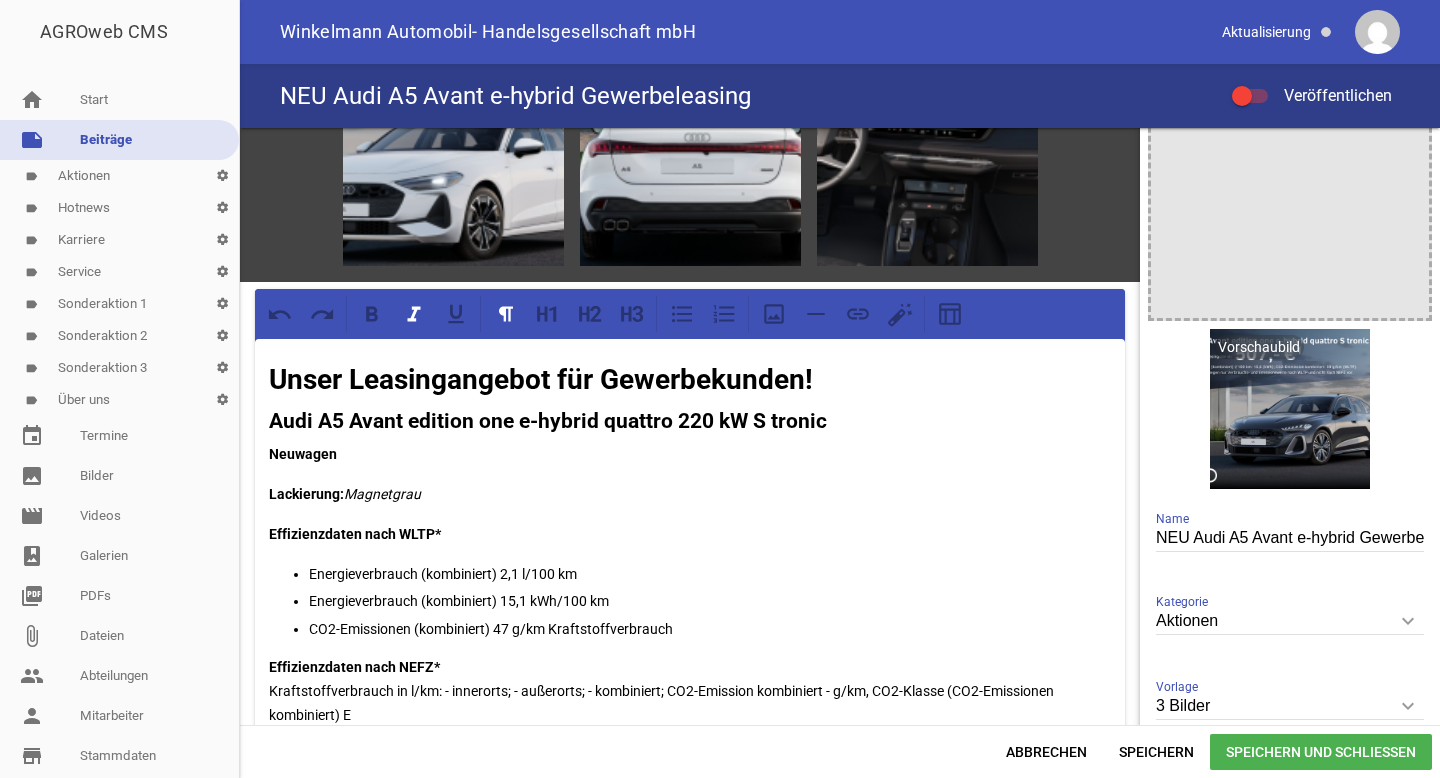 scroll, scrollTop: 105, scrollLeft: 0, axis: vertical 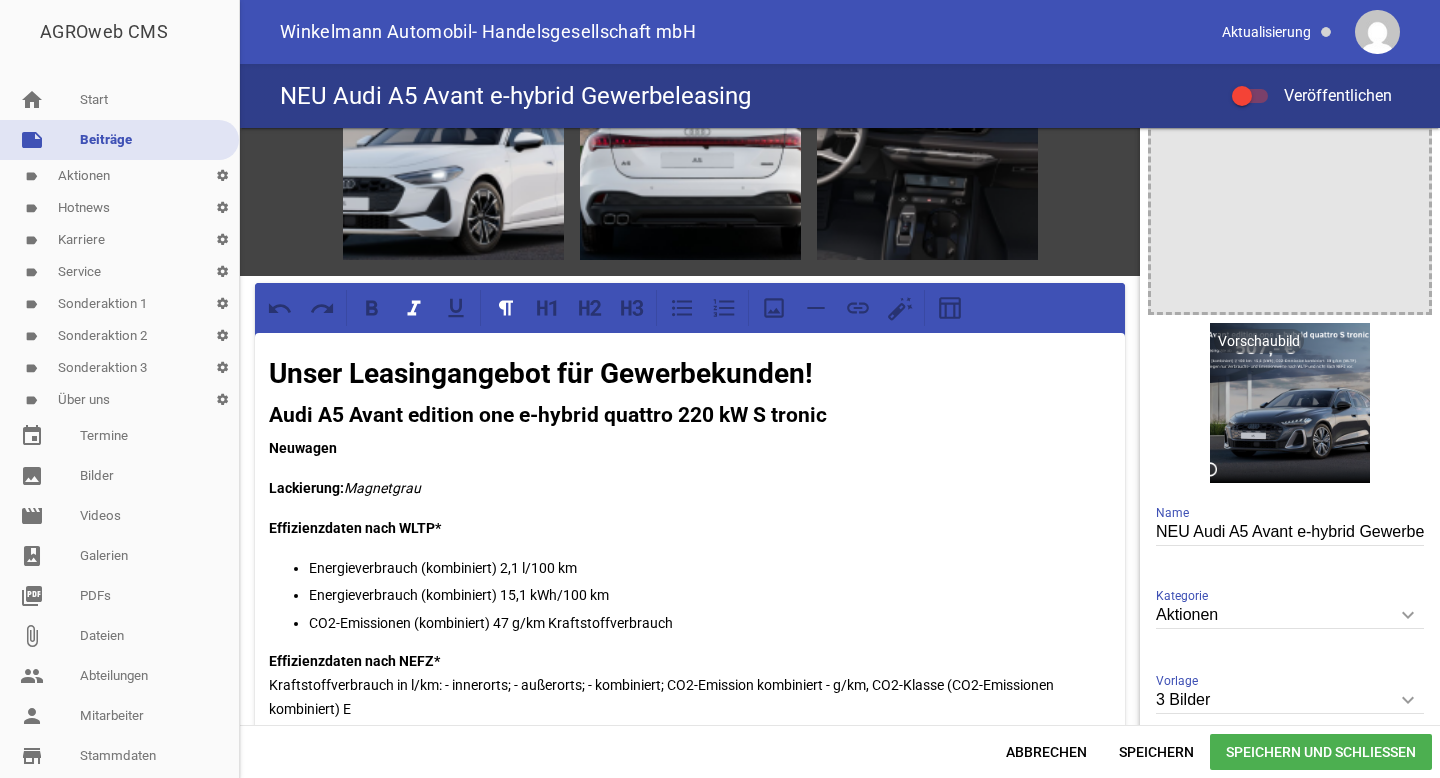 click on "Energieverbrauch (kombiniert) 2,1 l/100 km" at bounding box center [710, 568] 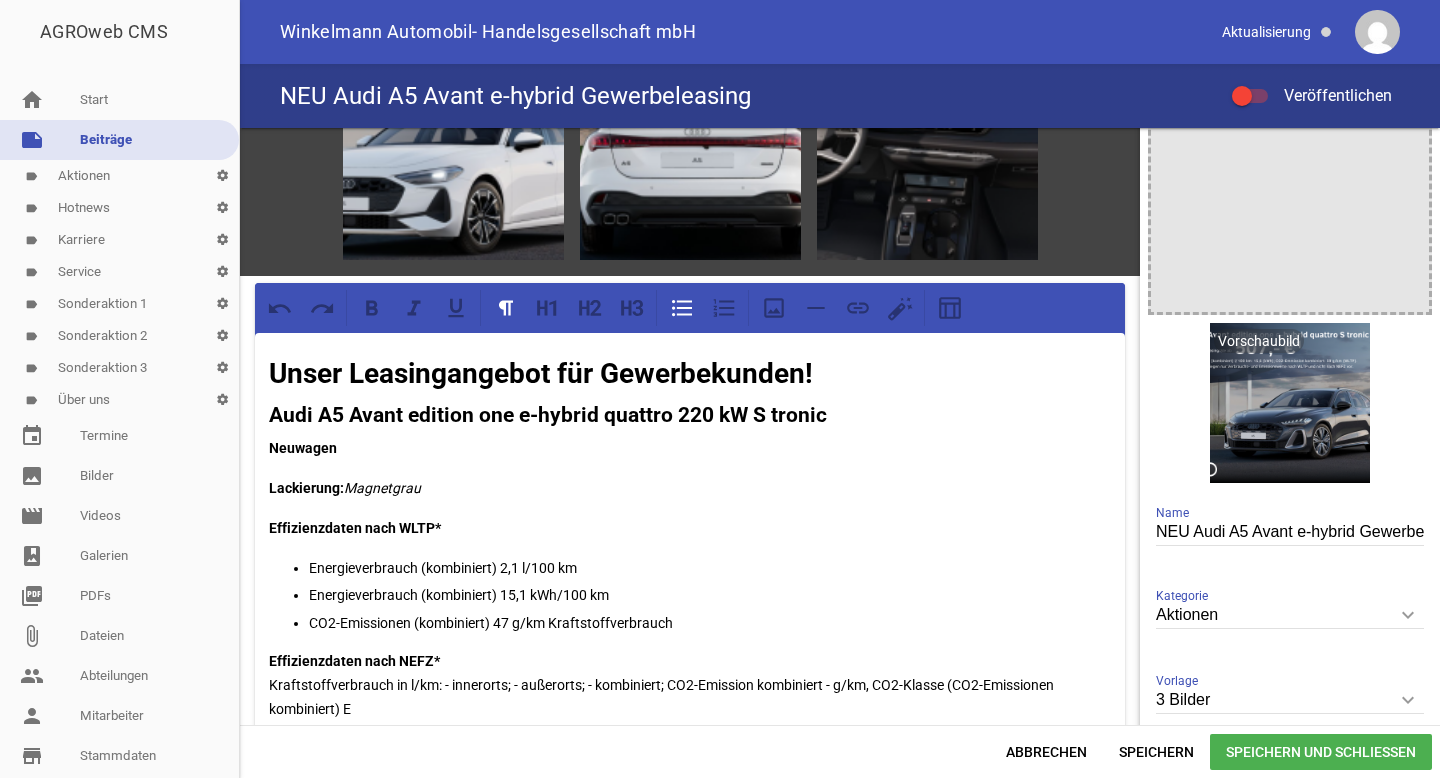 type 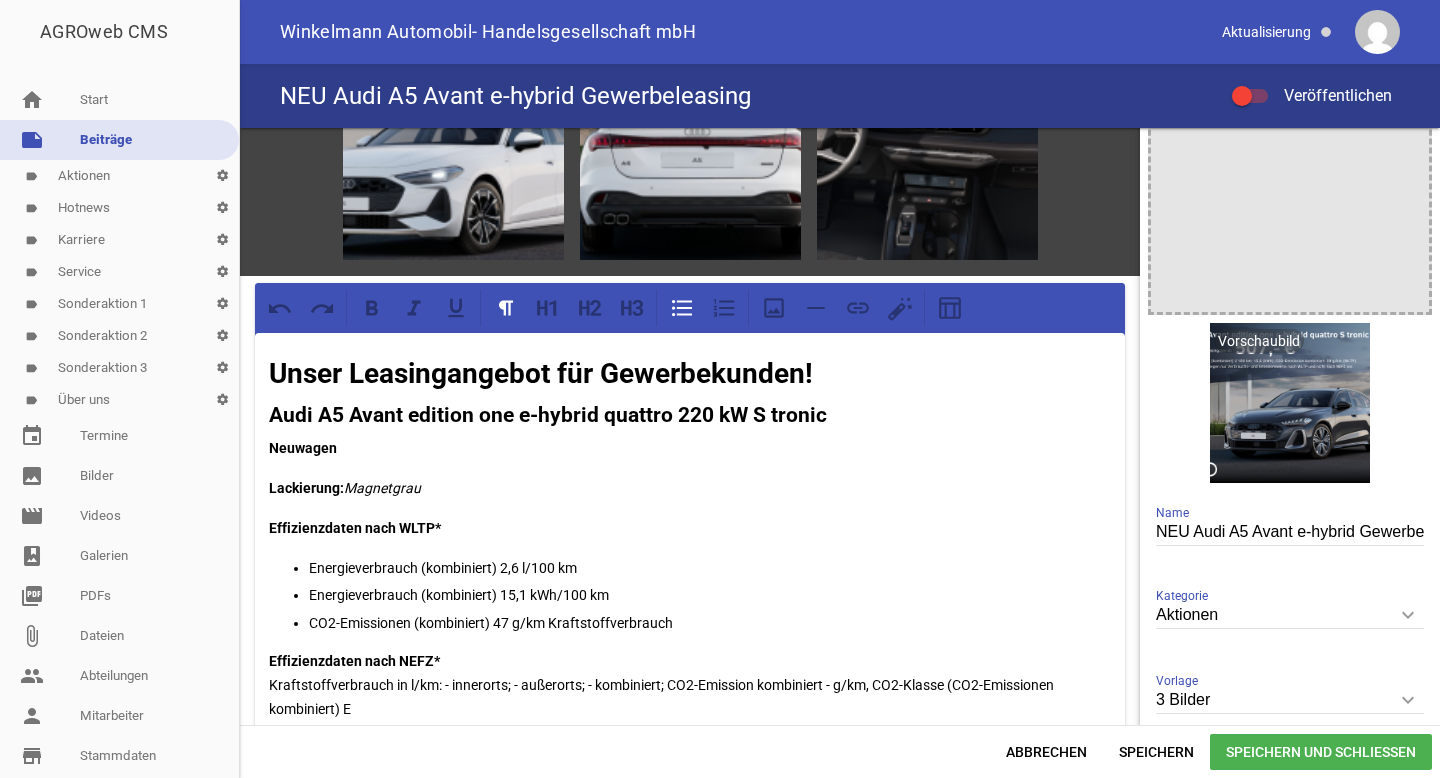 click on "Energieverbrauch (kombiniert) 15,1 kWh/100 km" at bounding box center [710, 595] 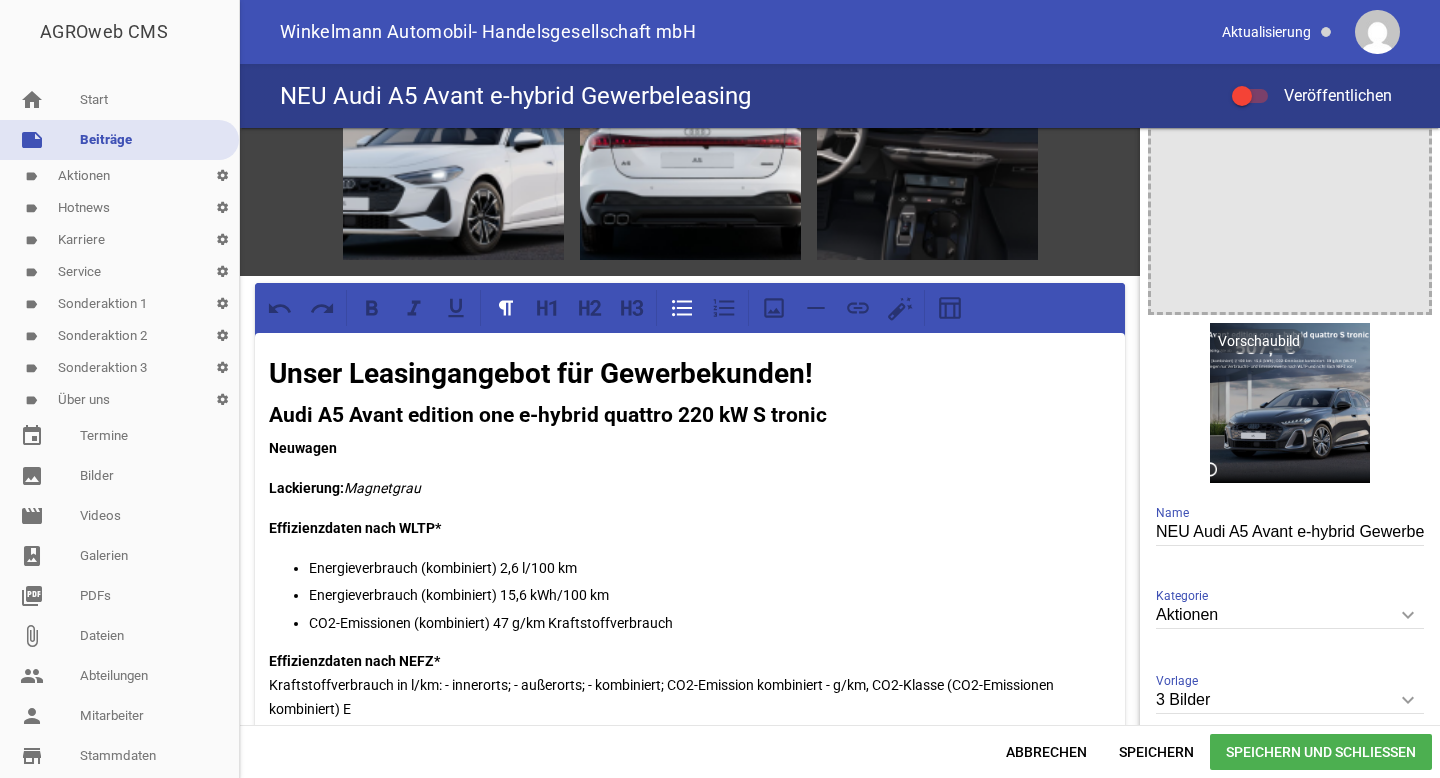click on "CO2-Emissionen (kombiniert) 47 g/km Kraftstoffverbrauch" at bounding box center (710, 623) 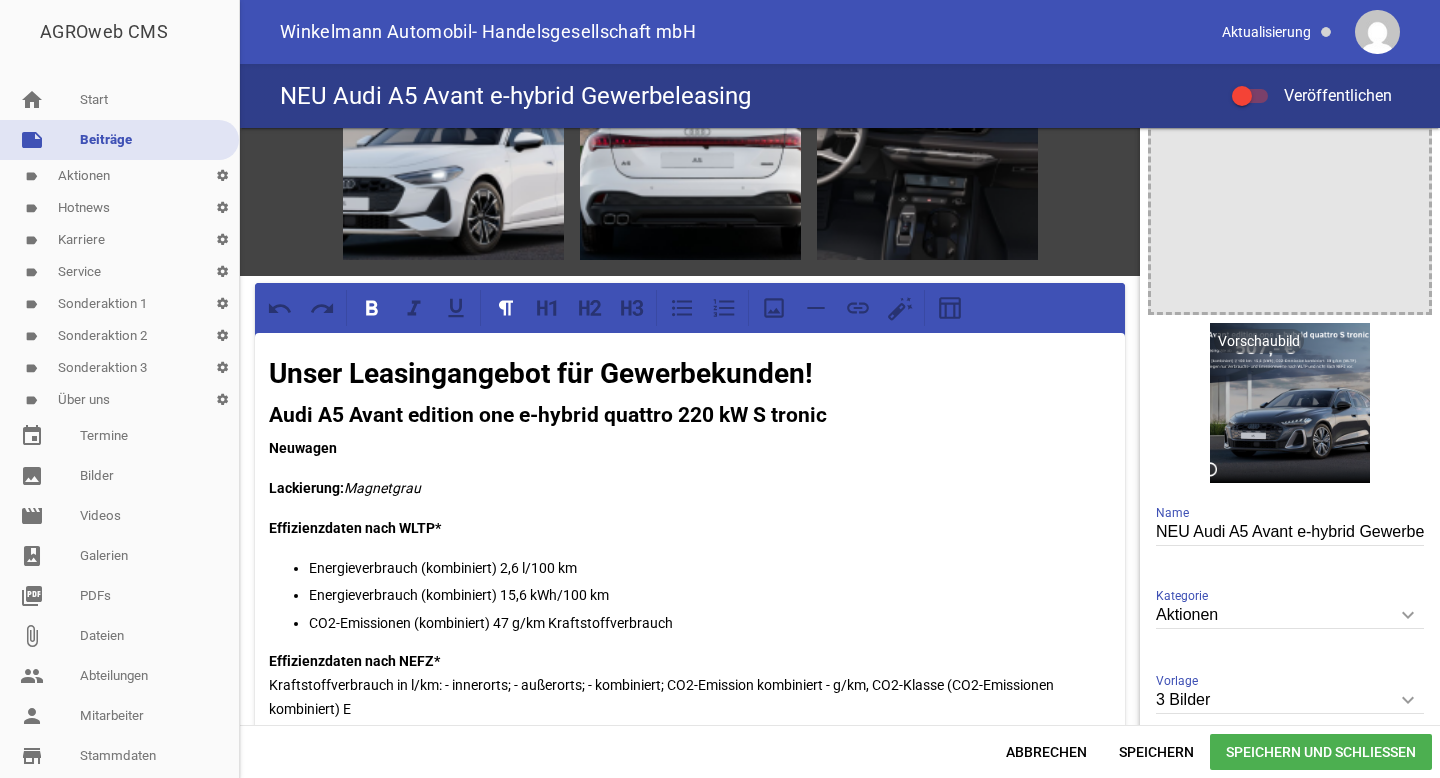click on "CO2-Emissionen (kombiniert) 47 g/km Kraftstoffverbrauch" at bounding box center (710, 623) 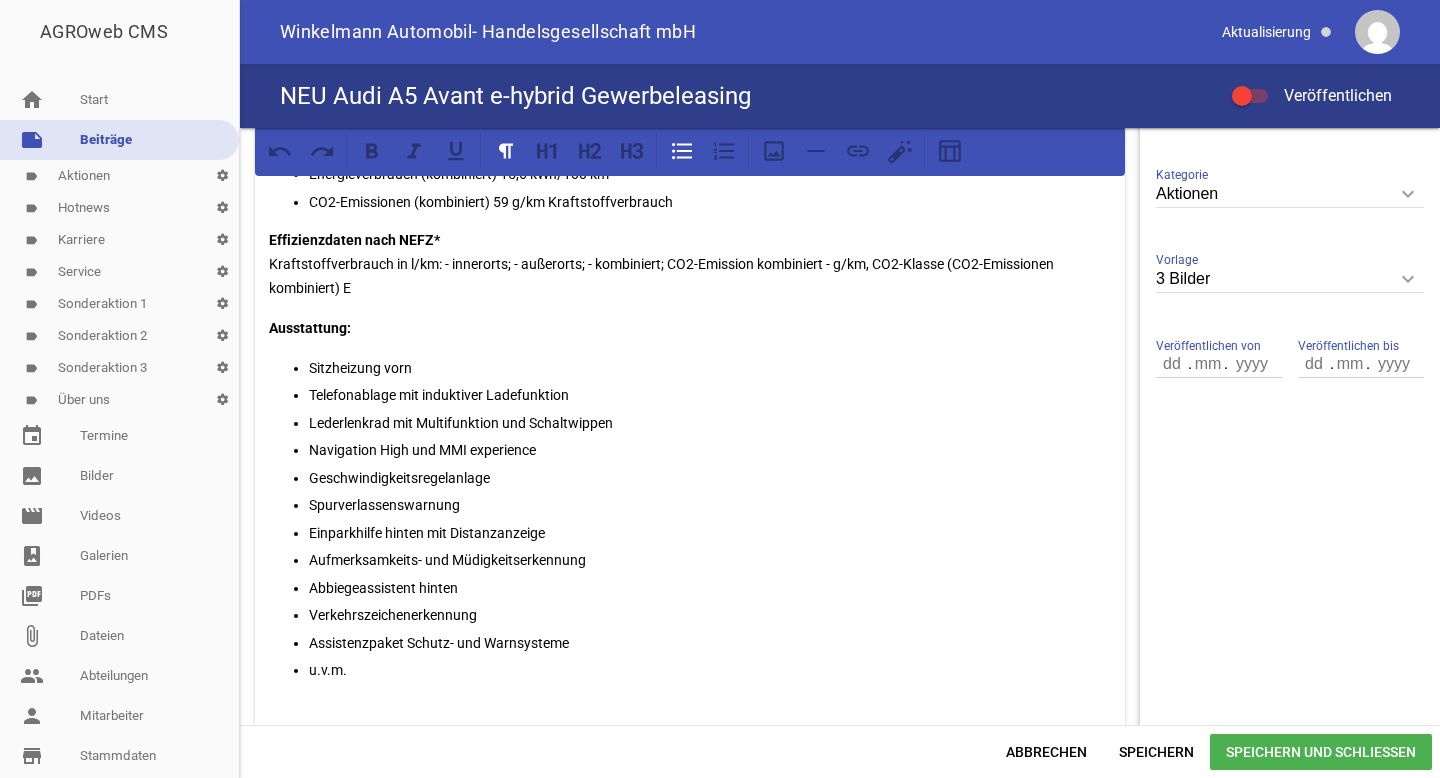 scroll, scrollTop: 532, scrollLeft: 0, axis: vertical 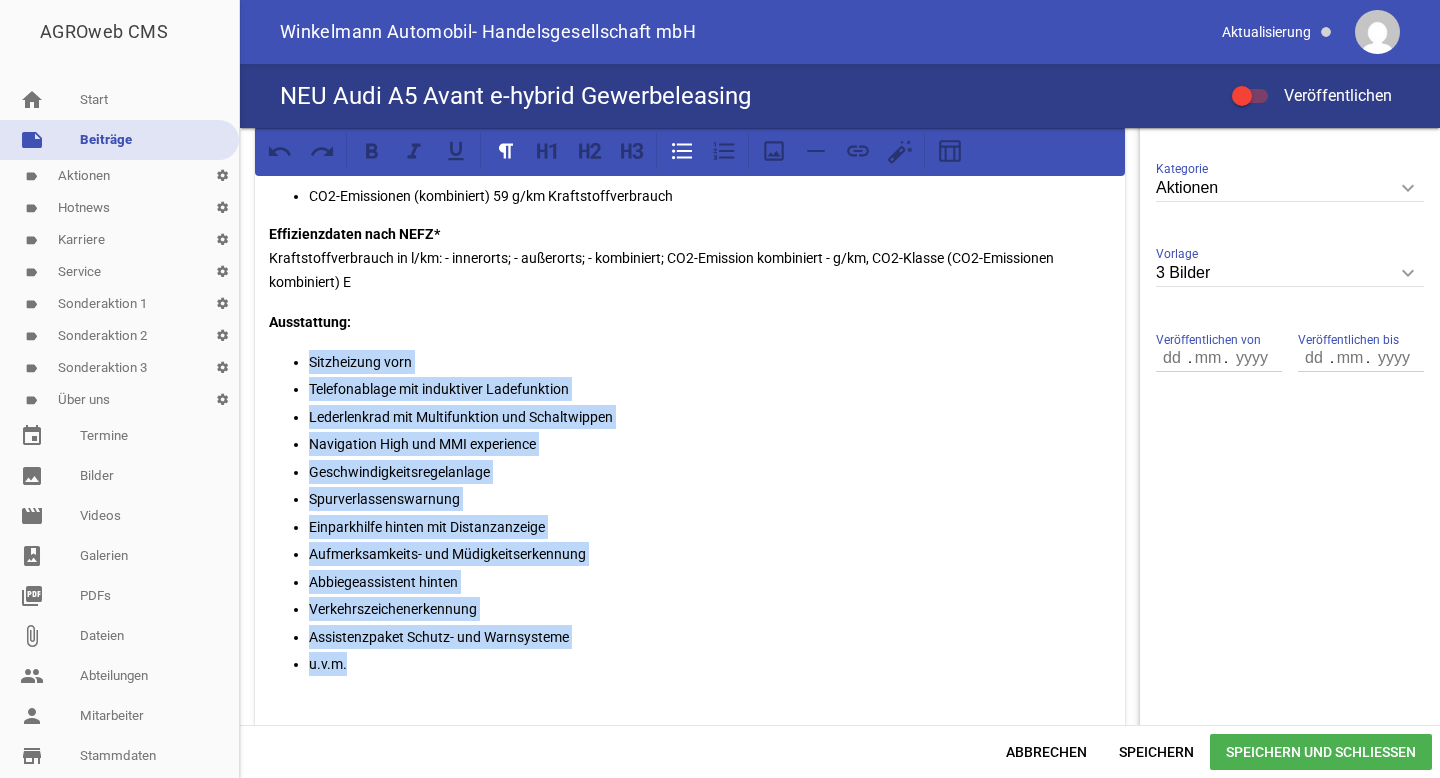 drag, startPoint x: 354, startPoint y: 667, endPoint x: 298, endPoint y: 366, distance: 306.16498 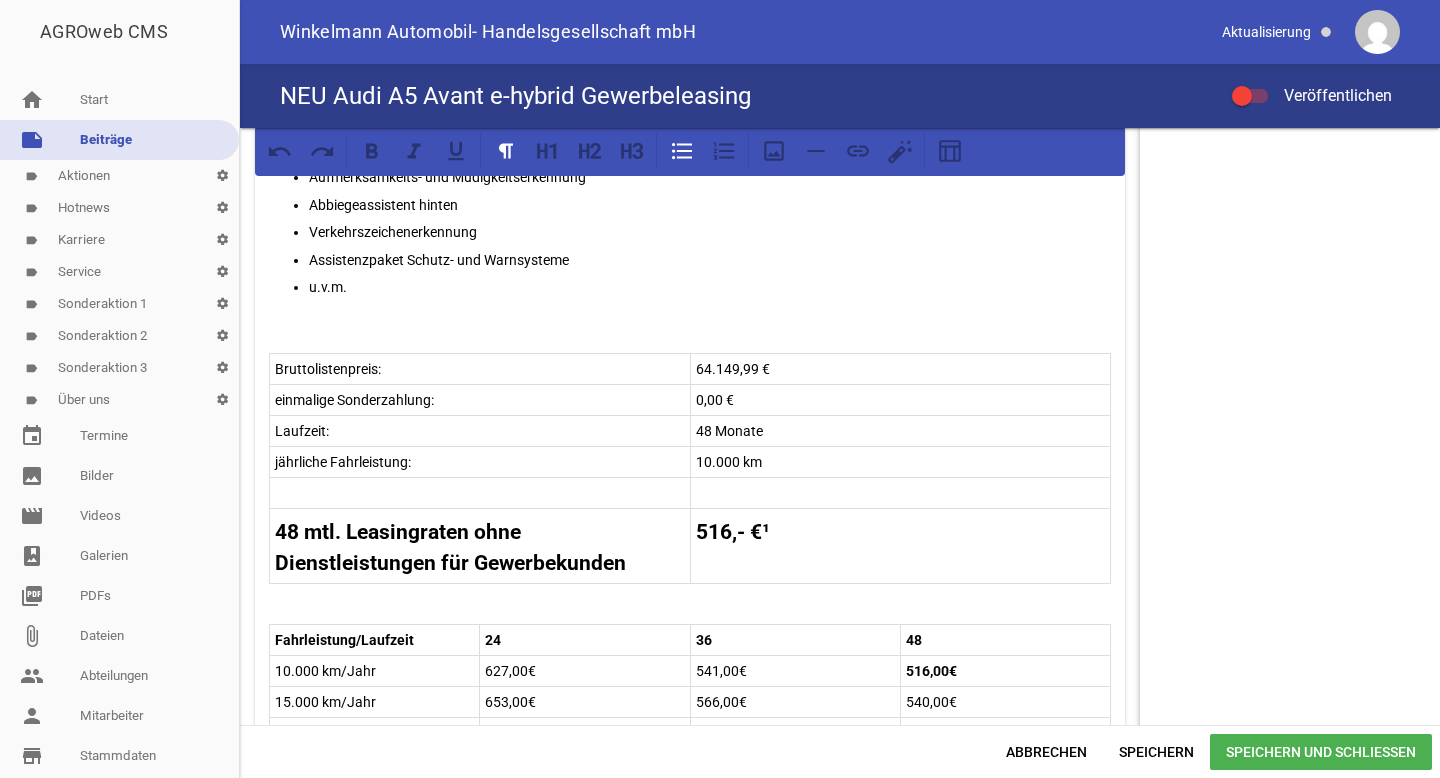 click on "Bruttolistenpreis: 64.149,99 € einmalige Sonderzahlung: 0,00 € Laufzeit: 48 Monate jährliche Fahrleistung: 10.000 km 48 mtl. Leasingraten ohne Dienstleistungen für Gewerbekunden 516,- €¹" at bounding box center [690, 468] 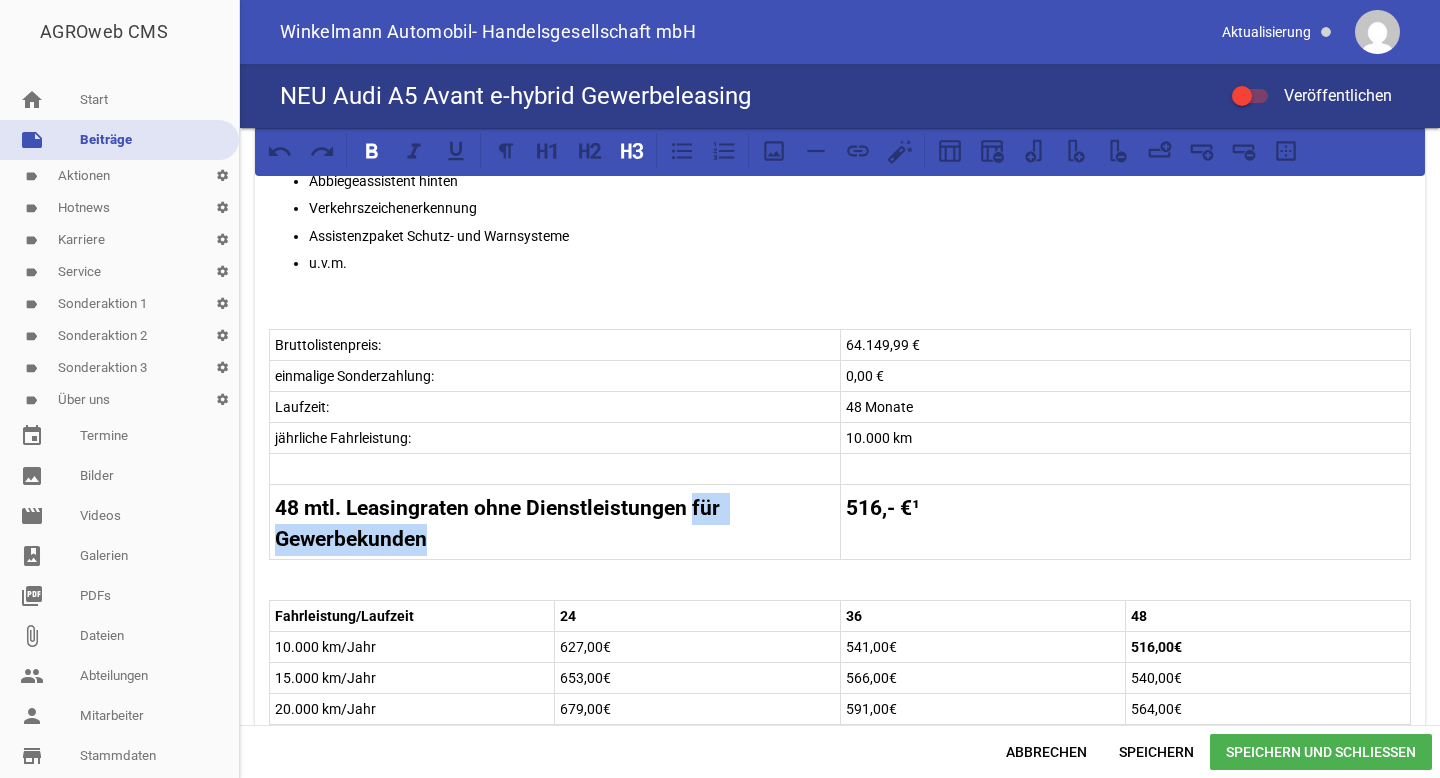 drag, startPoint x: 640, startPoint y: 530, endPoint x: 691, endPoint y: 505, distance: 56.797886 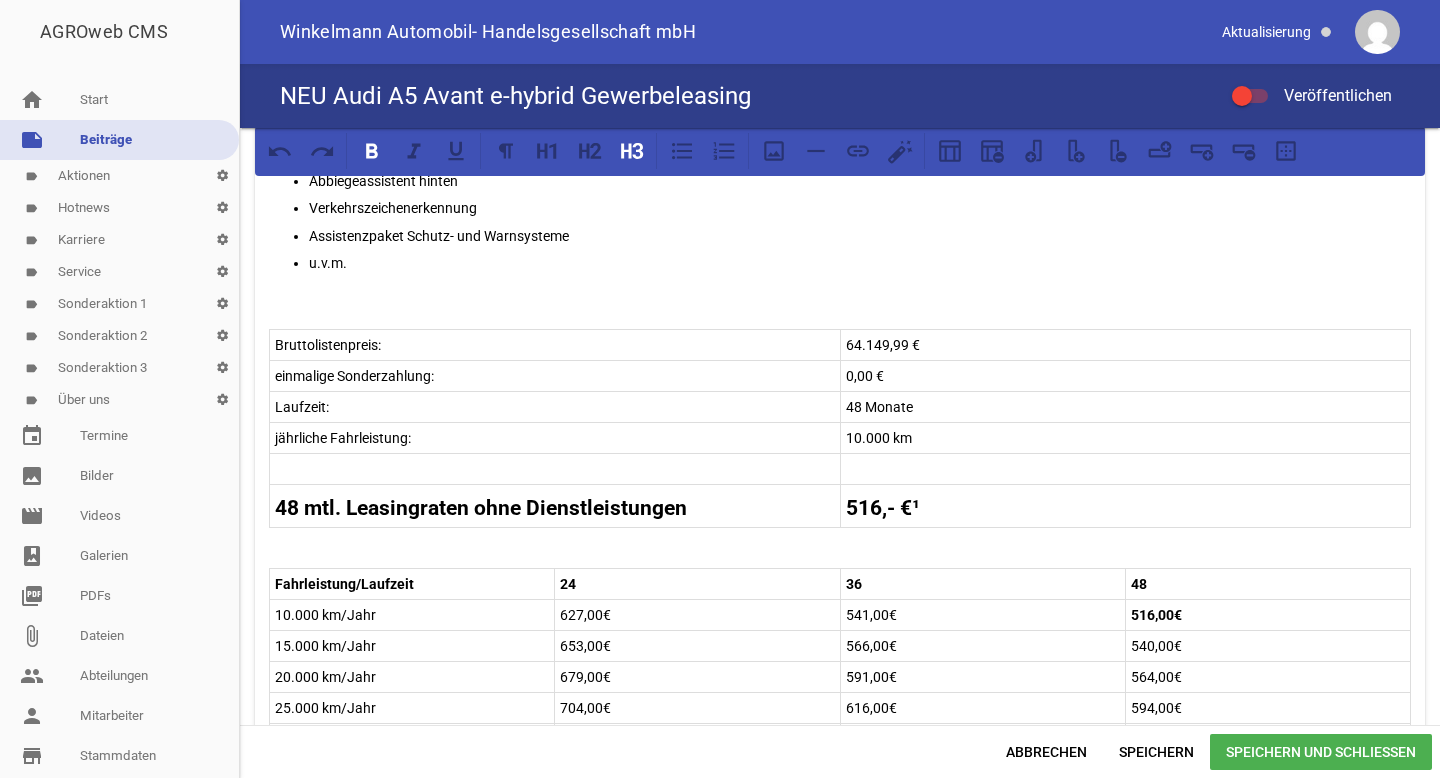 click at bounding box center [840, 540] 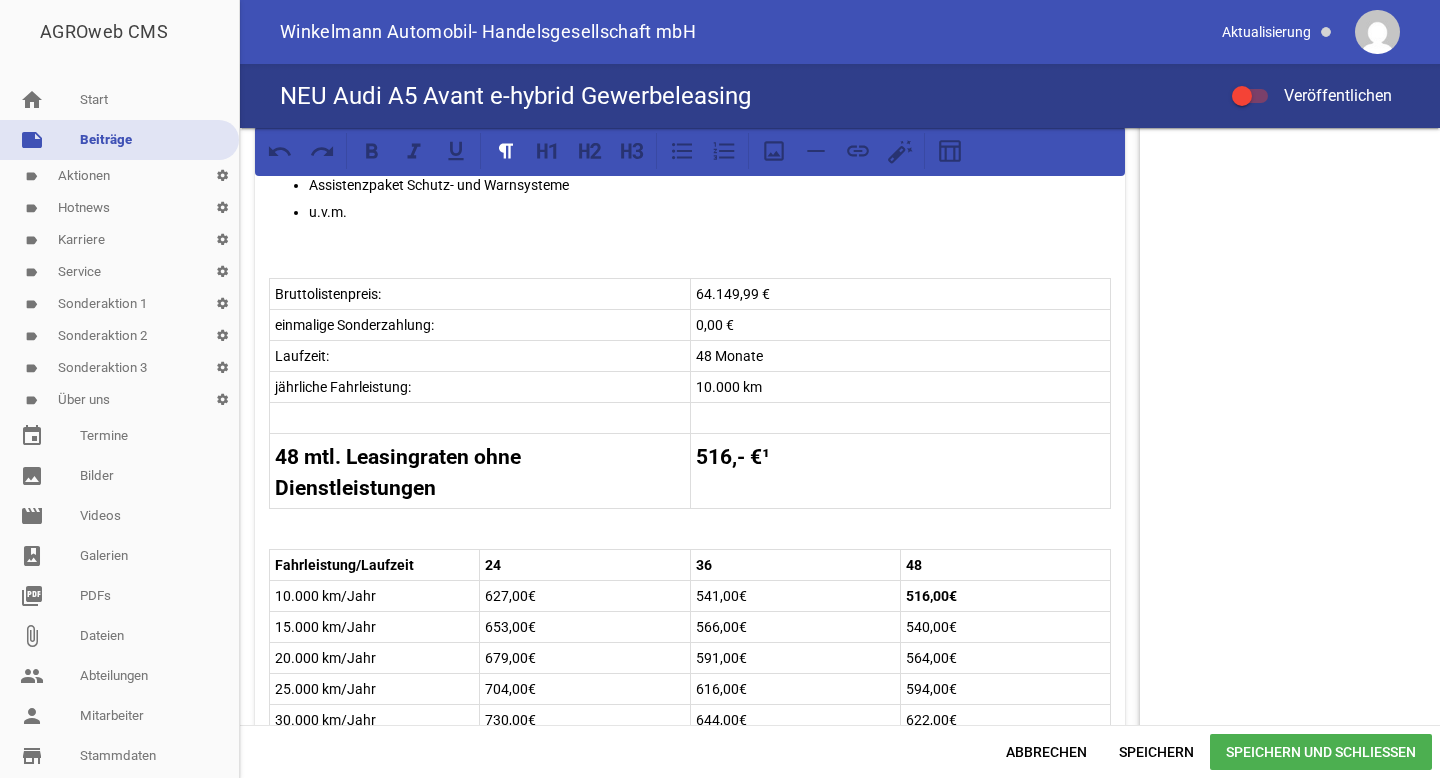 scroll, scrollTop: 909, scrollLeft: 0, axis: vertical 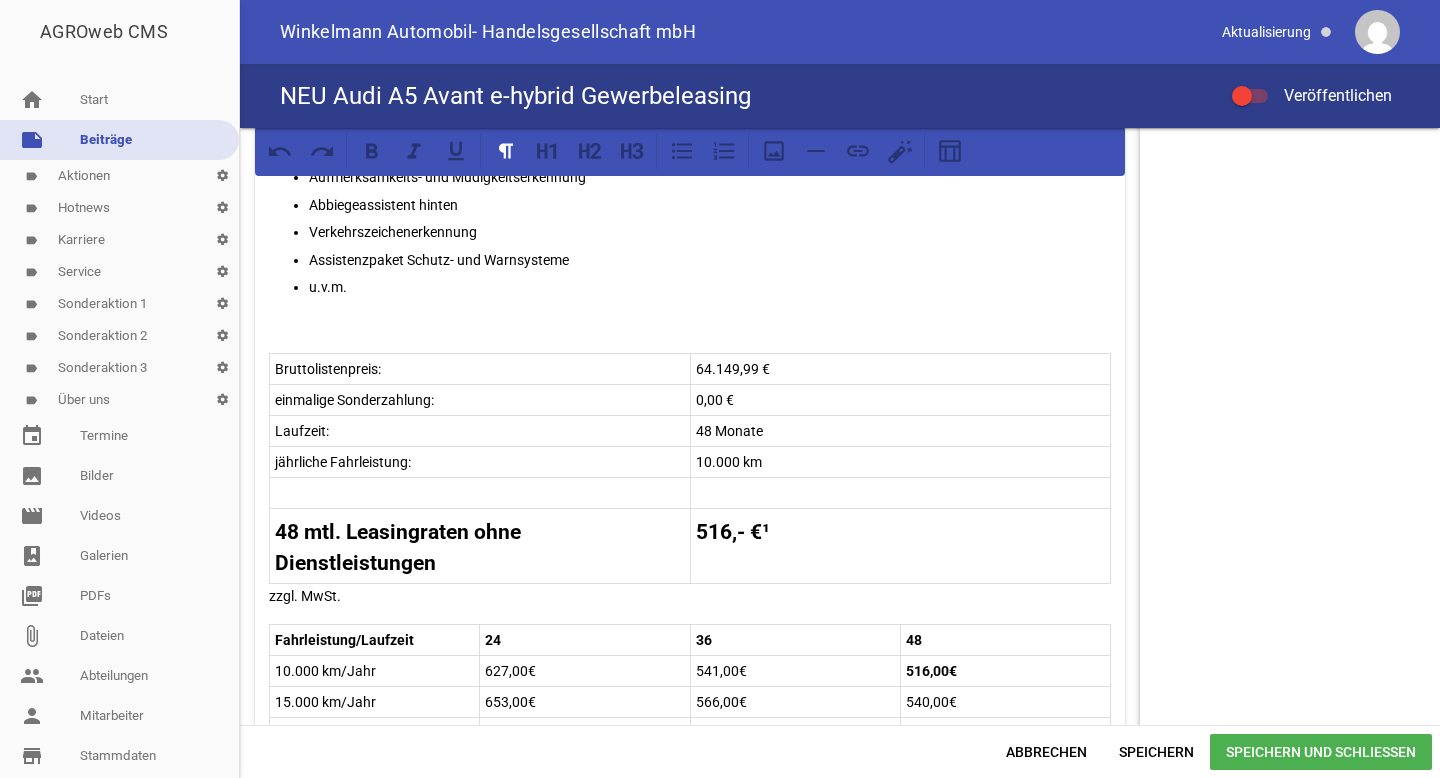 click on "516,- €¹" at bounding box center (733, 532) 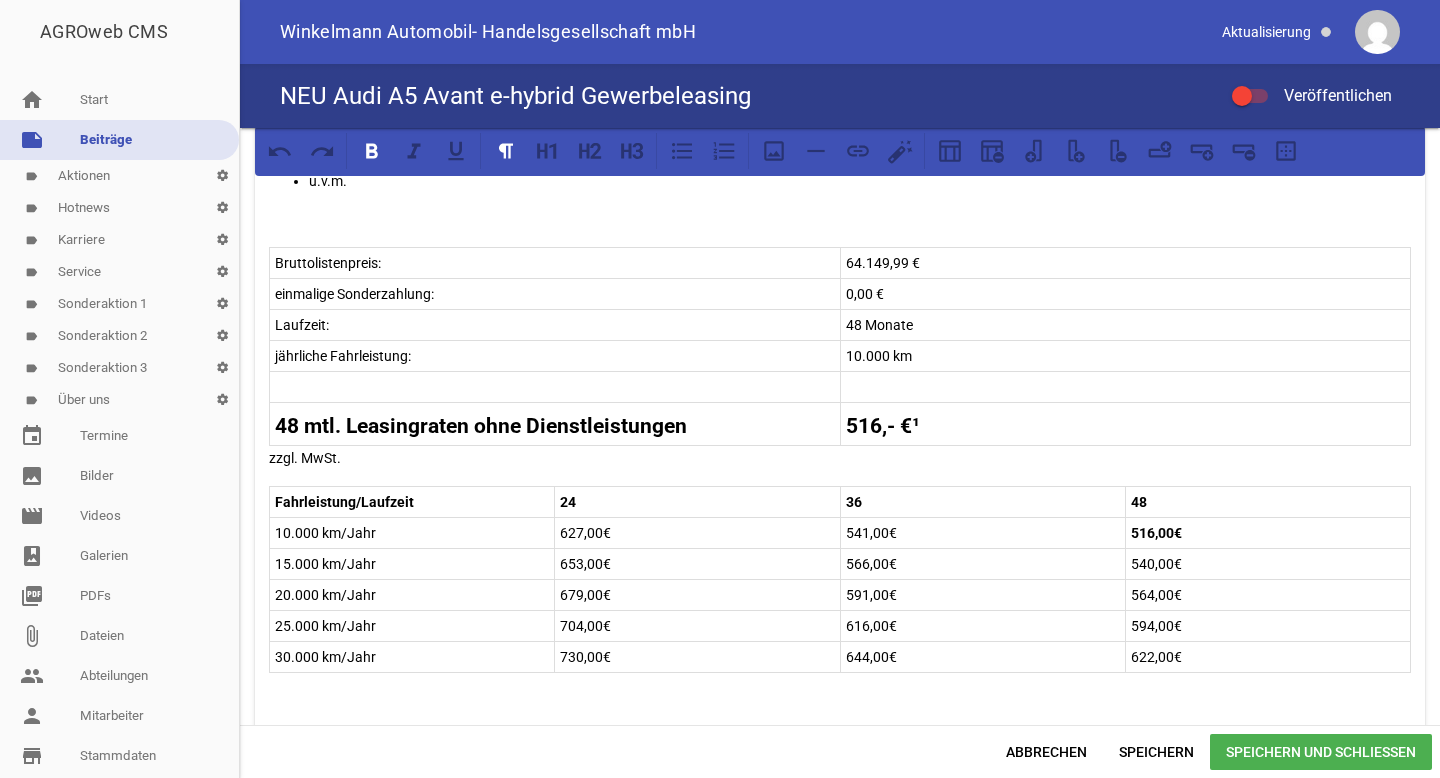 click on "516,- €¹" at bounding box center (883, 426) 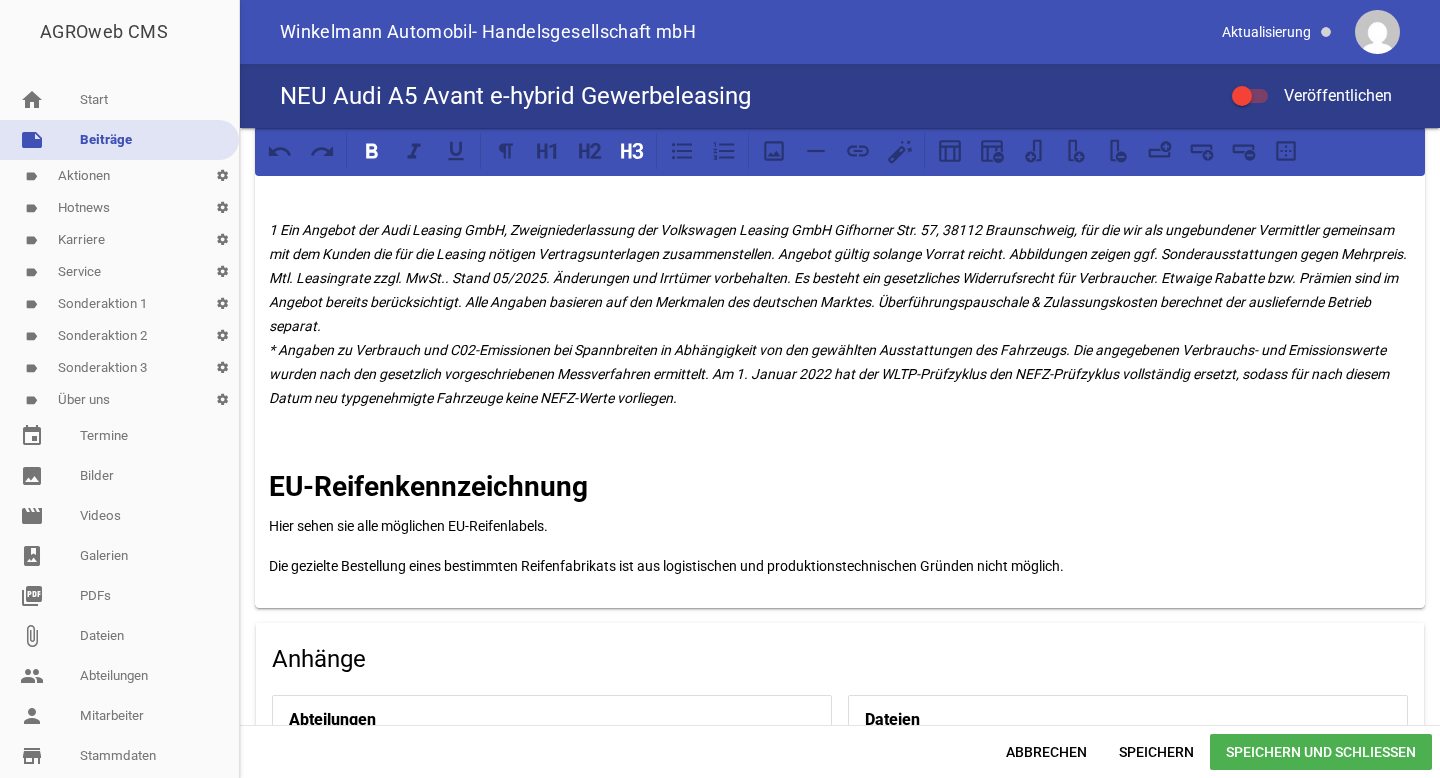 scroll, scrollTop: 1557, scrollLeft: 0, axis: vertical 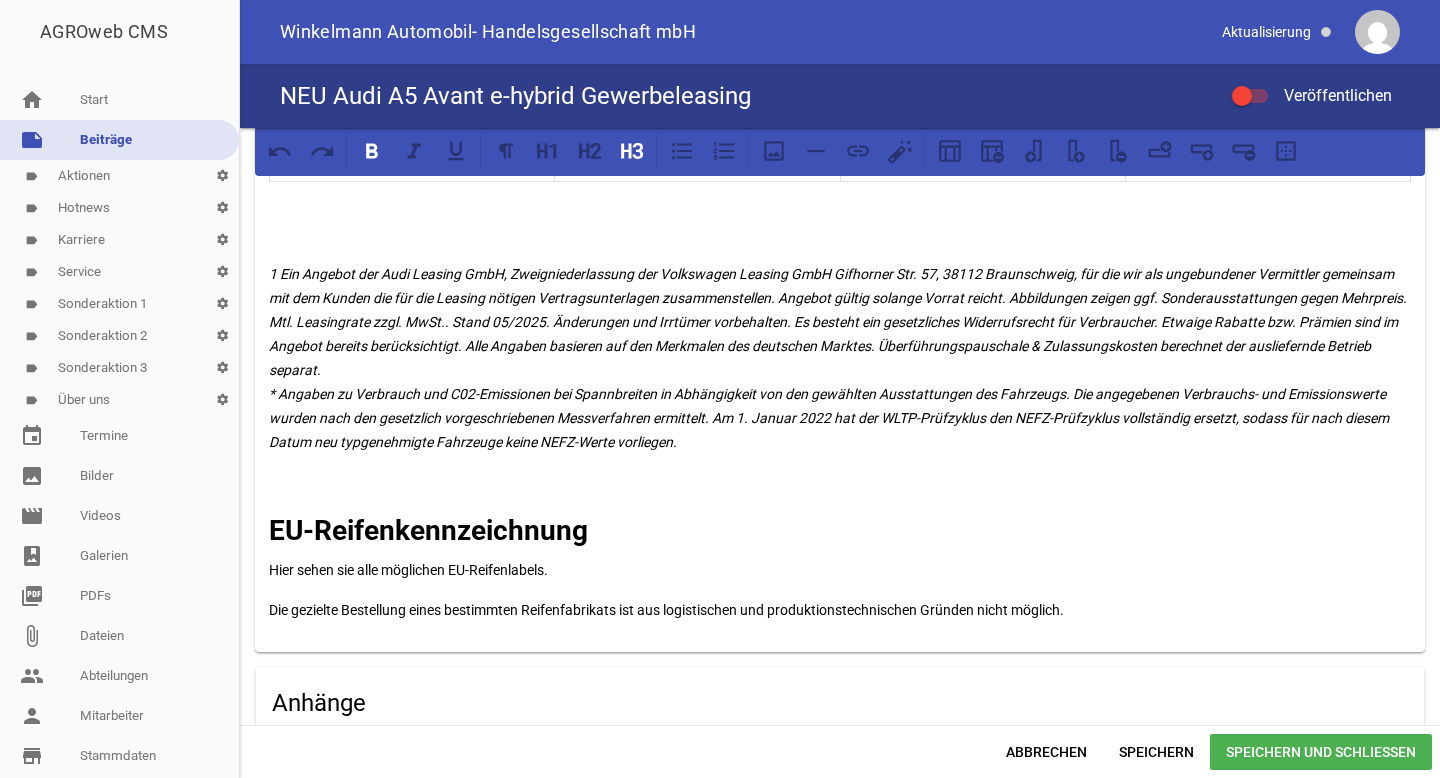 click on "1 Ein Angebot der Audi Leasing GmbH, Zweigniederlassung der Volkswagen Leasing GmbH Gifhorner Str. 57, 38112 Braunschweig, für die wir als ungebundener Vermittler gemeinsam mit dem Kunden die für die Leasing nötigen Vertragsunterlagen zusammenstellen. Angebot gültig solange Vorrat reicht. Abbildungen zeigen ggf. Sonderausstattungen gegen Mehrpreis. Mtl. Leasingrate zzgl. MwSt.. Stand 05/2025. Änderungen und Irrtümer vorbehalten. Es besteht ein gesetzliches Widerrufsrecht für Verbraucher. Etwaige Rabatte bzw. Prämien sind im Angebot bereits berücksichtigt. Alle Angaben basieren auf den Merkmalen des deutschen Marktes. Überführungspauschale & Zulassungskosten berechnet der ausliefernde Betrieb separat." at bounding box center [839, 358] 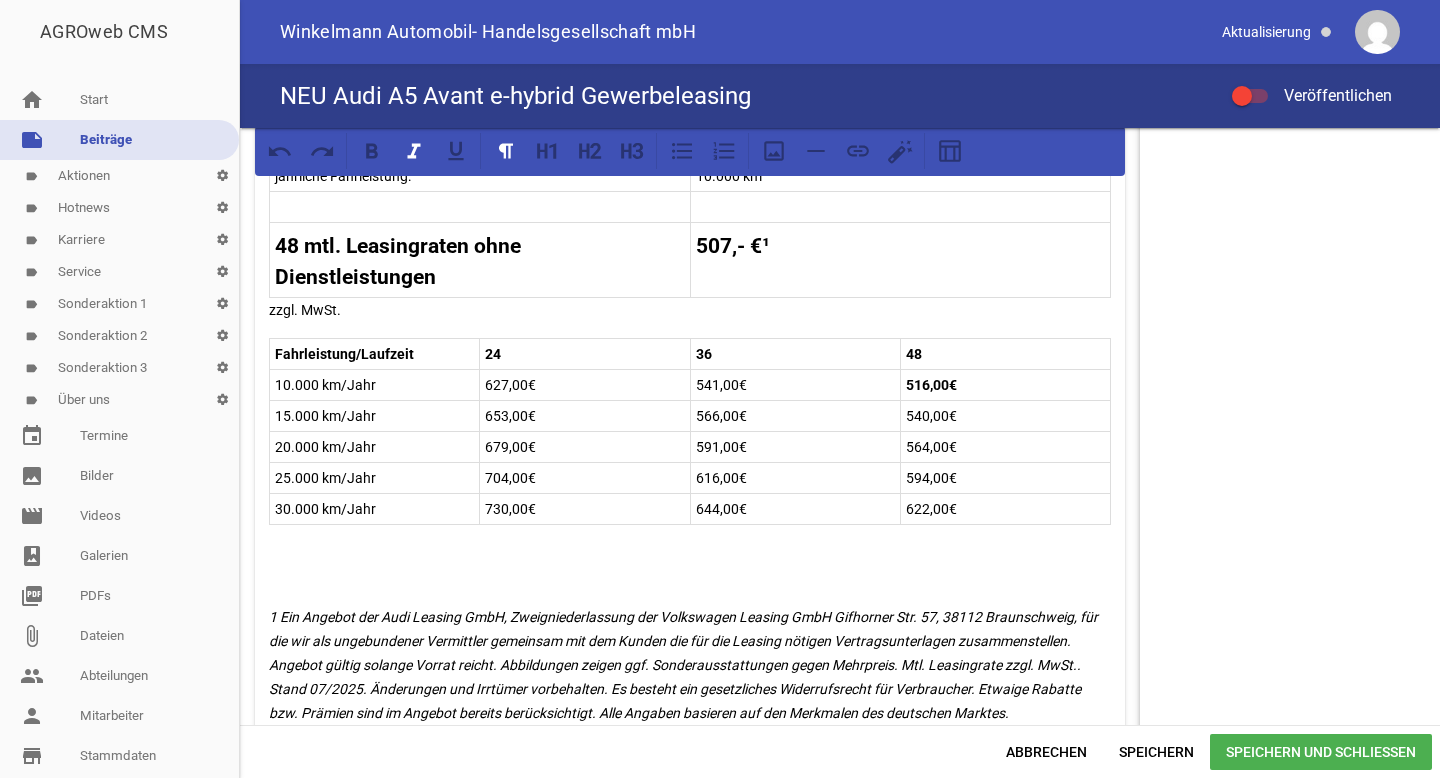 scroll, scrollTop: 1181, scrollLeft: 0, axis: vertical 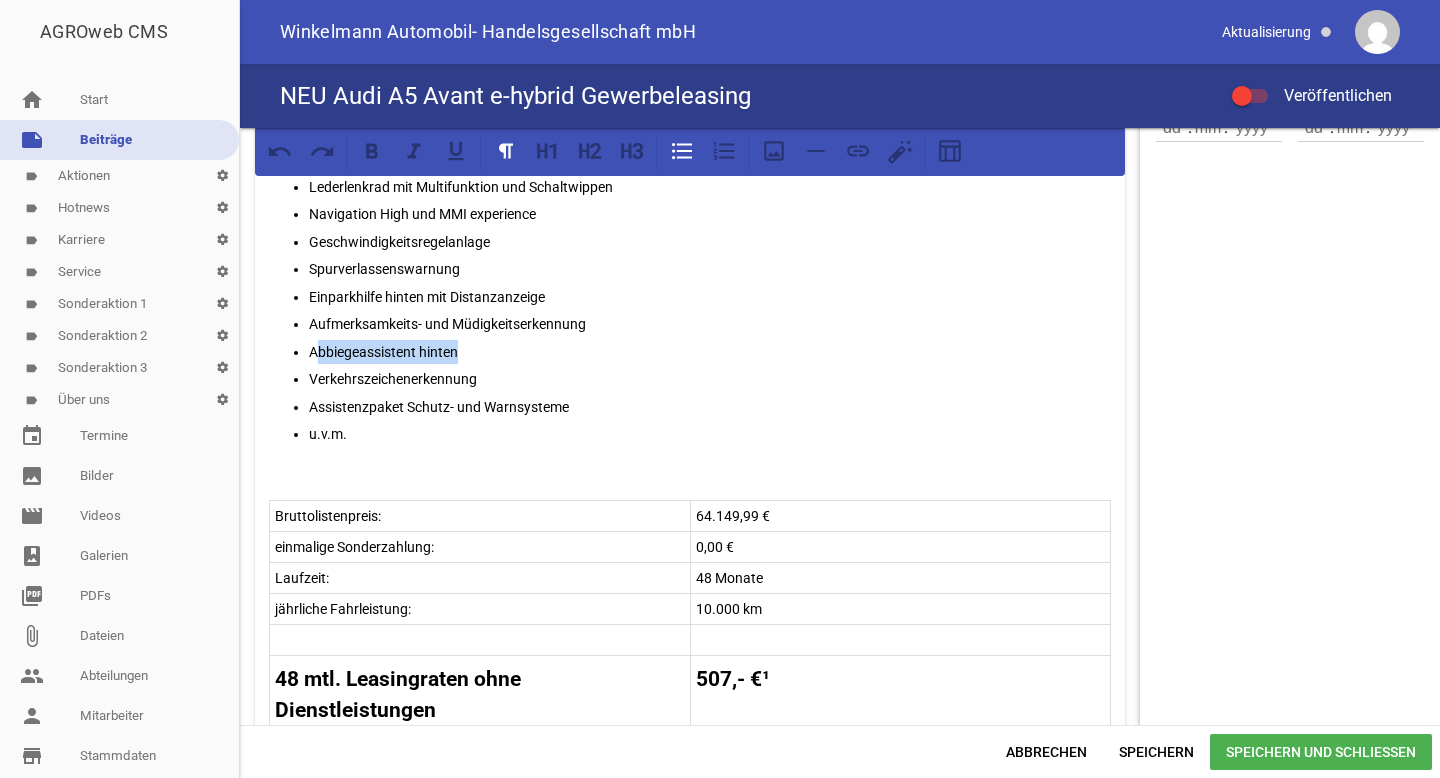 drag, startPoint x: 490, startPoint y: 346, endPoint x: 321, endPoint y: 346, distance: 169 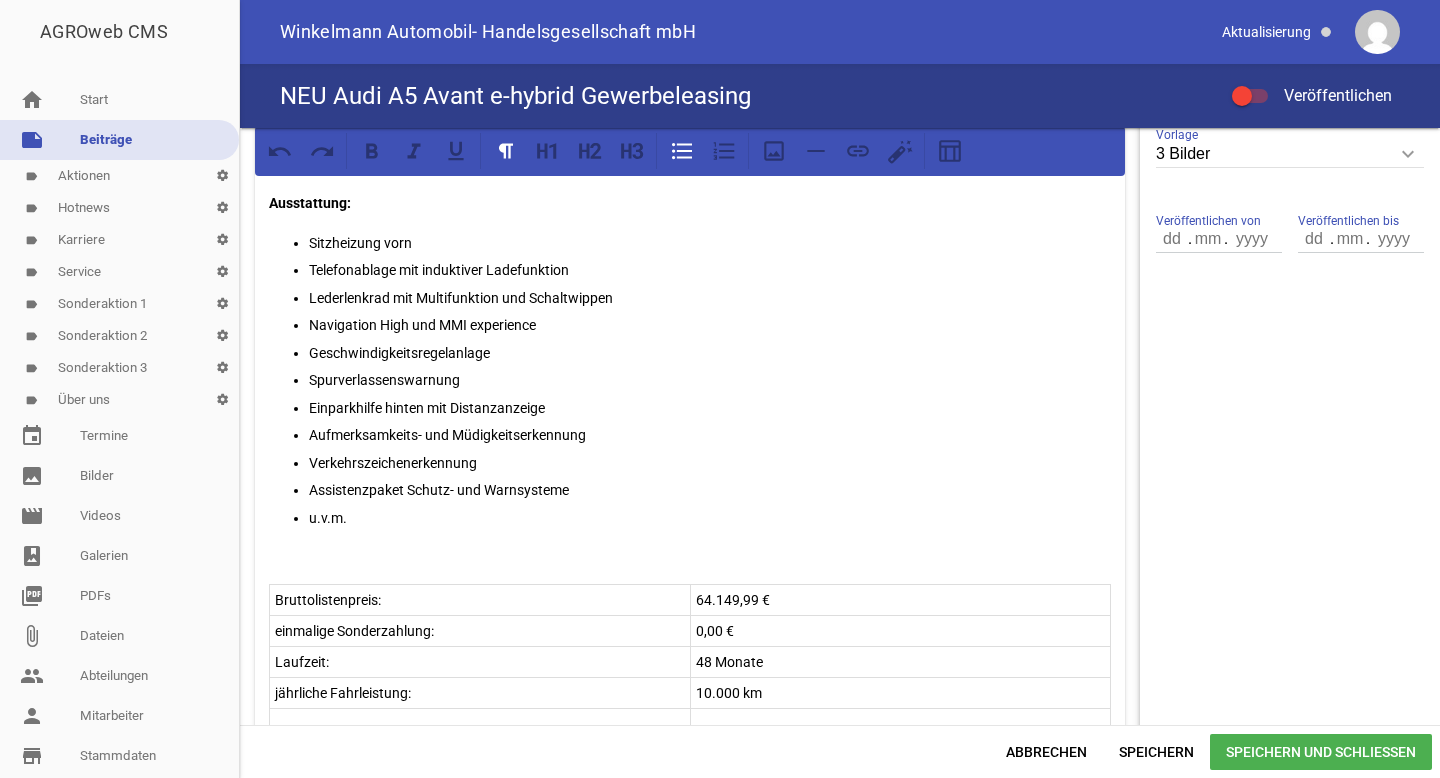 scroll, scrollTop: 641, scrollLeft: 0, axis: vertical 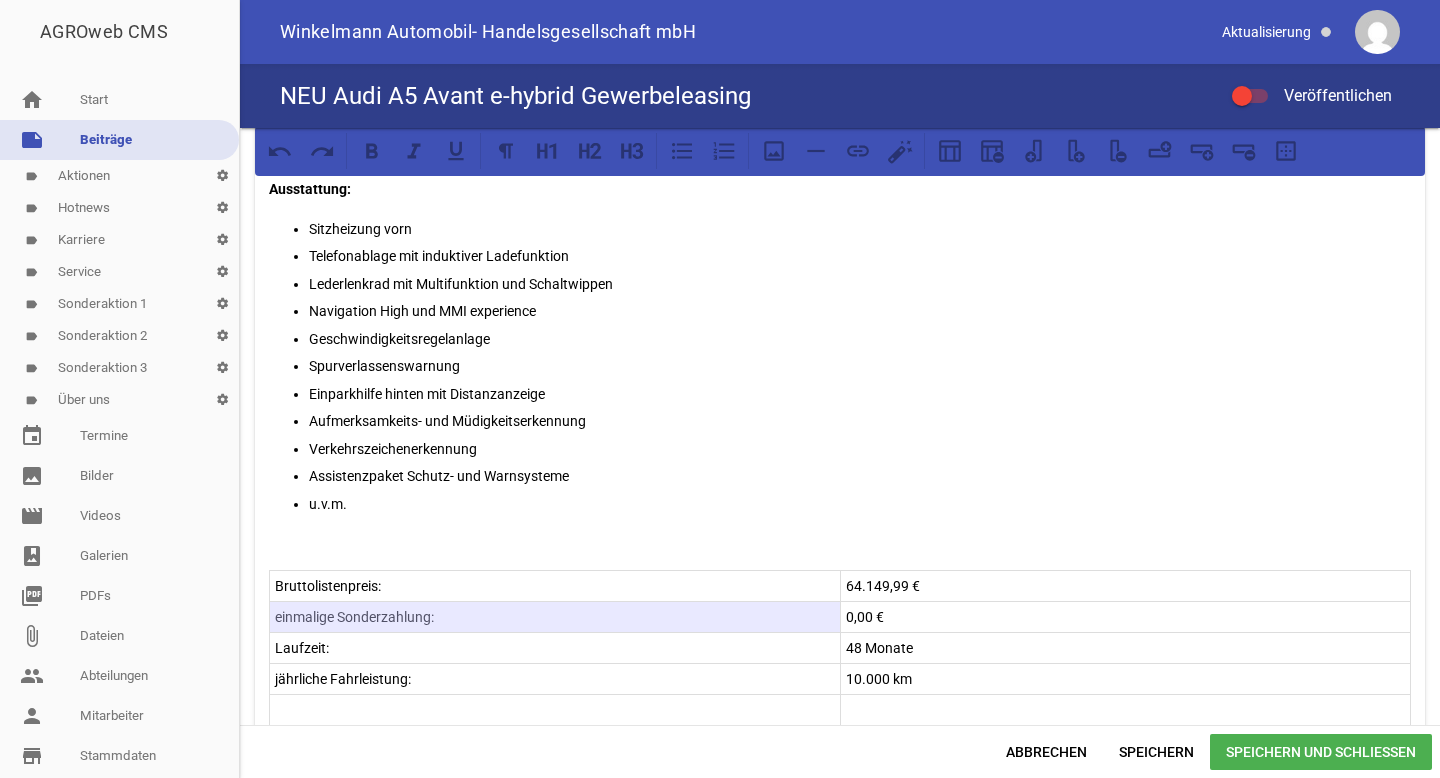 drag, startPoint x: 751, startPoint y: 607, endPoint x: 725, endPoint y: 607, distance: 26 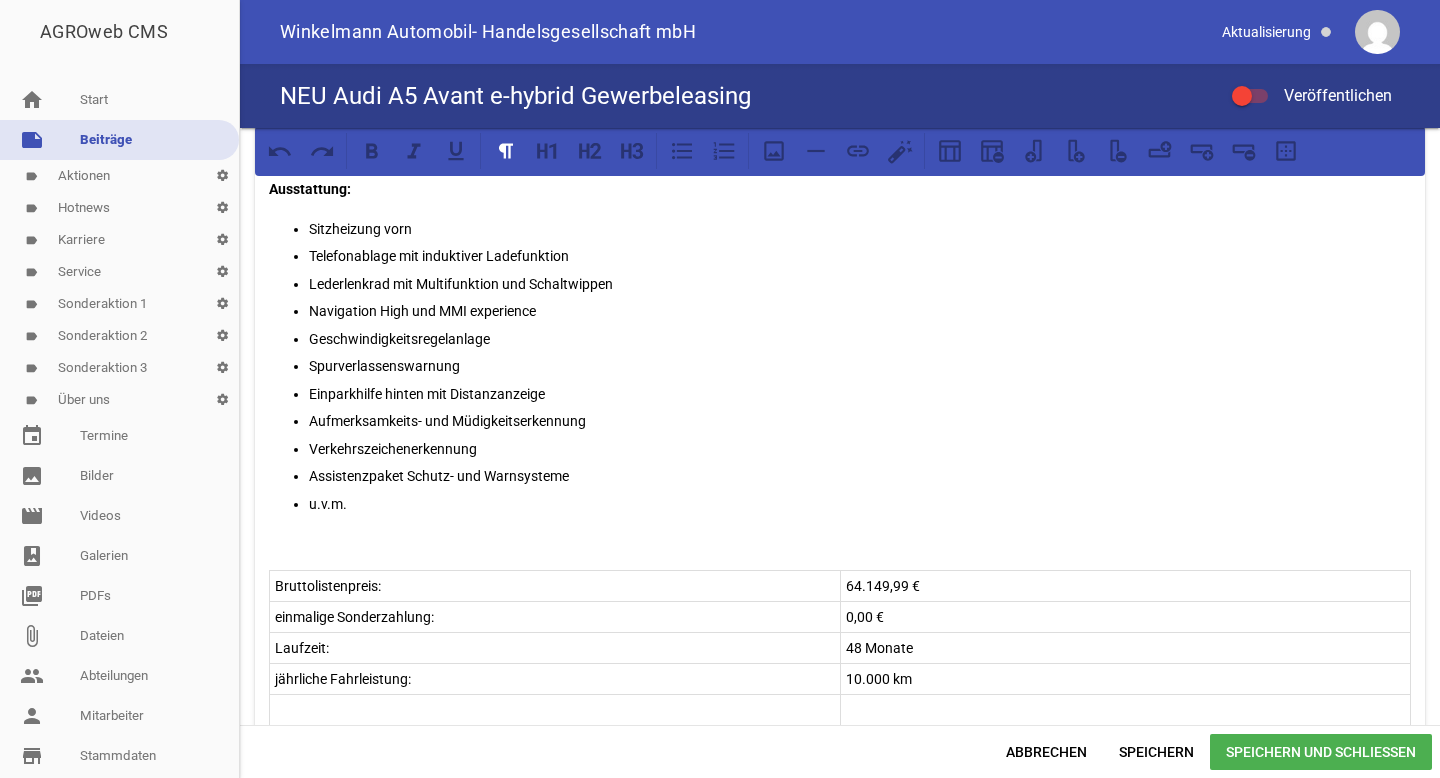 click on "64.149,99 €" at bounding box center (1126, 586) 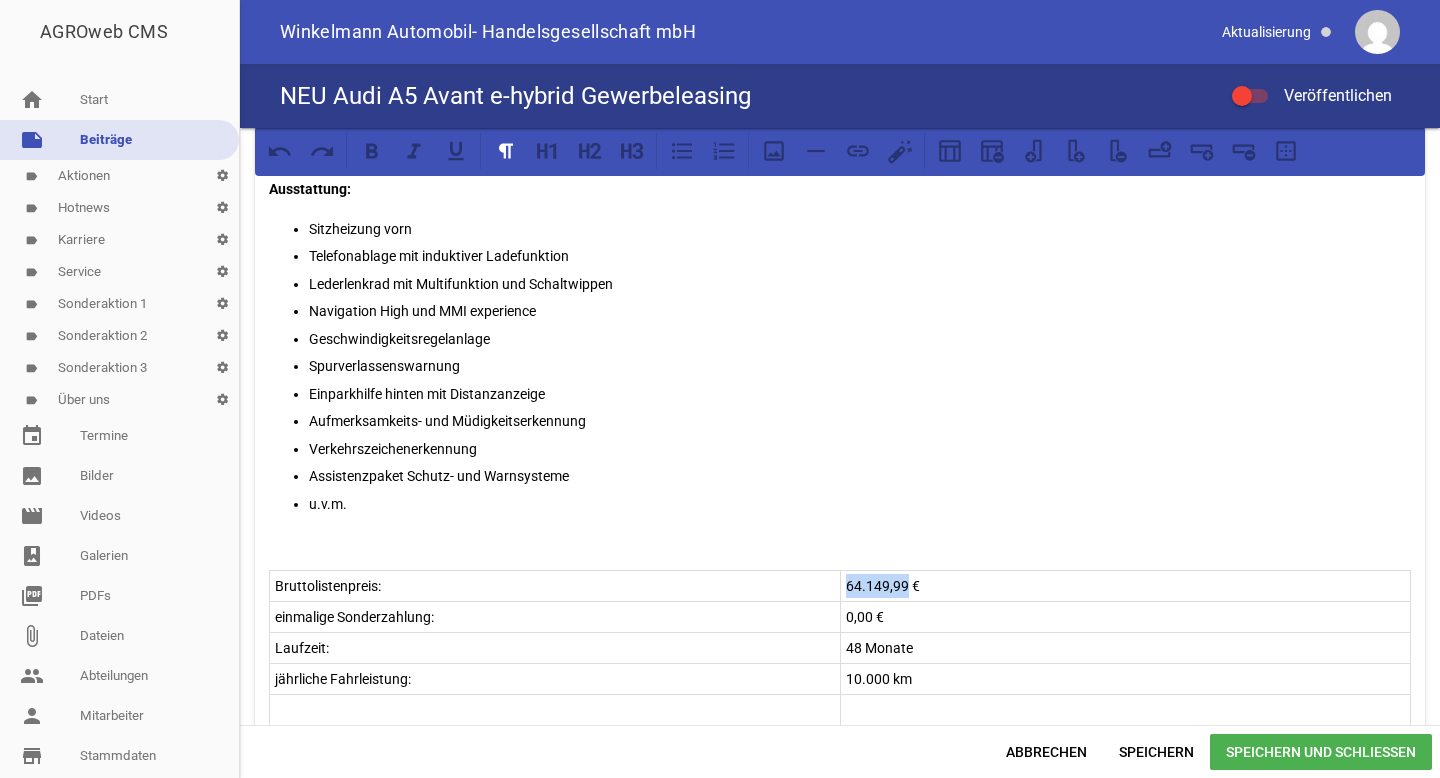 drag, startPoint x: 902, startPoint y: 581, endPoint x: 842, endPoint y: 582, distance: 60.00833 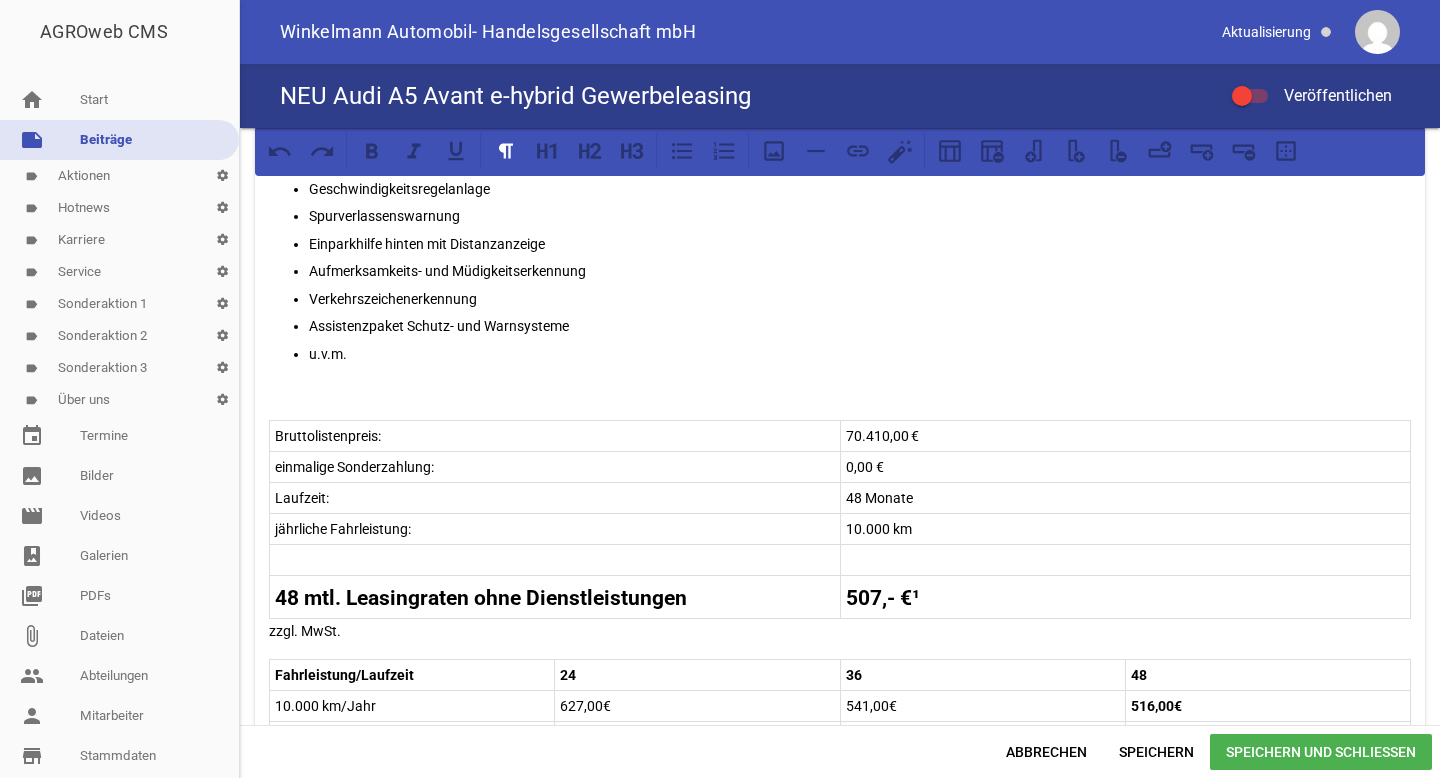 scroll, scrollTop: 885, scrollLeft: 0, axis: vertical 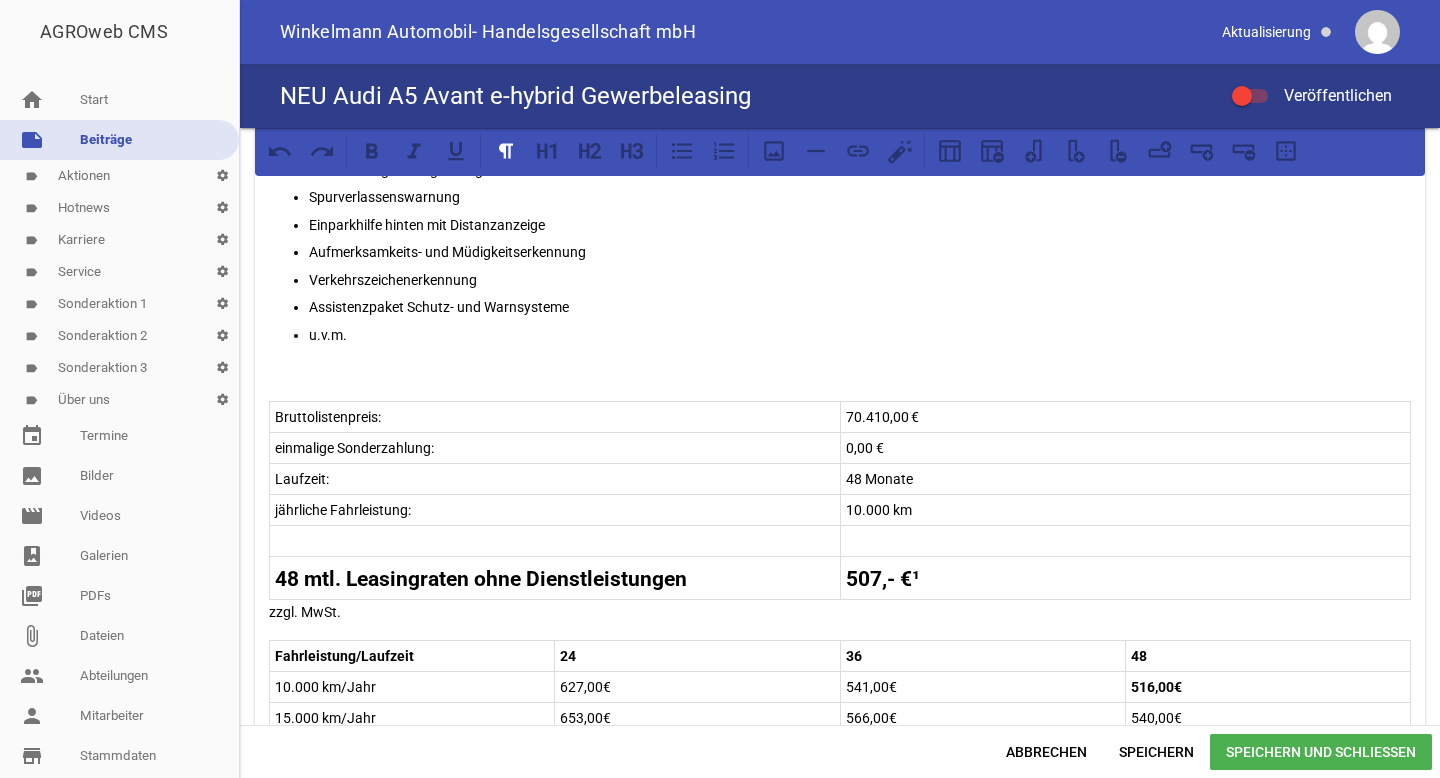 click at bounding box center [555, 541] 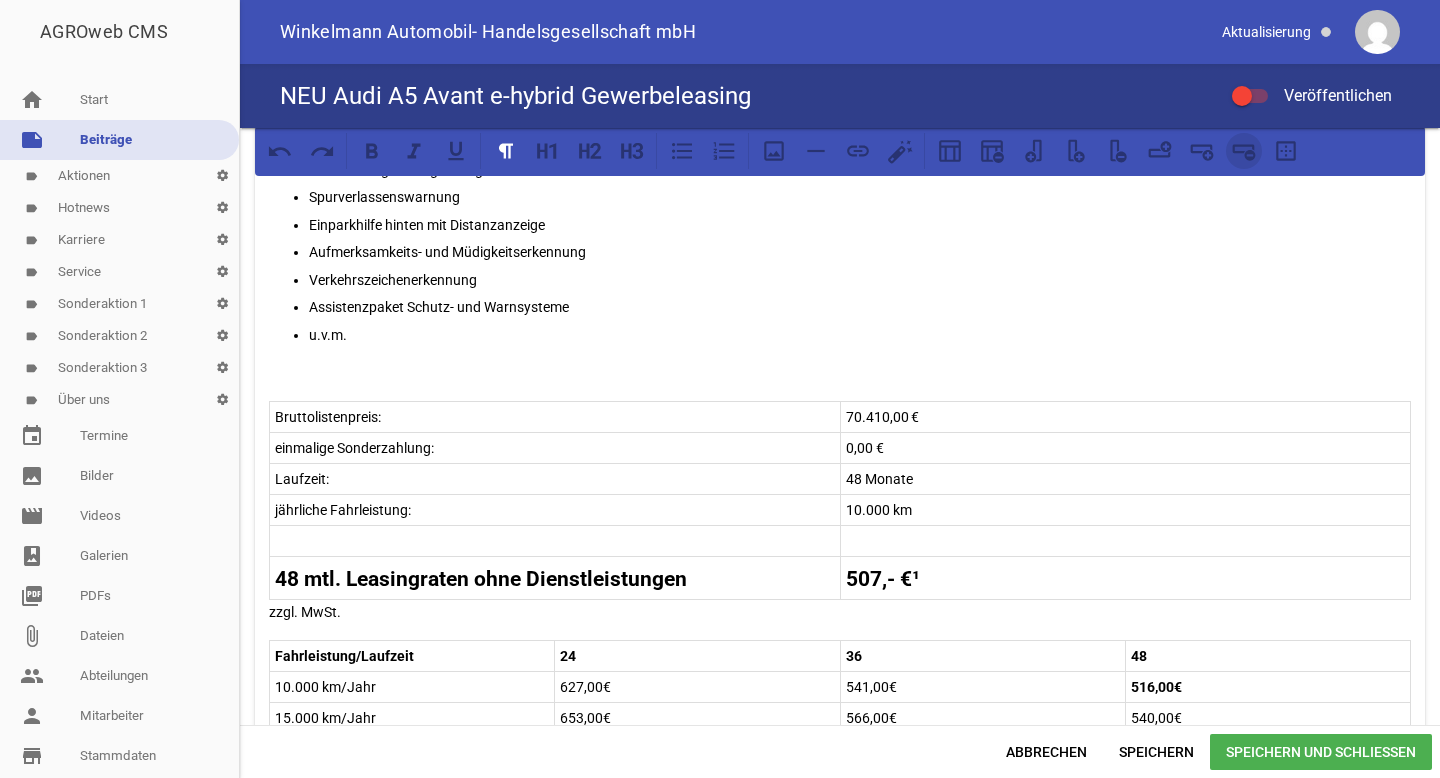 click 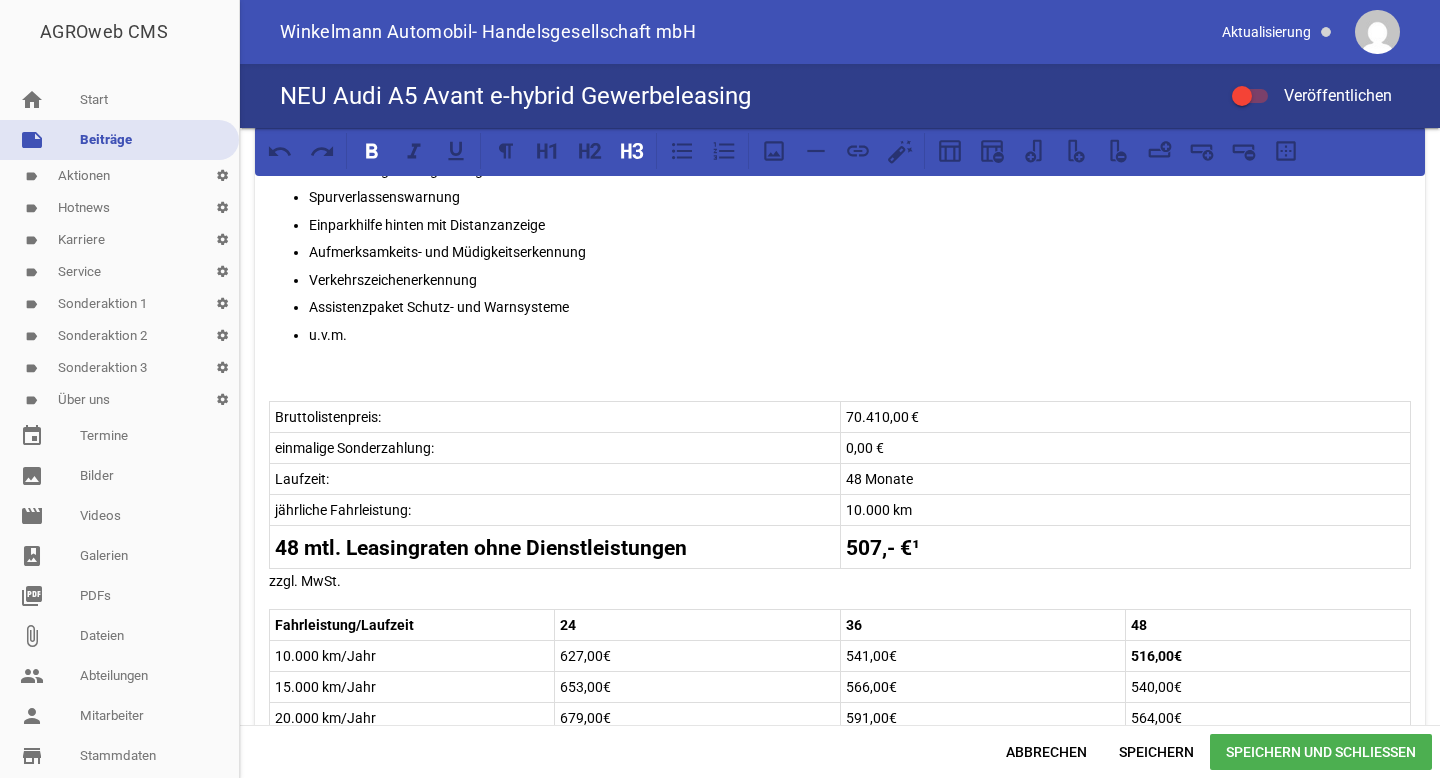 scroll, scrollTop: 978, scrollLeft: 0, axis: vertical 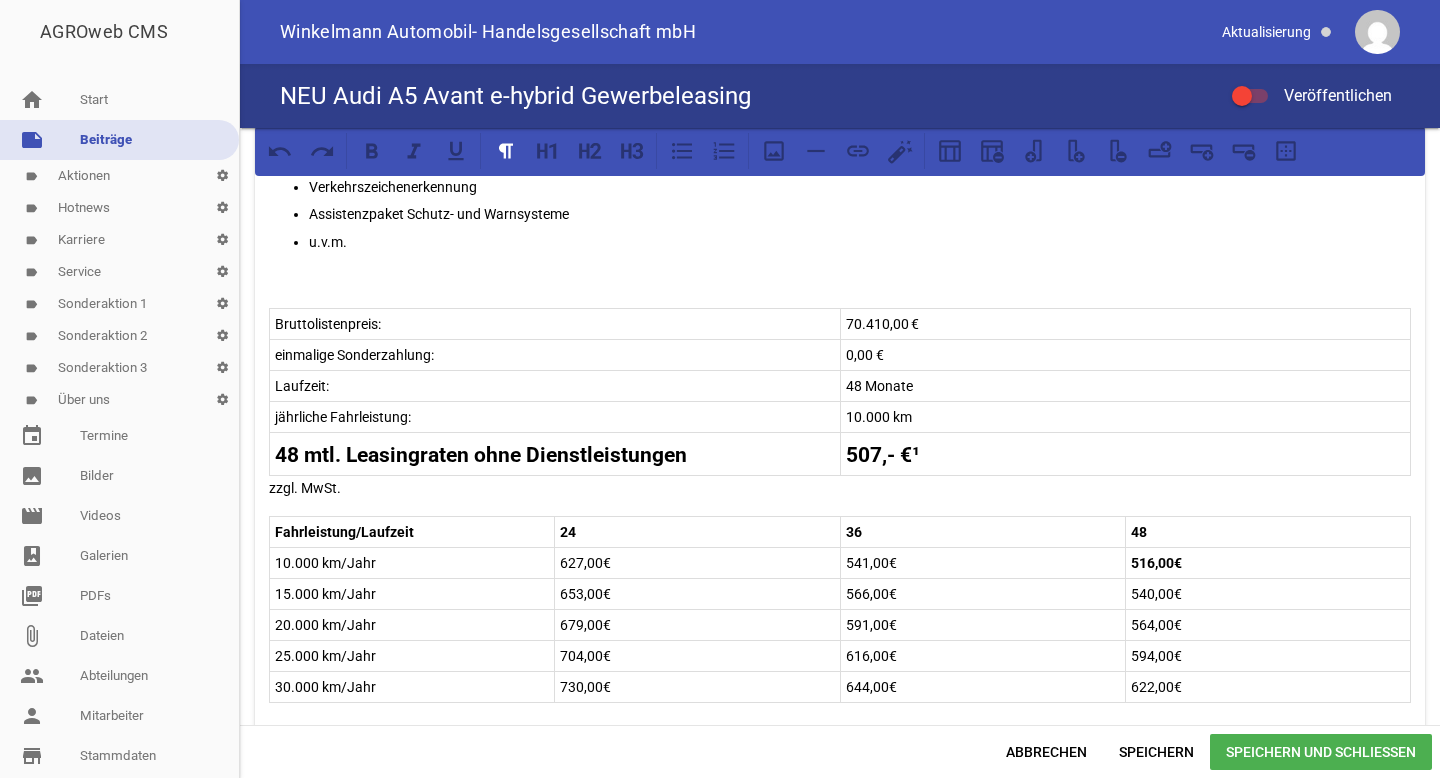 click on "627,00€" at bounding box center [697, 563] 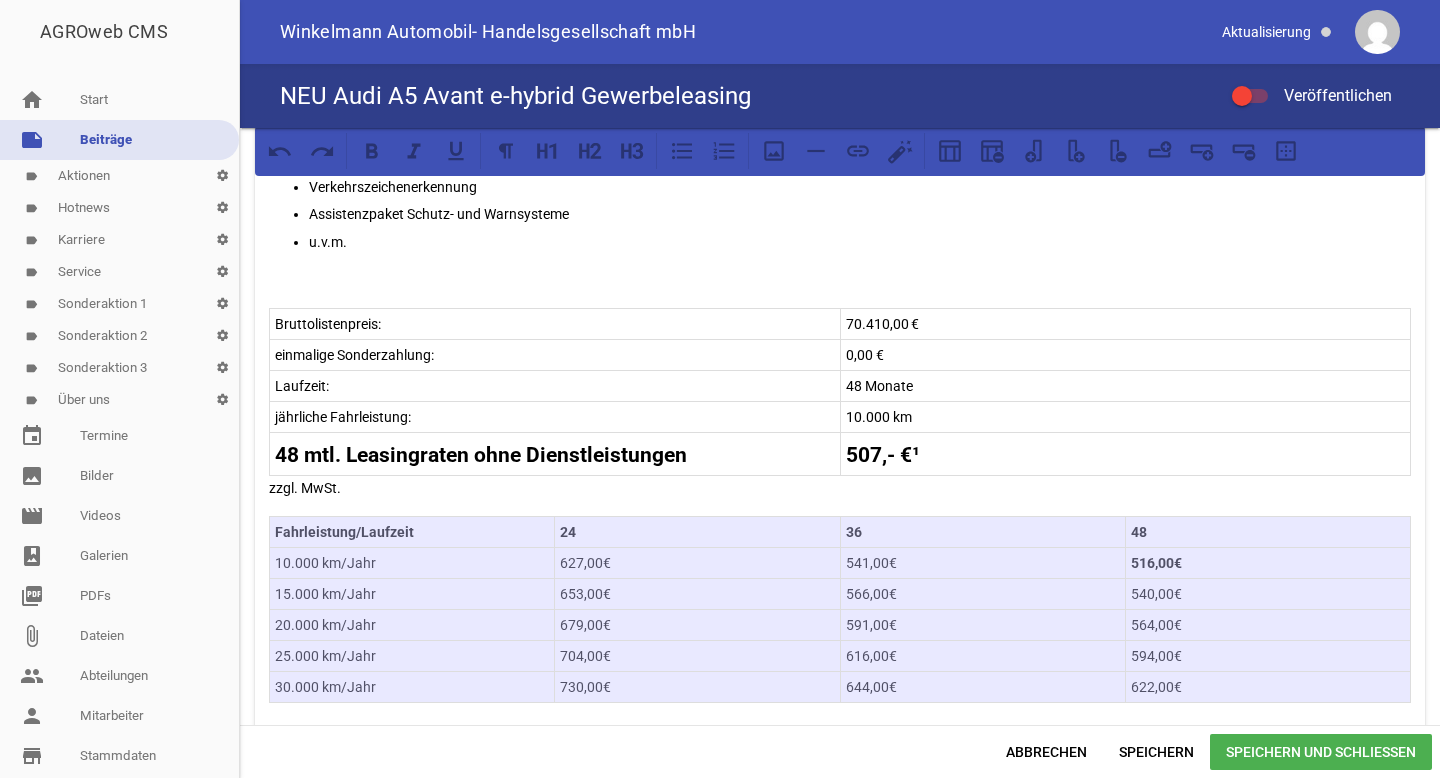drag, startPoint x: 493, startPoint y: 529, endPoint x: 1151, endPoint y: 679, distance: 674.88074 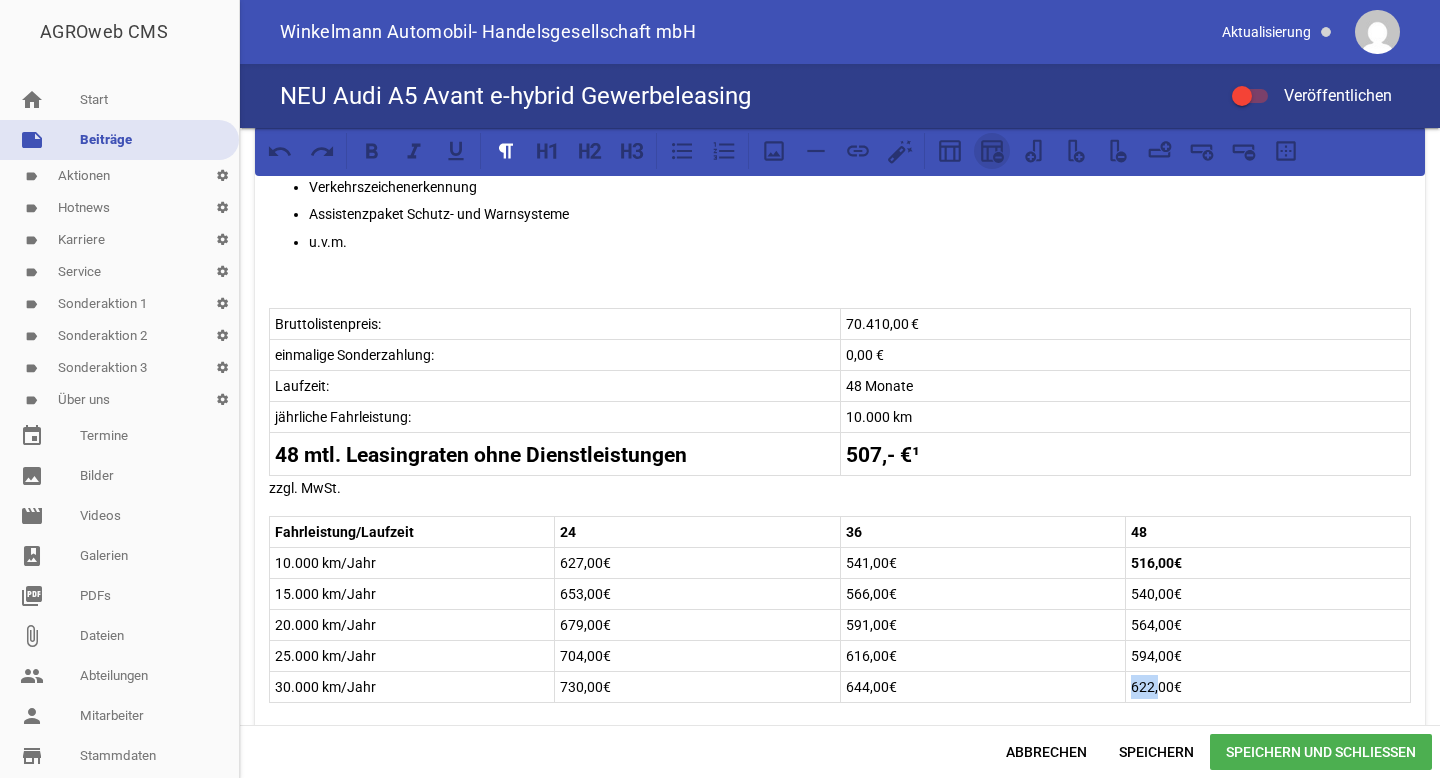 click 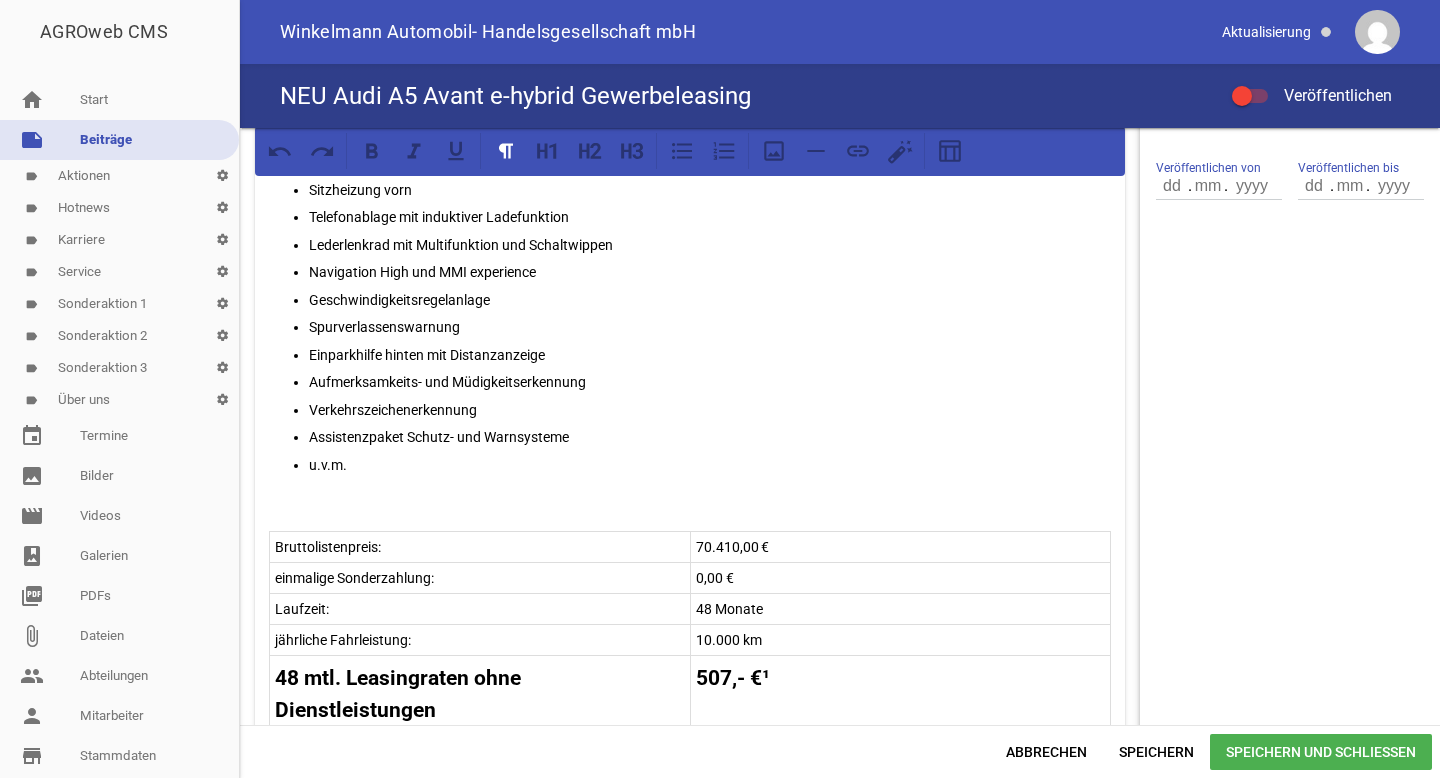 scroll, scrollTop: 621, scrollLeft: 0, axis: vertical 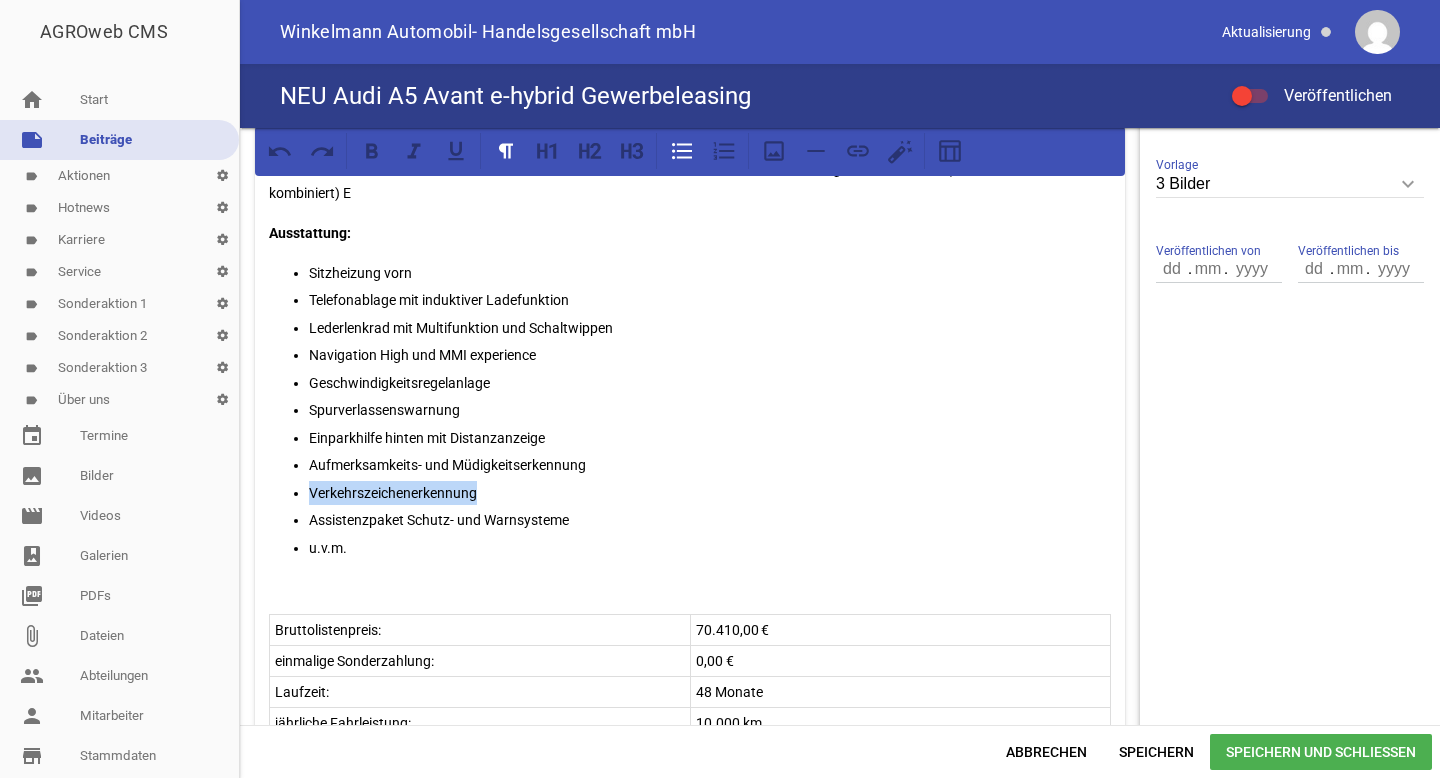 drag, startPoint x: 484, startPoint y: 492, endPoint x: 311, endPoint y: 488, distance: 173.04623 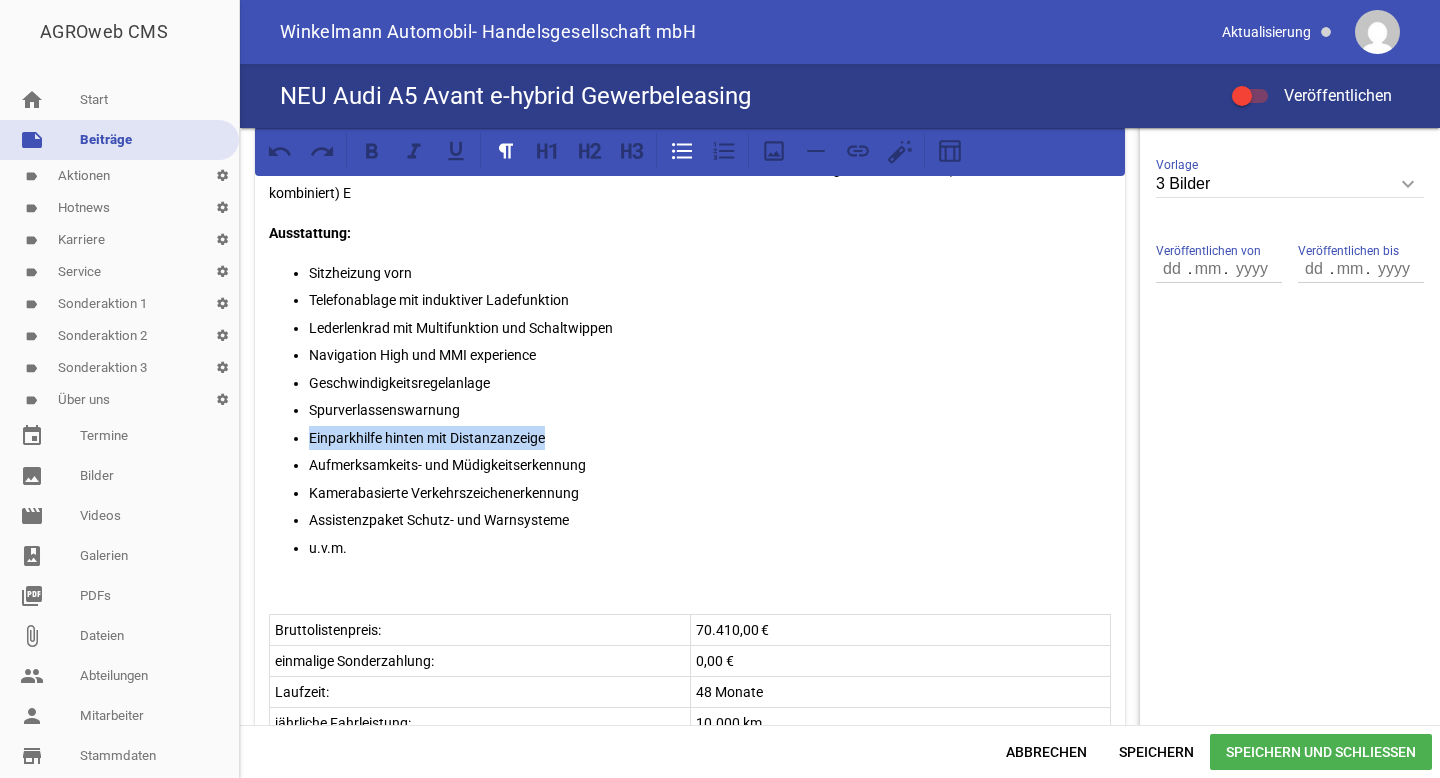 drag, startPoint x: 551, startPoint y: 433, endPoint x: 309, endPoint y: 432, distance: 242.00206 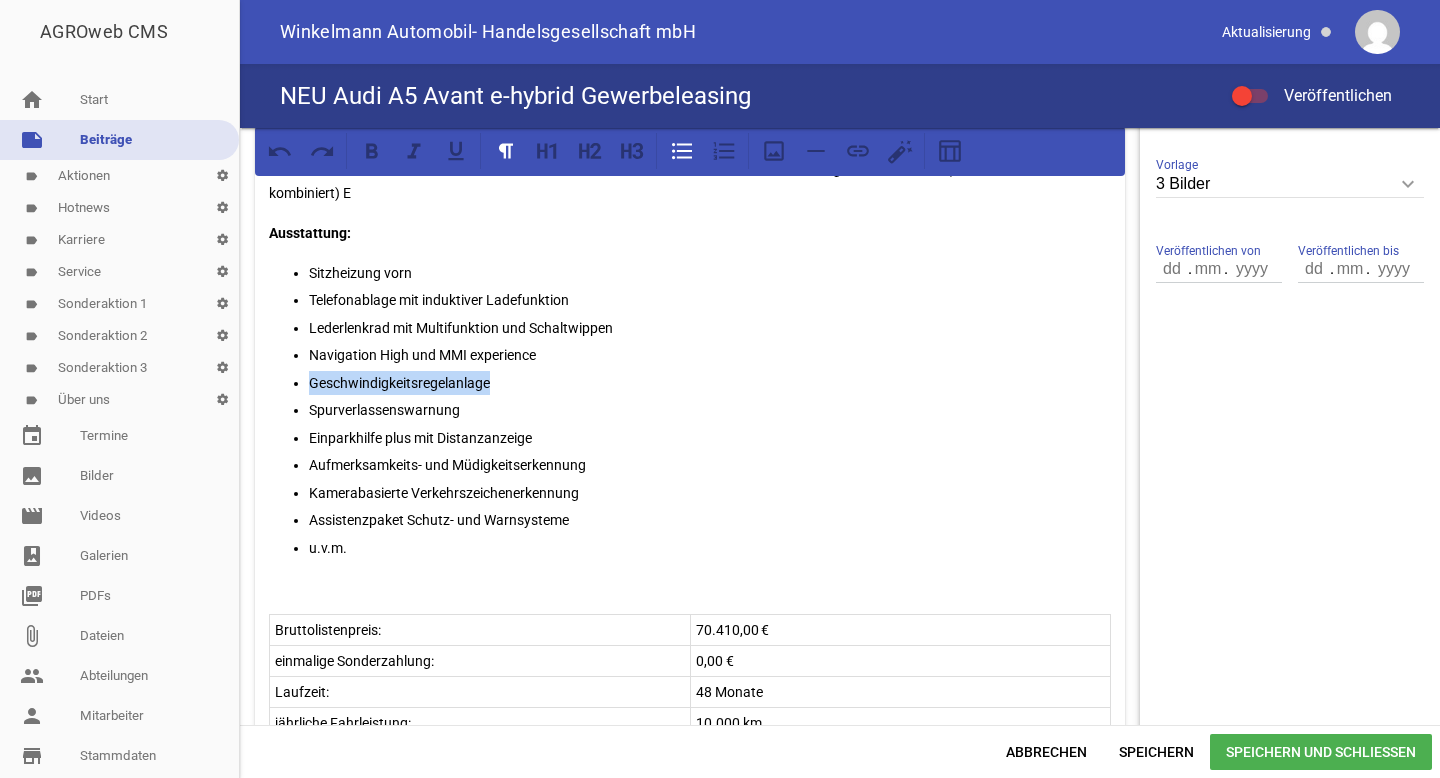 drag, startPoint x: 501, startPoint y: 379, endPoint x: 312, endPoint y: 379, distance: 189 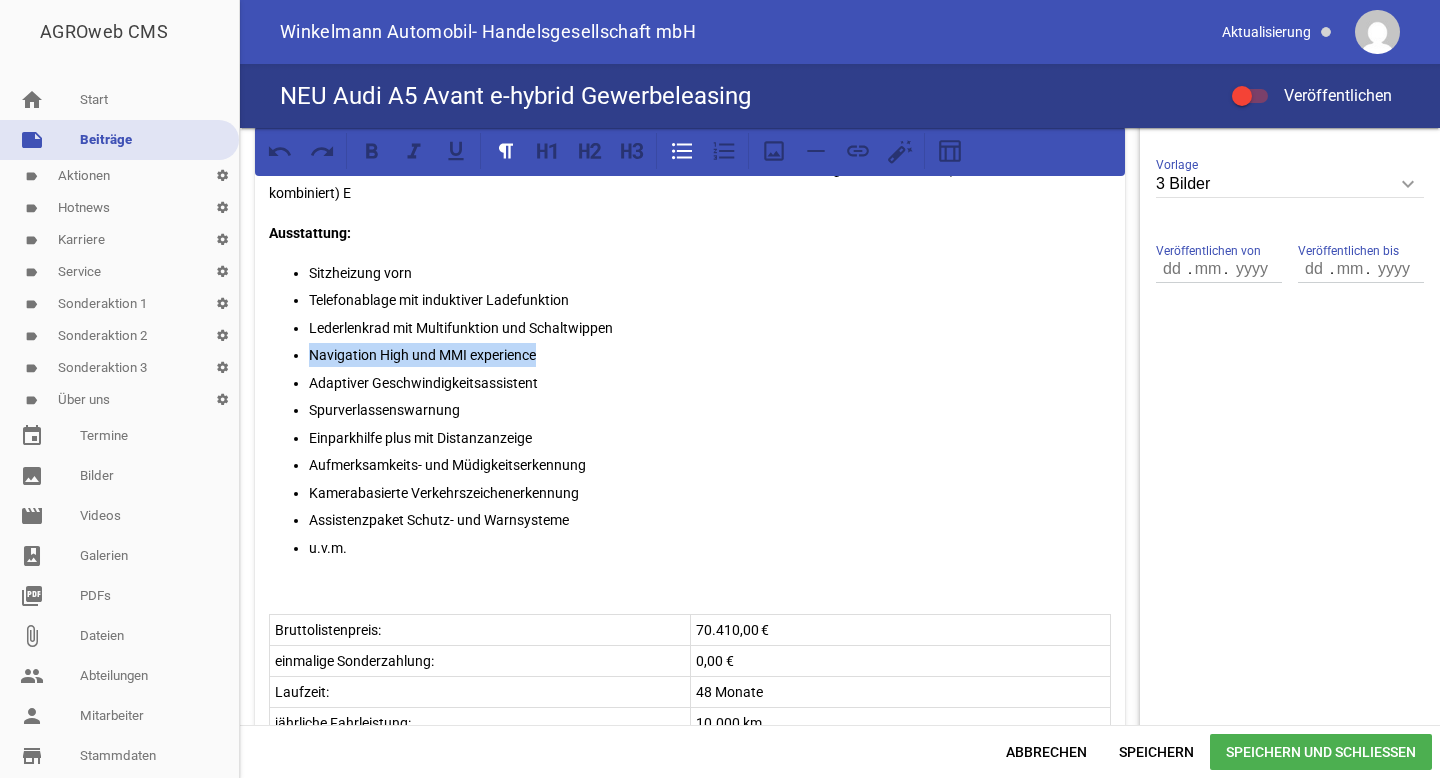 drag, startPoint x: 550, startPoint y: 343, endPoint x: 312, endPoint y: 343, distance: 238 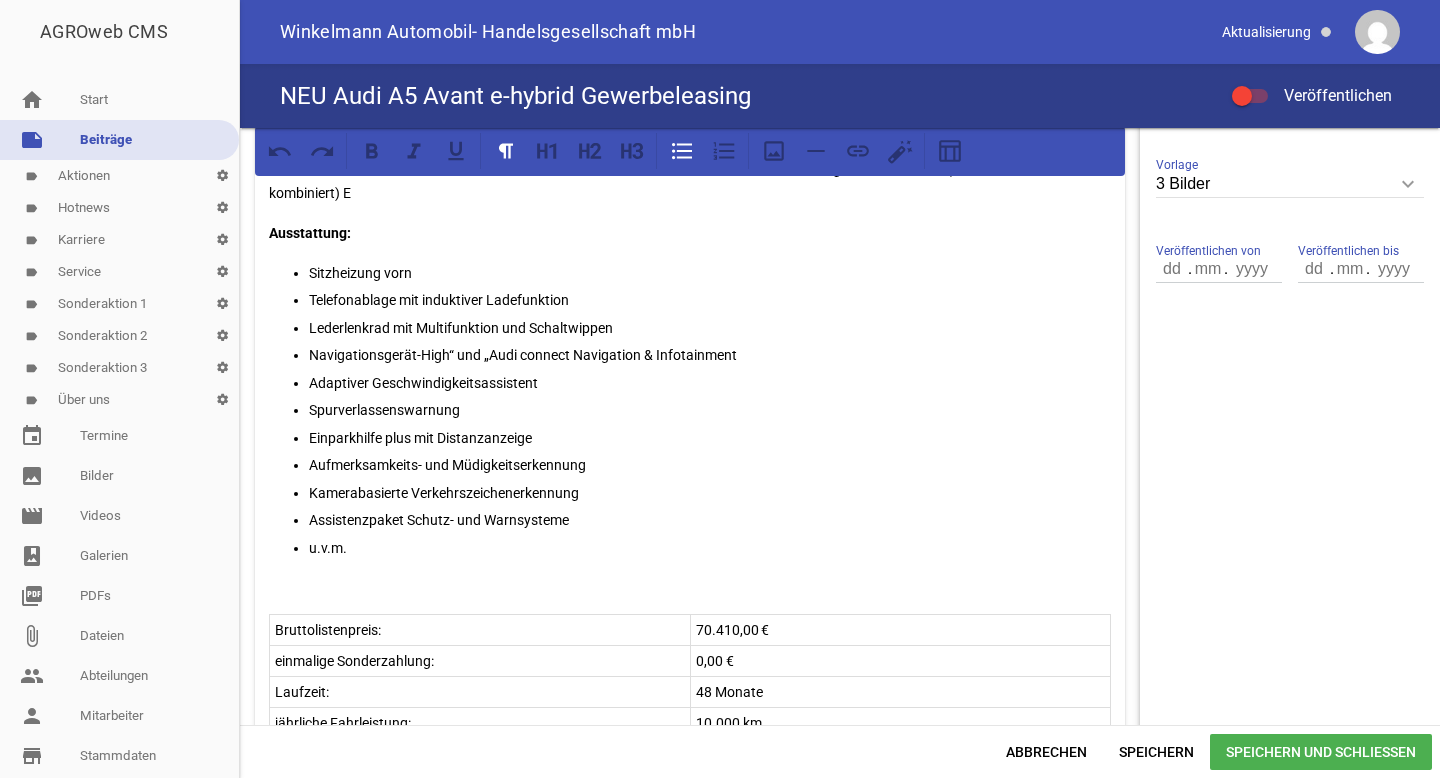 click on "Navigationsgerät-High“ und „Audi connect Navigation & Infotainment" at bounding box center (710, 355) 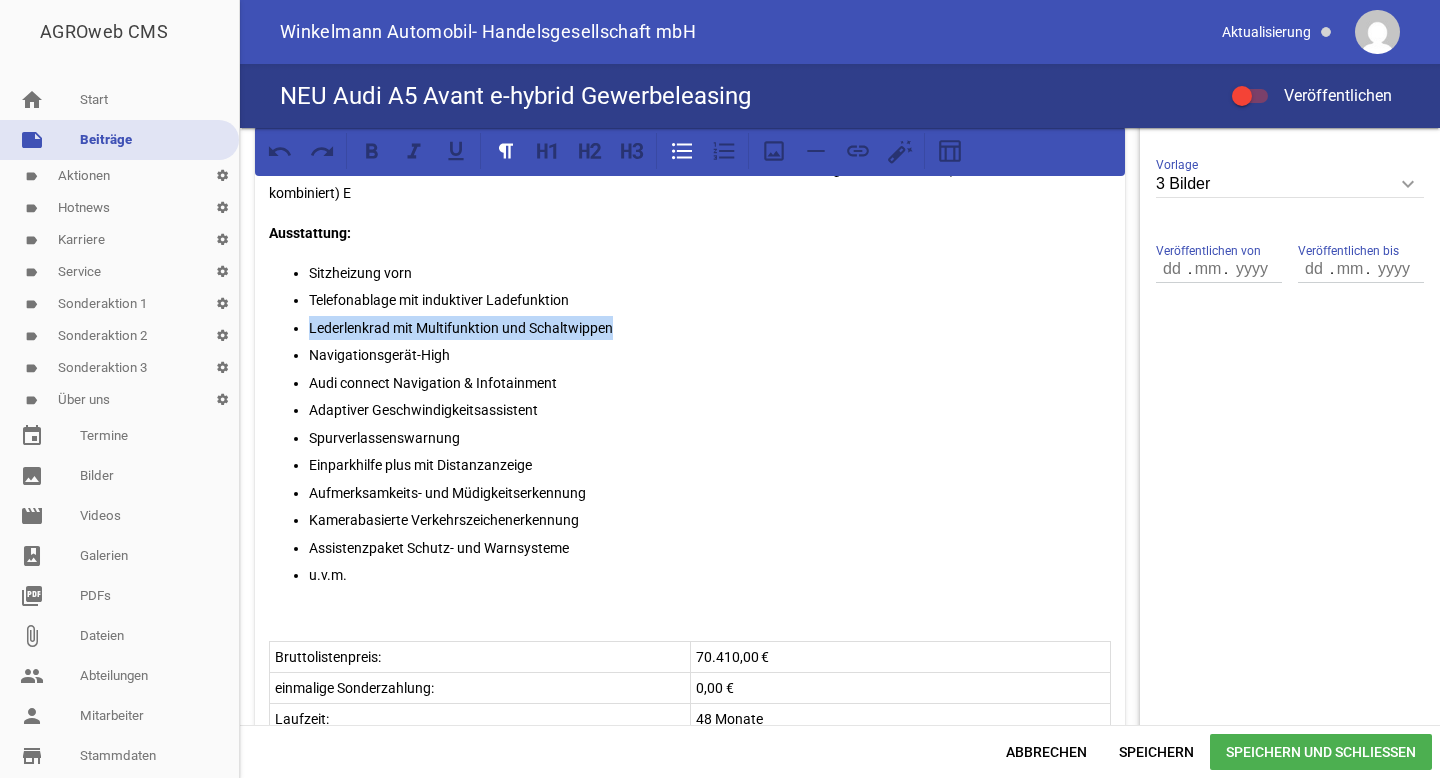 drag, startPoint x: 612, startPoint y: 324, endPoint x: 307, endPoint y: 332, distance: 305.1049 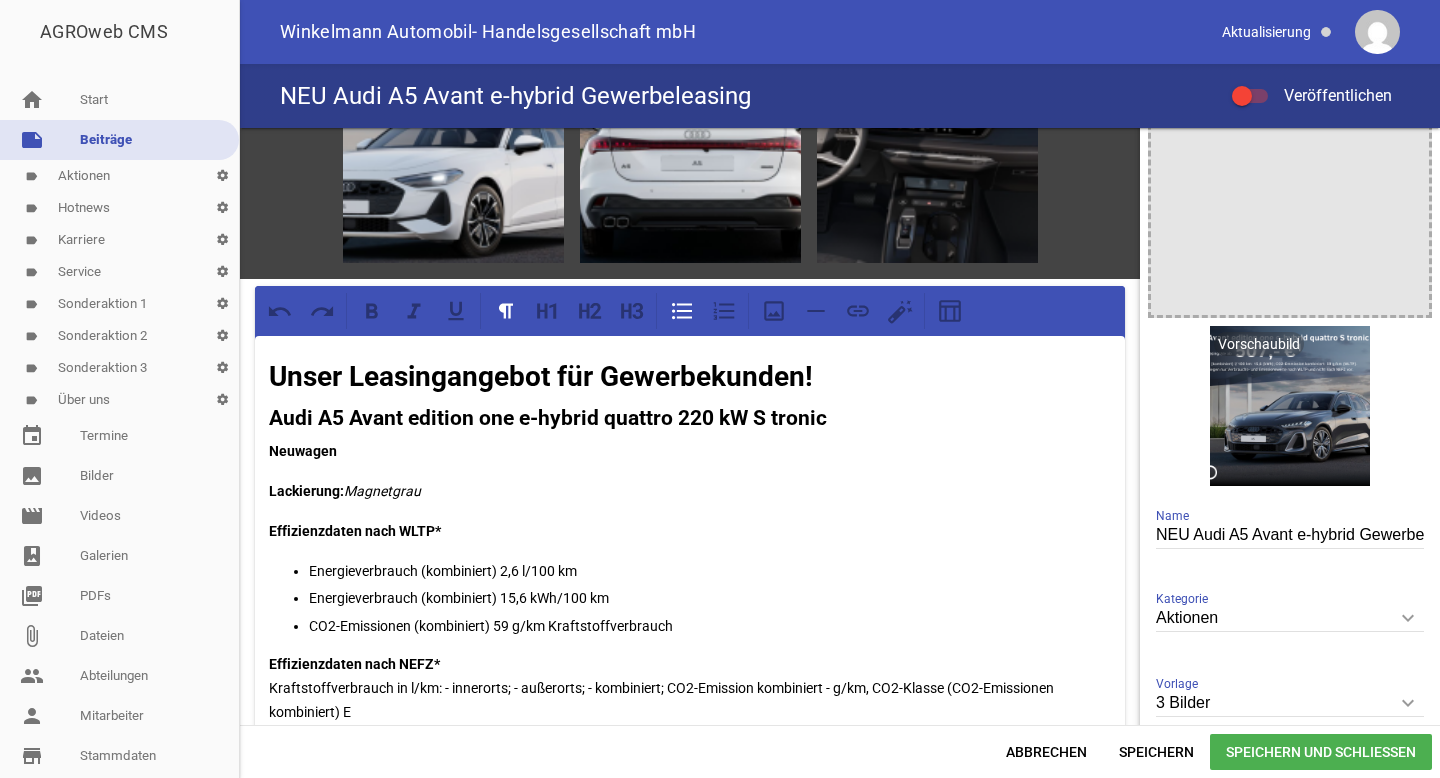scroll, scrollTop: 91, scrollLeft: 0, axis: vertical 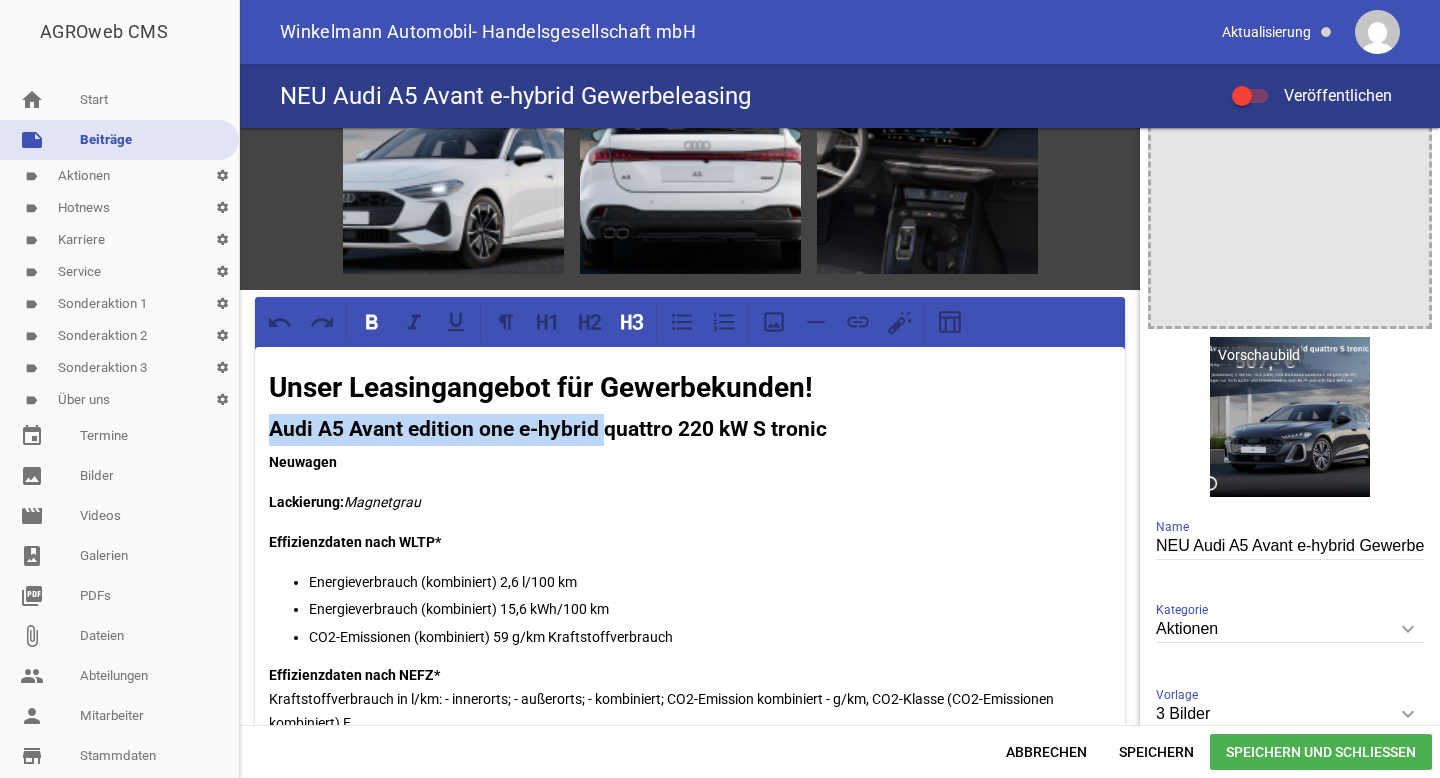 drag, startPoint x: 268, startPoint y: 422, endPoint x: 600, endPoint y: 423, distance: 332.0015 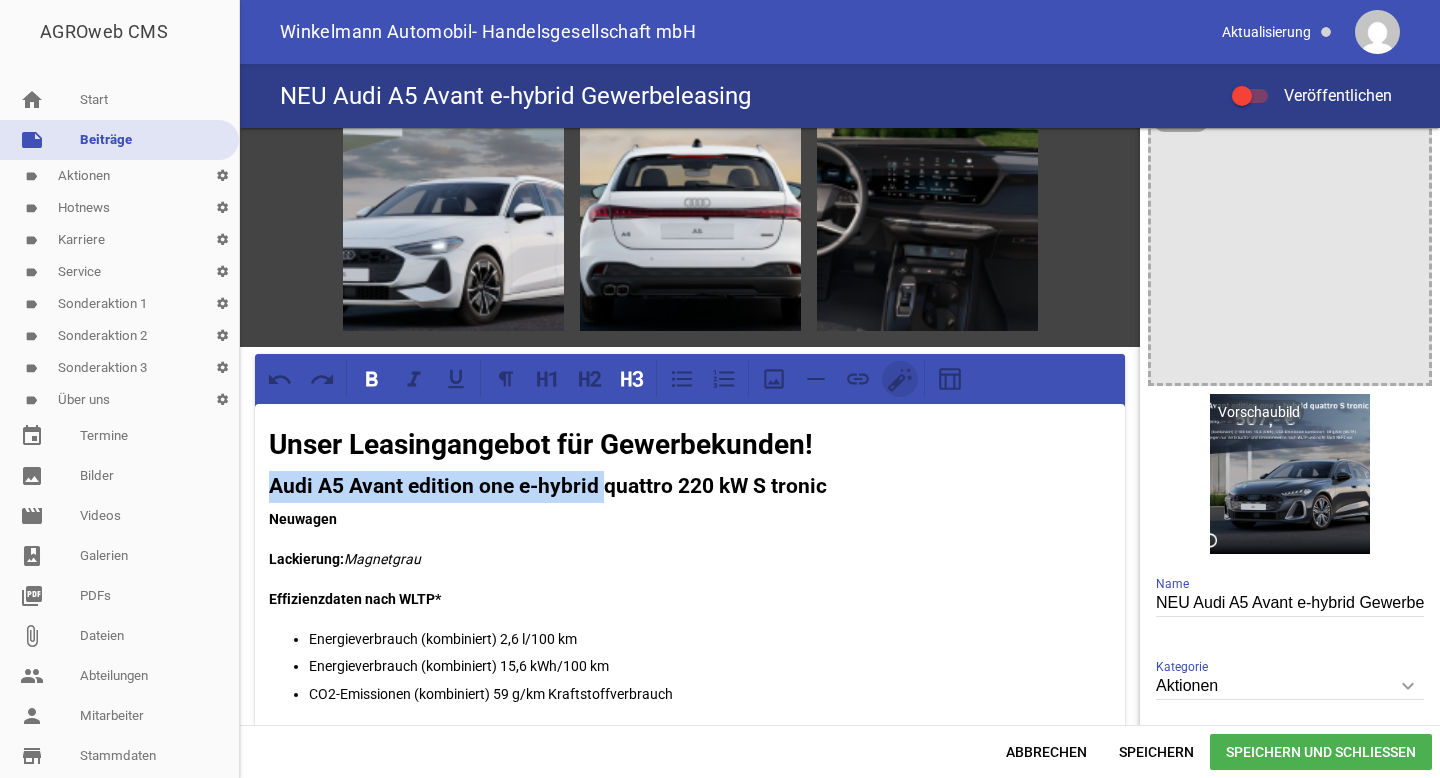 scroll, scrollTop: 0, scrollLeft: 0, axis: both 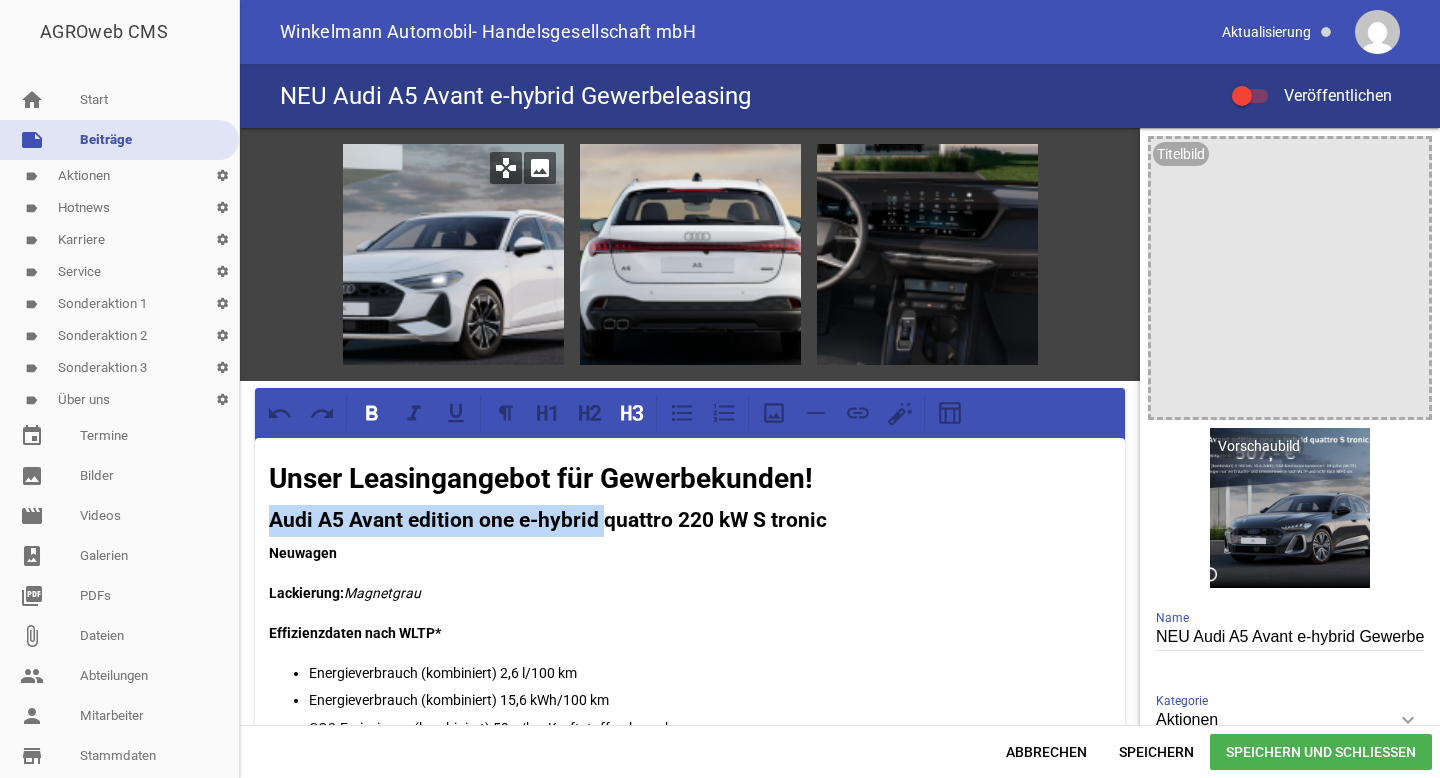 click on "image" at bounding box center [540, 168] 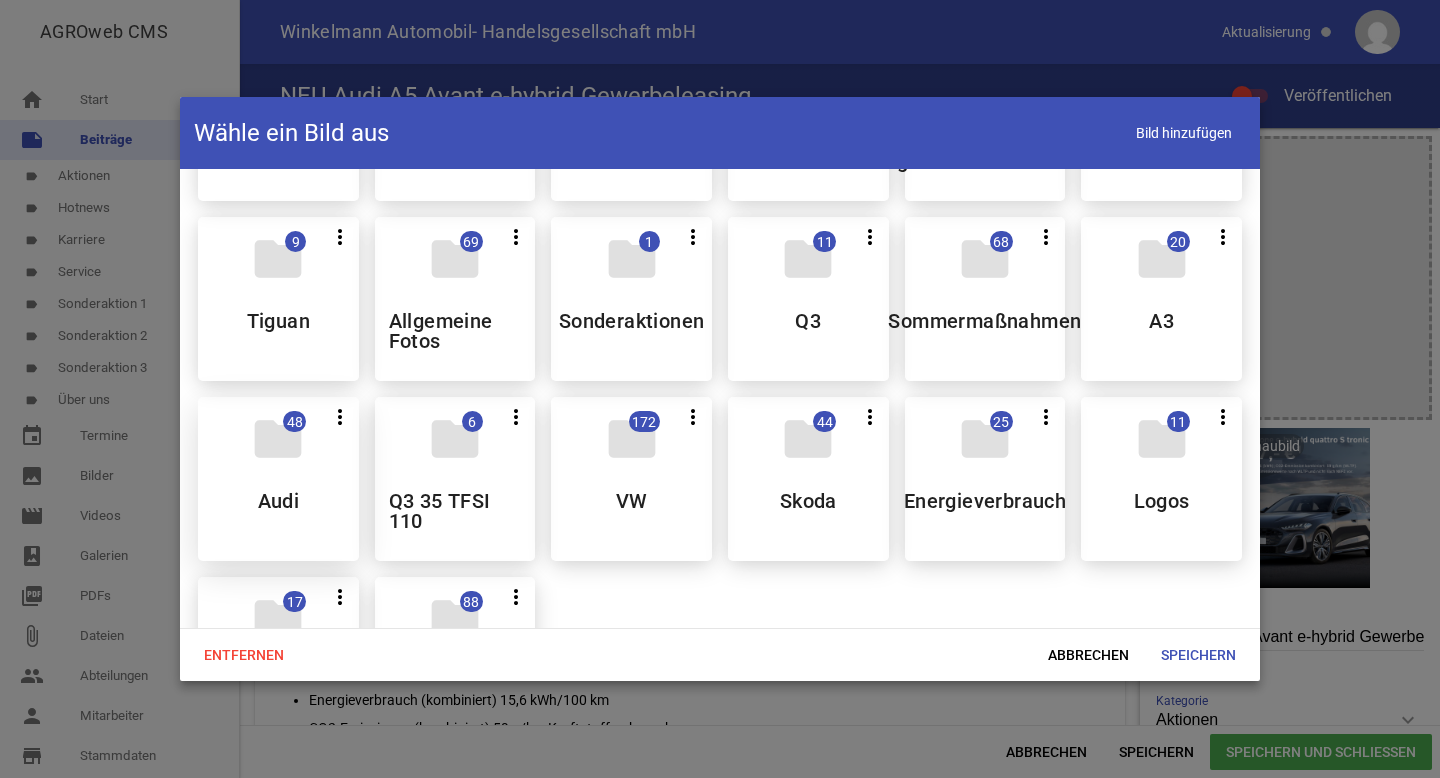 scroll, scrollTop: 147, scrollLeft: 0, axis: vertical 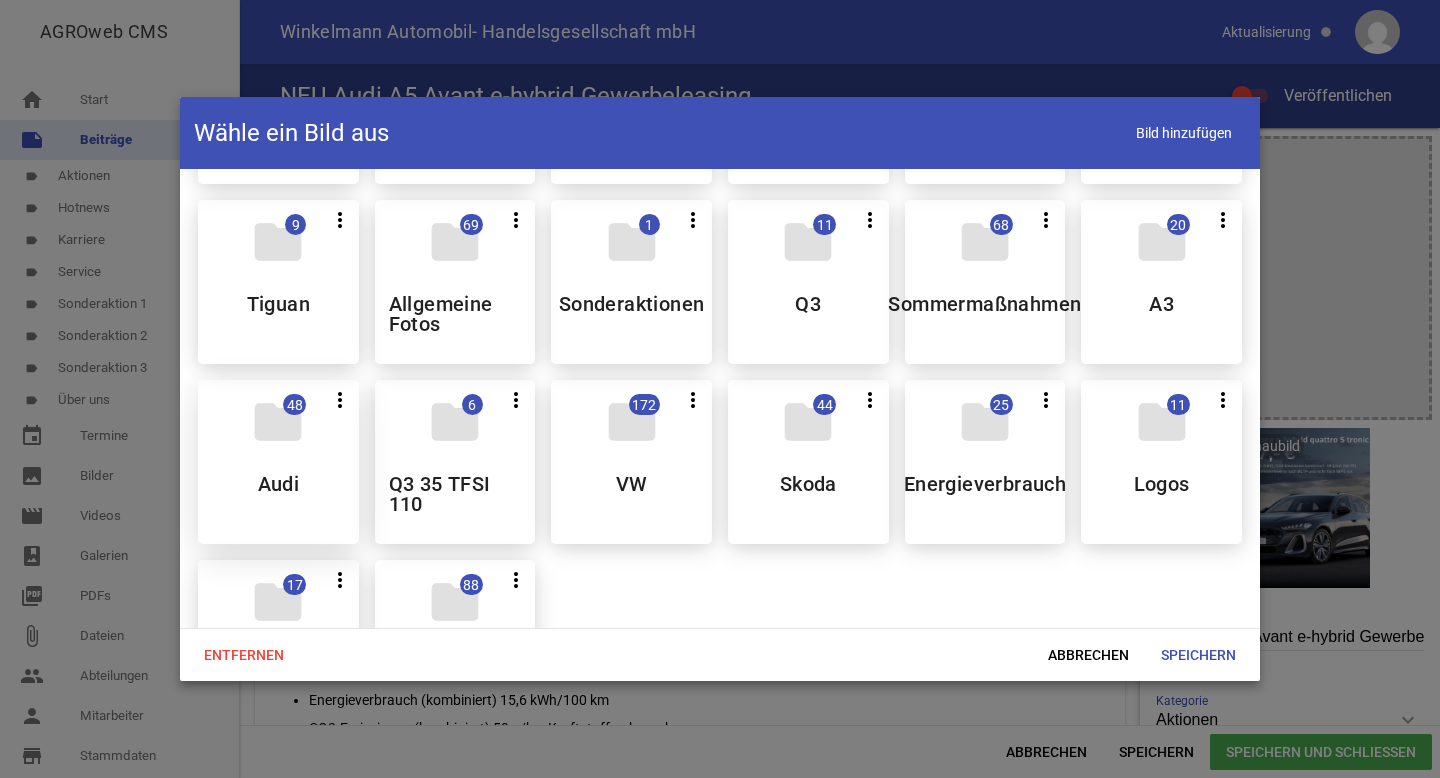 click on "Audi" at bounding box center (279, 484) 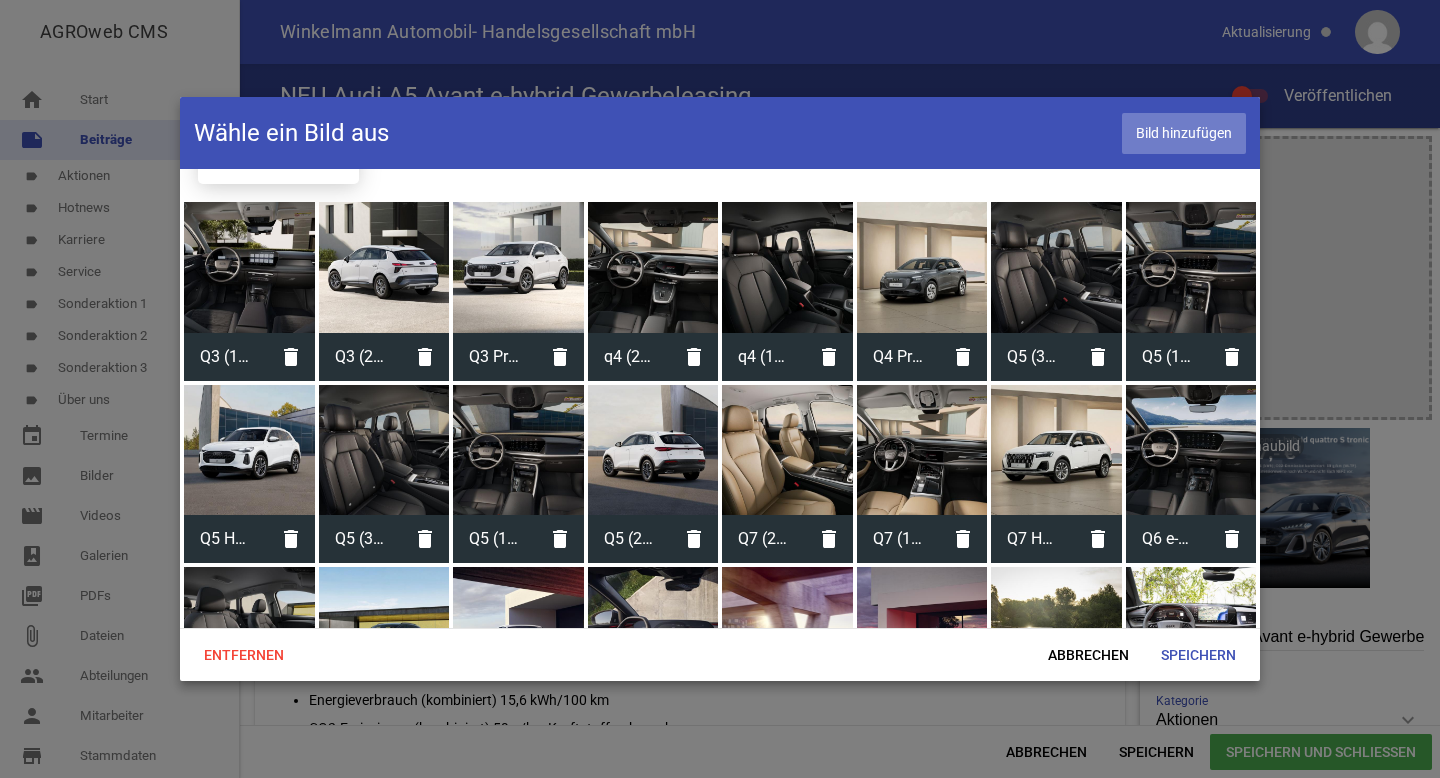 click on "Bild hinzufügen" at bounding box center [1184, 133] 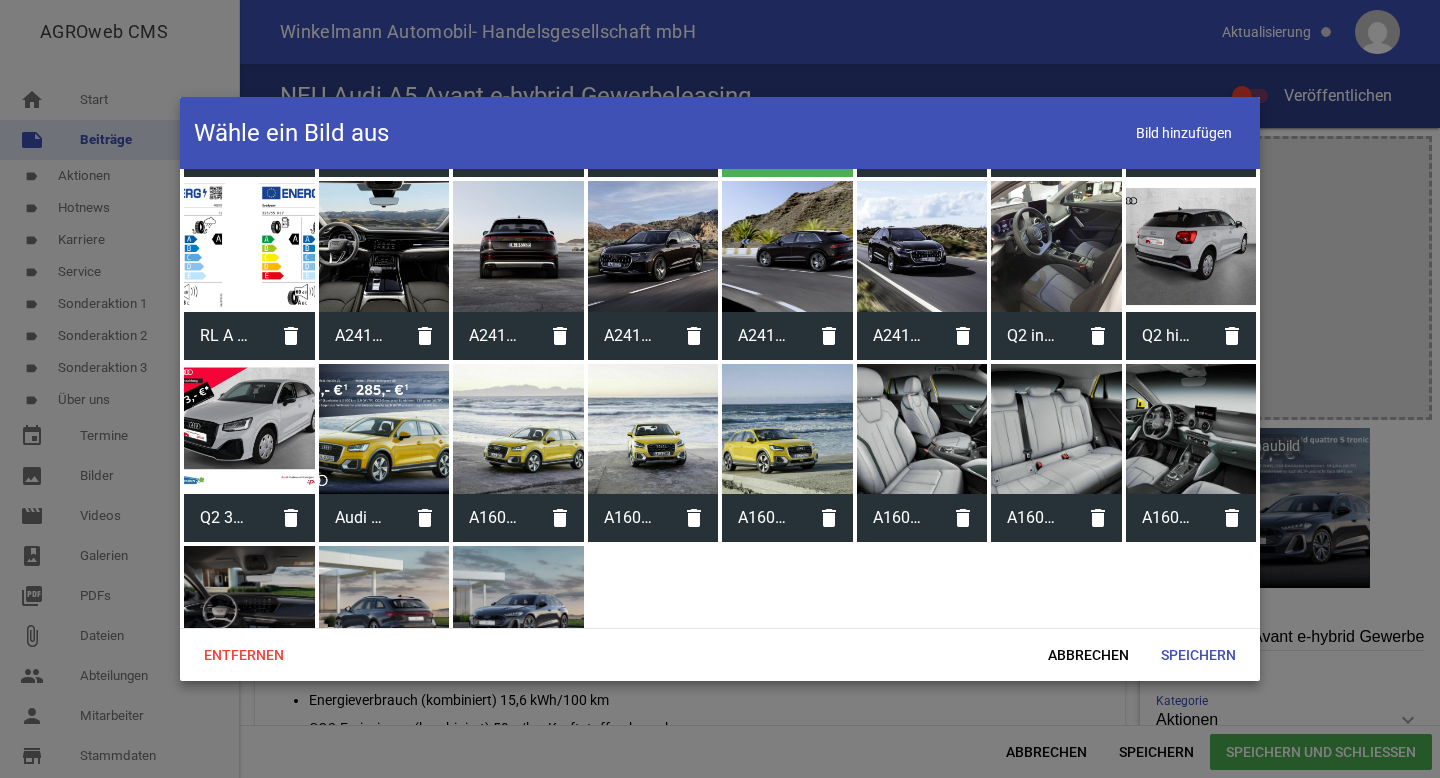 scroll, scrollTop: 990, scrollLeft: 0, axis: vertical 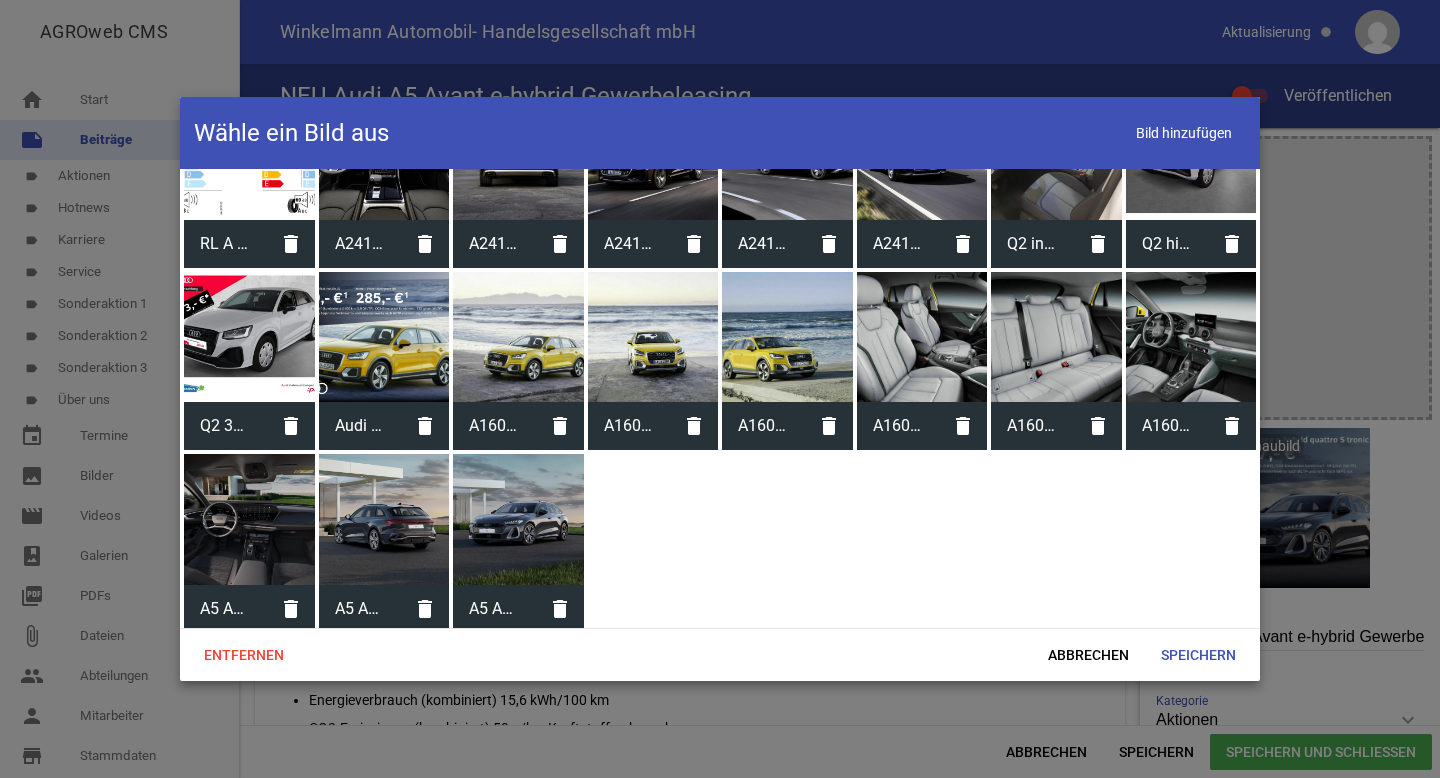 click at bounding box center [518, 519] 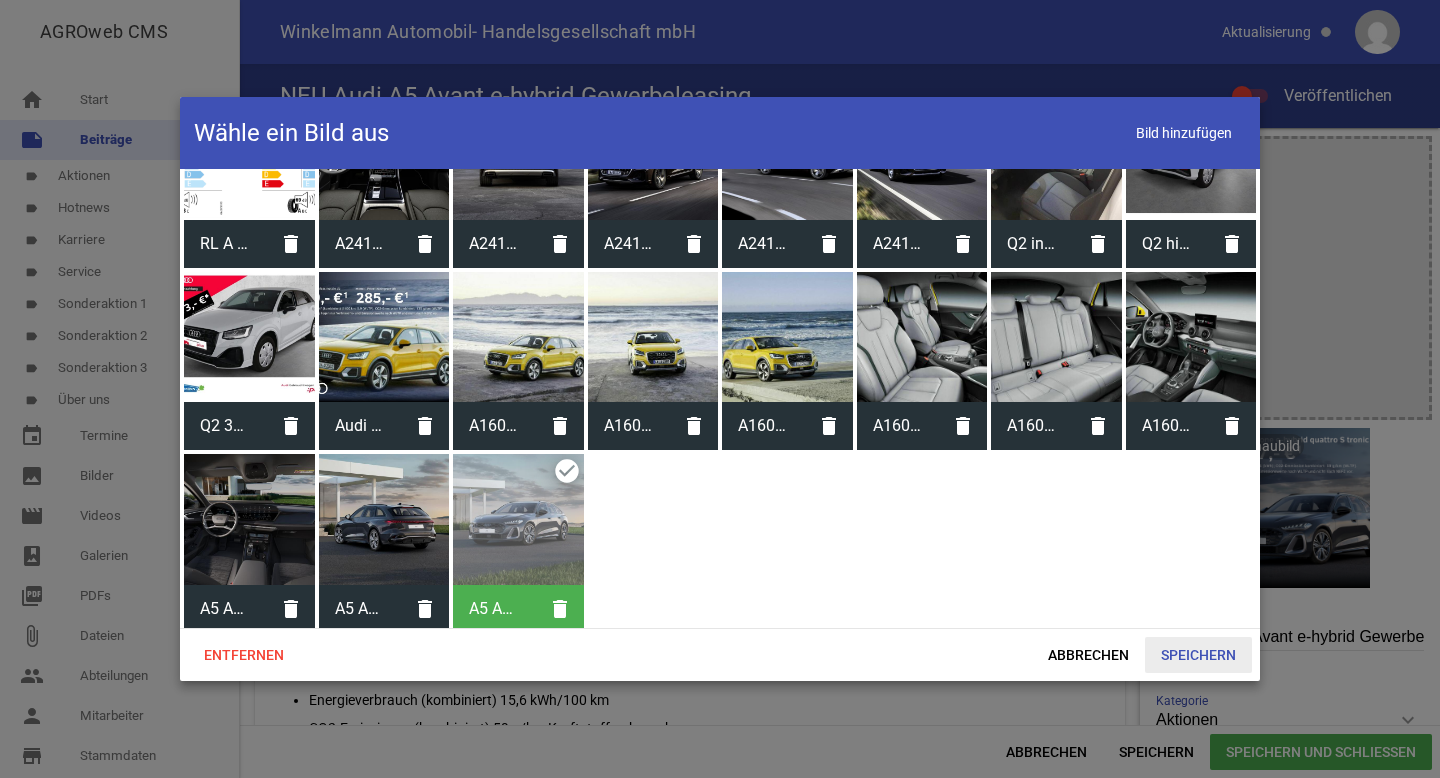 click on "Speichern" at bounding box center (1198, 655) 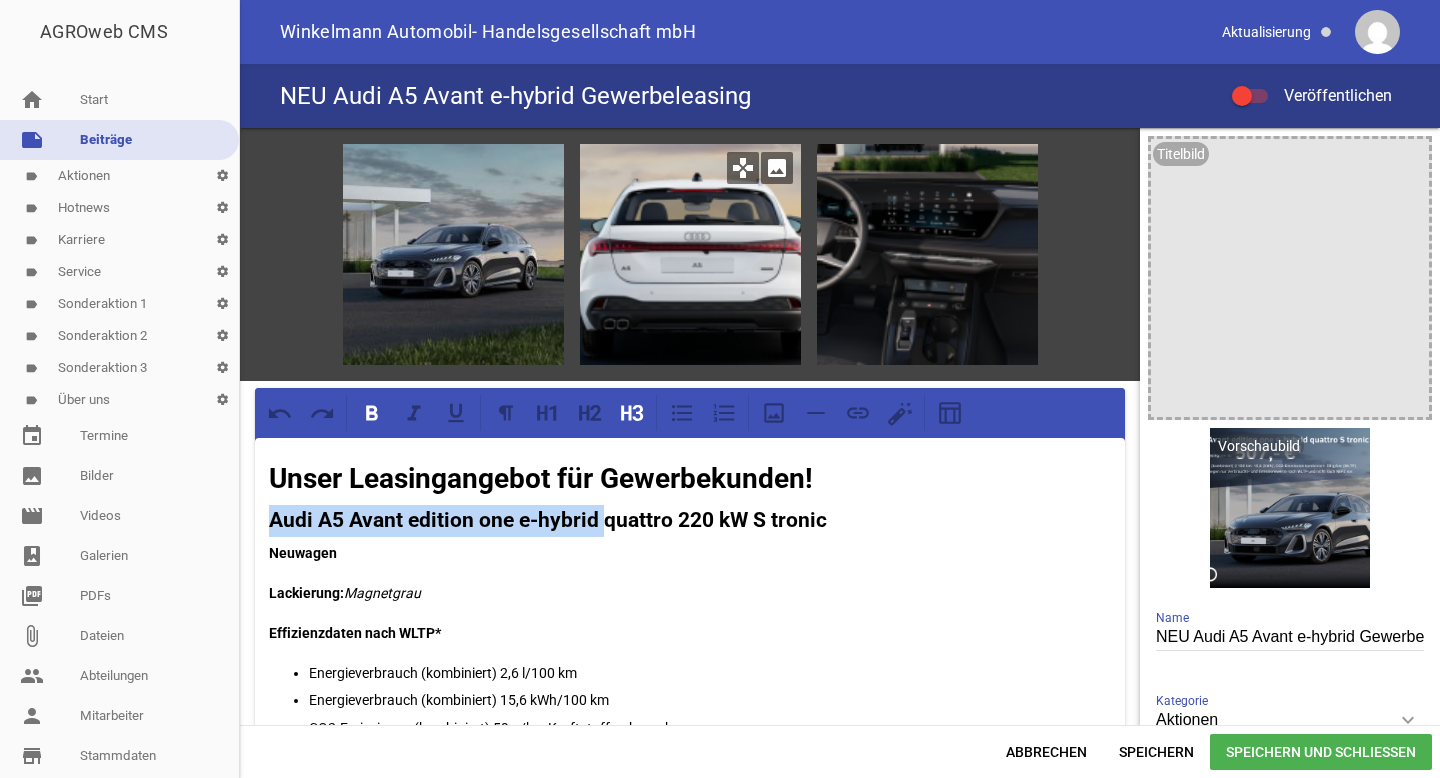 click on "image" at bounding box center (777, 168) 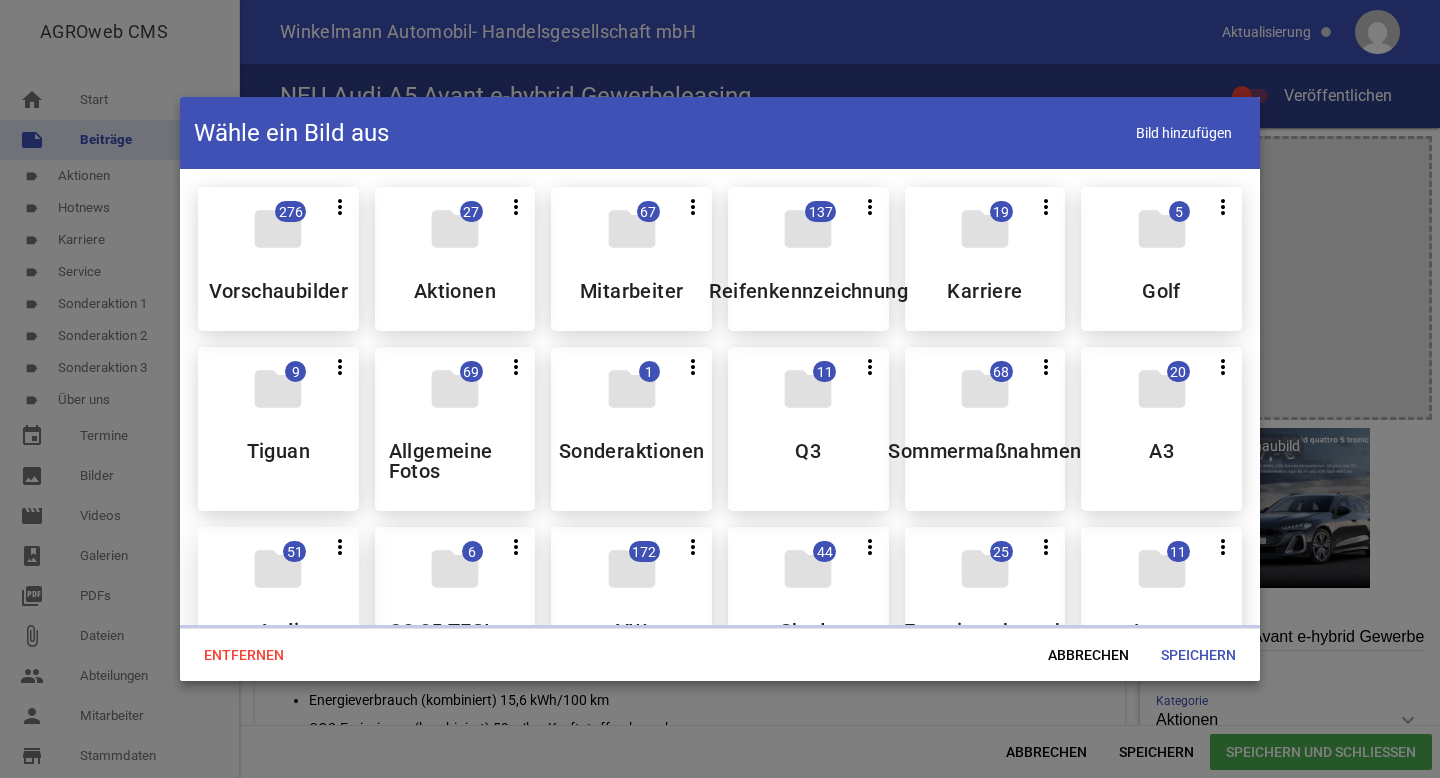 click on "folder   51   more_vert     Teilen   Bearbeiten   Löschen   Audi" at bounding box center [278, 609] 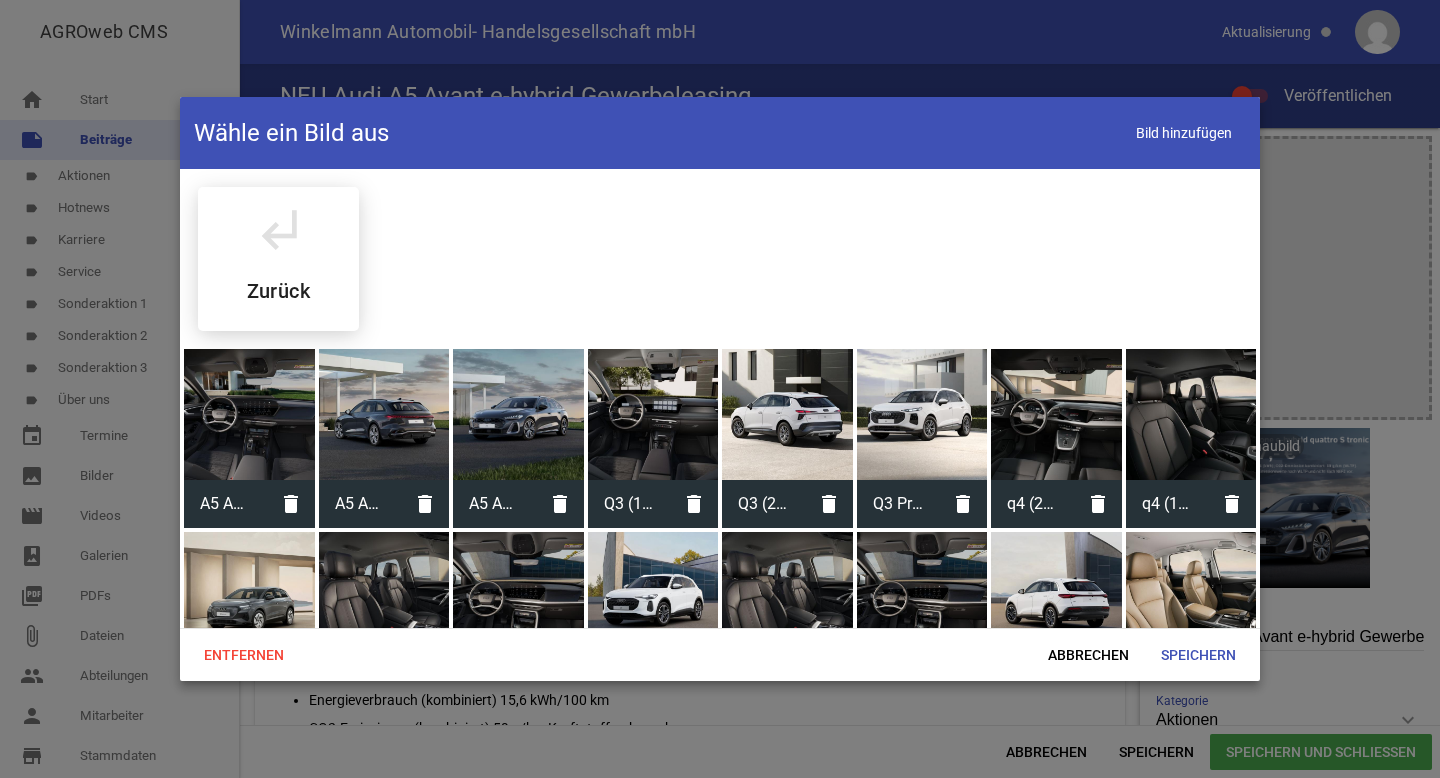 click on "Q4 Privat.jpeg     delete" at bounding box center (249, 621) 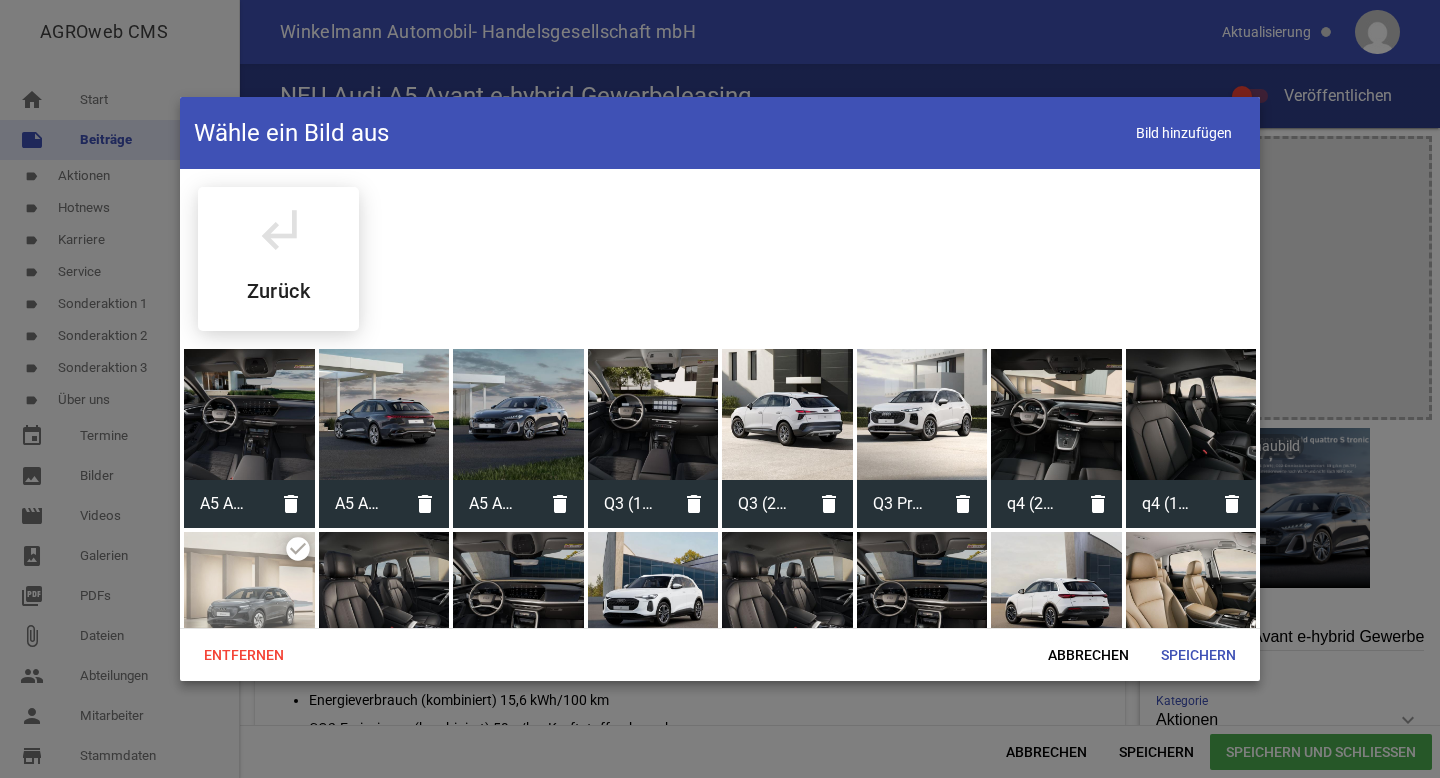 click at bounding box center [249, 414] 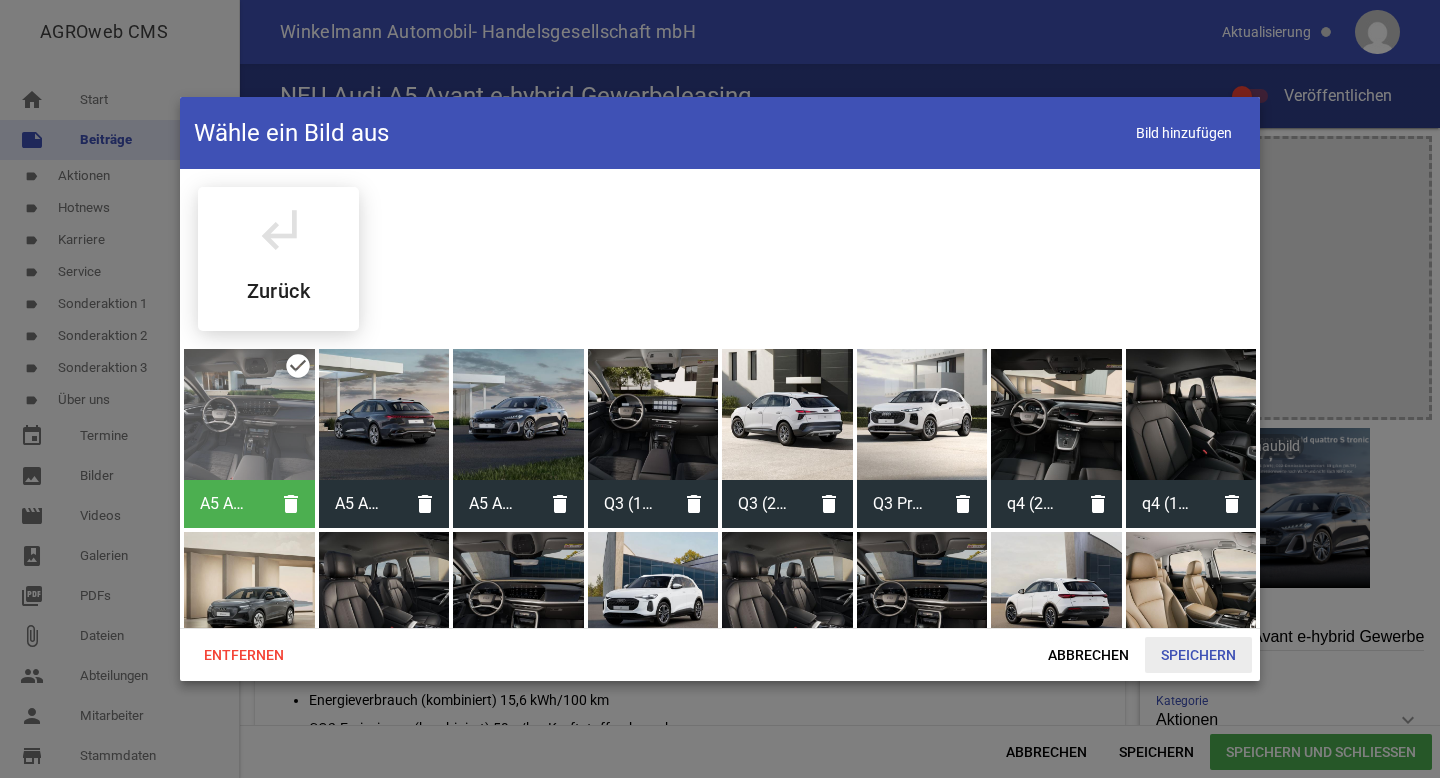 click on "Speichern" at bounding box center [1198, 655] 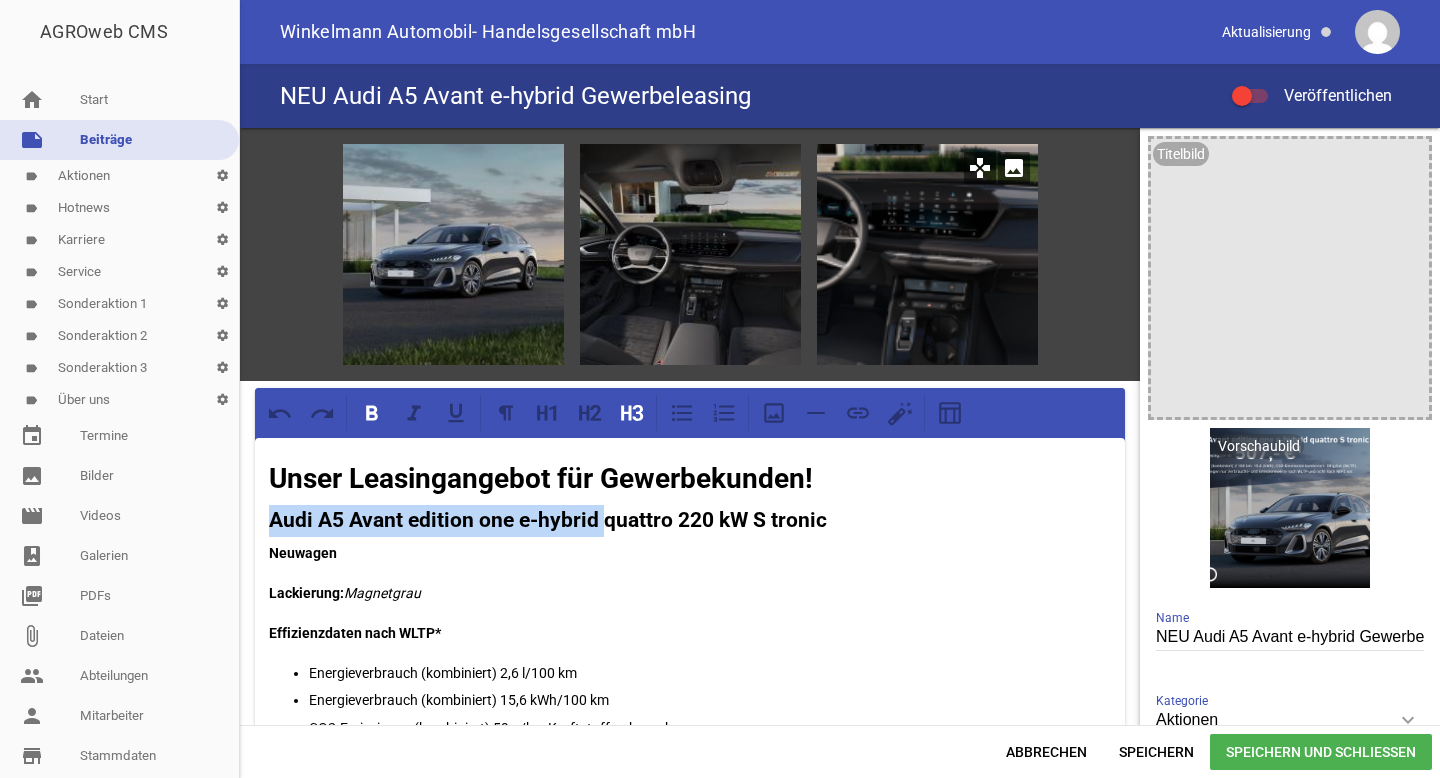 click on "image" at bounding box center [1014, 168] 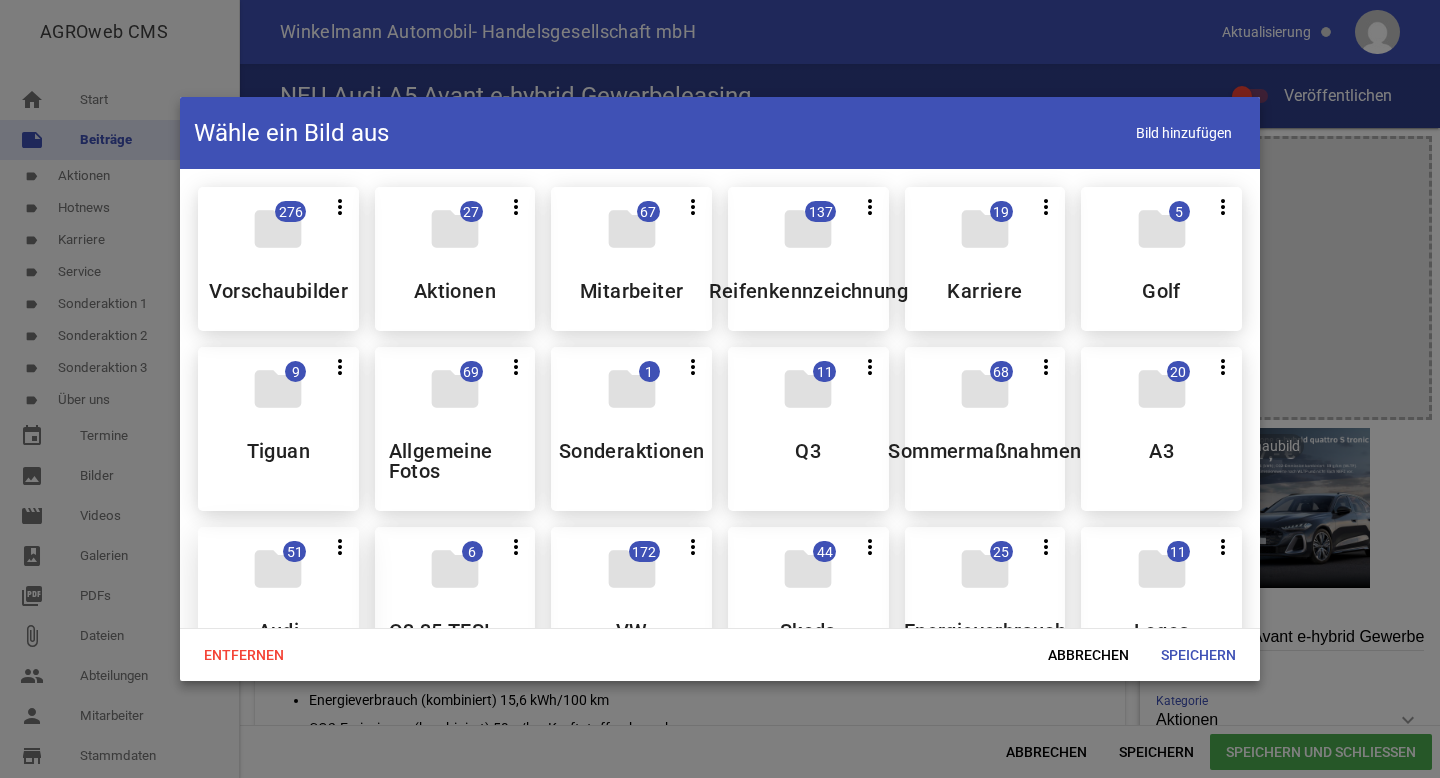 click on "folder" at bounding box center (278, 569) 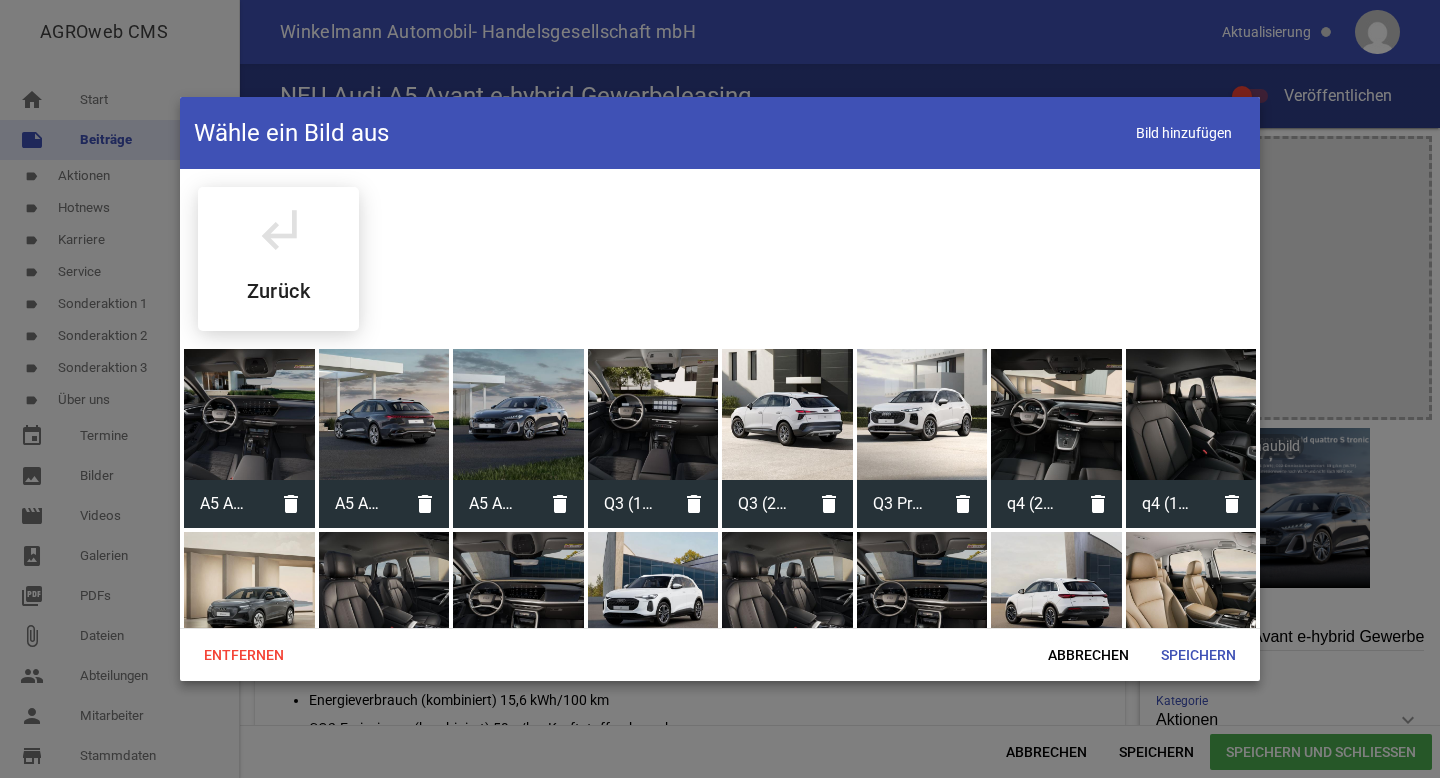 click at bounding box center (518, 414) 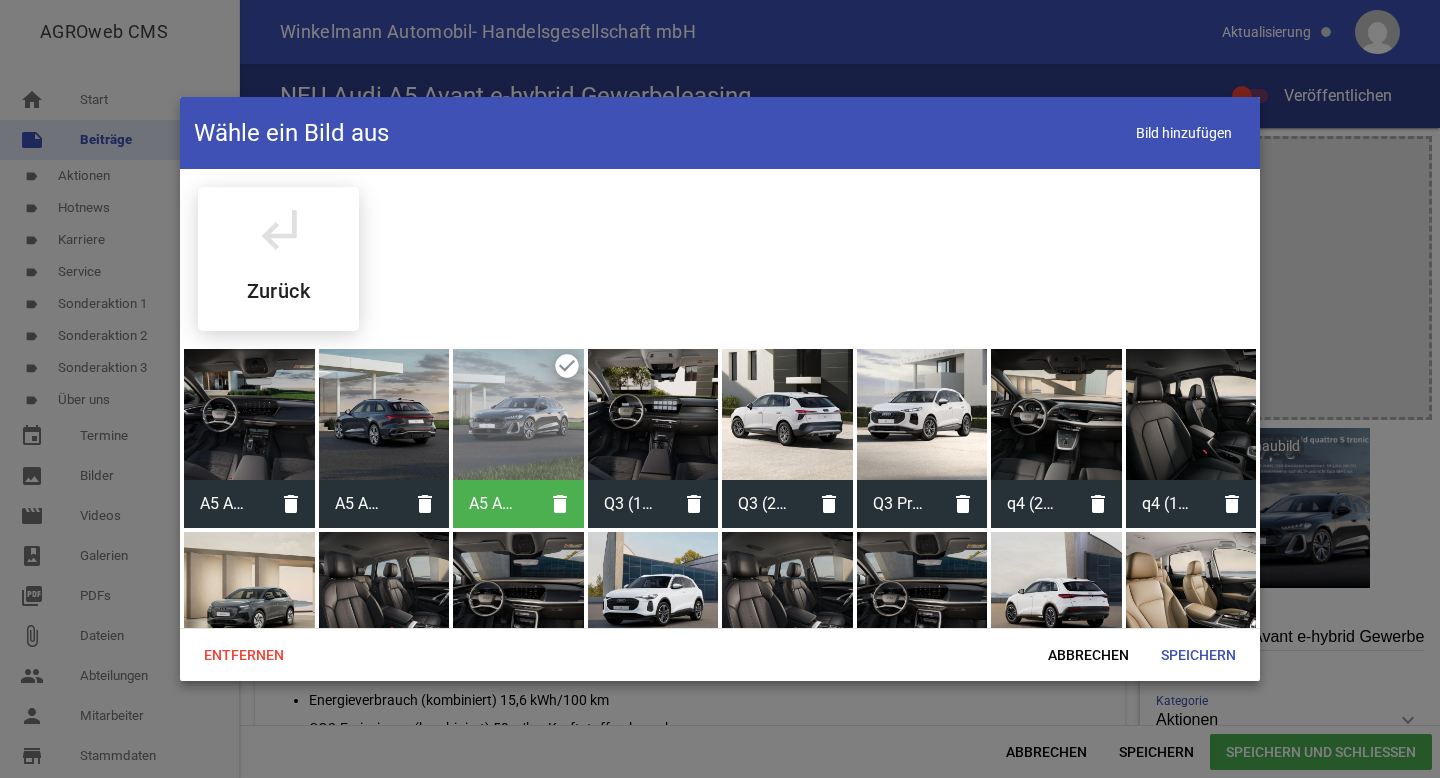 click at bounding box center [384, 414] 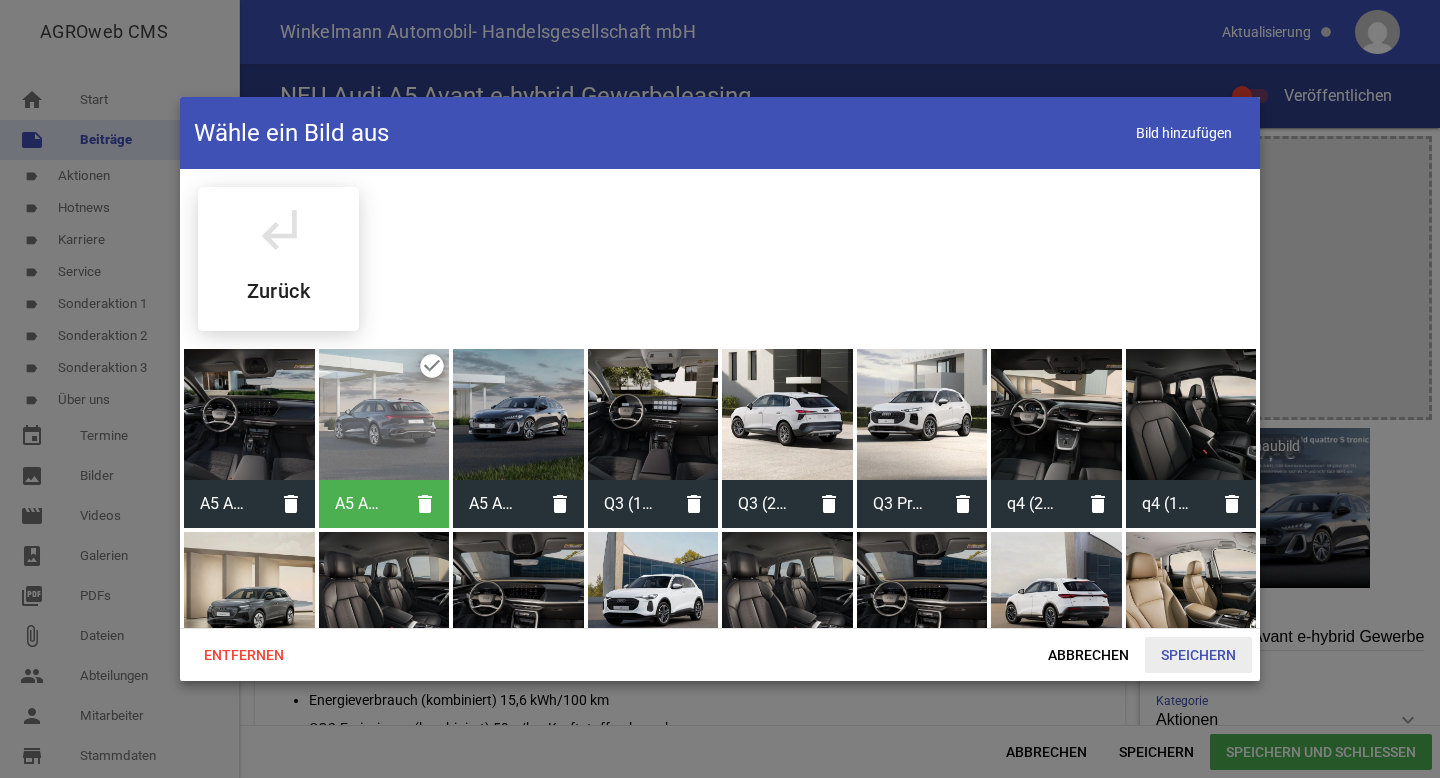 click on "Speichern" at bounding box center (1198, 655) 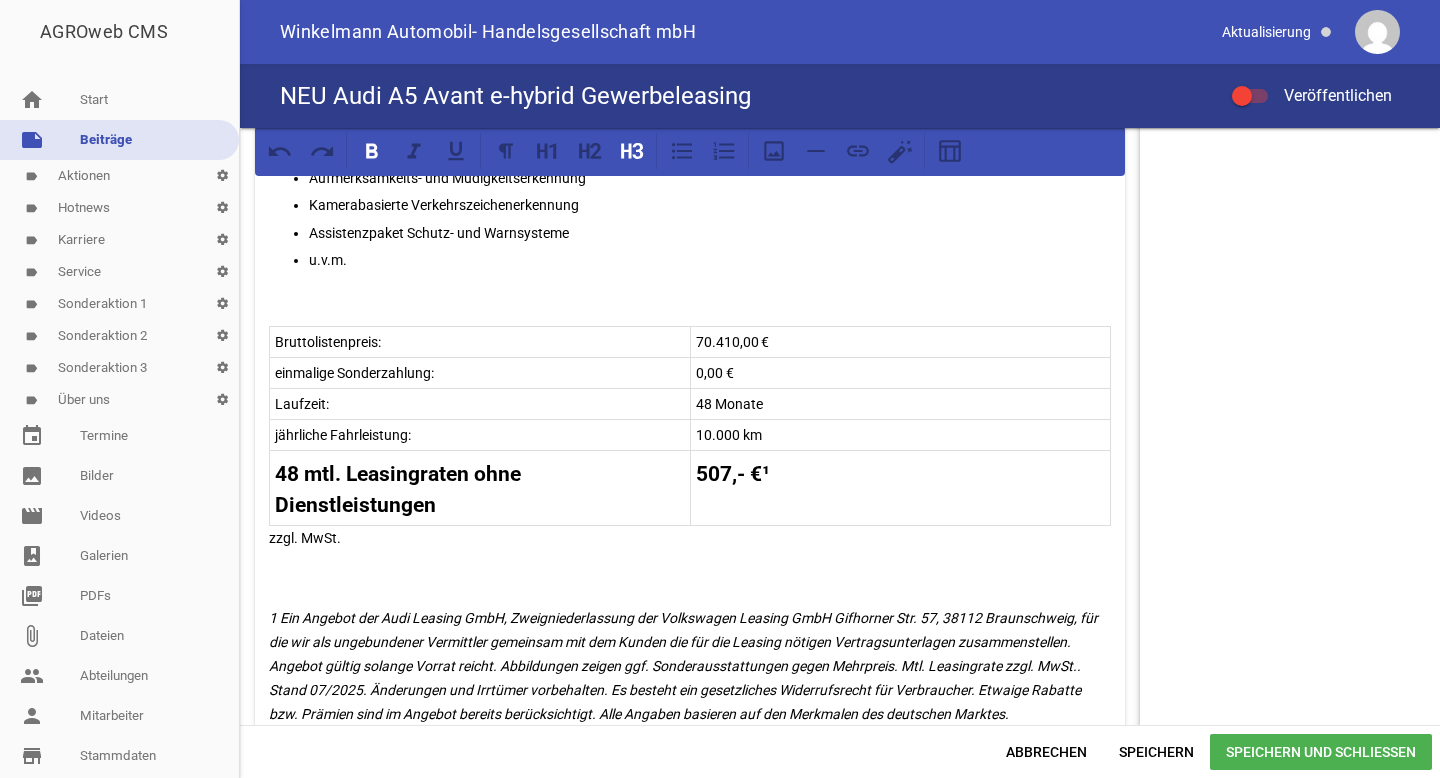 scroll, scrollTop: 935, scrollLeft: 0, axis: vertical 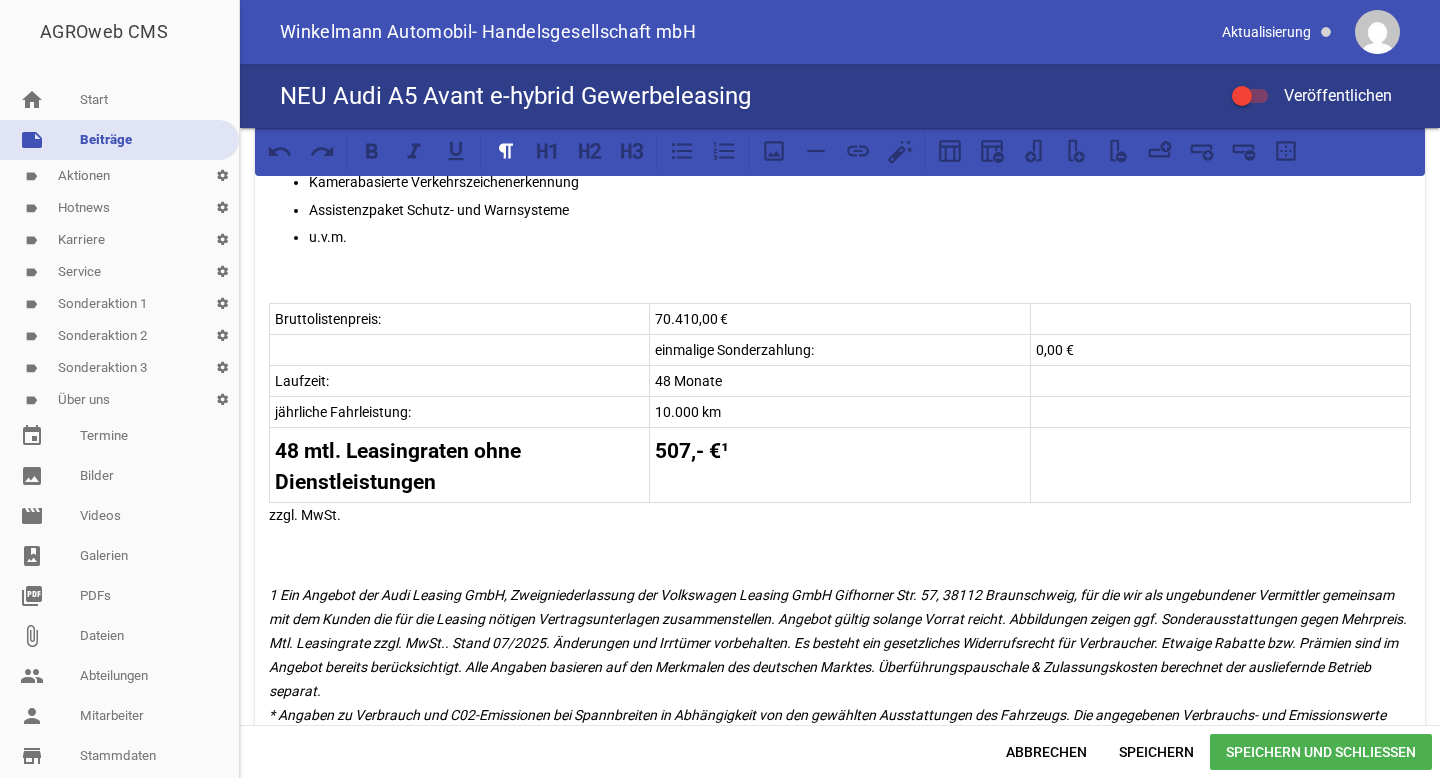 click on "einmalige Sonderzahlung:" at bounding box center (839, 350) 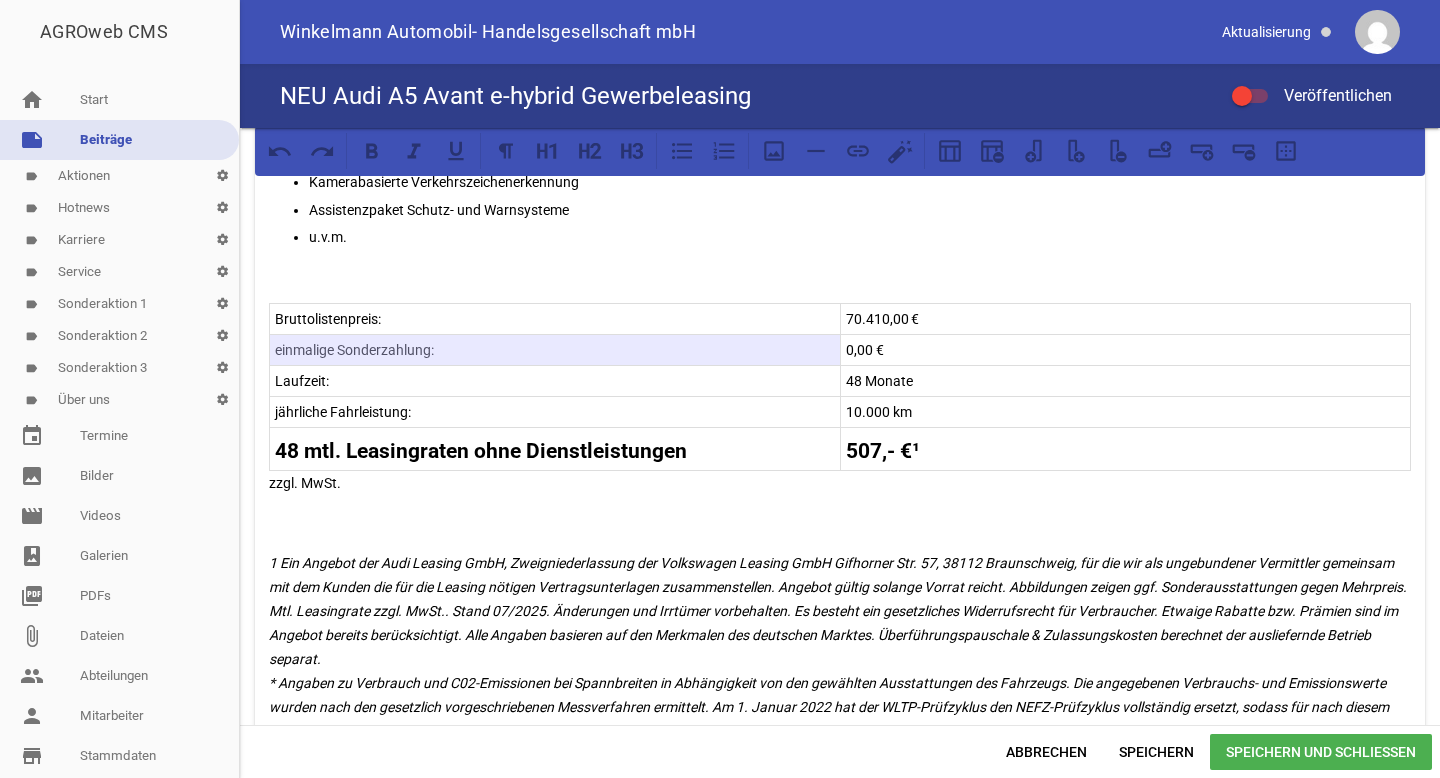click on "70.410,00 €" at bounding box center [1126, 319] 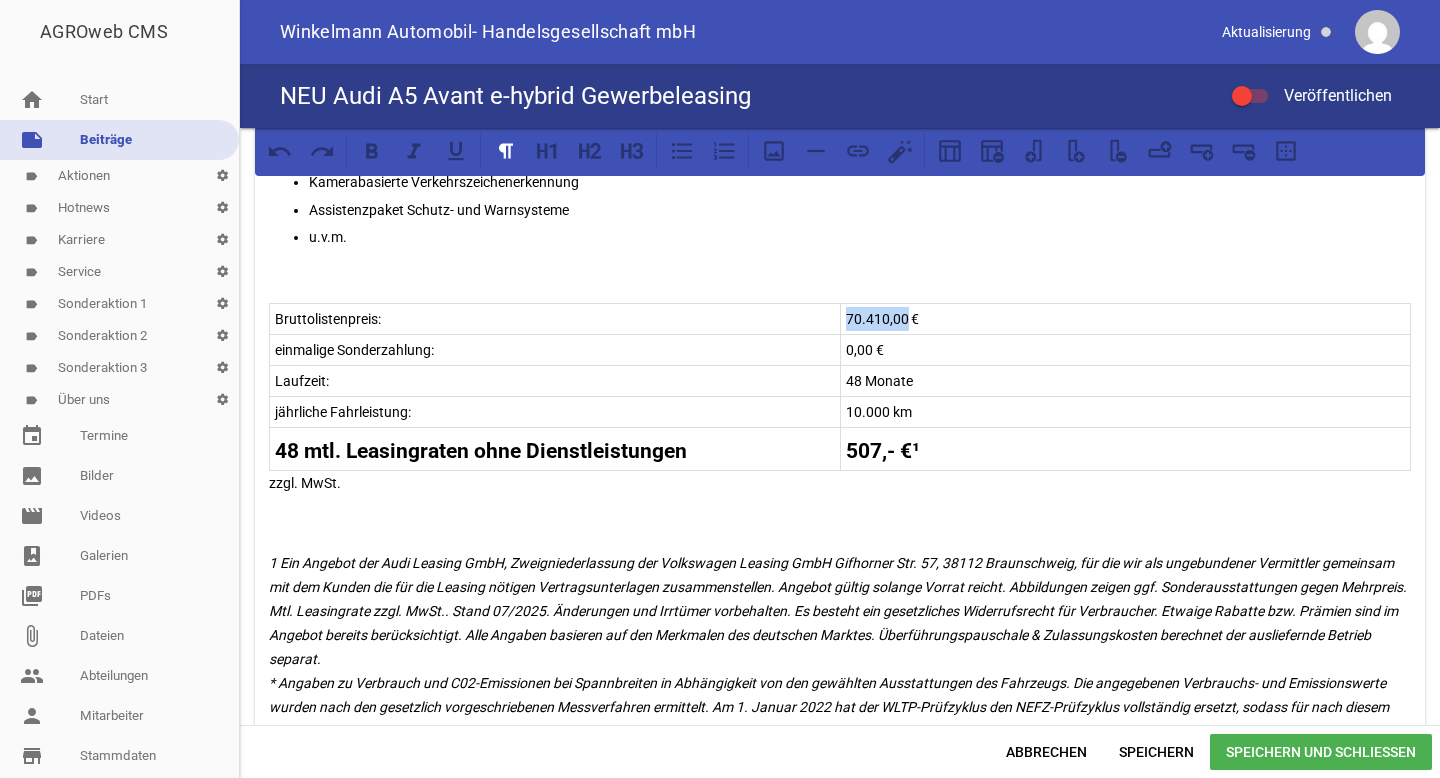 drag, startPoint x: 842, startPoint y: 316, endPoint x: 901, endPoint y: 318, distance: 59.03389 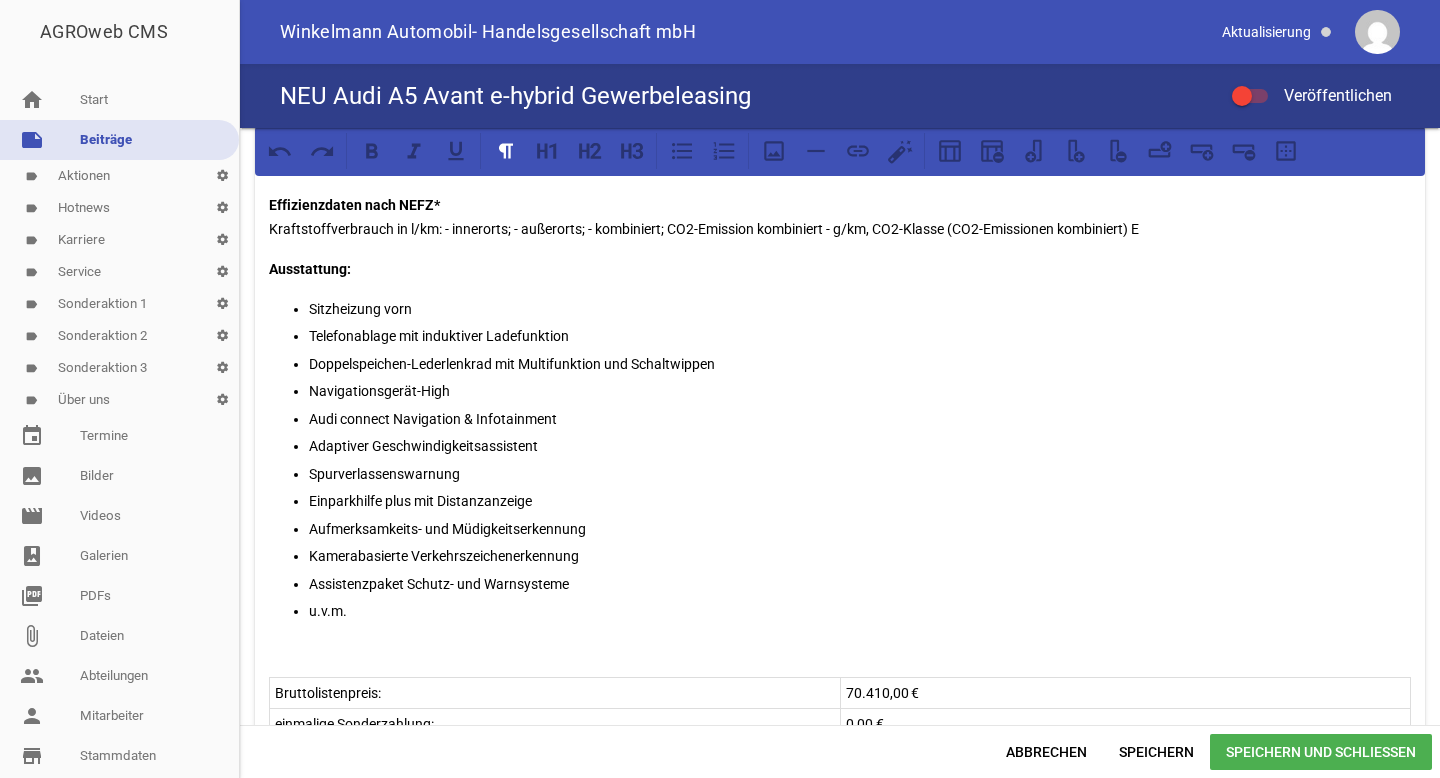 scroll, scrollTop: 561, scrollLeft: 0, axis: vertical 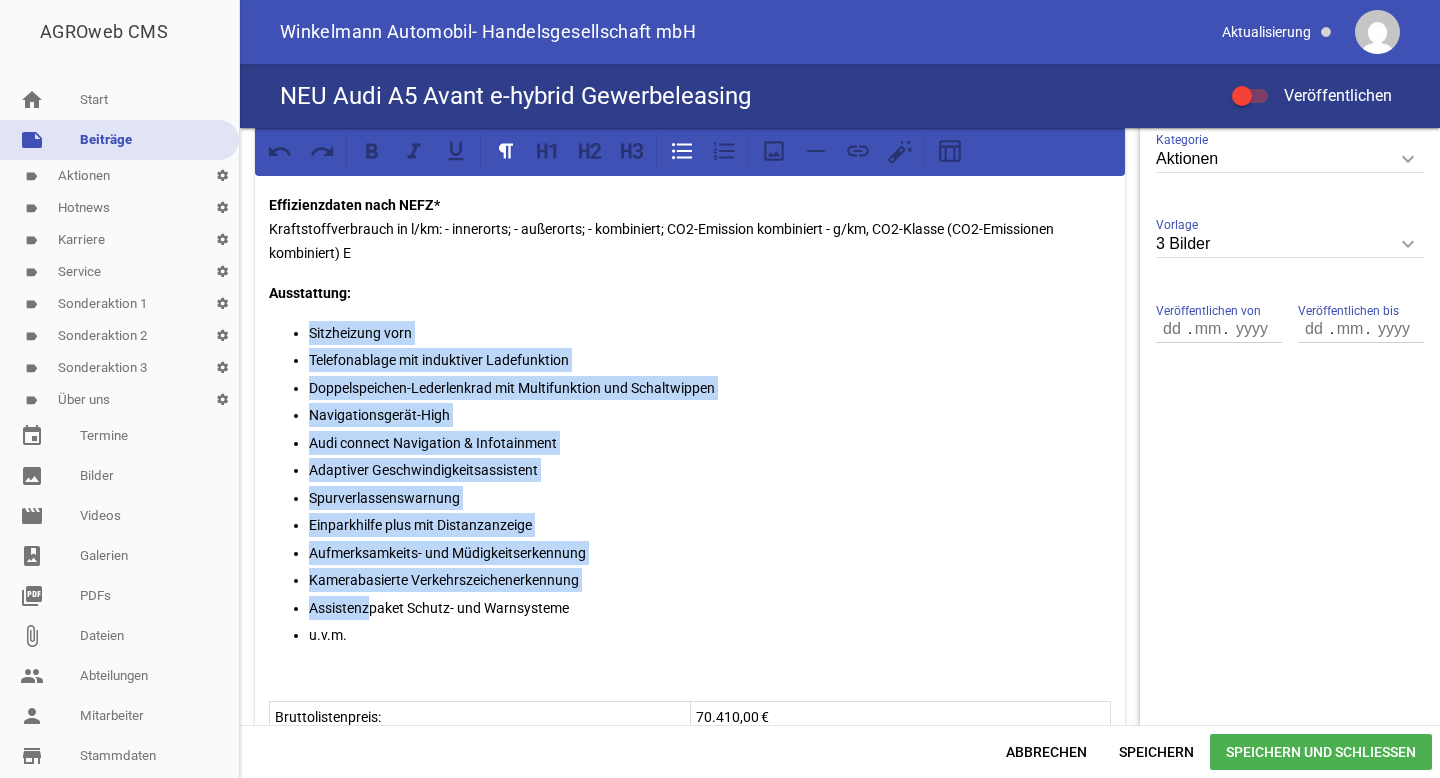 drag, startPoint x: 367, startPoint y: 614, endPoint x: 309, endPoint y: 330, distance: 289.86203 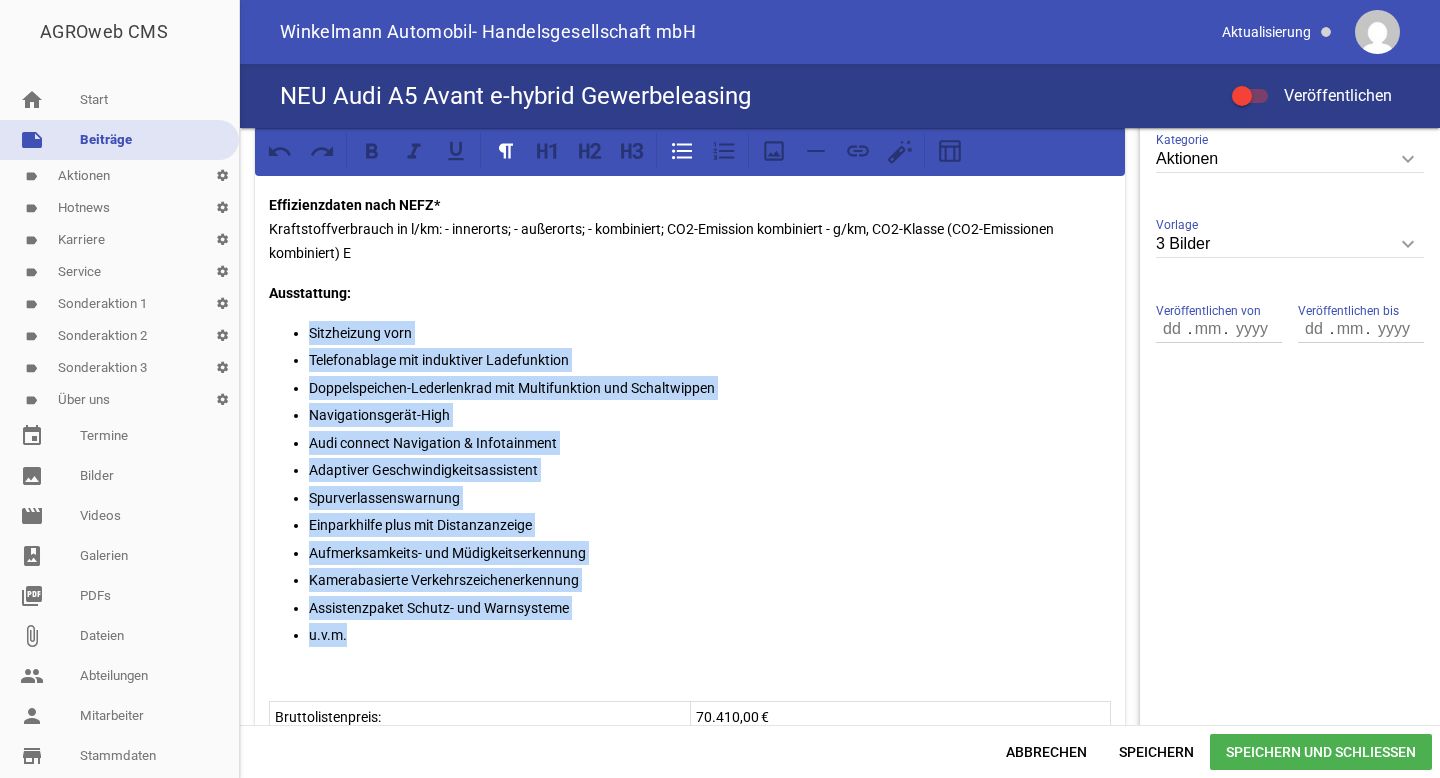 drag, startPoint x: 357, startPoint y: 635, endPoint x: 299, endPoint y: 332, distance: 308.50122 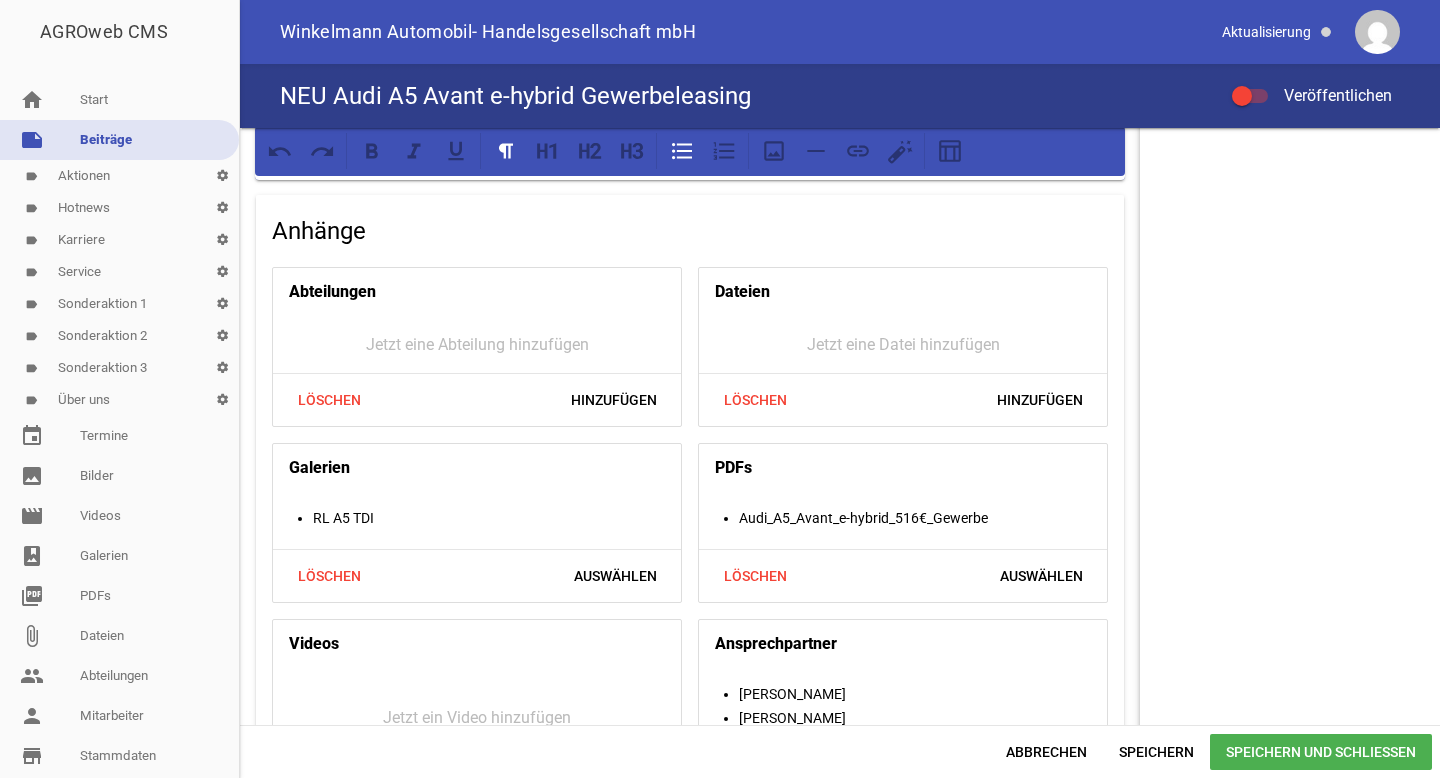 scroll, scrollTop: 1817, scrollLeft: 0, axis: vertical 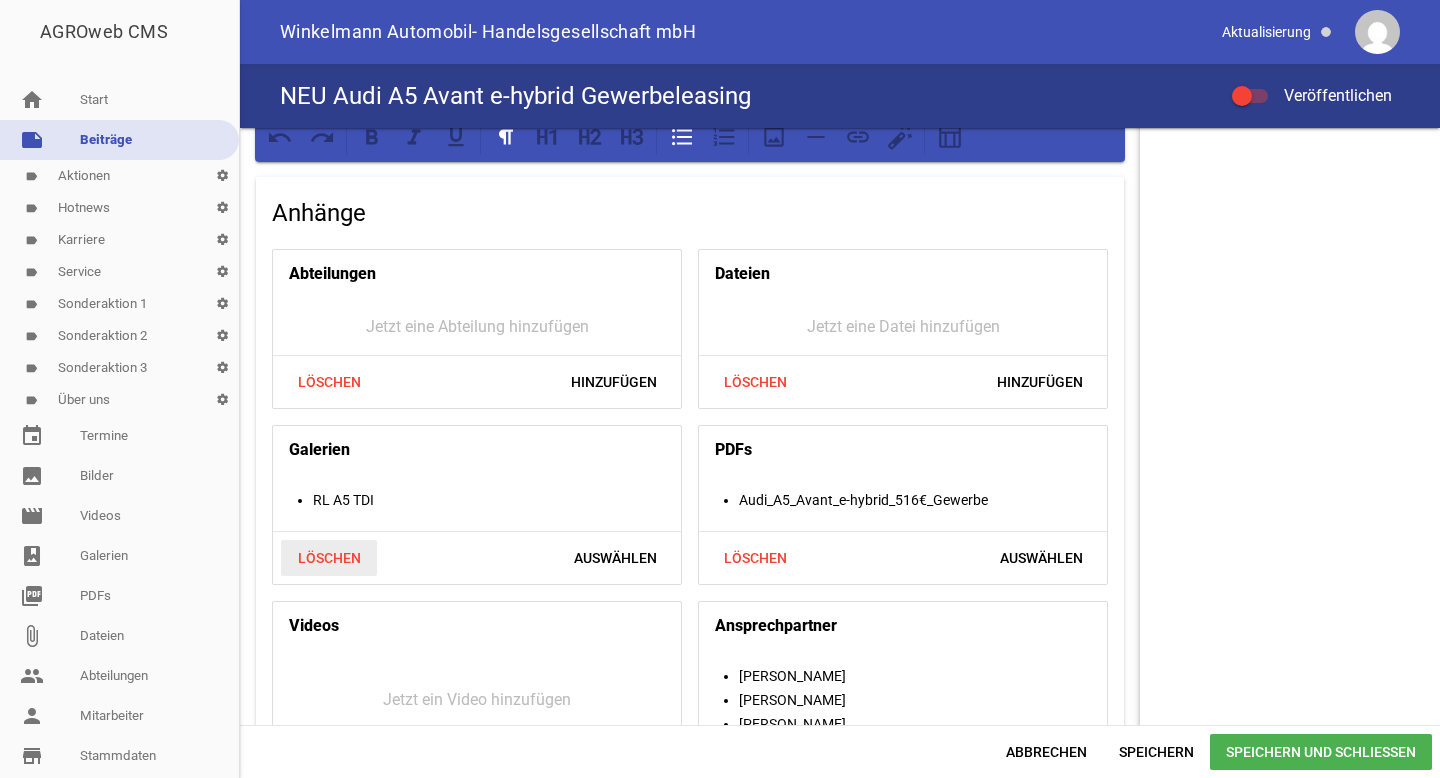 click on "Löschen" at bounding box center [329, 558] 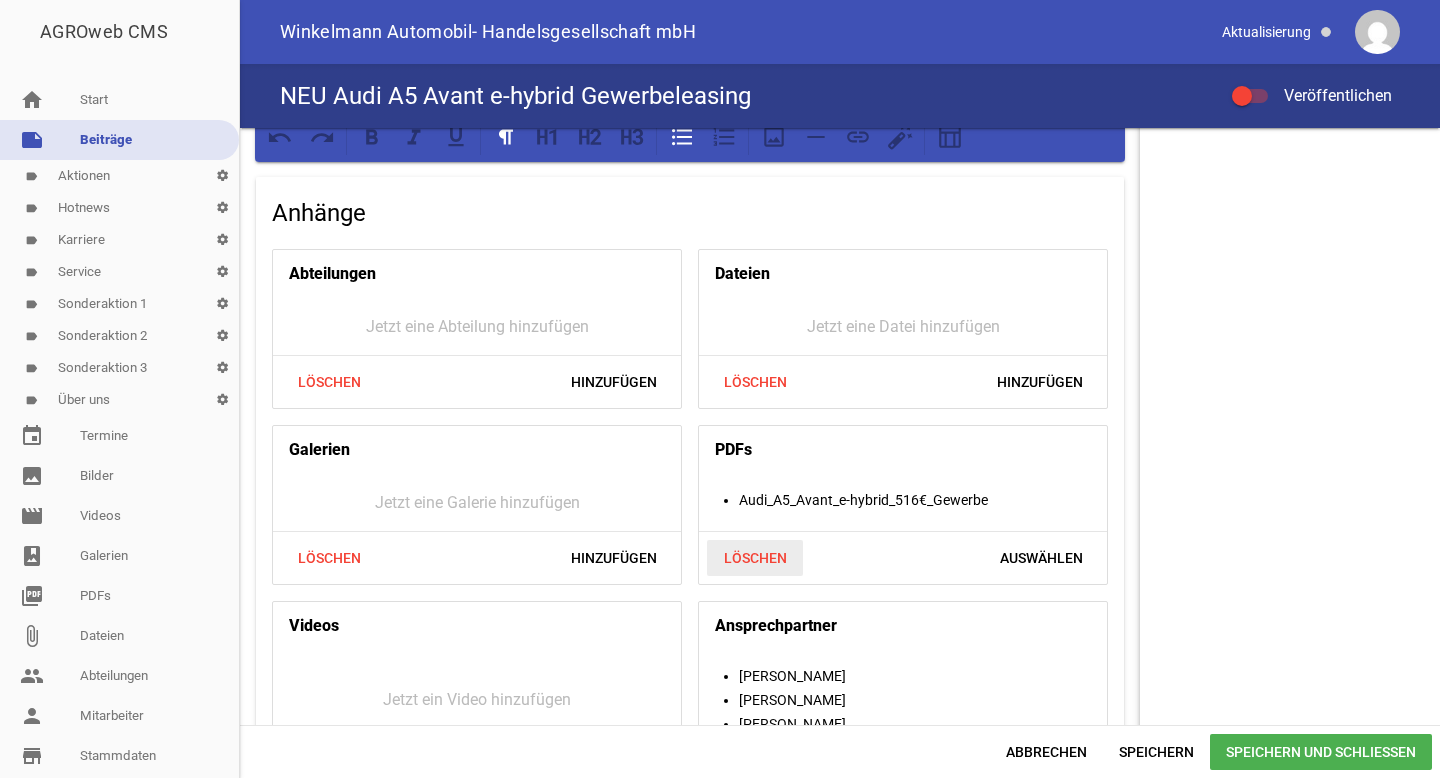 click on "Löschen" at bounding box center (755, 558) 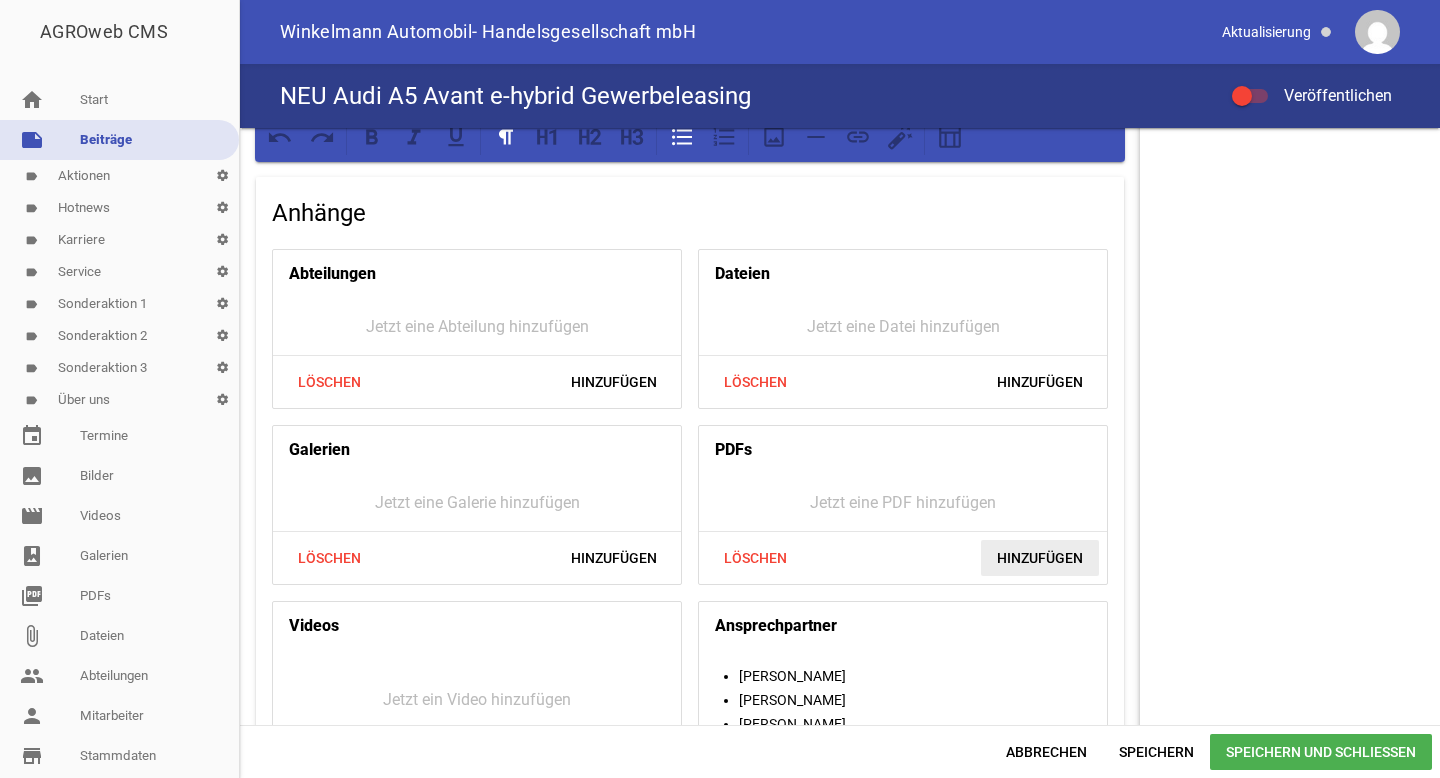 click on "Hinzufügen" at bounding box center [1040, 558] 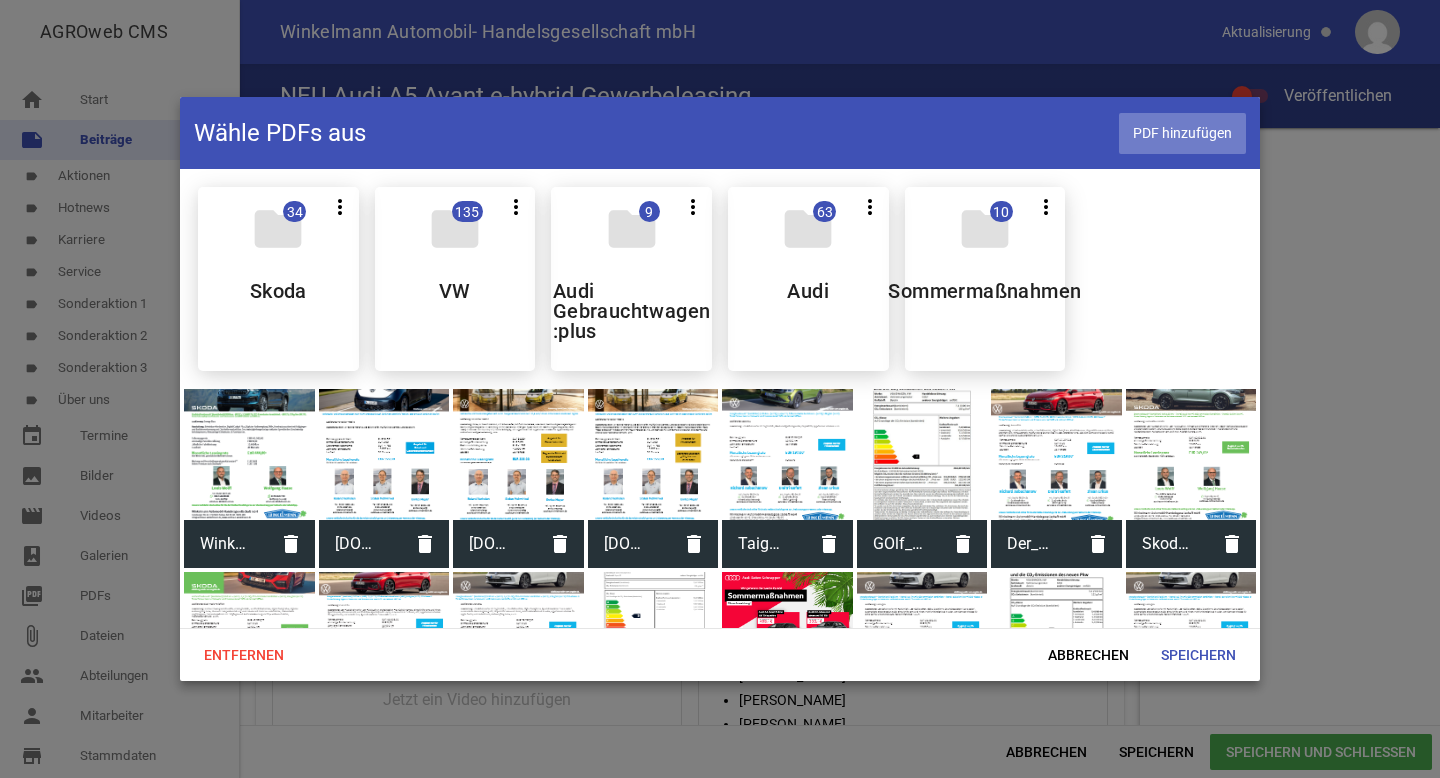 click on "PDF hinzufügen" at bounding box center (1182, 133) 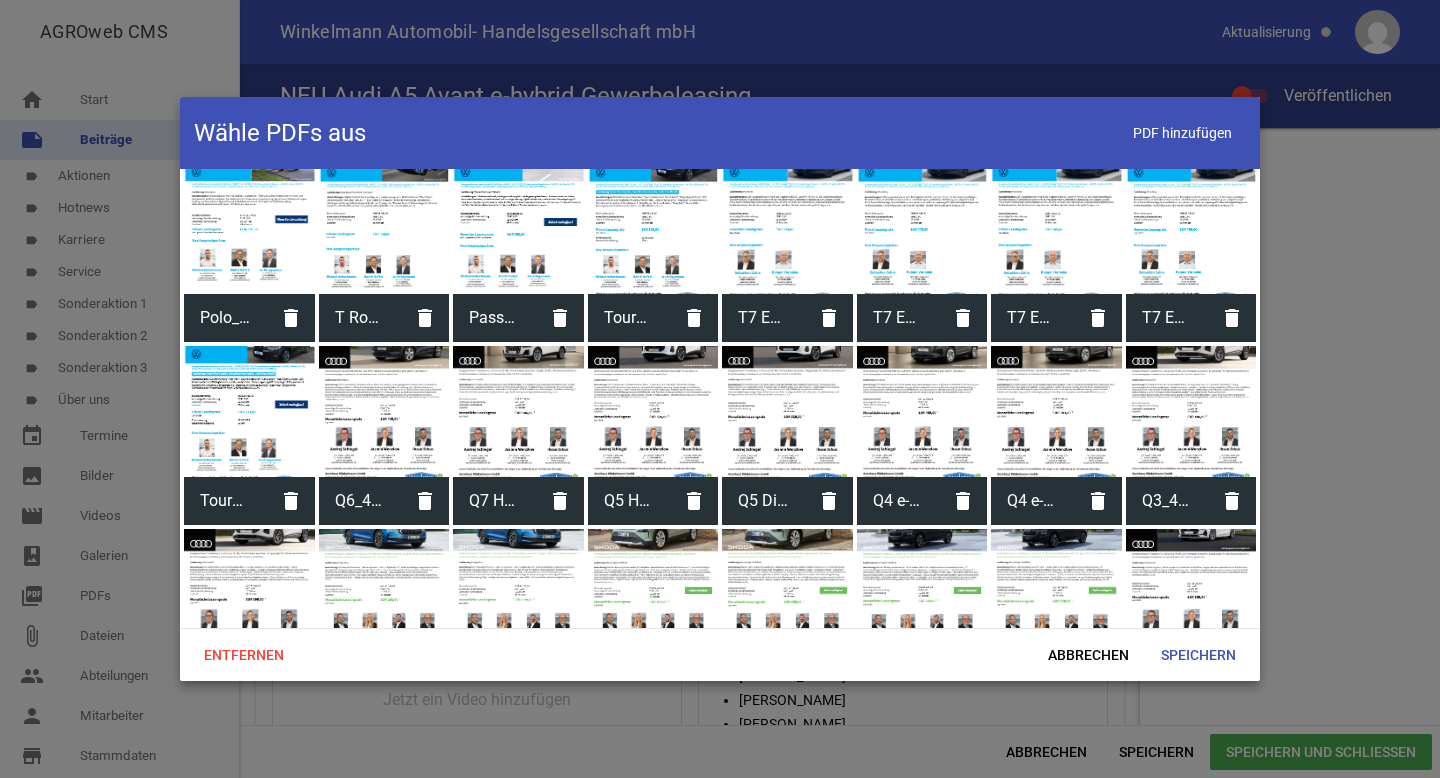 scroll, scrollTop: 2480, scrollLeft: 0, axis: vertical 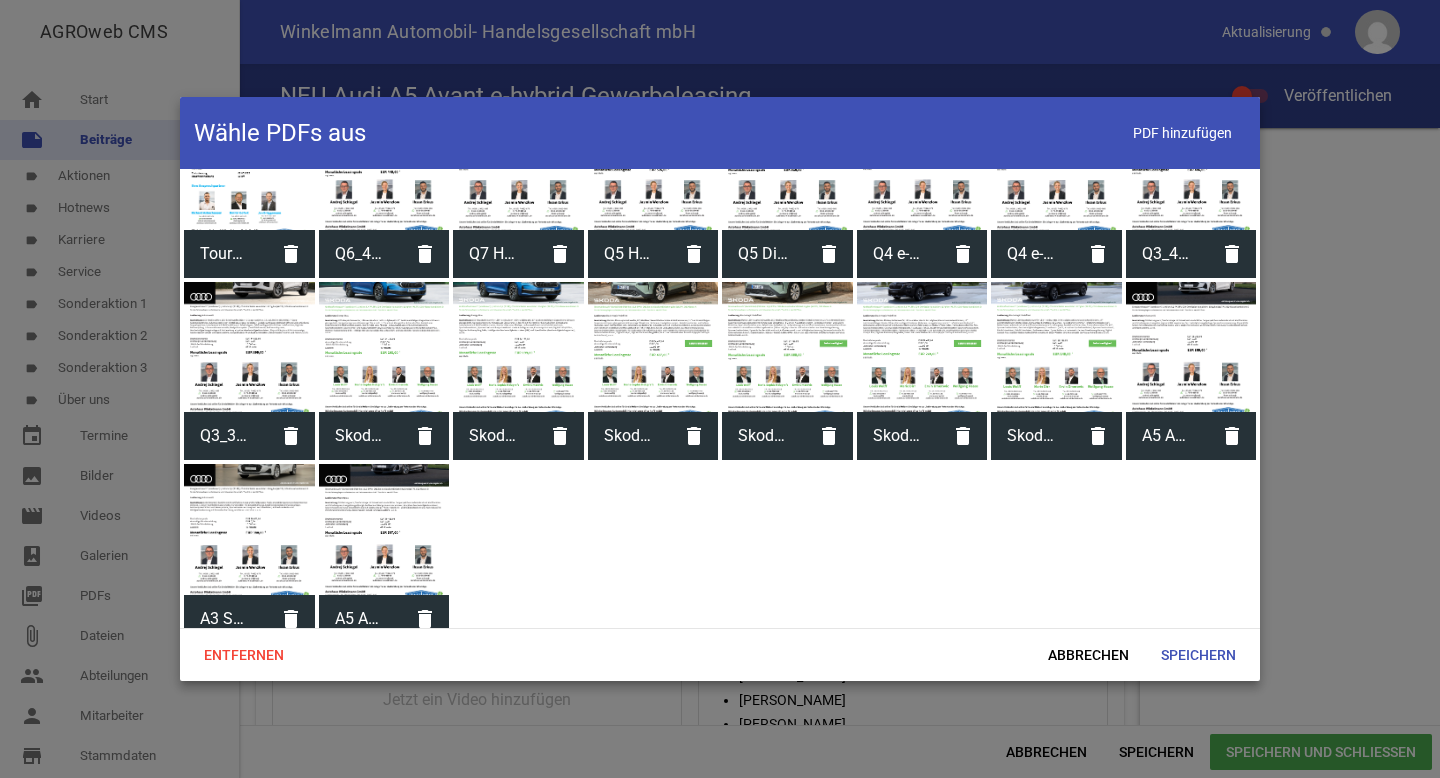 click at bounding box center (384, 529) 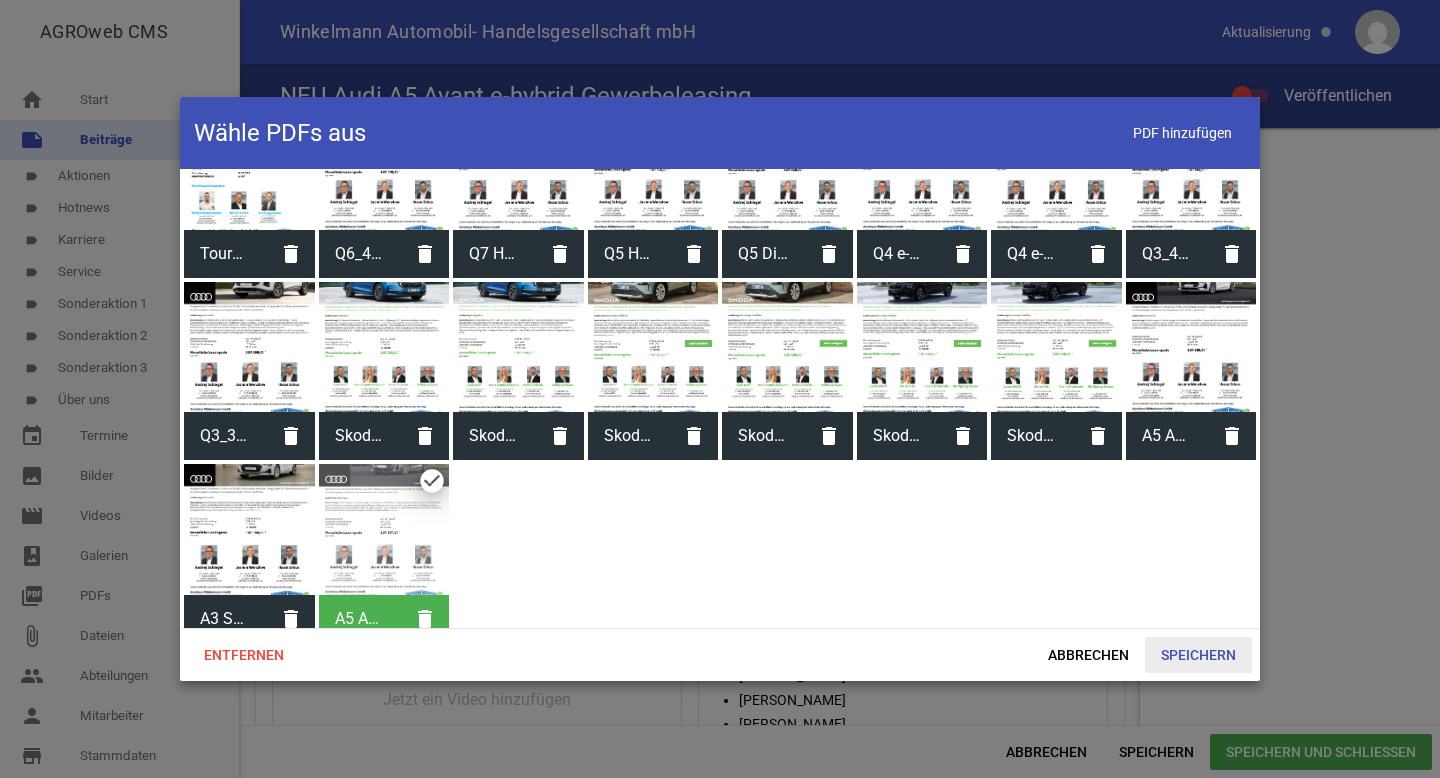 click on "Speichern" at bounding box center (1198, 655) 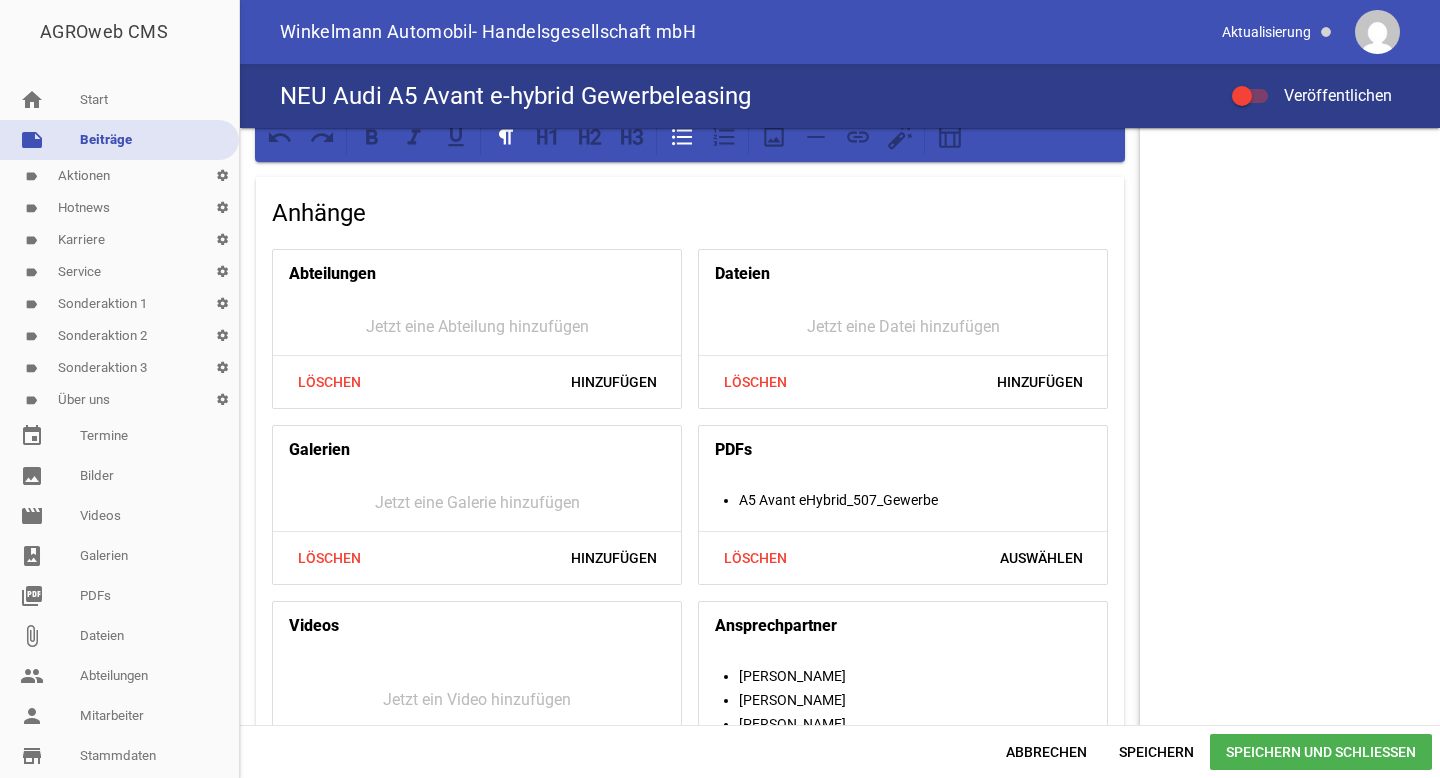 click on "Speichern und Schließen" at bounding box center [1321, 752] 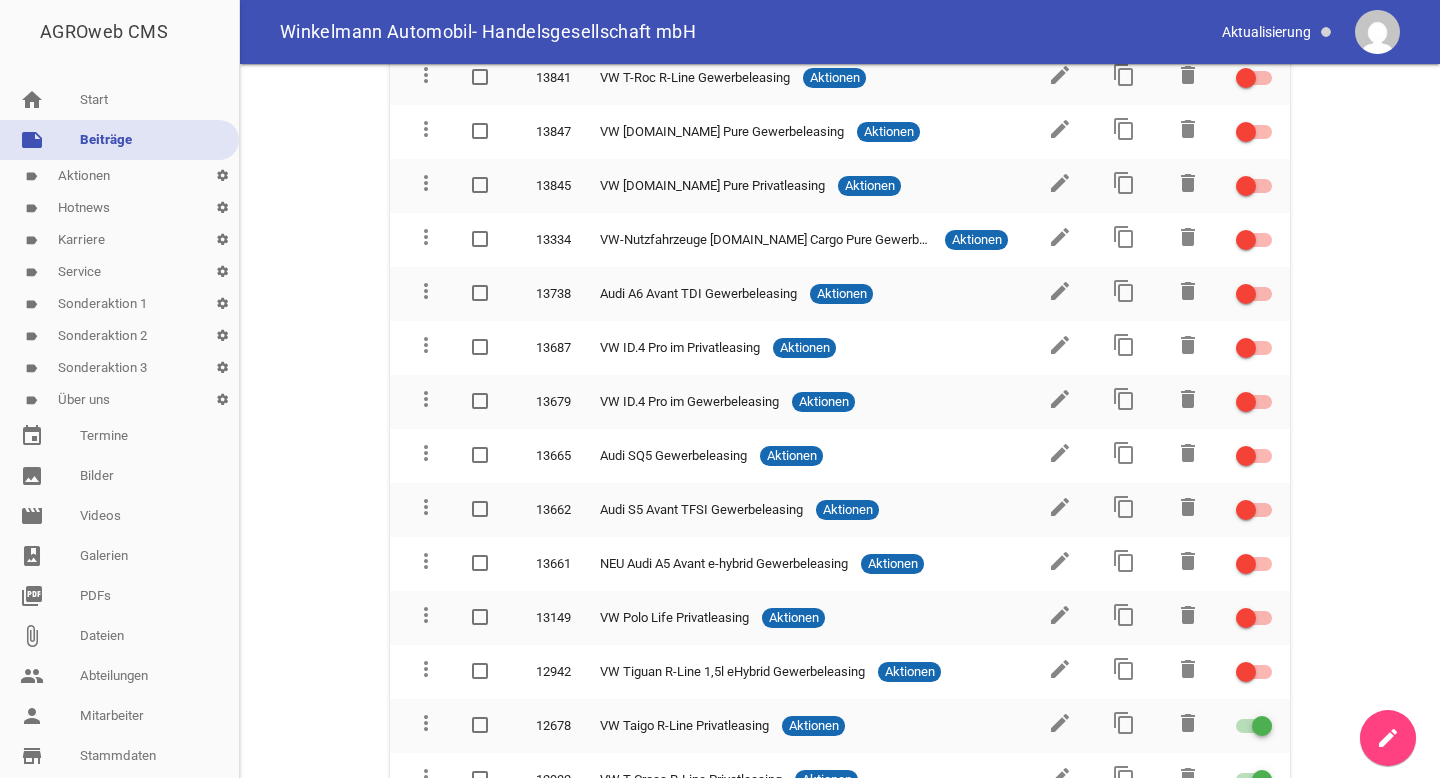 scroll, scrollTop: 2712, scrollLeft: 0, axis: vertical 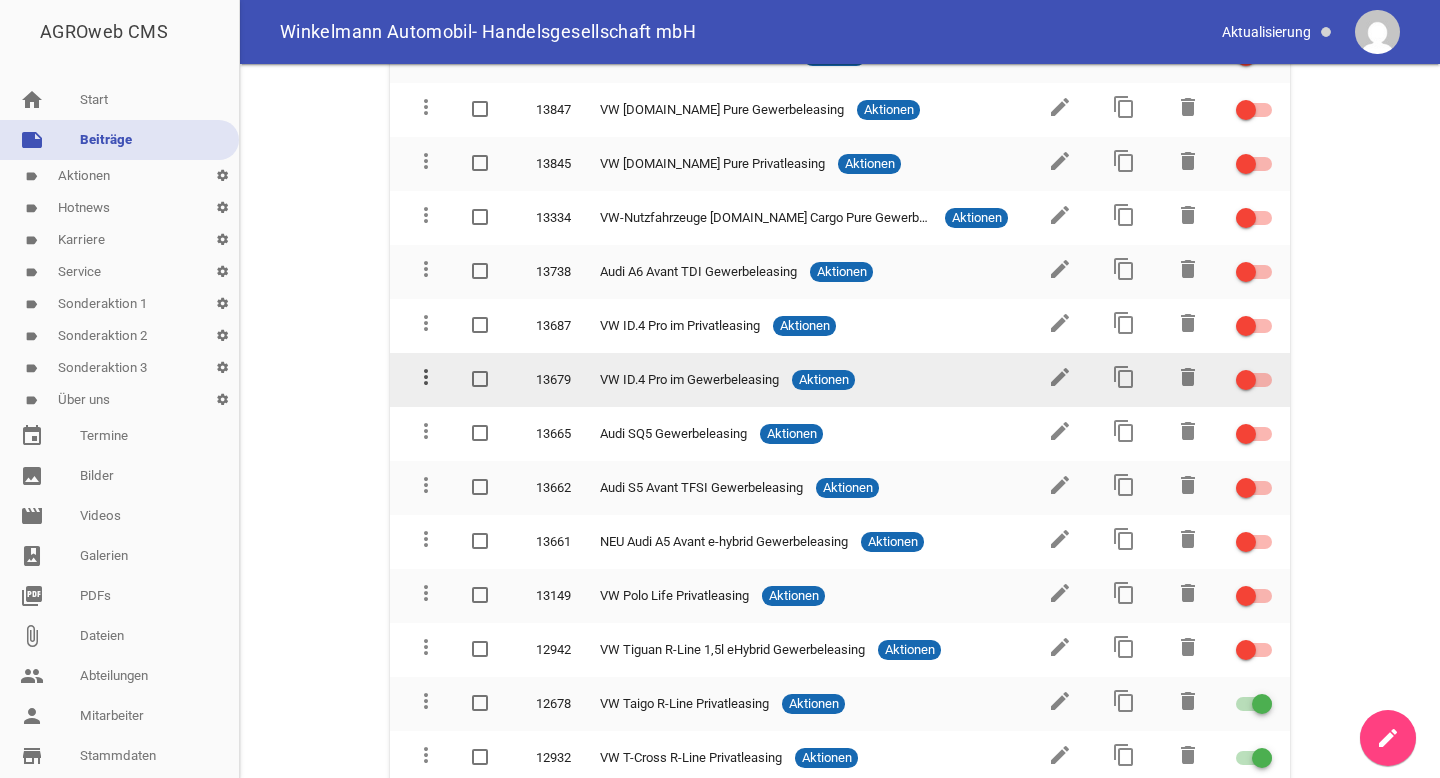 type 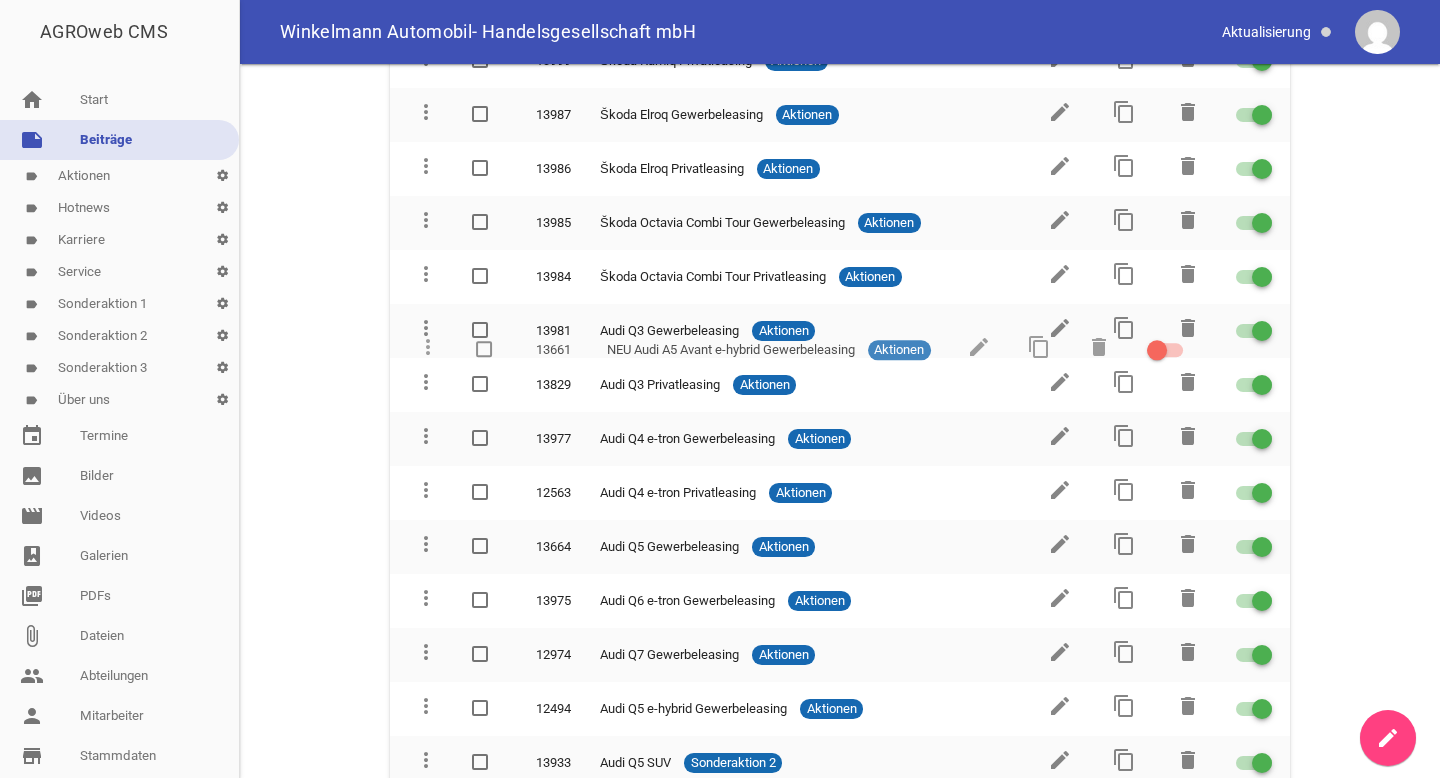 scroll, scrollTop: 0, scrollLeft: 0, axis: both 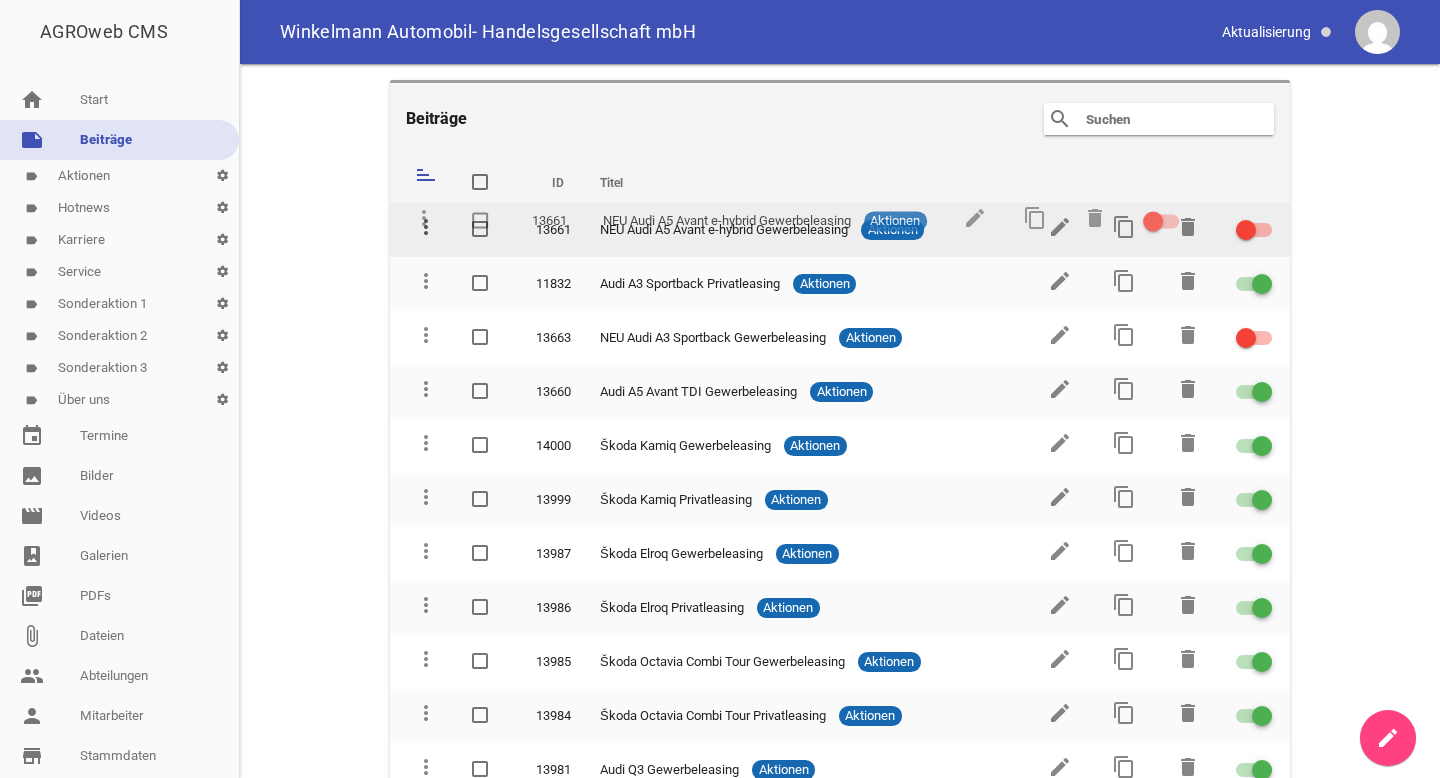 drag, startPoint x: 424, startPoint y: 511, endPoint x: 422, endPoint y: 219, distance: 292.00684 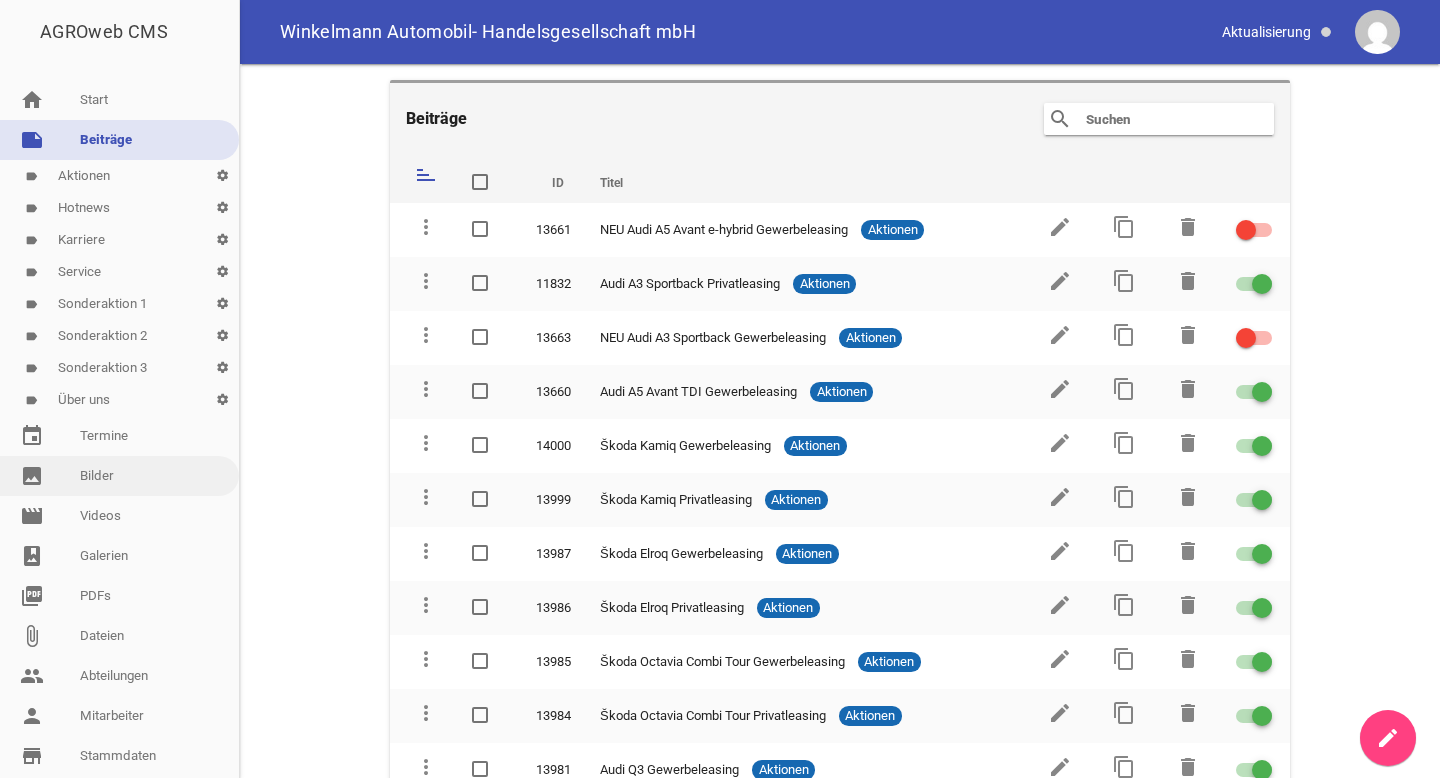 click on "image Bilder" at bounding box center [119, 476] 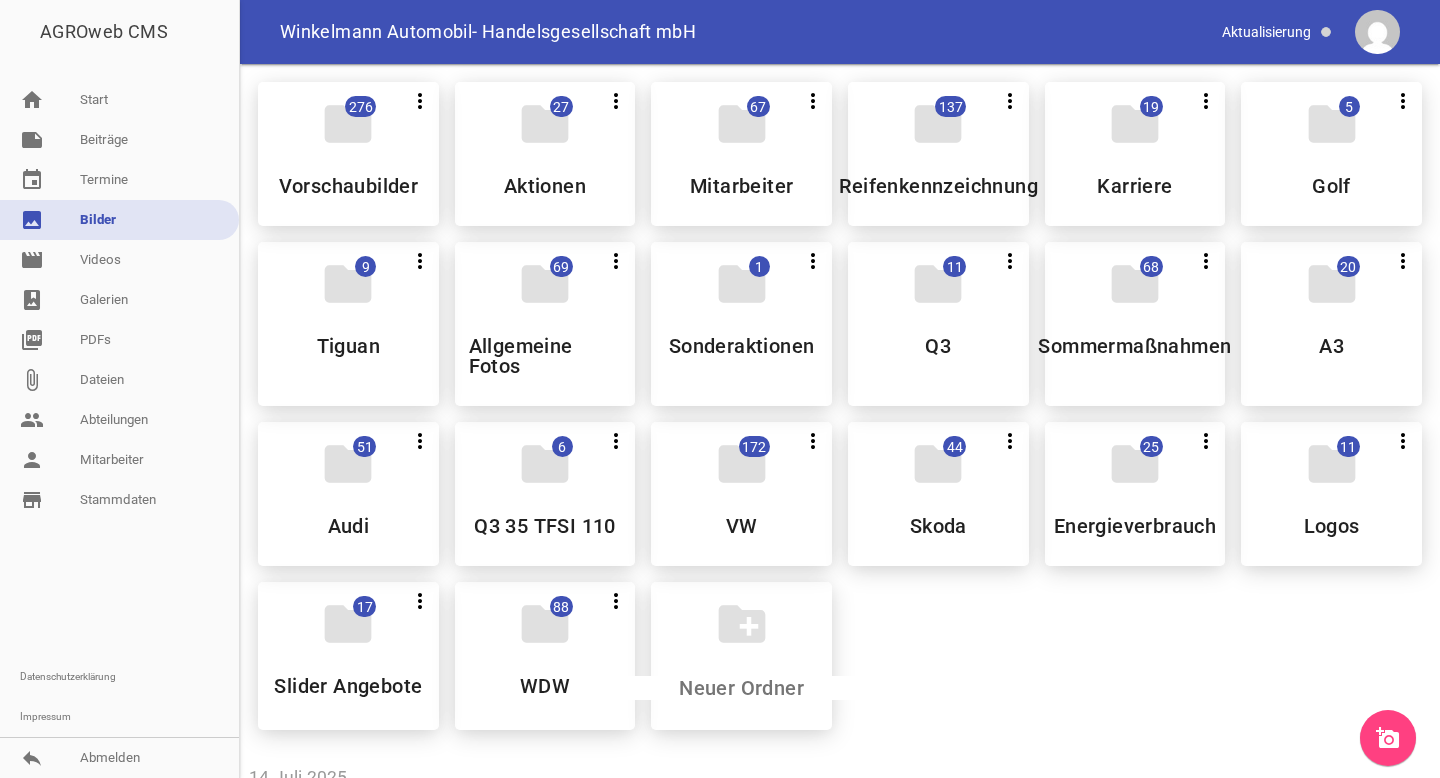 click on "add_a_photo" at bounding box center (1388, 738) 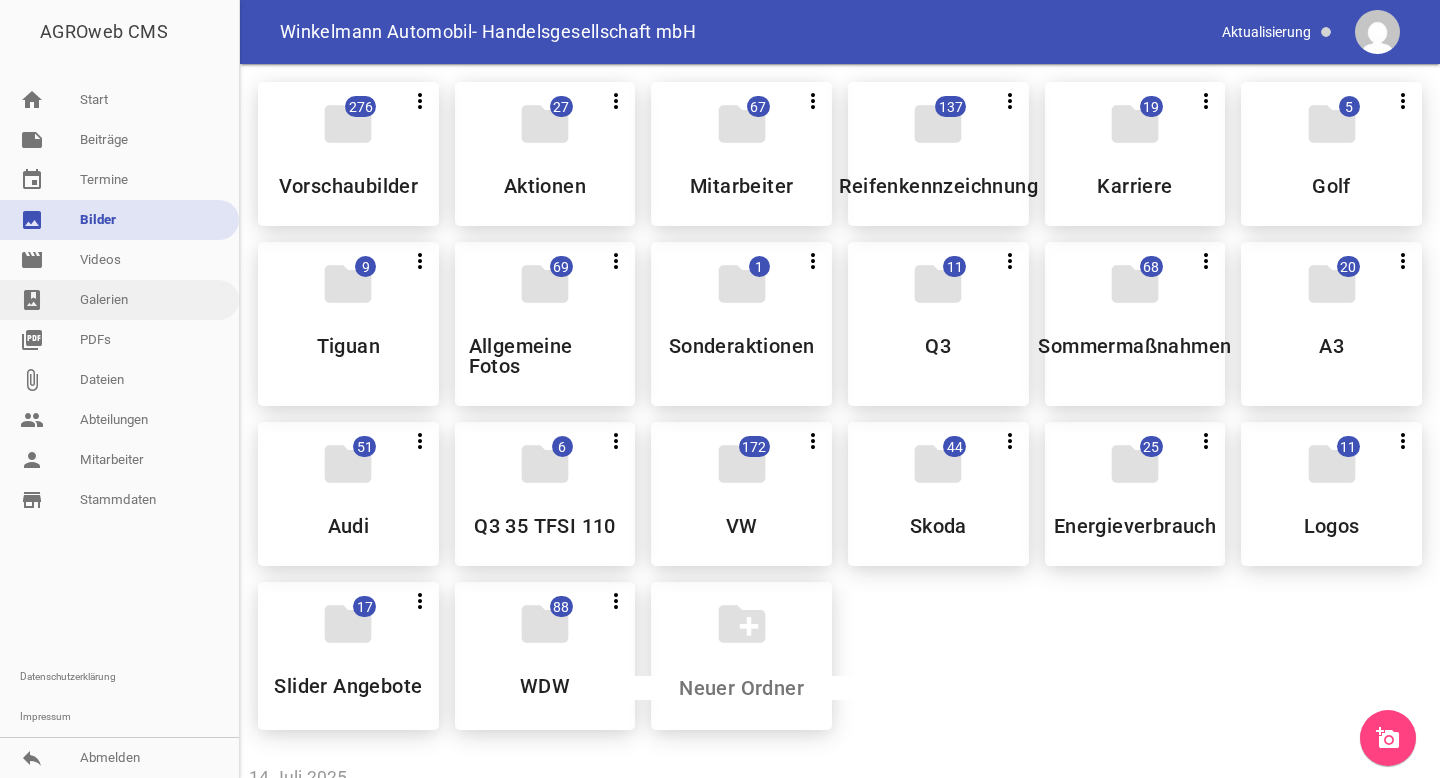 click on "photo_album Galerien" at bounding box center [119, 300] 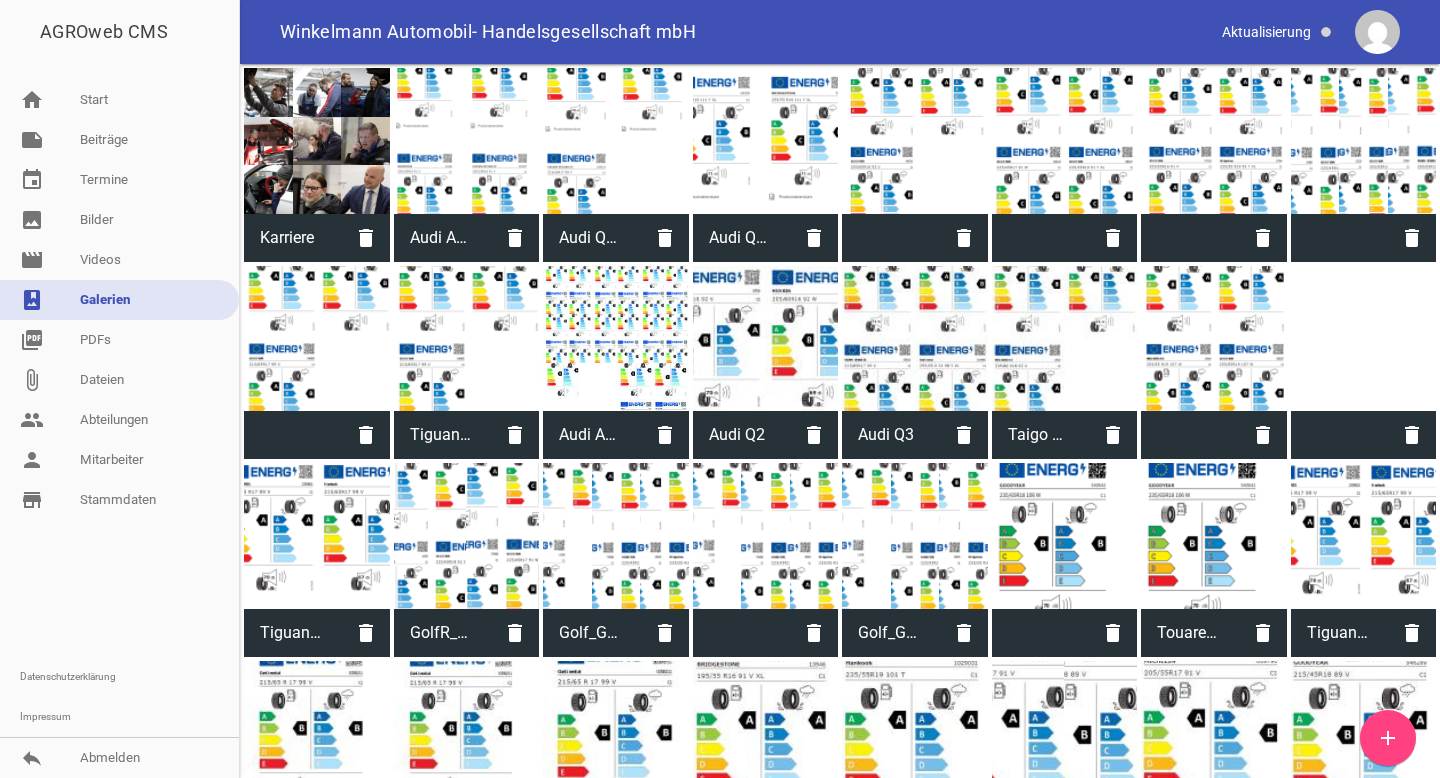 click on "add" at bounding box center [1388, 738] 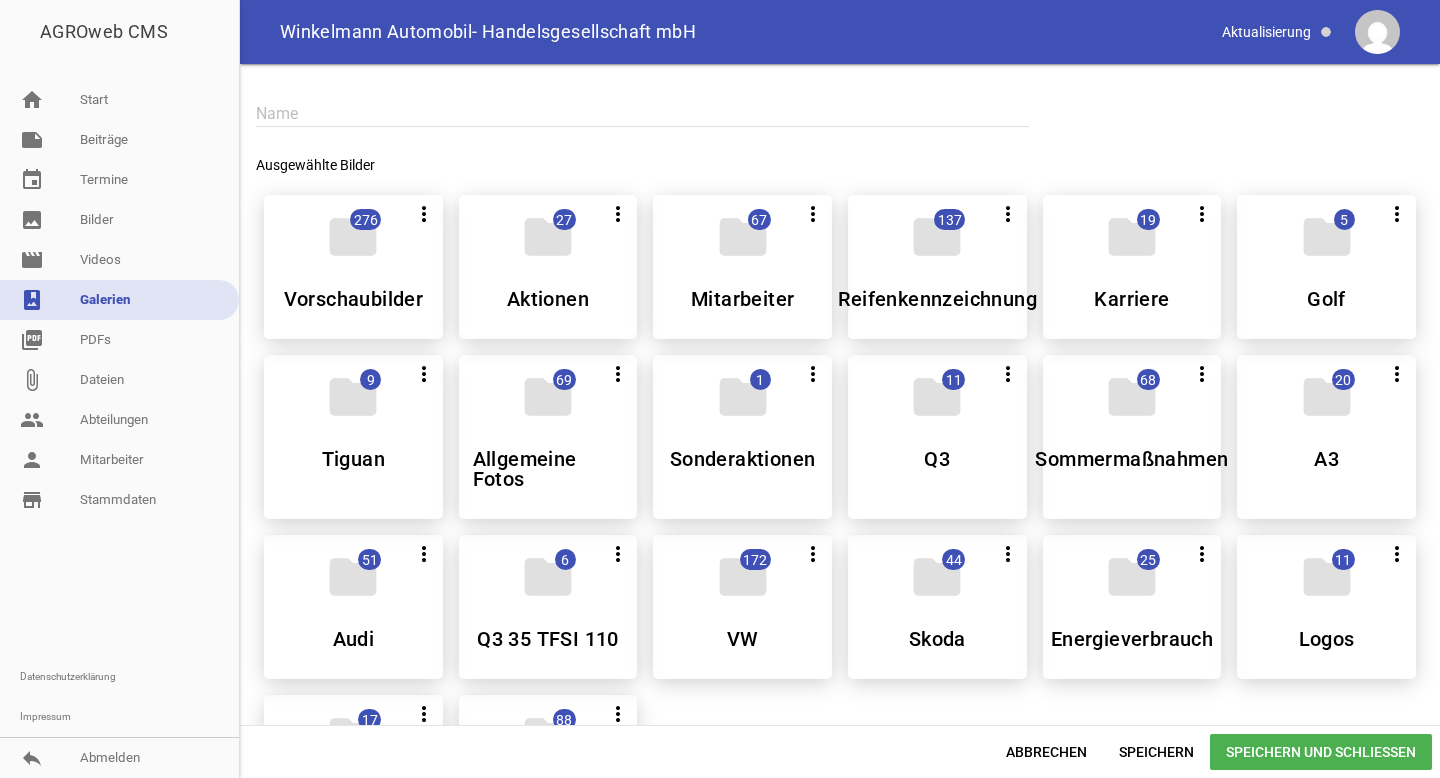 click at bounding box center [642, 113] 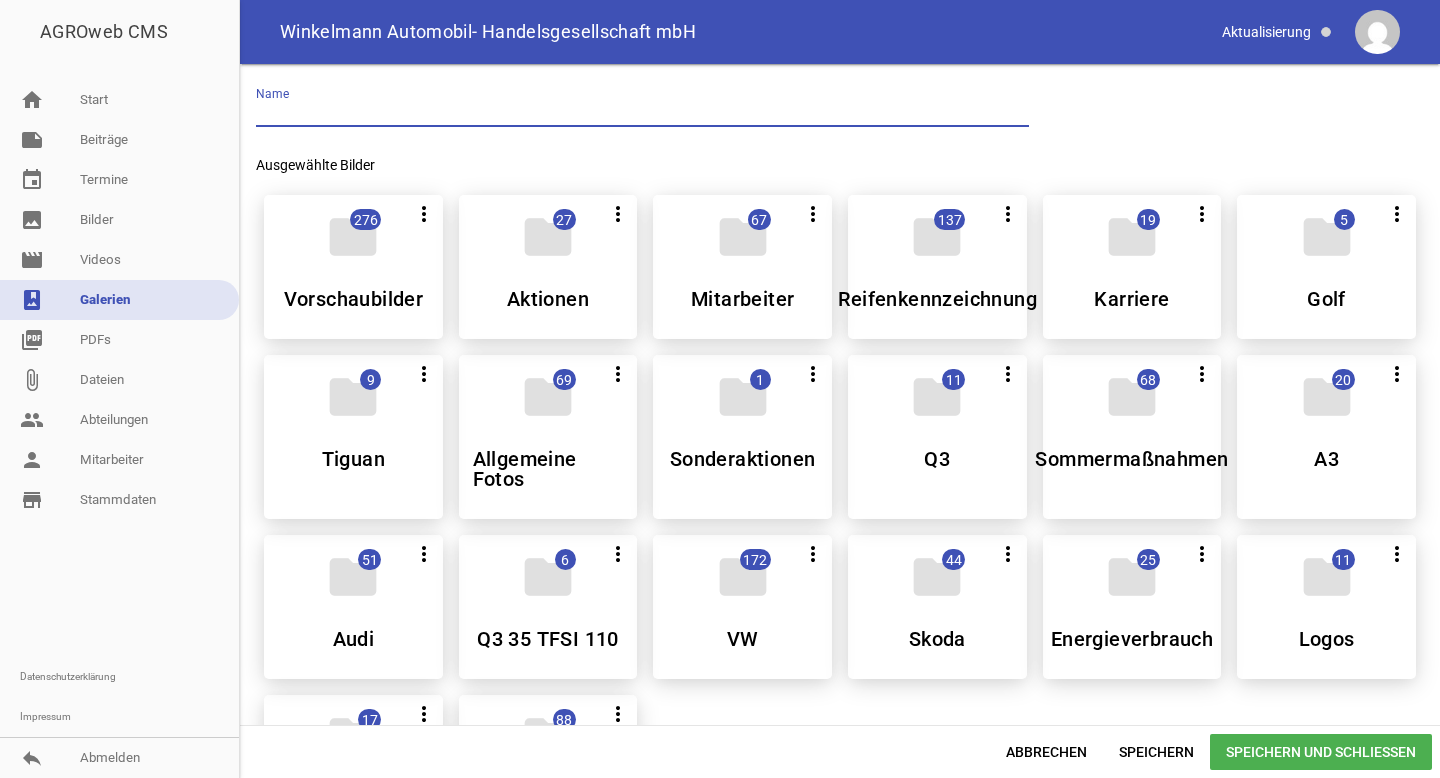 paste on "Audi A5 Avant edition one" 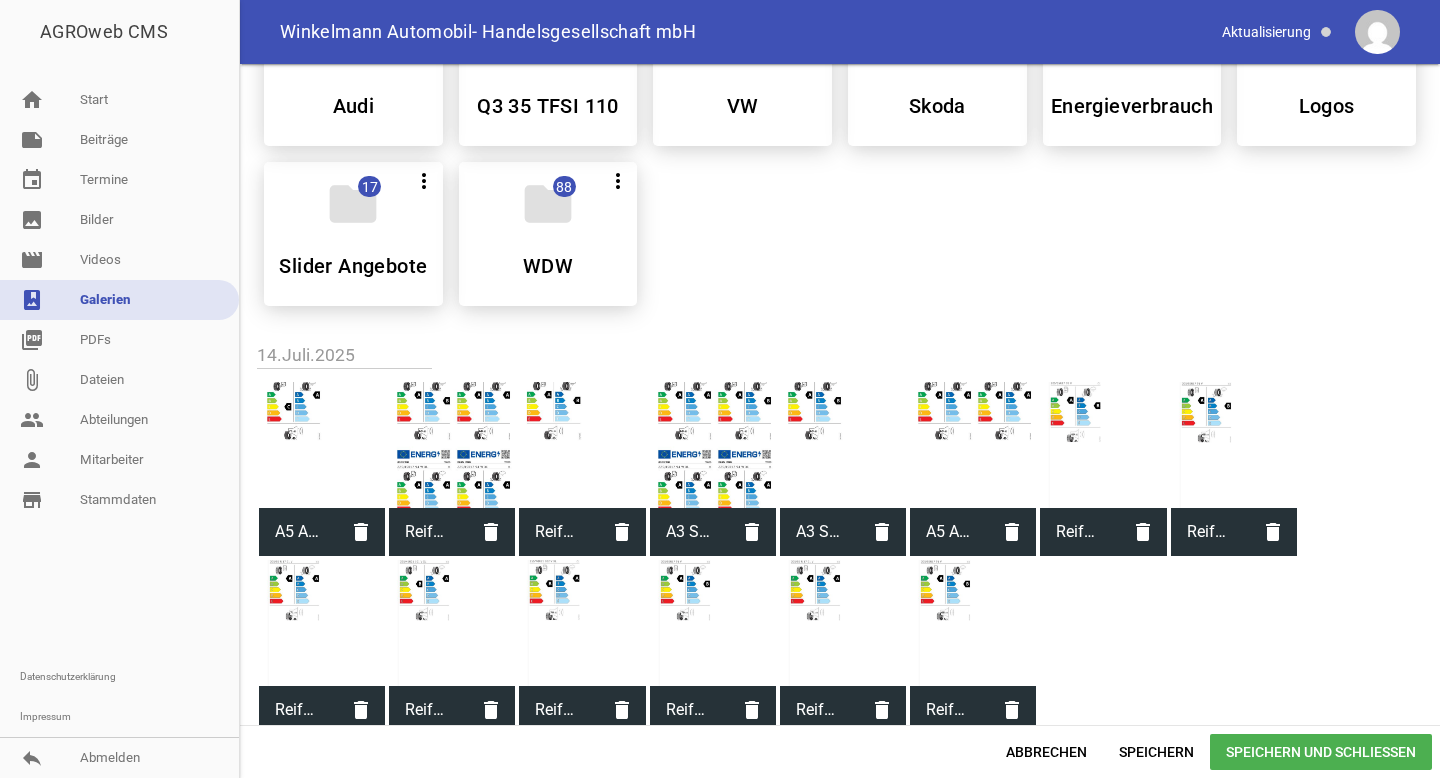 scroll, scrollTop: 542, scrollLeft: 0, axis: vertical 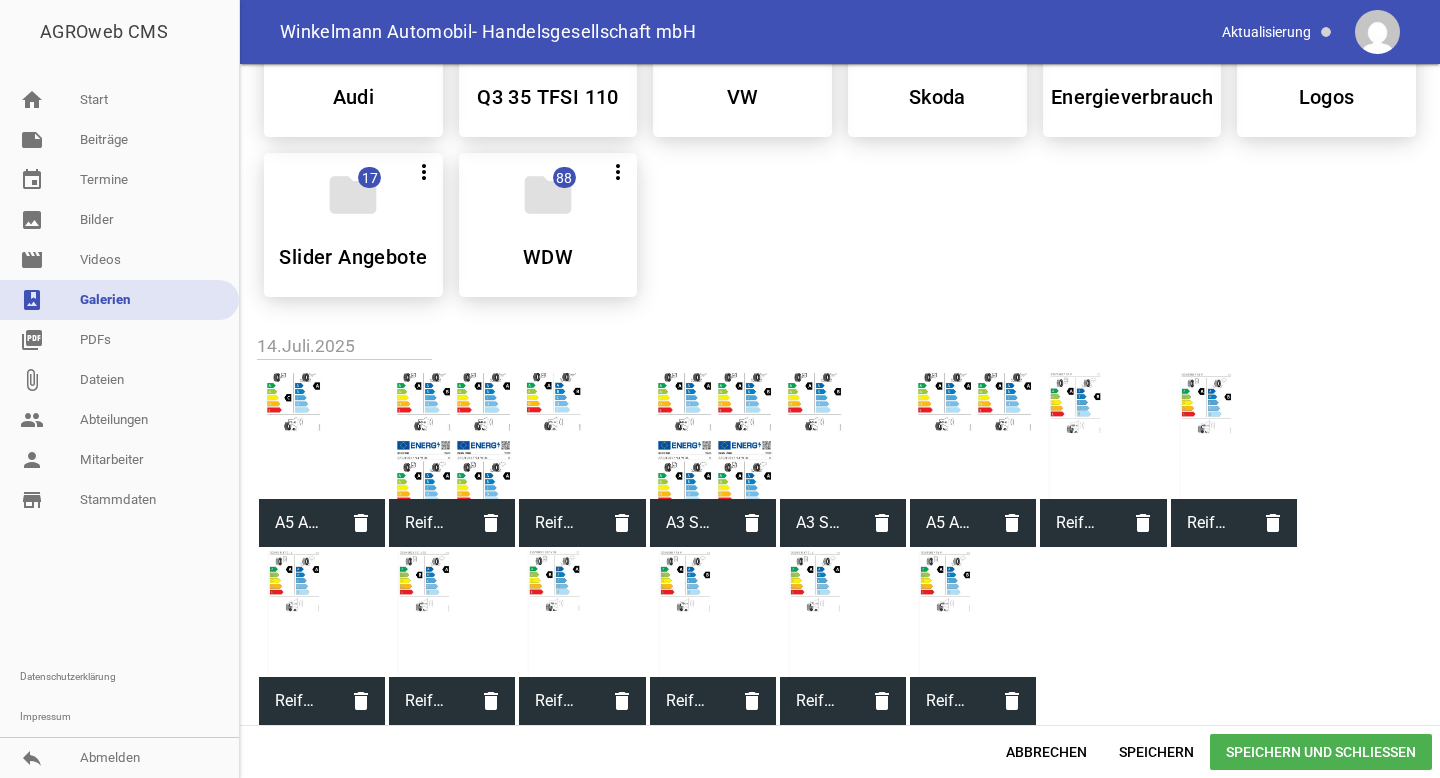 type on "Audi A5 Avant edition one" 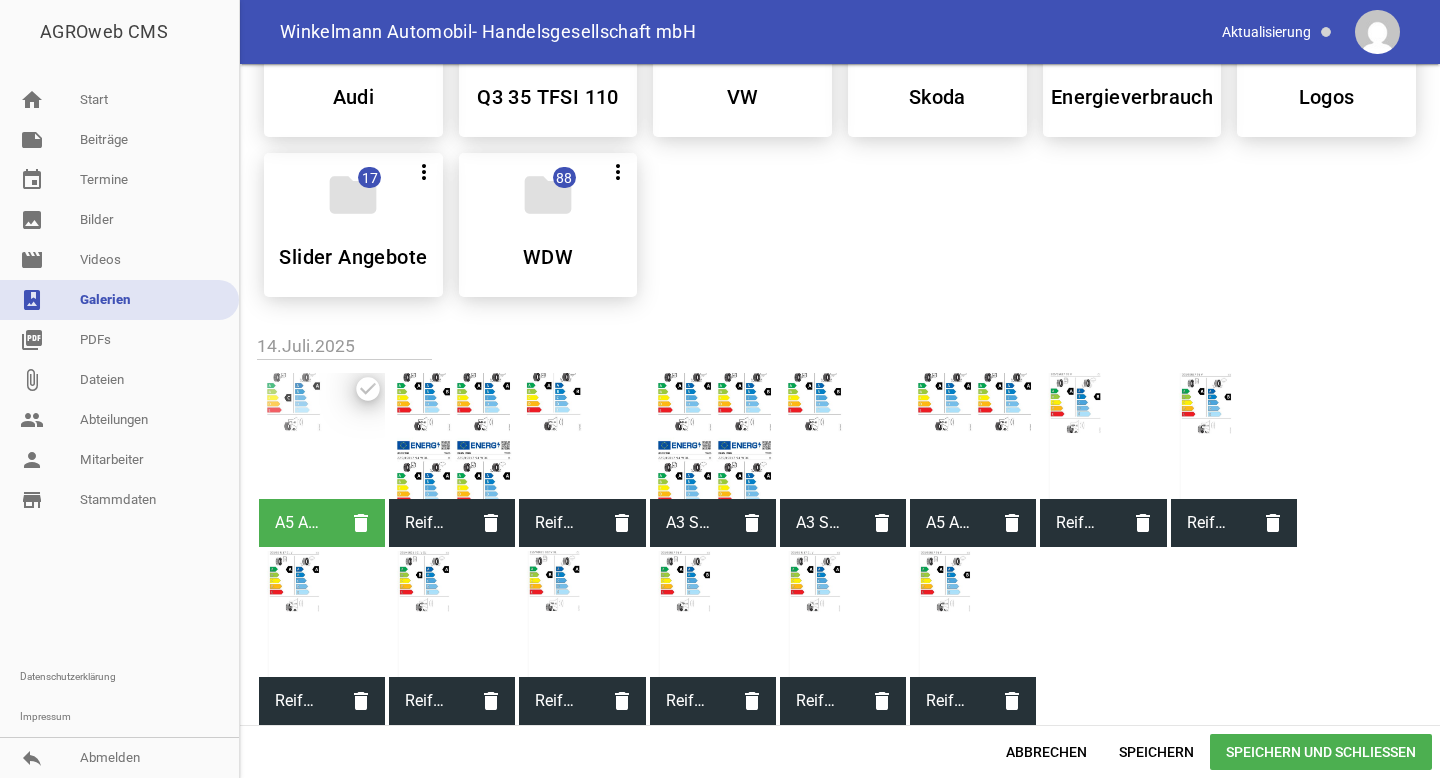 click on "Speichern und Schließen" at bounding box center (1321, 752) 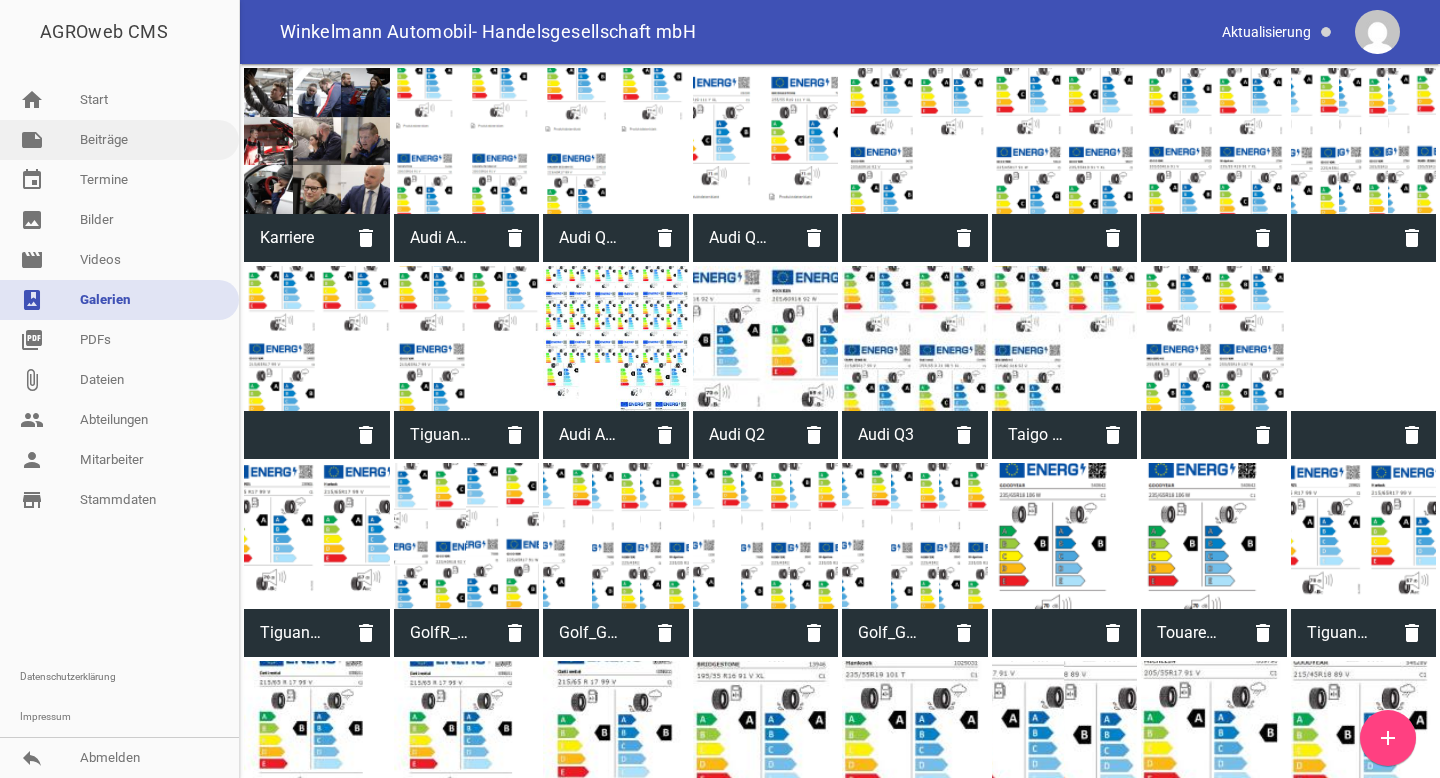 click on "note Beiträge" at bounding box center [119, 140] 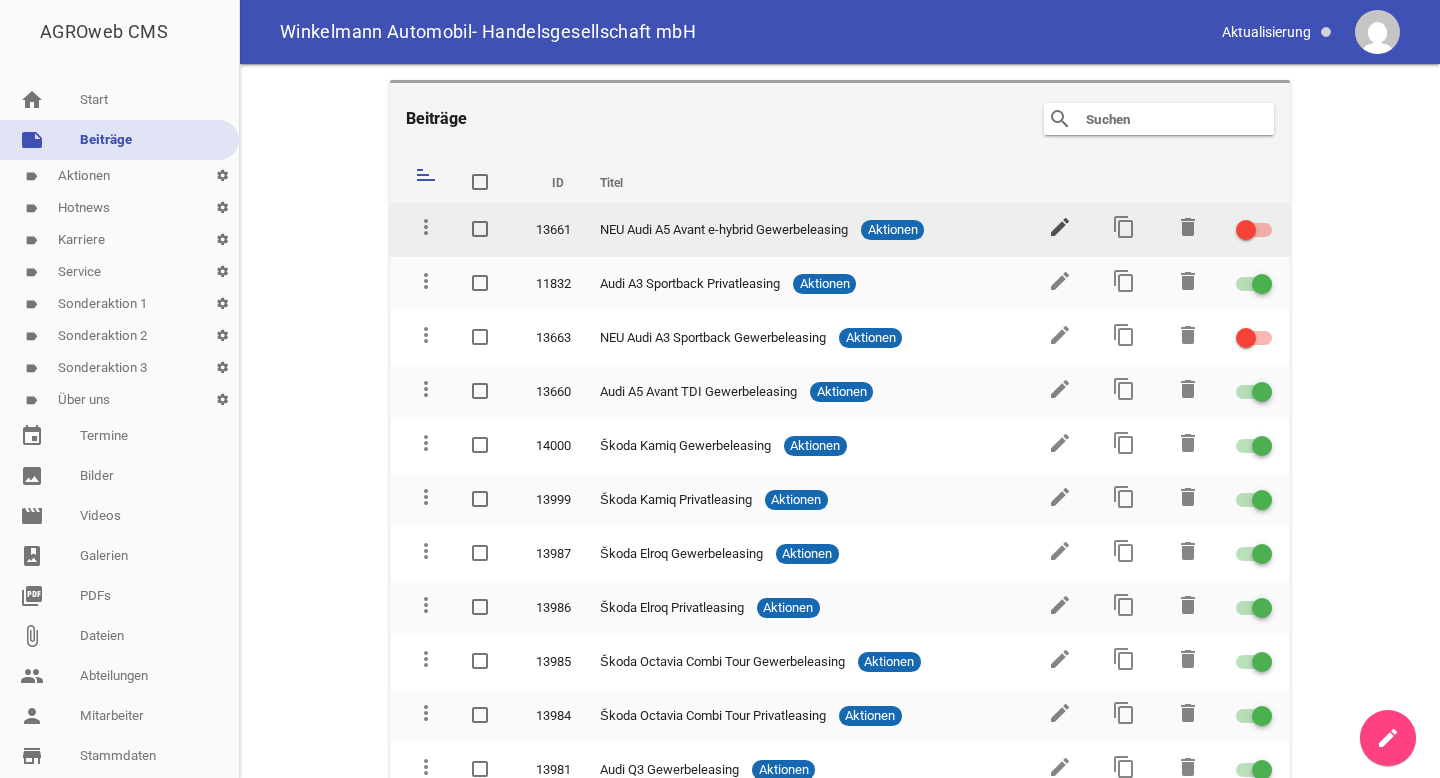click on "edit" at bounding box center (1060, 227) 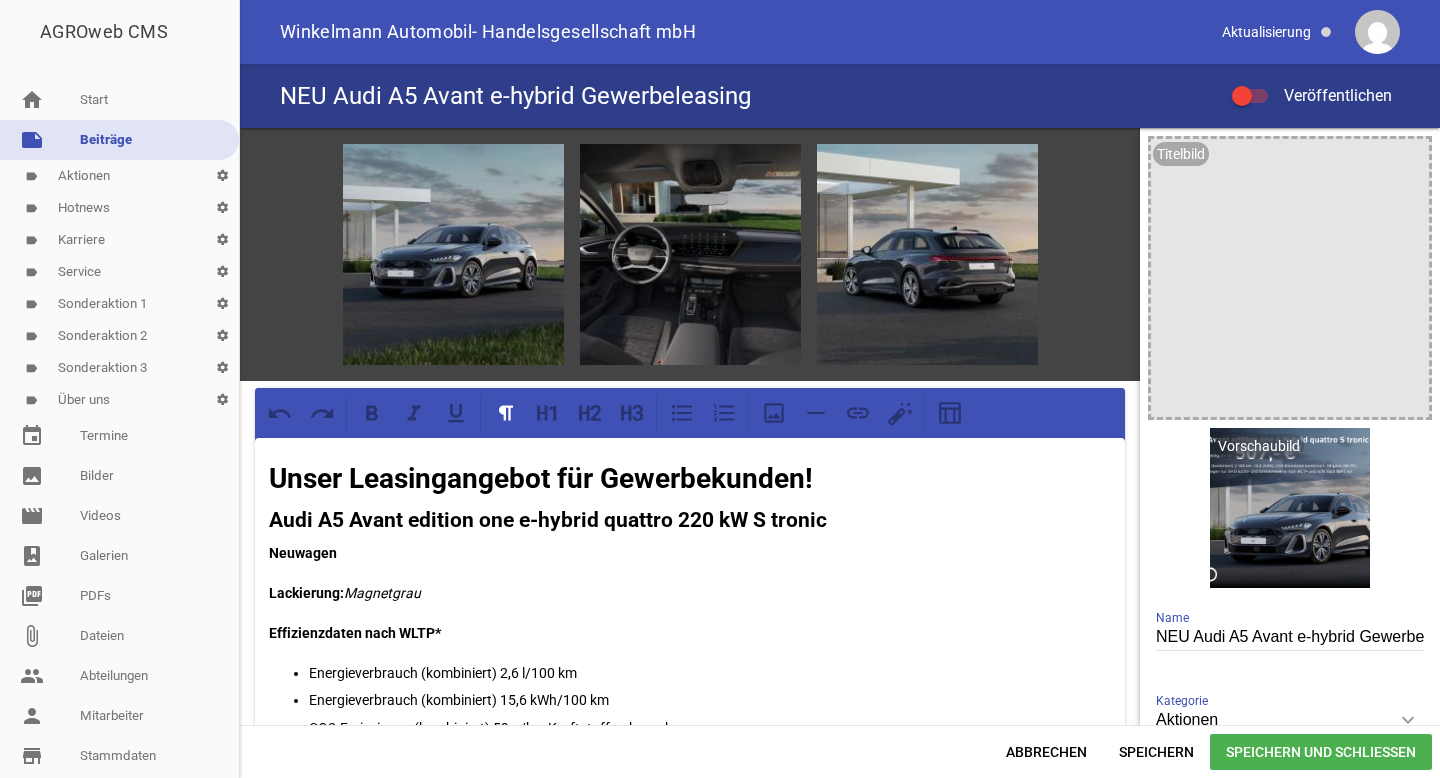 click on "NEU Audi A5 Avant e-hybrid Gewerbeleasing         Veröffentlichen" at bounding box center (840, 96) 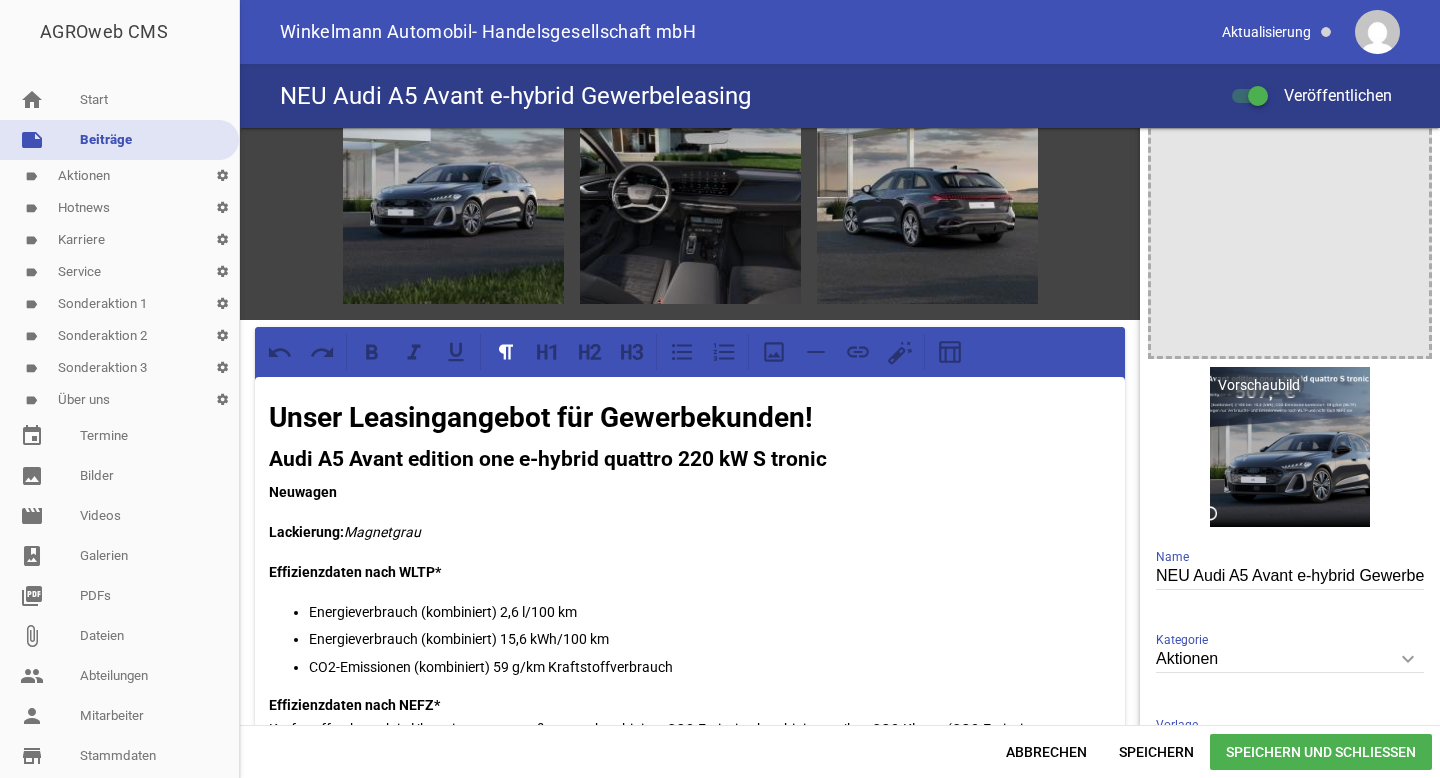 scroll, scrollTop: 150, scrollLeft: 0, axis: vertical 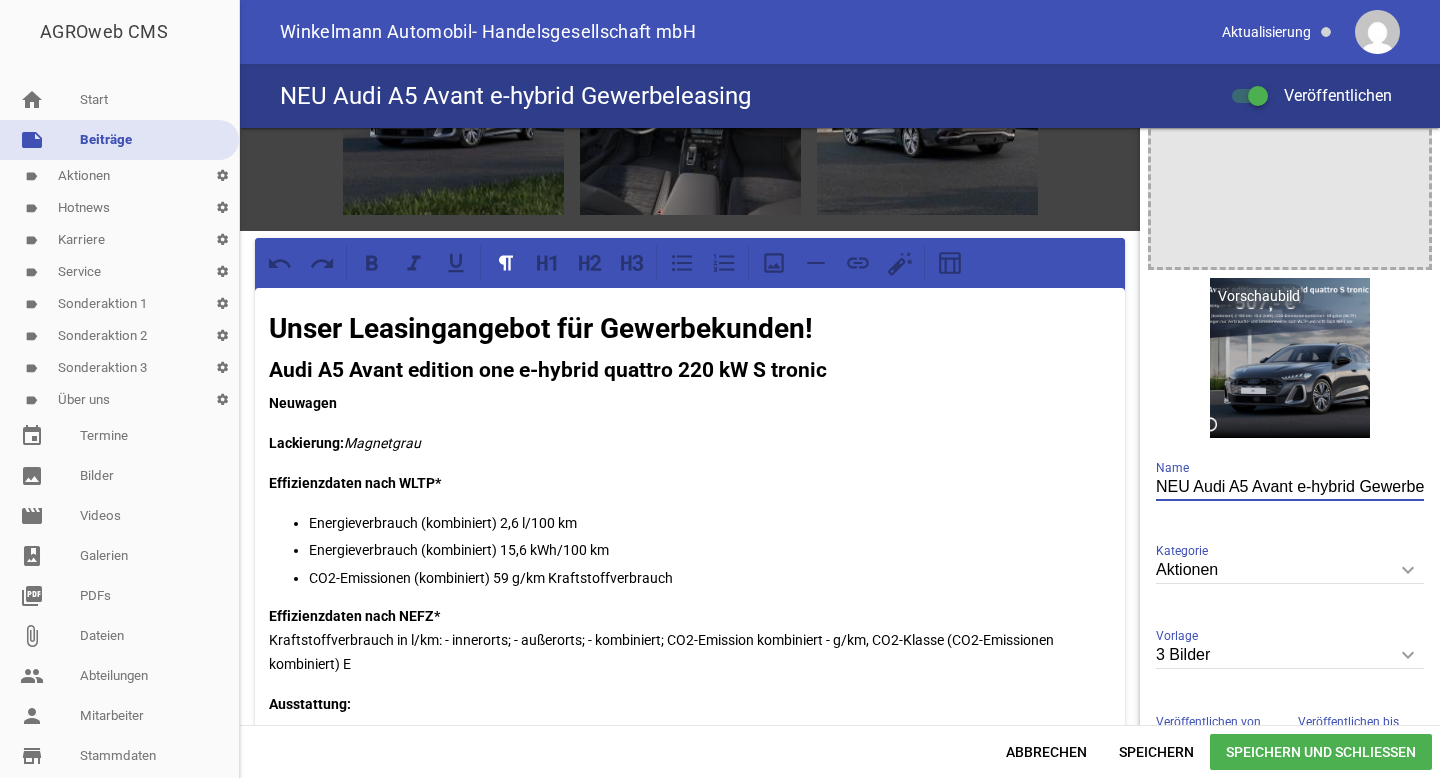 drag, startPoint x: 1183, startPoint y: 485, endPoint x: 1132, endPoint y: 485, distance: 51 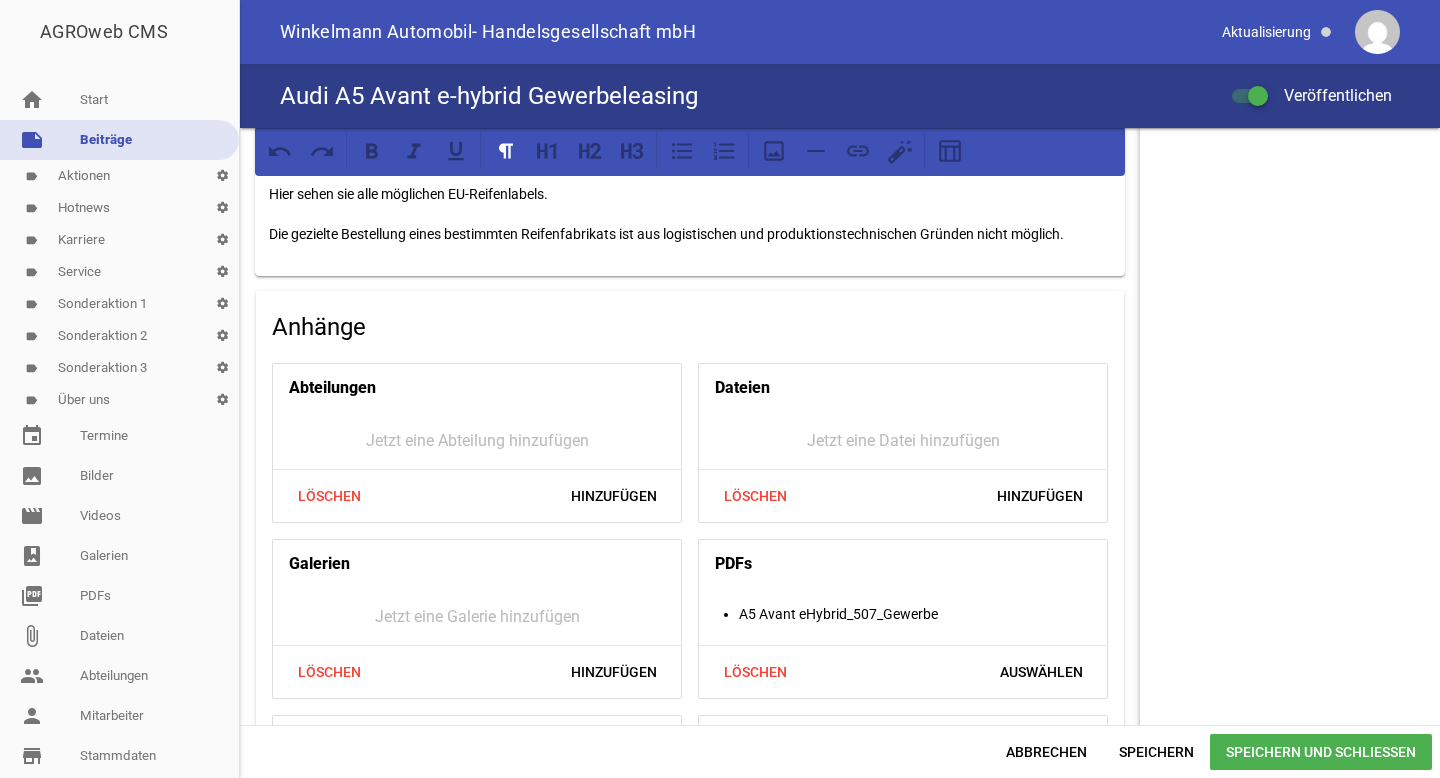 scroll, scrollTop: 1765, scrollLeft: 0, axis: vertical 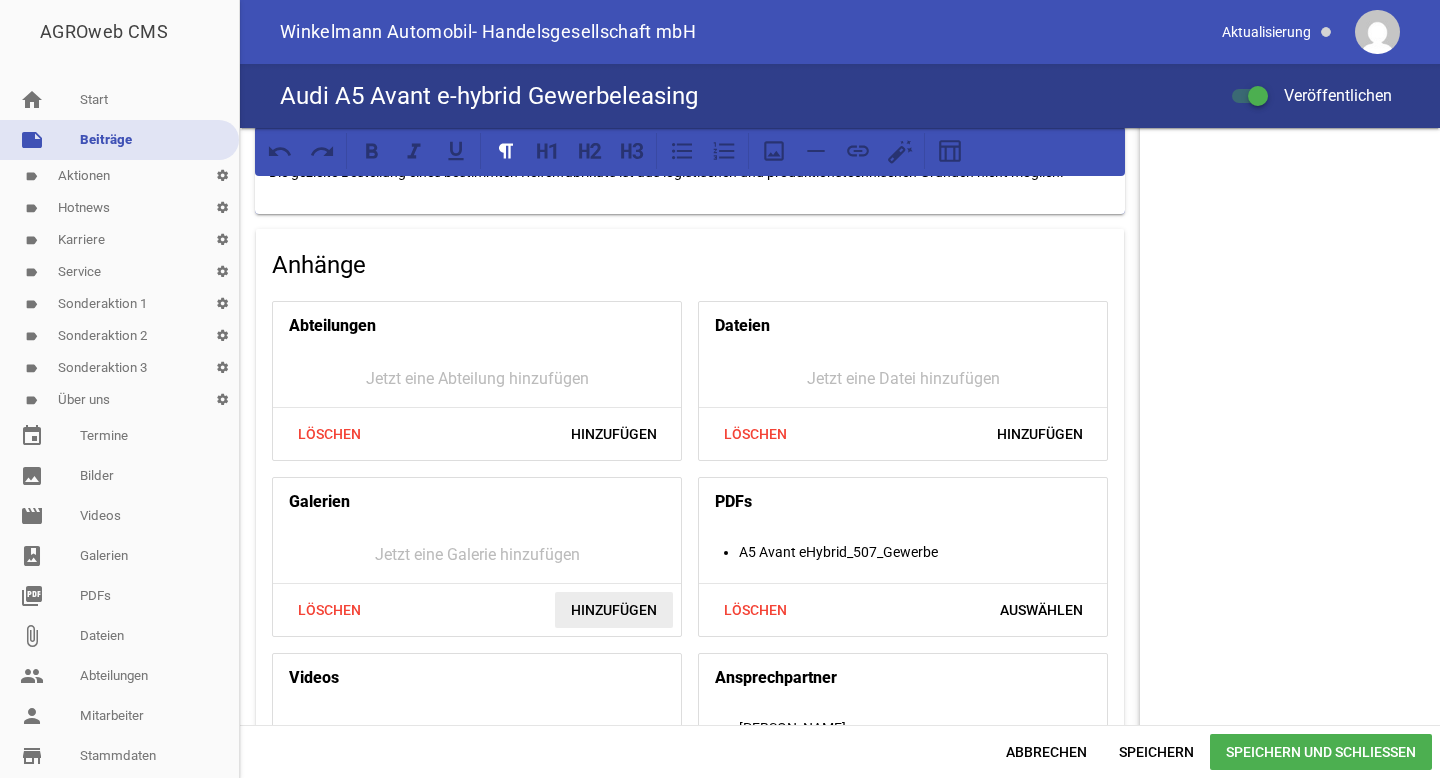type on "Audi A5 Avant e-hybrid Gewerbeleasing" 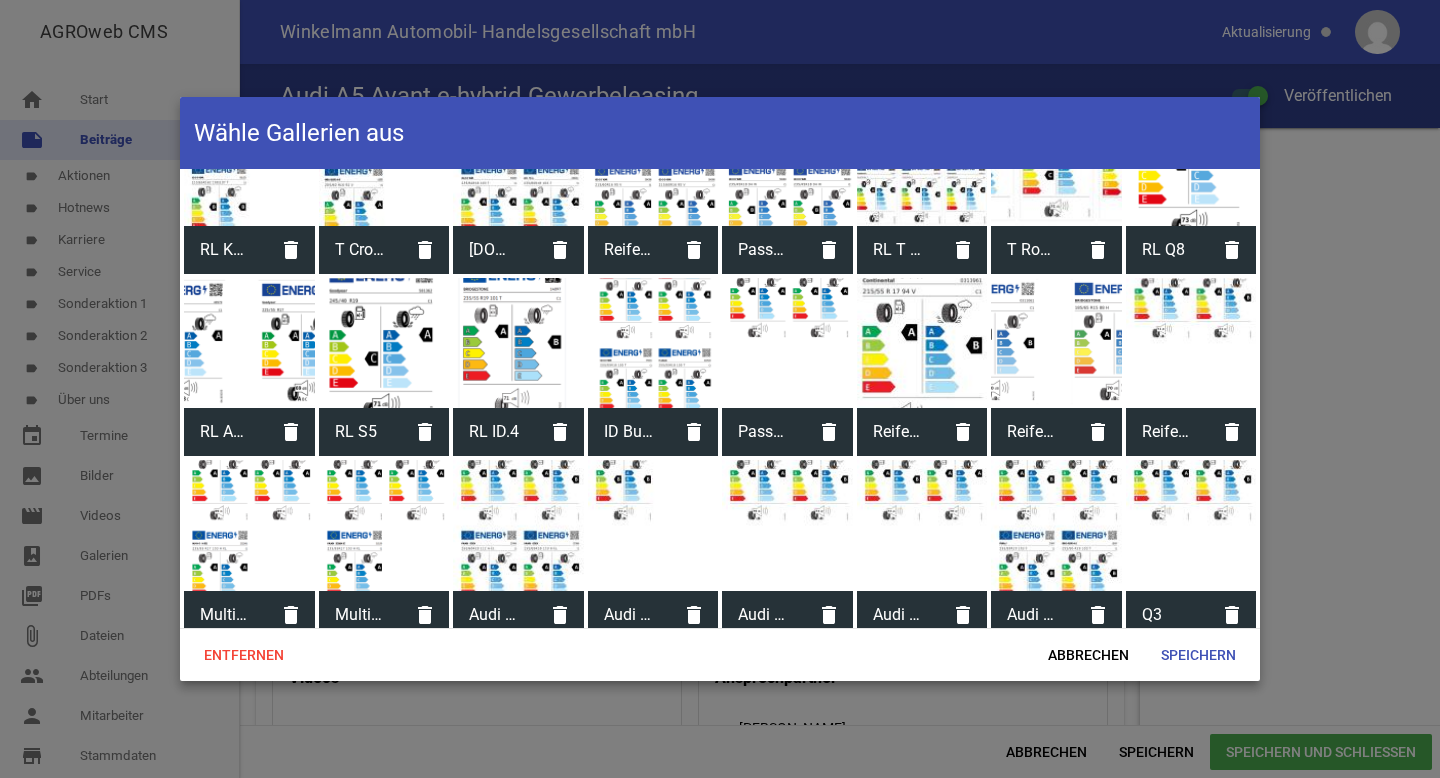 scroll, scrollTop: 2083, scrollLeft: 0, axis: vertical 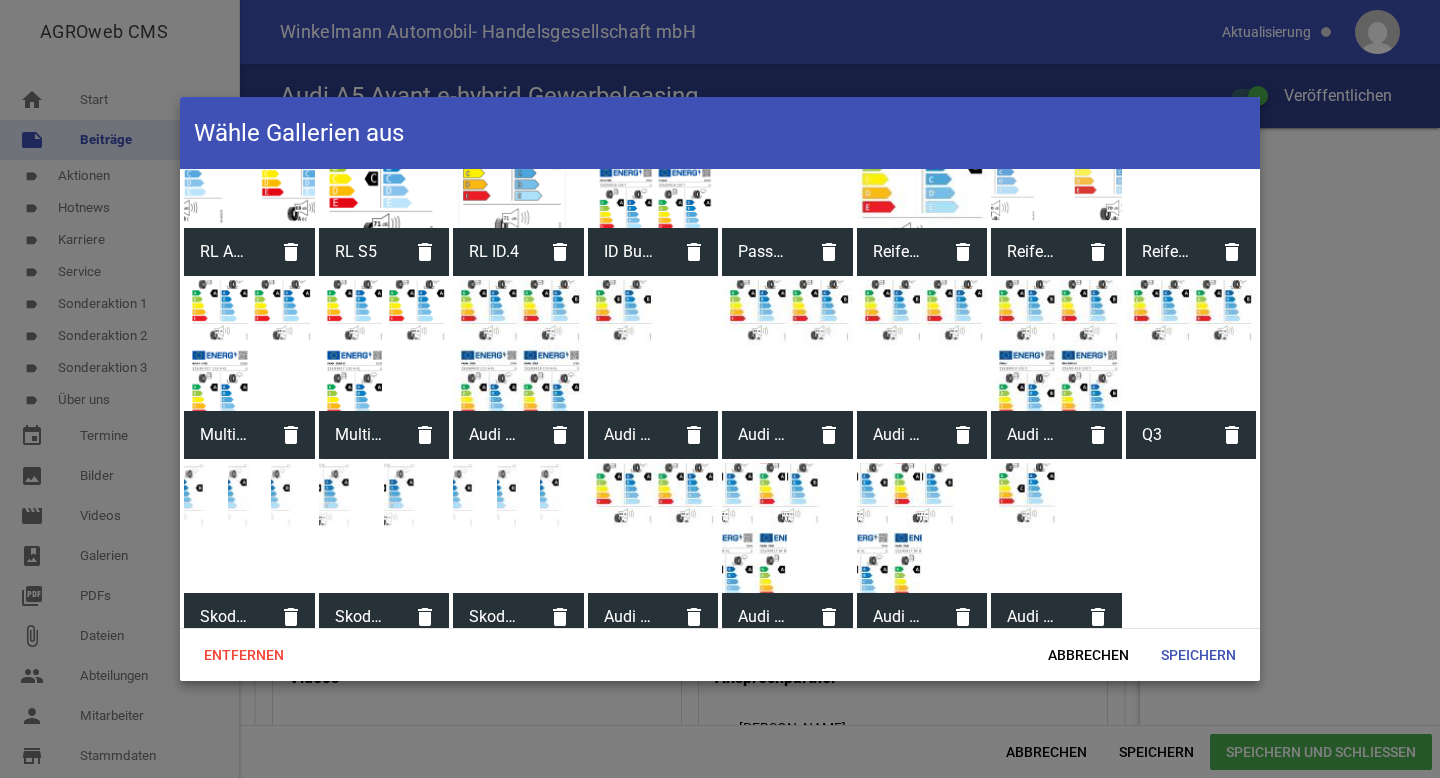 click on "Audi A5 Avant edition one" at bounding box center (1032, 617) 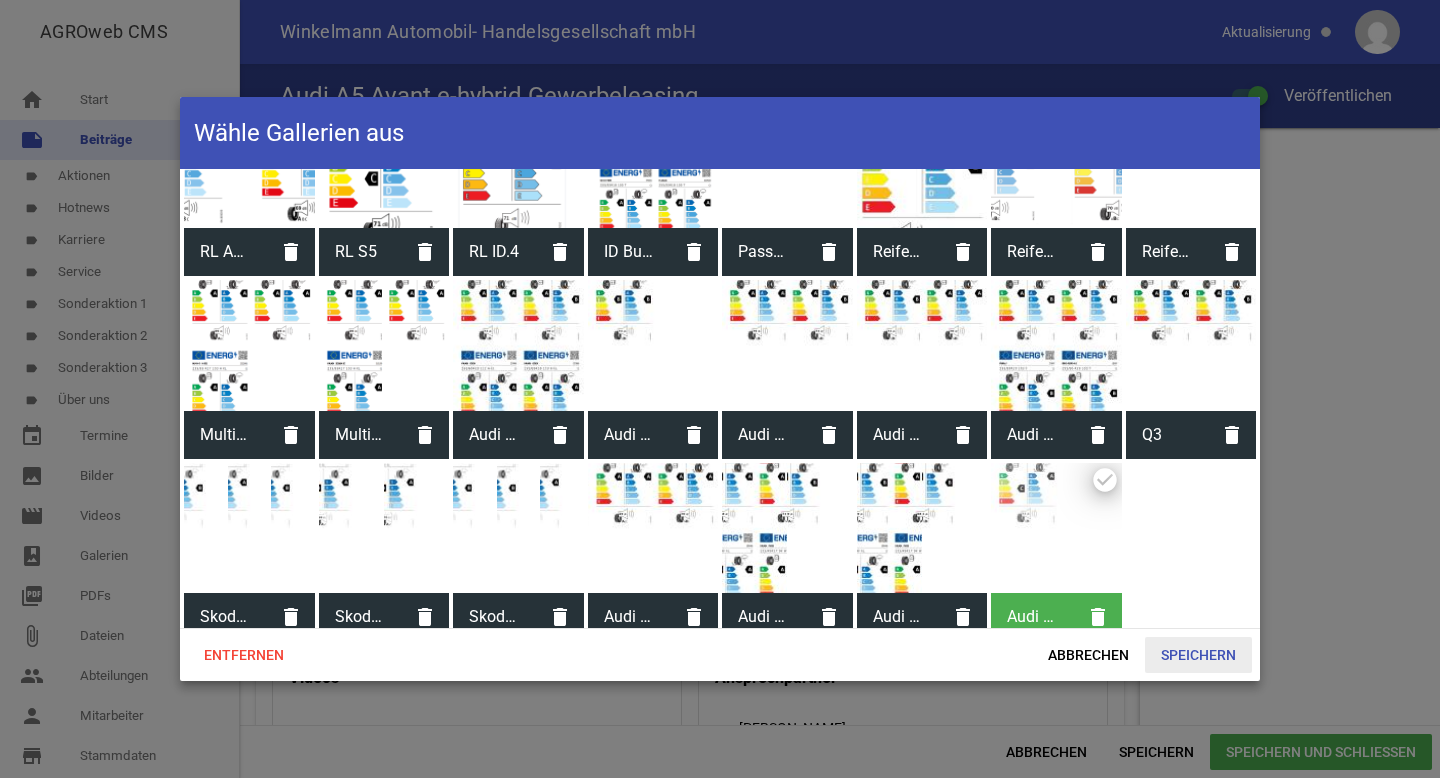 click on "Speichern" at bounding box center [1198, 655] 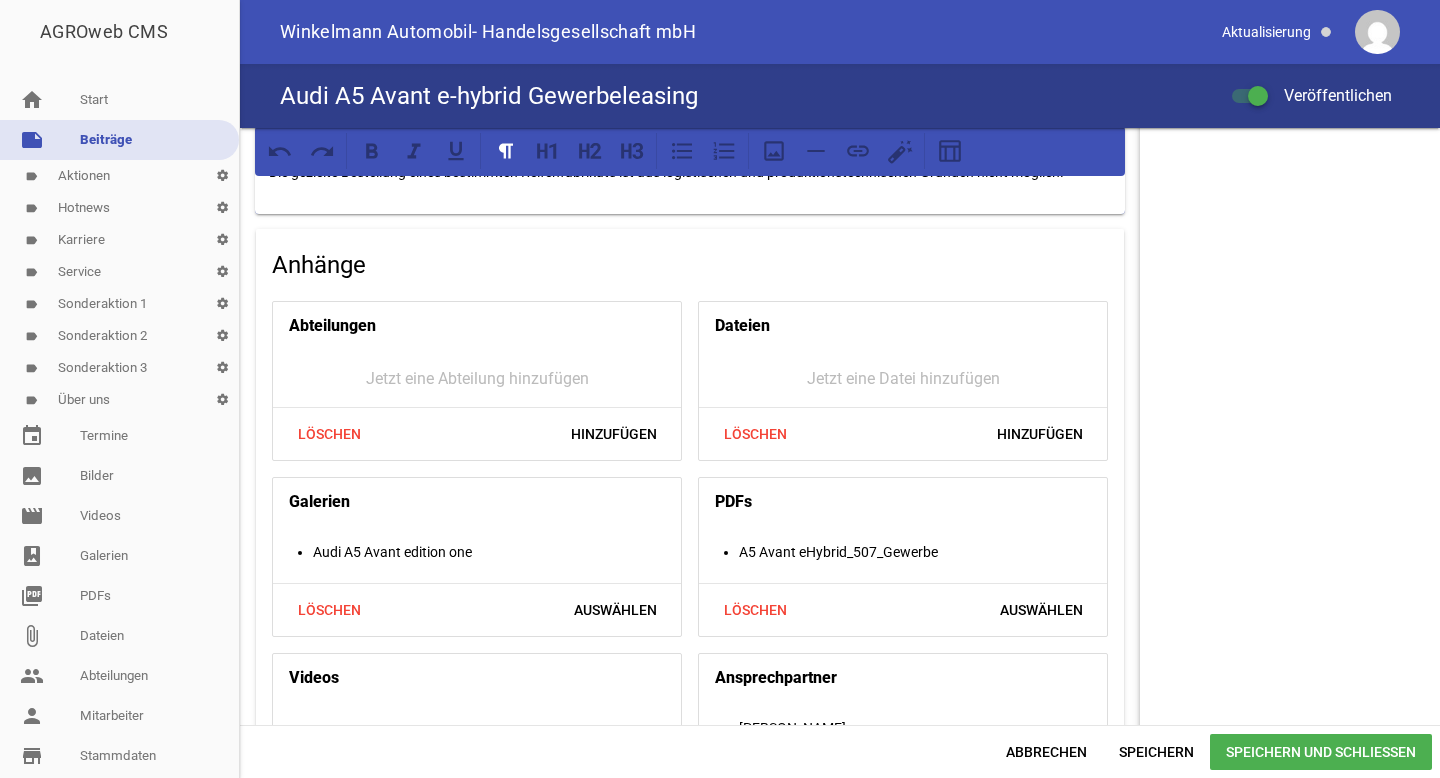 click on "Speichern und Schließen" at bounding box center (1321, 752) 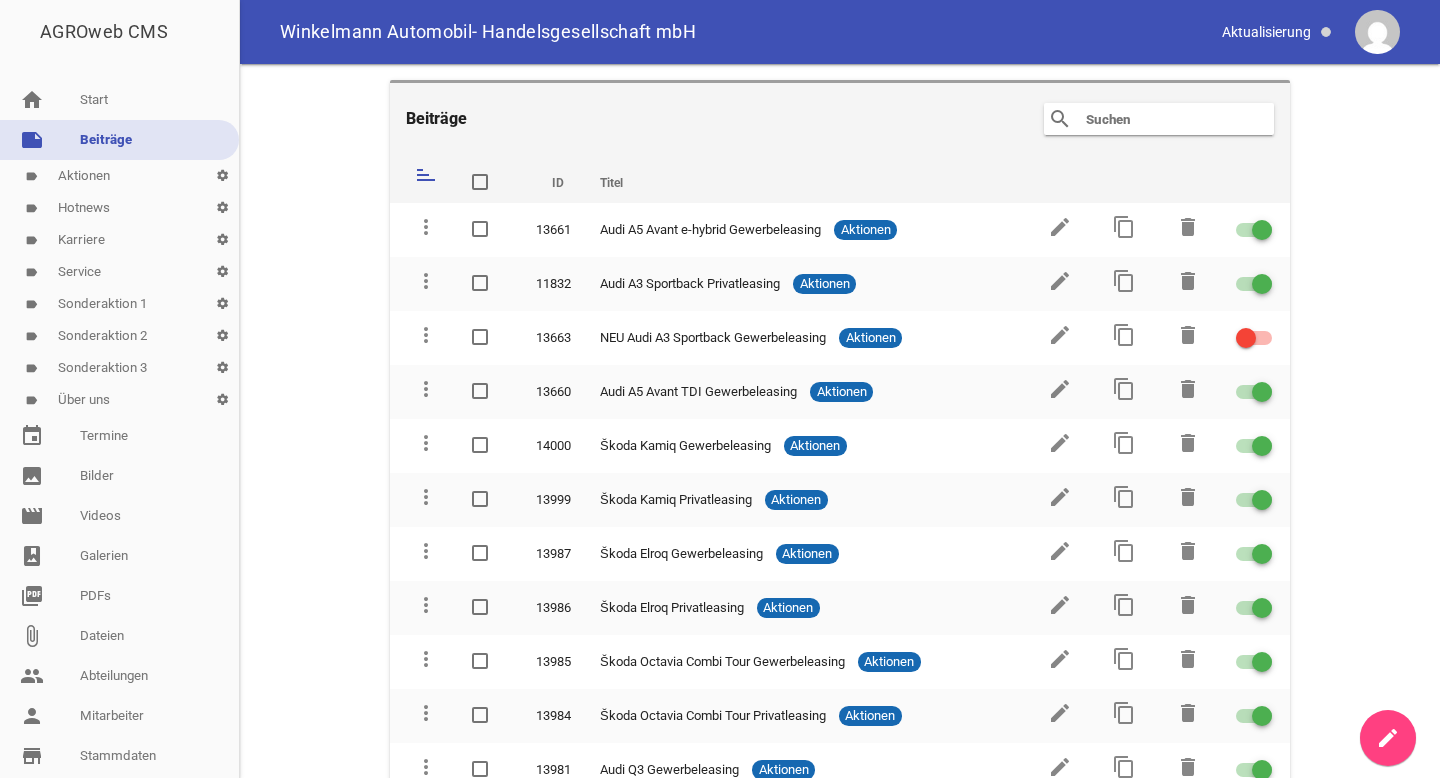 click at bounding box center [1164, 119] 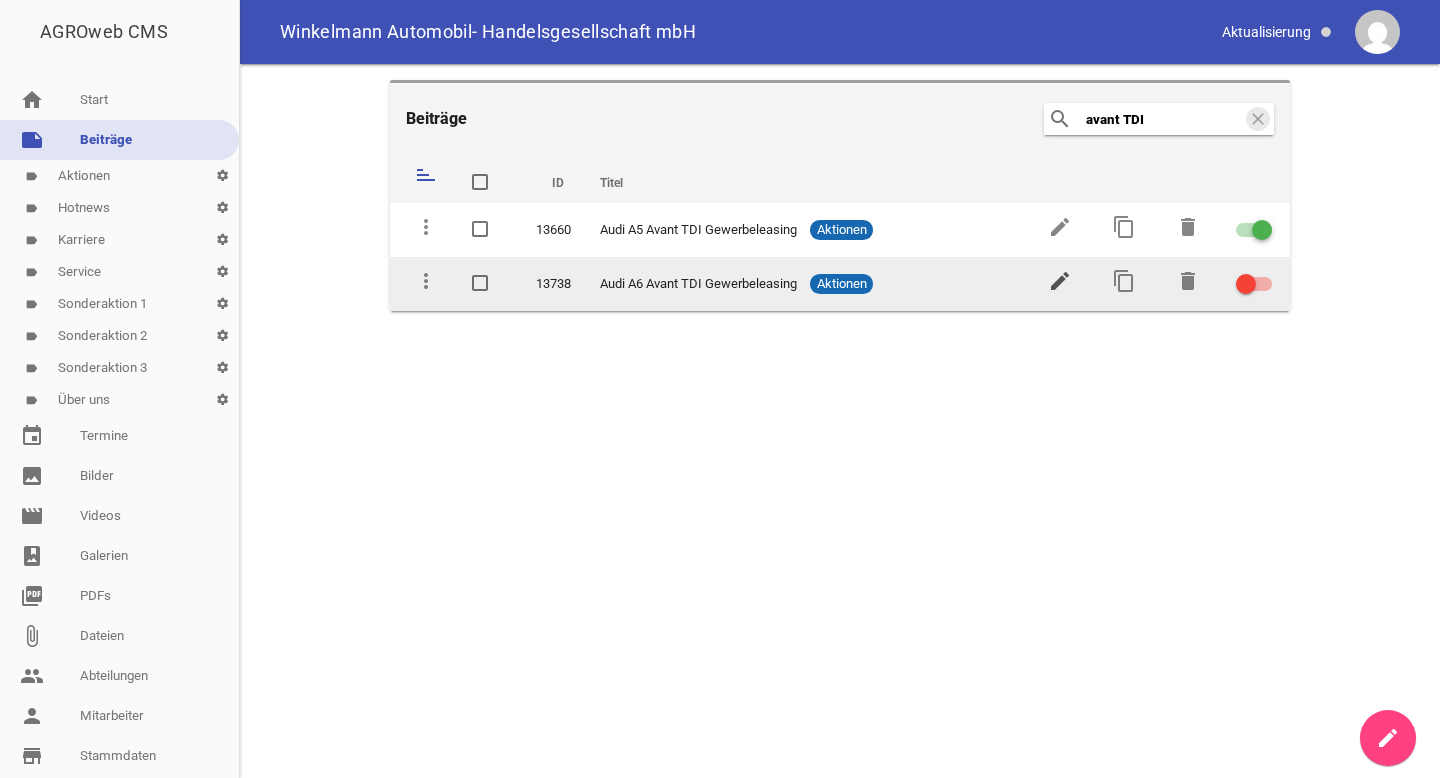 type on "avant TDI" 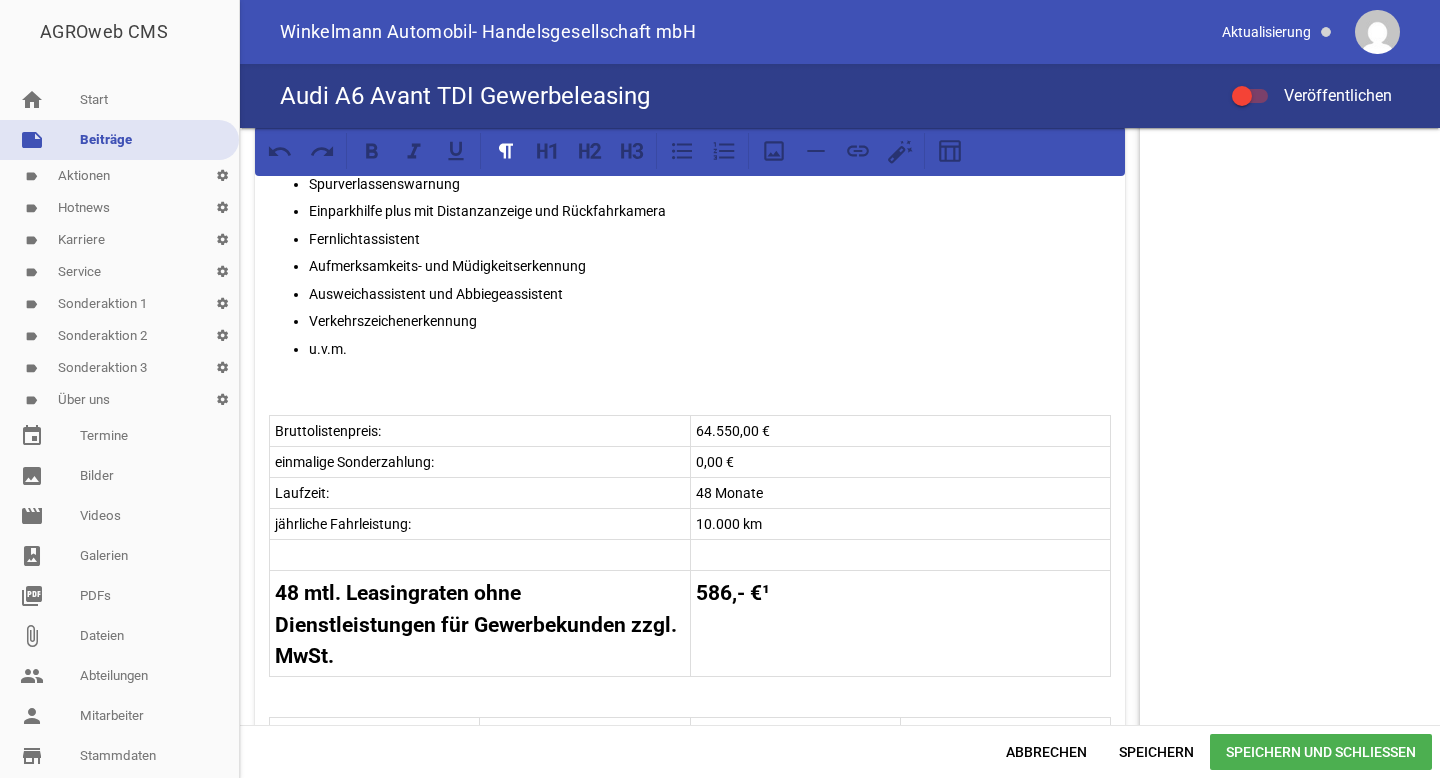 click on "48 mtl. Leasingraten ohne Dienstleistungen für Gewerbekunden zzgl. MwSt. 586,- €¹" at bounding box center (690, 623) 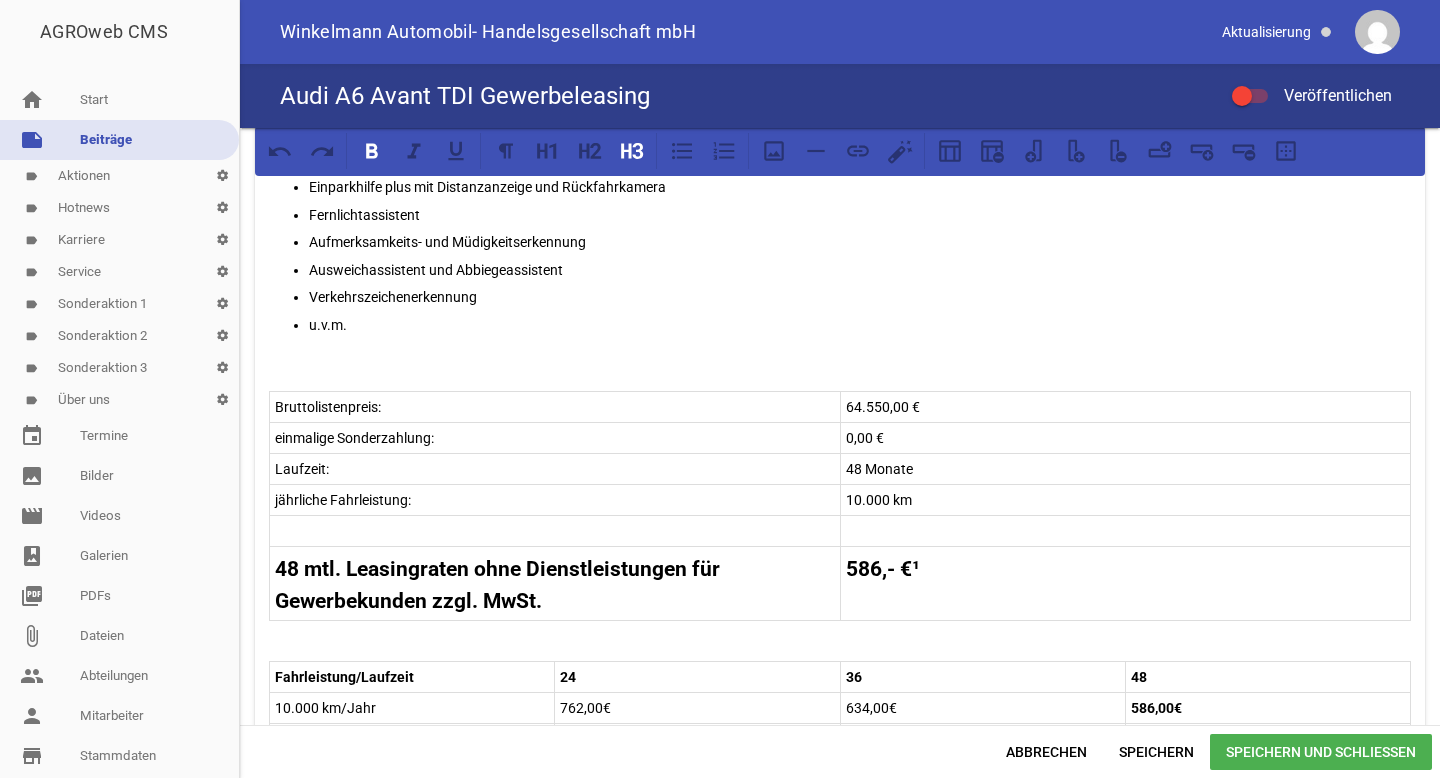 type 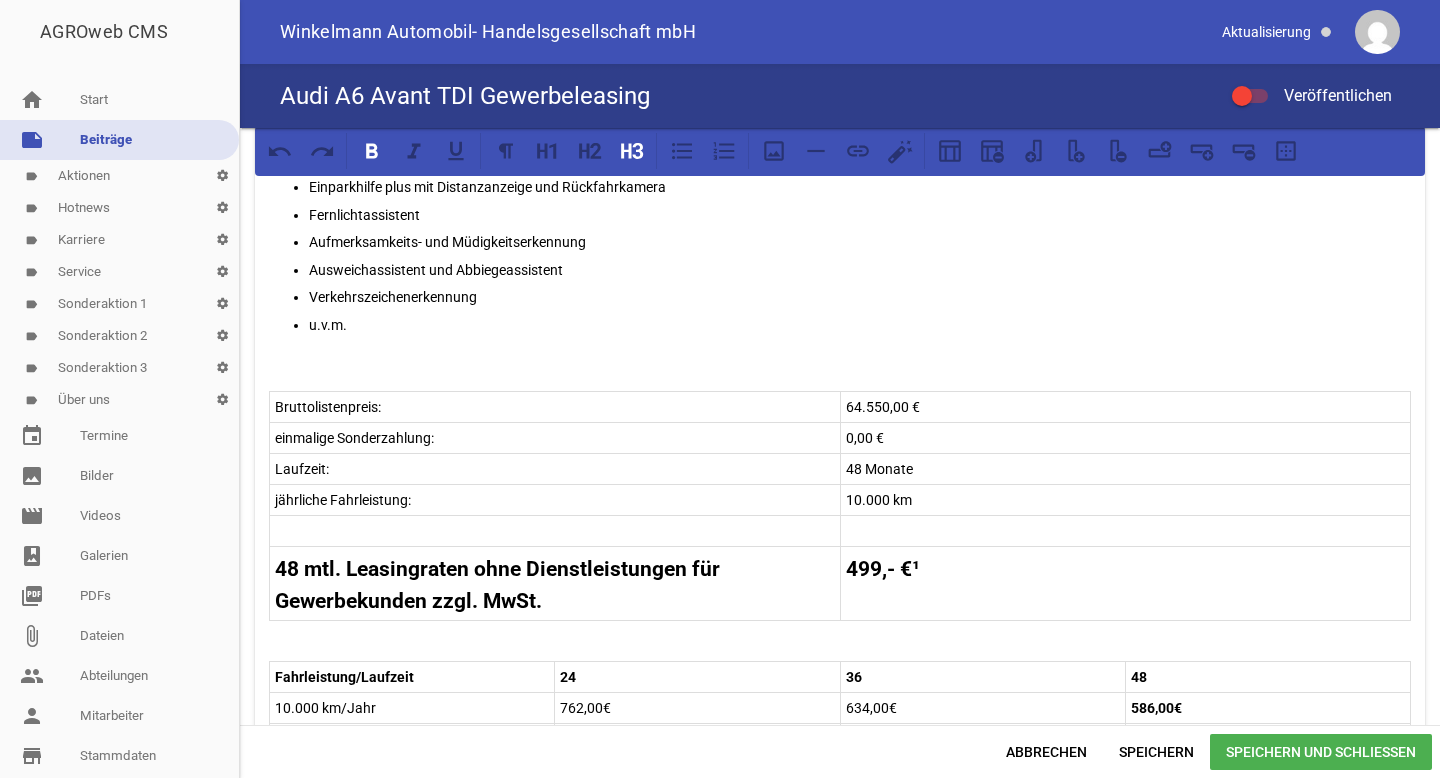 click at bounding box center [555, 531] 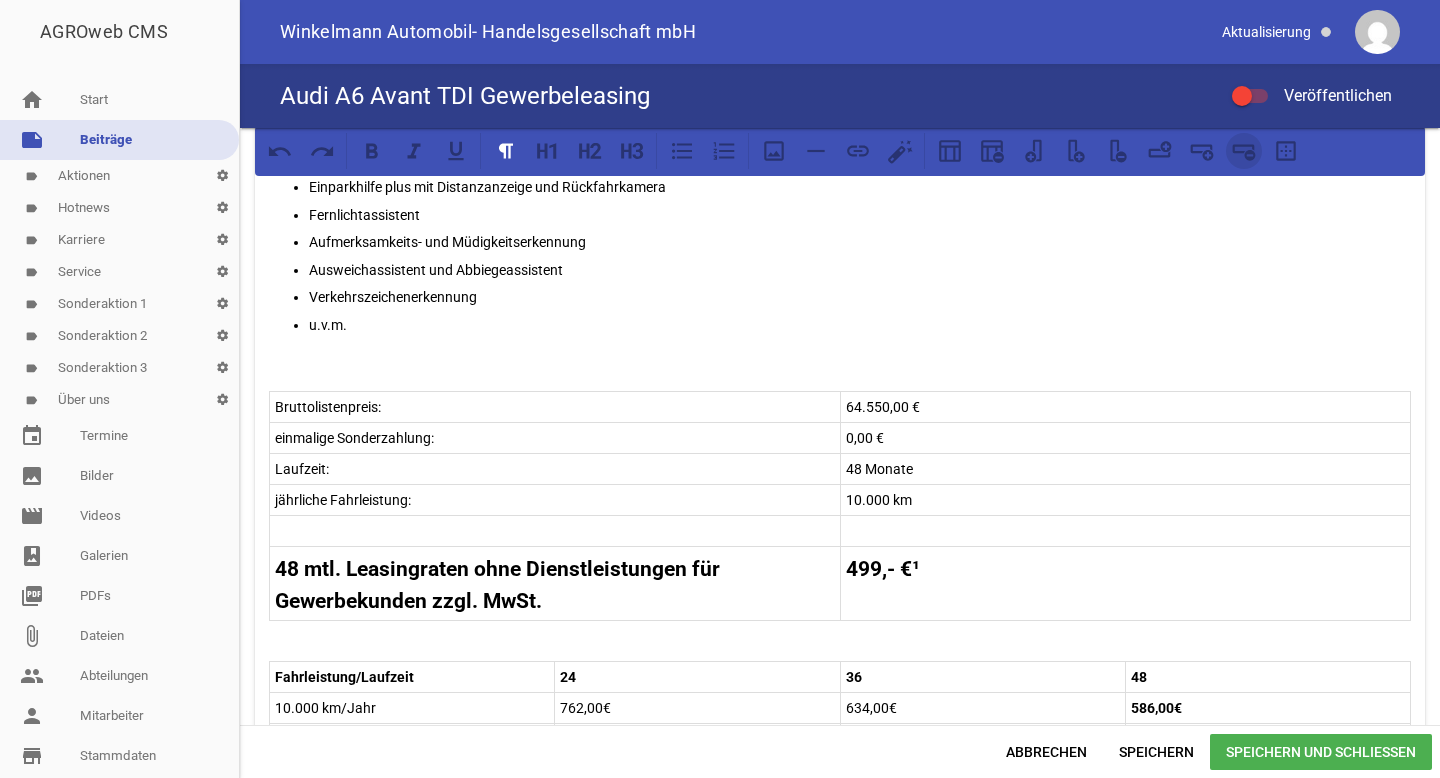 click 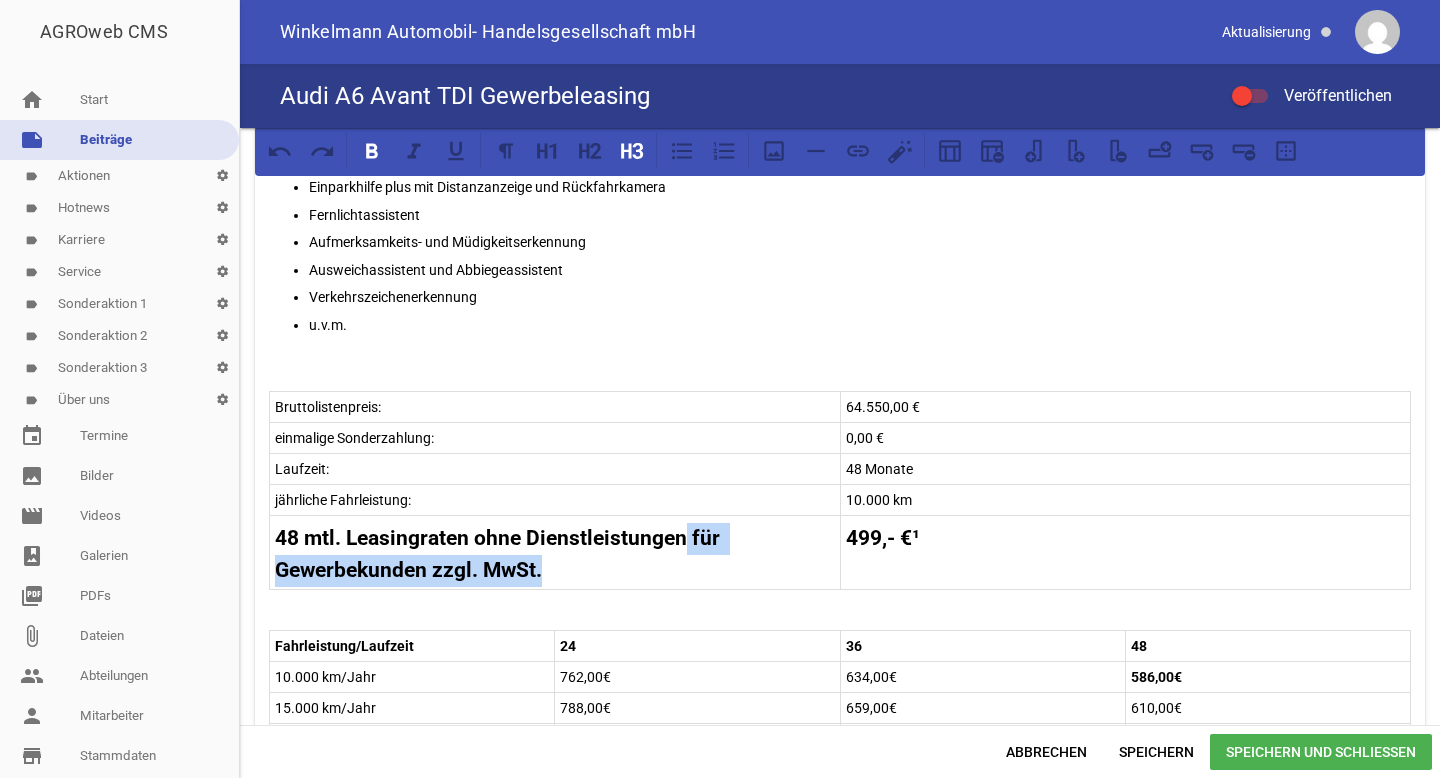 drag, startPoint x: 572, startPoint y: 562, endPoint x: 687, endPoint y: 527, distance: 120.20815 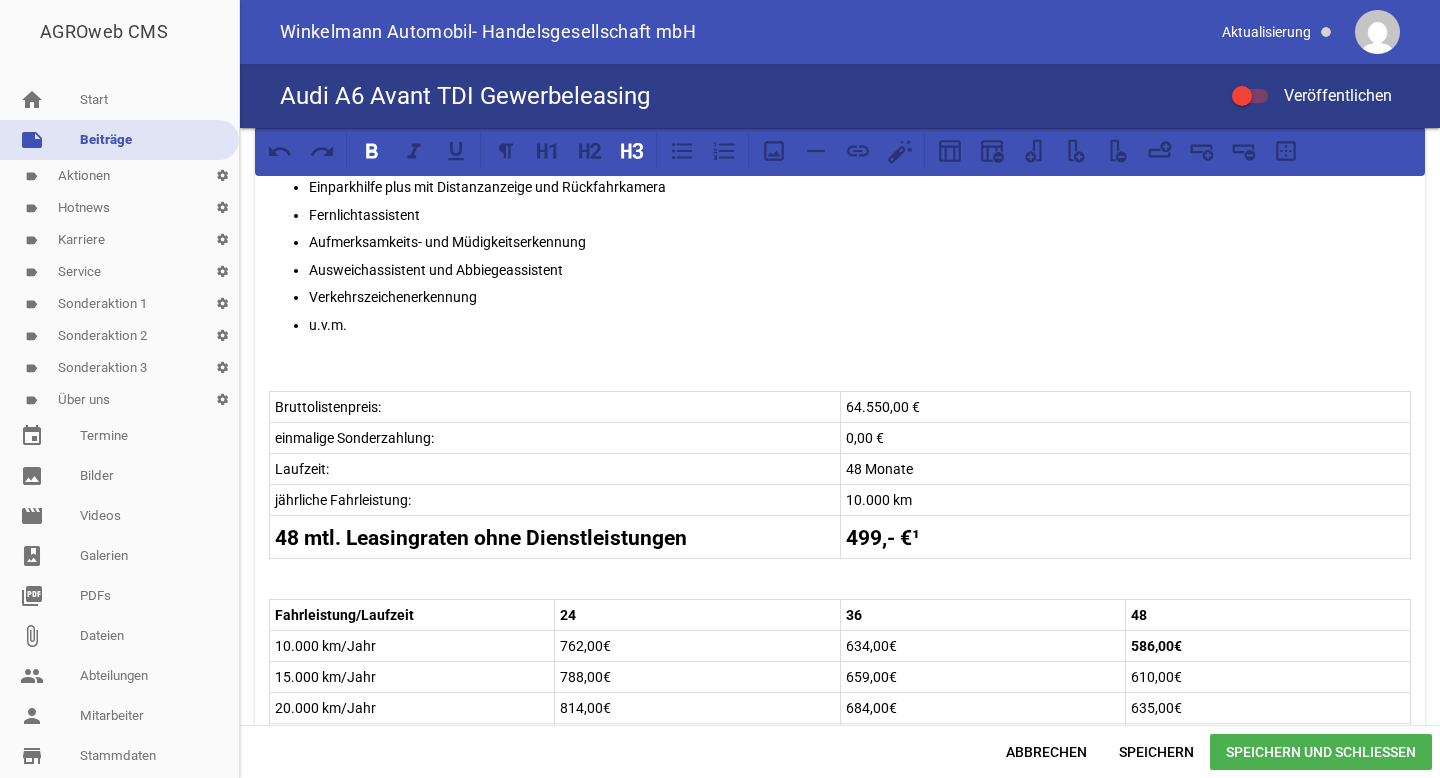 click on "Unser Leasingangebot für Gewerbekunden! Audi A6 Avant TDI quattro 150 kW (204 PS) S tronic Neuwagen Lackierung:  Arkonaweiß Effizienzdaten nach WLTP* Energieverbrauch (kombiniert) 5,2 l/100 km CO2-Emissionen (kombiniert) 137 g/km Kraftstoffverbrauch Effizienzdaten nach NEFZ* Kraftstoffverbrauch in l/km: - innerorts; - außerorts; - kombiniert; CO2-Emission kombiniert - g/km, CO2-Klasse (CO2-Emissionen kombiniert) E Ausstattung:  LED Scheinwerfer Sitzheizung vorn 2-Zonen-Komfortklimaautomatik Telefonablage mit induktiver Ladefunktion Audi virtual cockpit plus Lederlenkrad mit Multifunktion und Schaltwippen Navigation High und MMI experience Adaptiver Geschwindigkeitsassistent Geschwindigkeitsregelanlage Spurverlassenswarnung Einparkhilfe plus mit Distanzanzeige und Rückfahrkamera Fernlichtassistent Aufmerksamkeits- und Müdigkeitserkennung Ausweichassistent und Abbiegeassistent Verkehrszeichenerkennung u.v.m. Bruttolistenpreis: 64.550,00 € einmalige Sonderzahlung: 0,00 € Laufzeit: 48 Monate 10.000 km" at bounding box center [840, 381] 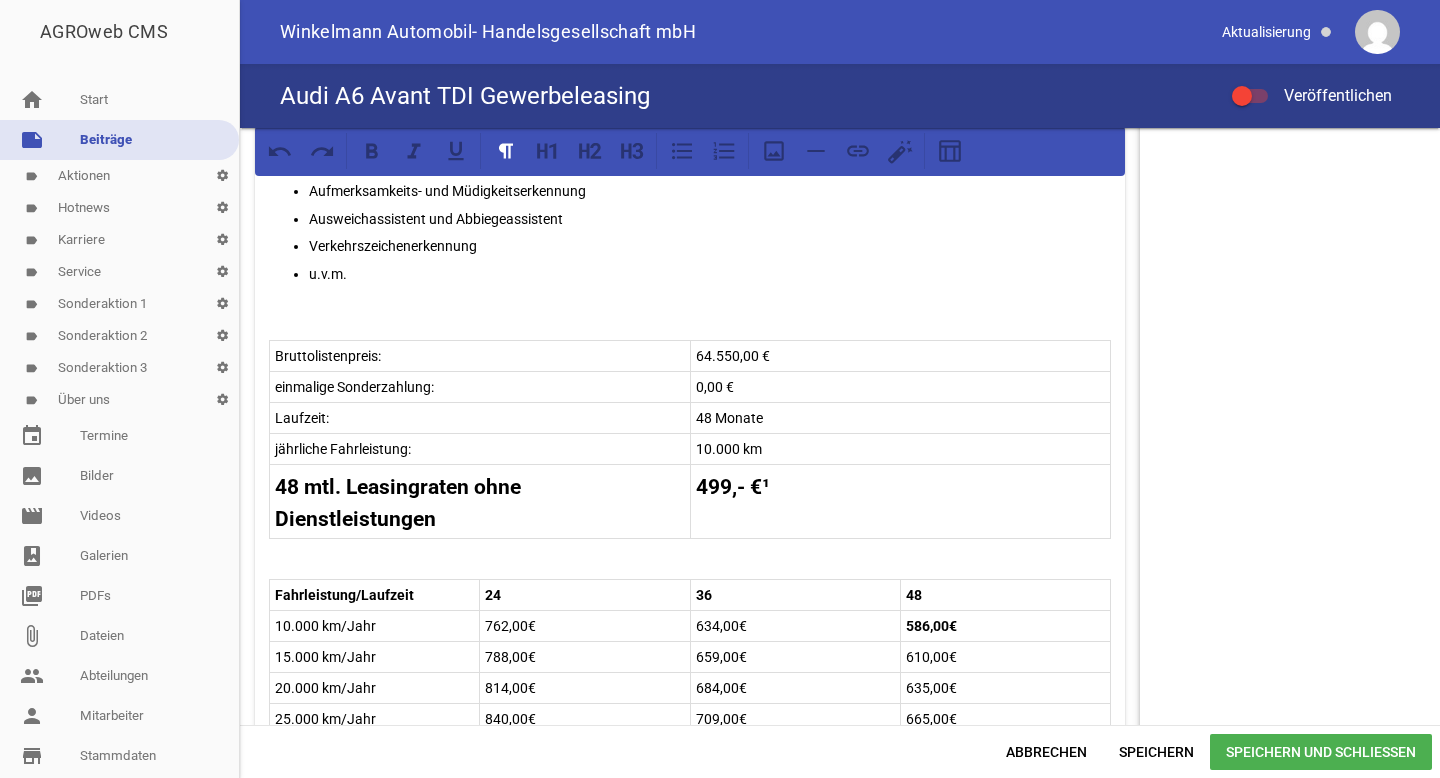 scroll, scrollTop: 930, scrollLeft: 0, axis: vertical 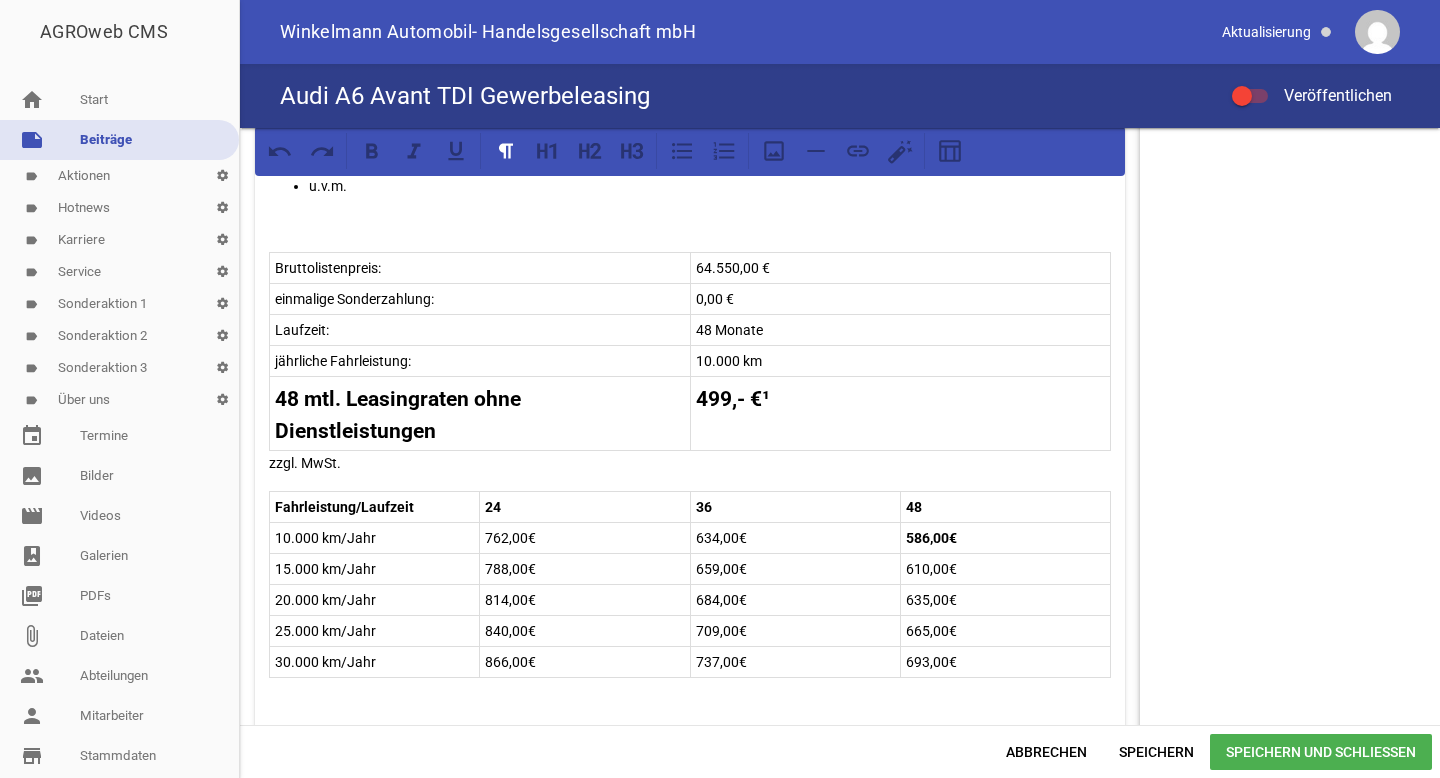 click on "Fahrleistung/Laufzeit 24 36 48 10.000 km/Jahr 762,00€ 634,00€ 586,00€ 15.000 km/Jahr 788,00€ 659,00€ 610,00€ 20.000 km/Jahr 814,00€ 684,00€ 635,00€ 25.000 km/Jahr 840,00€ 709,00€ 665,00€ 30.000 km/Jahr 866,00€ 737,00€ 693,00€" at bounding box center [690, 585] 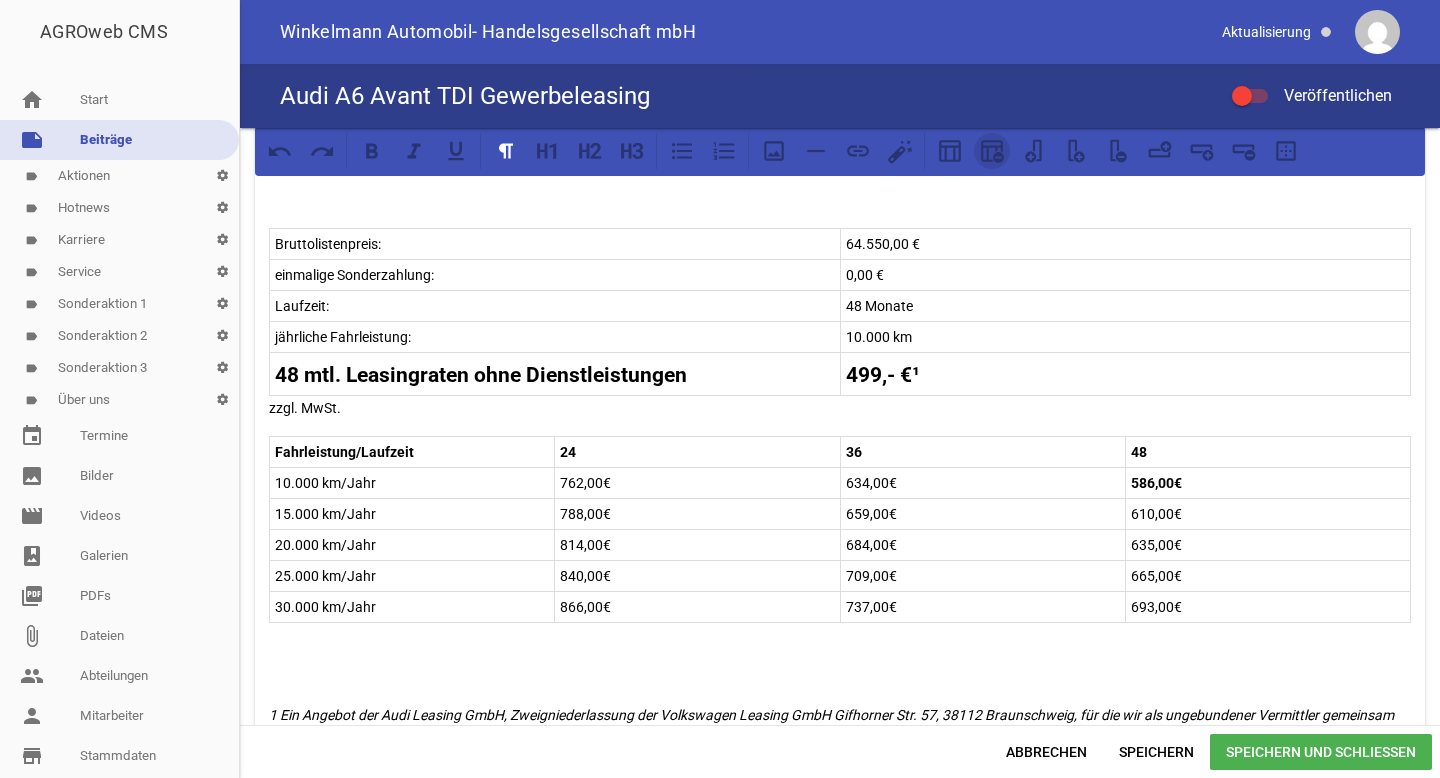 click 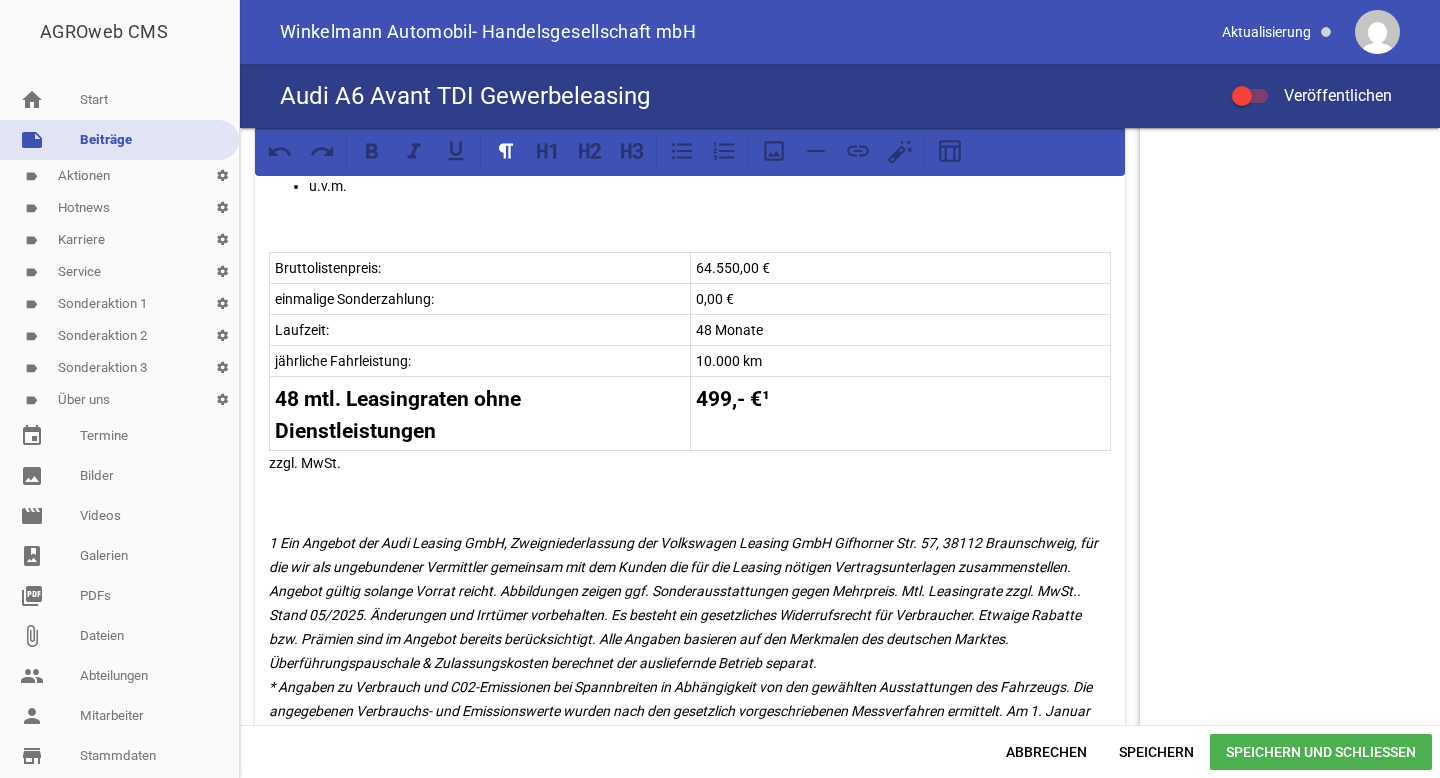 click on "1 Ein Angebot der Audi Leasing GmbH, Zweigniederlassung der Volkswagen Leasing GmbH Gifhorner Str. 57, 38112 Braunschweig, für die wir als ungebundener Vermittler gemeinsam mit dem Kunden die für die Leasing nötigen Vertragsunterlagen zusammenstellen. Angebot gültig solange Vorrat reicht. Abbildungen zeigen ggf. Sonderausstattungen gegen Mehrpreis. Mtl. Leasingrate zzgl. MwSt.. Stand 05/2025. Änderungen und Irrtümer vorbehalten. Es besteht ein gesetzliches Widerrufsrecht für Verbraucher. Etwaige Rabatte bzw. Prämien sind im Angebot bereits berücksichtigt. Alle Angaben basieren auf den Merkmalen des deutschen Marktes. Überführungspauschale & Zulassungskosten berechnet der ausliefernde Betrieb separat." at bounding box center [685, 651] 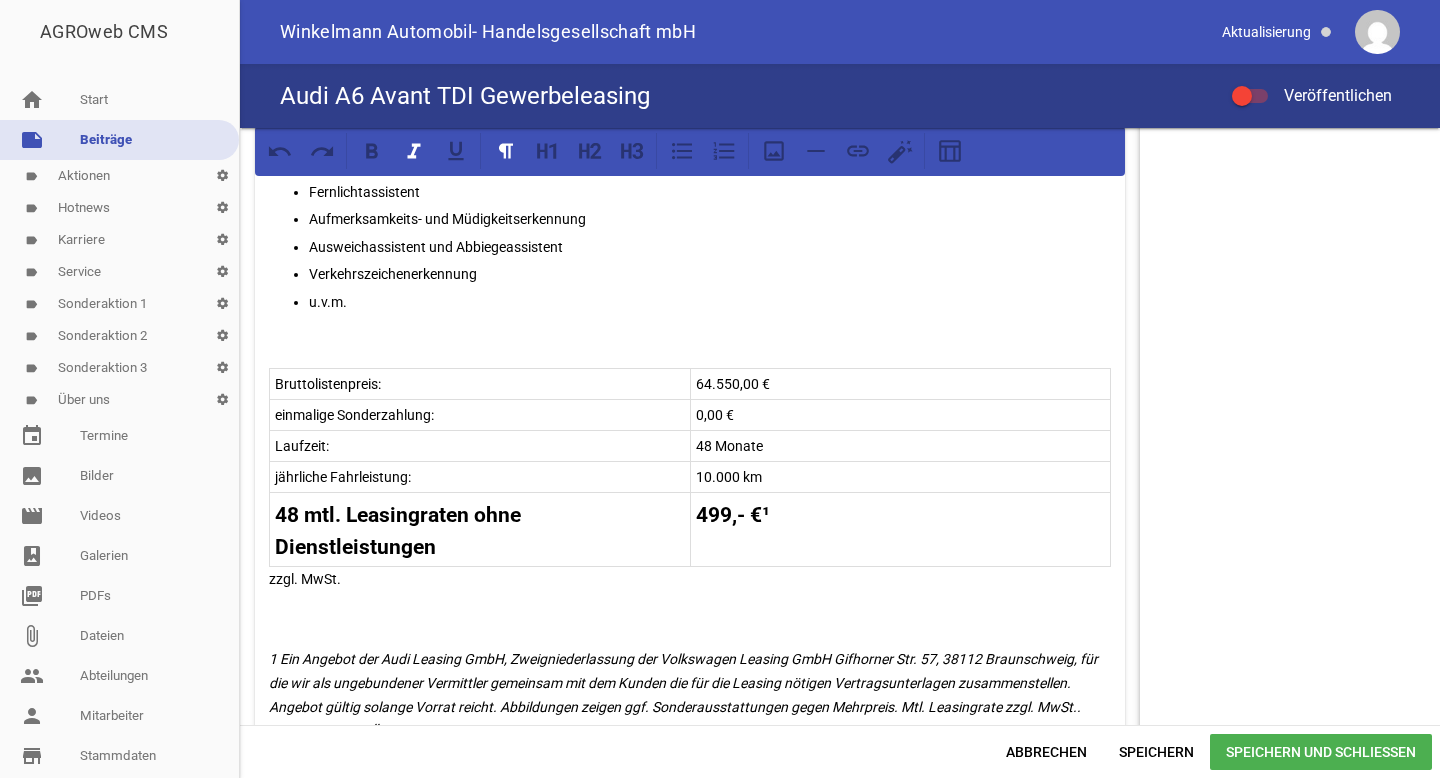 scroll, scrollTop: 976, scrollLeft: 0, axis: vertical 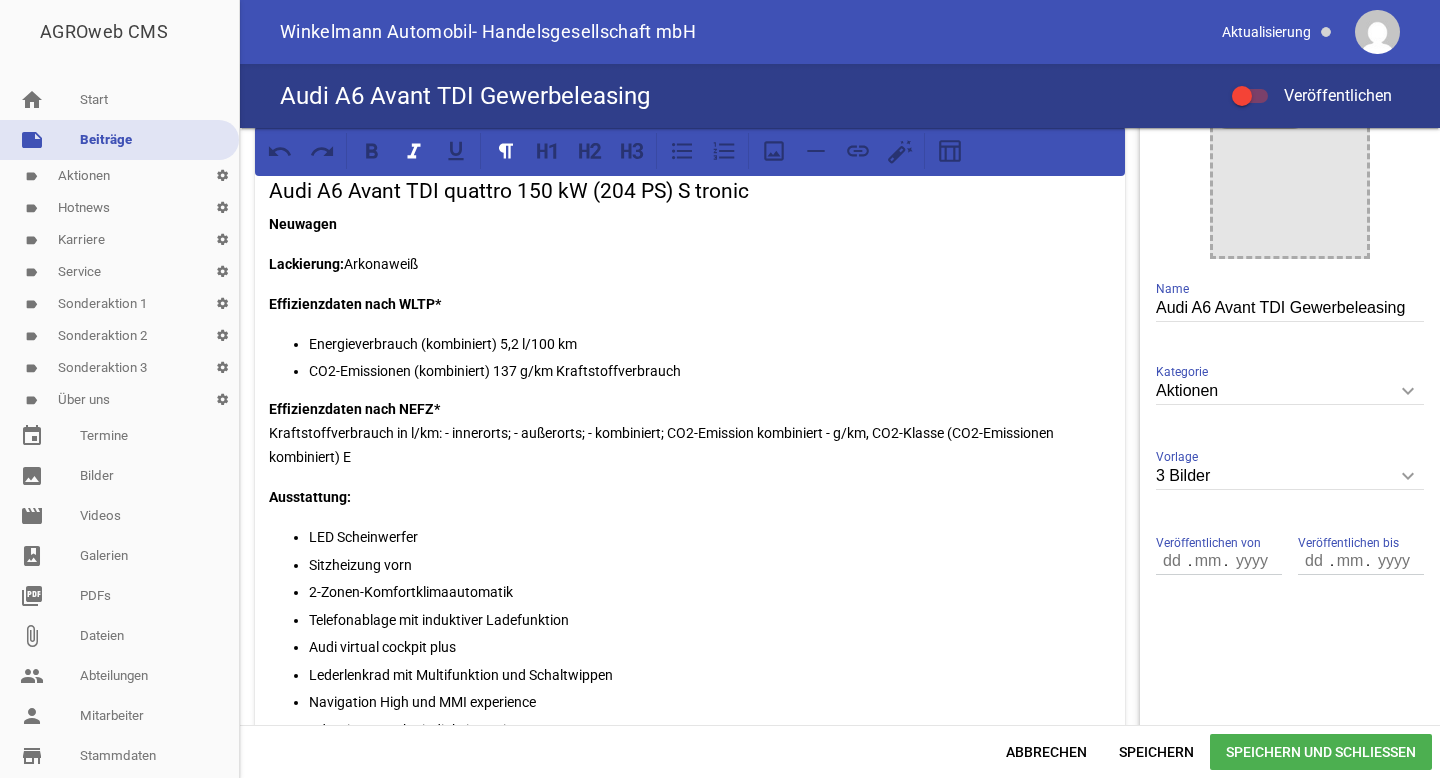 click on "Energieverbrauch (kombiniert) 5,2 l/100 km" at bounding box center [710, 344] 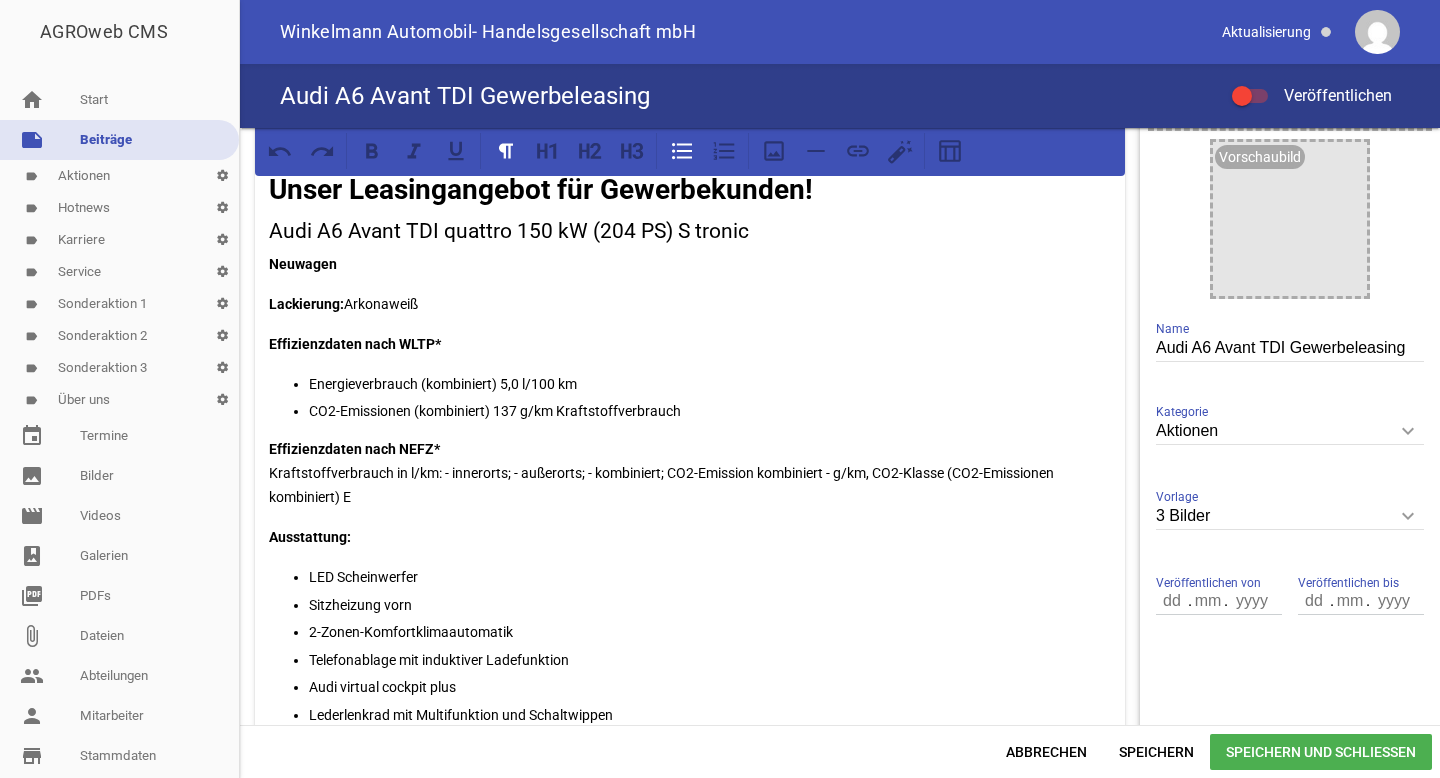 scroll, scrollTop: 284, scrollLeft: 0, axis: vertical 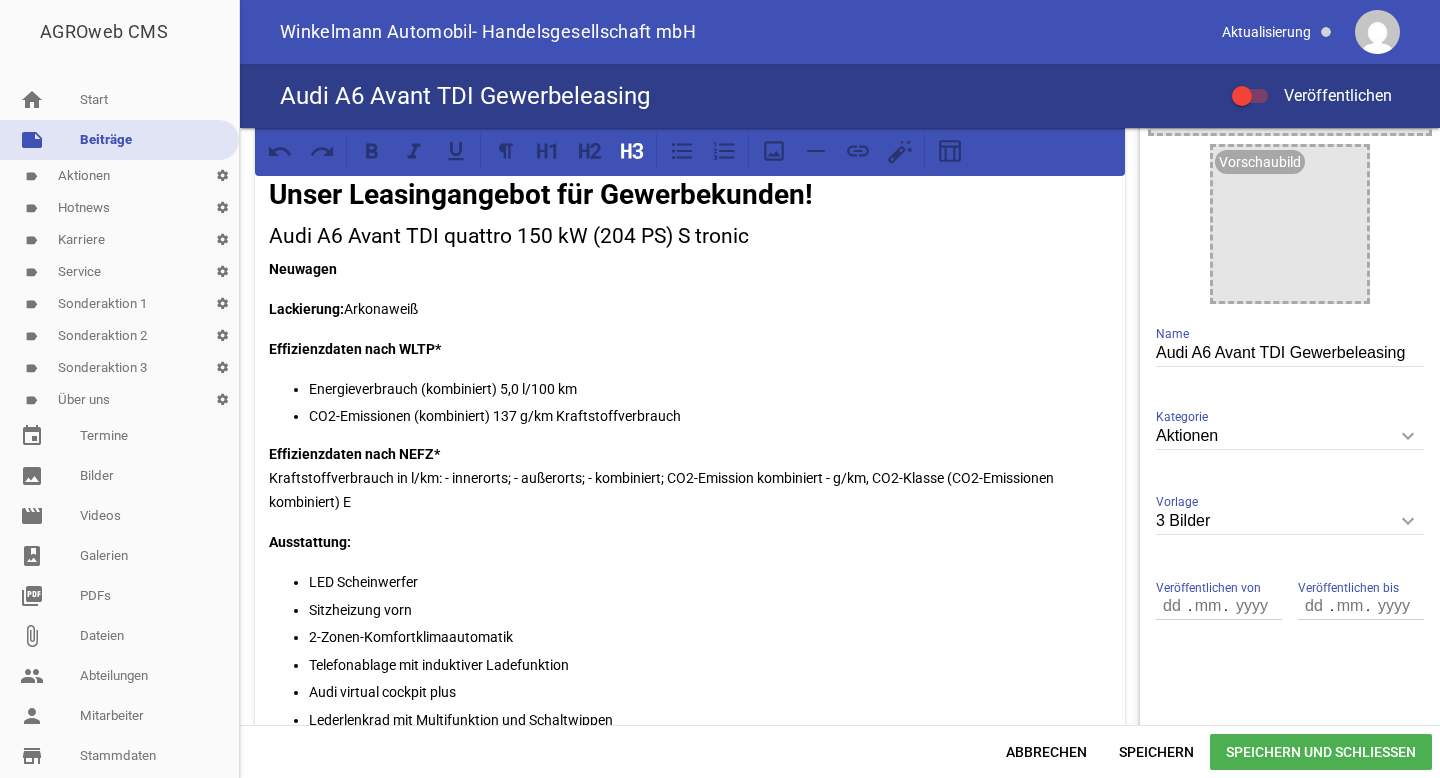 click on "Audi A6 Avant TDI quattro 150 kW (204 PS) S tronic" at bounding box center (690, 237) 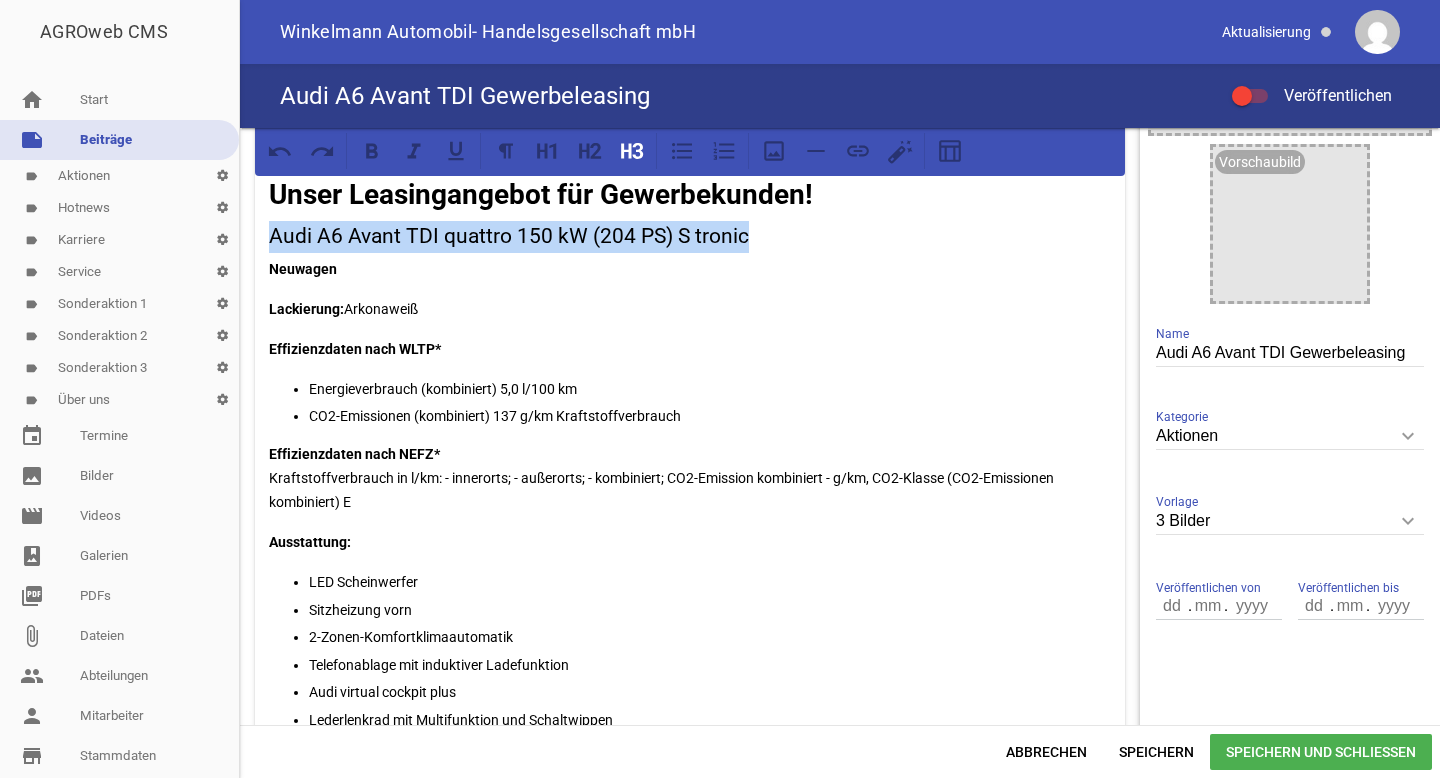 drag, startPoint x: 755, startPoint y: 242, endPoint x: 260, endPoint y: 240, distance: 495.00403 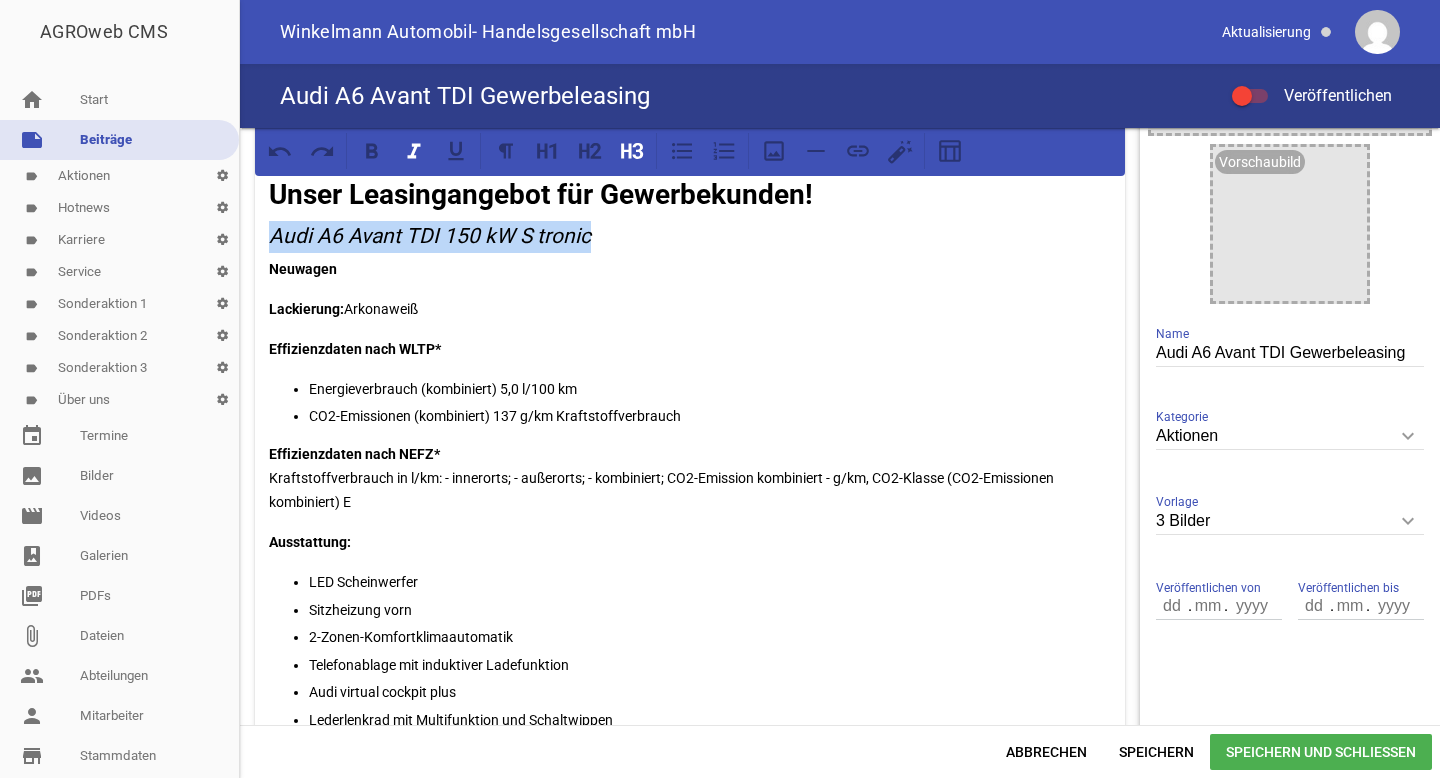 drag, startPoint x: 601, startPoint y: 237, endPoint x: 273, endPoint y: 237, distance: 328 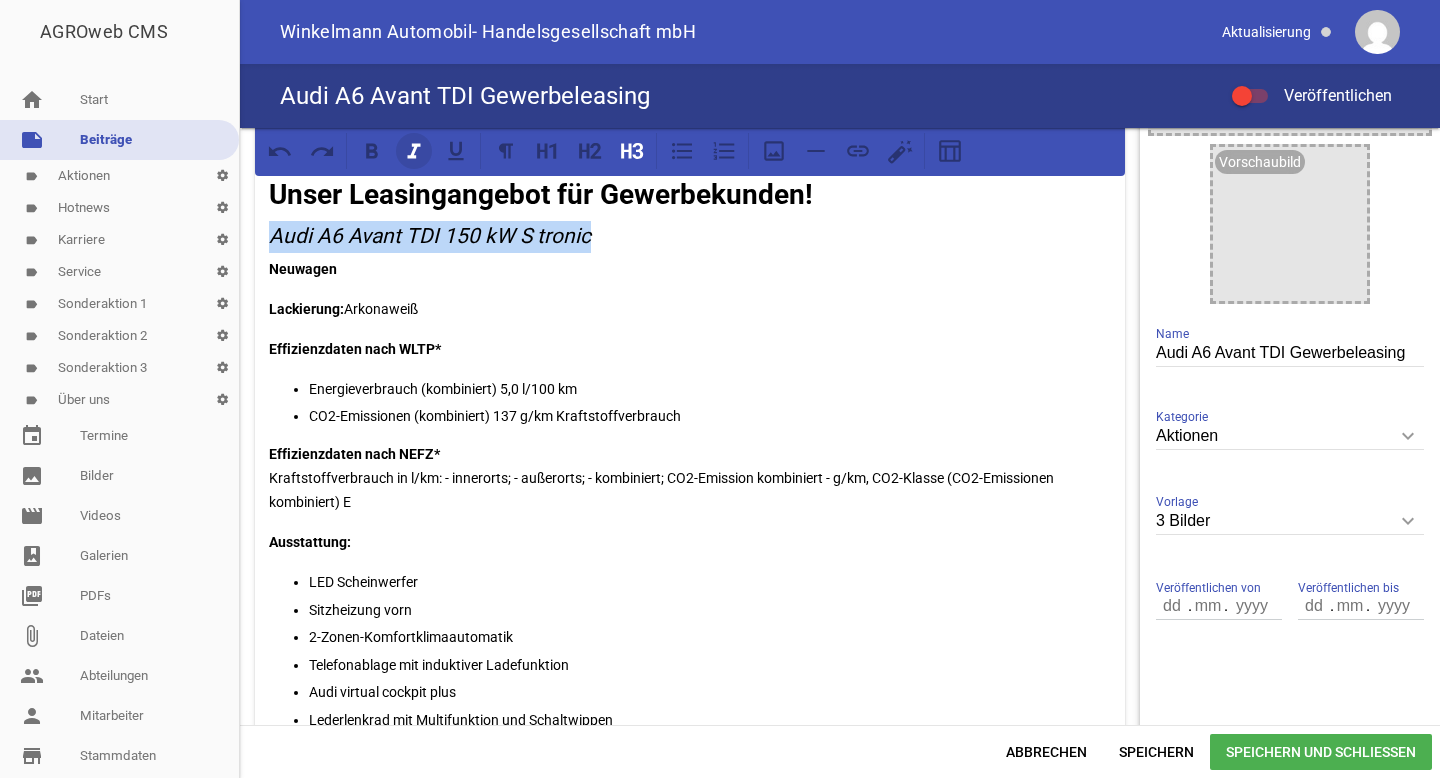 click 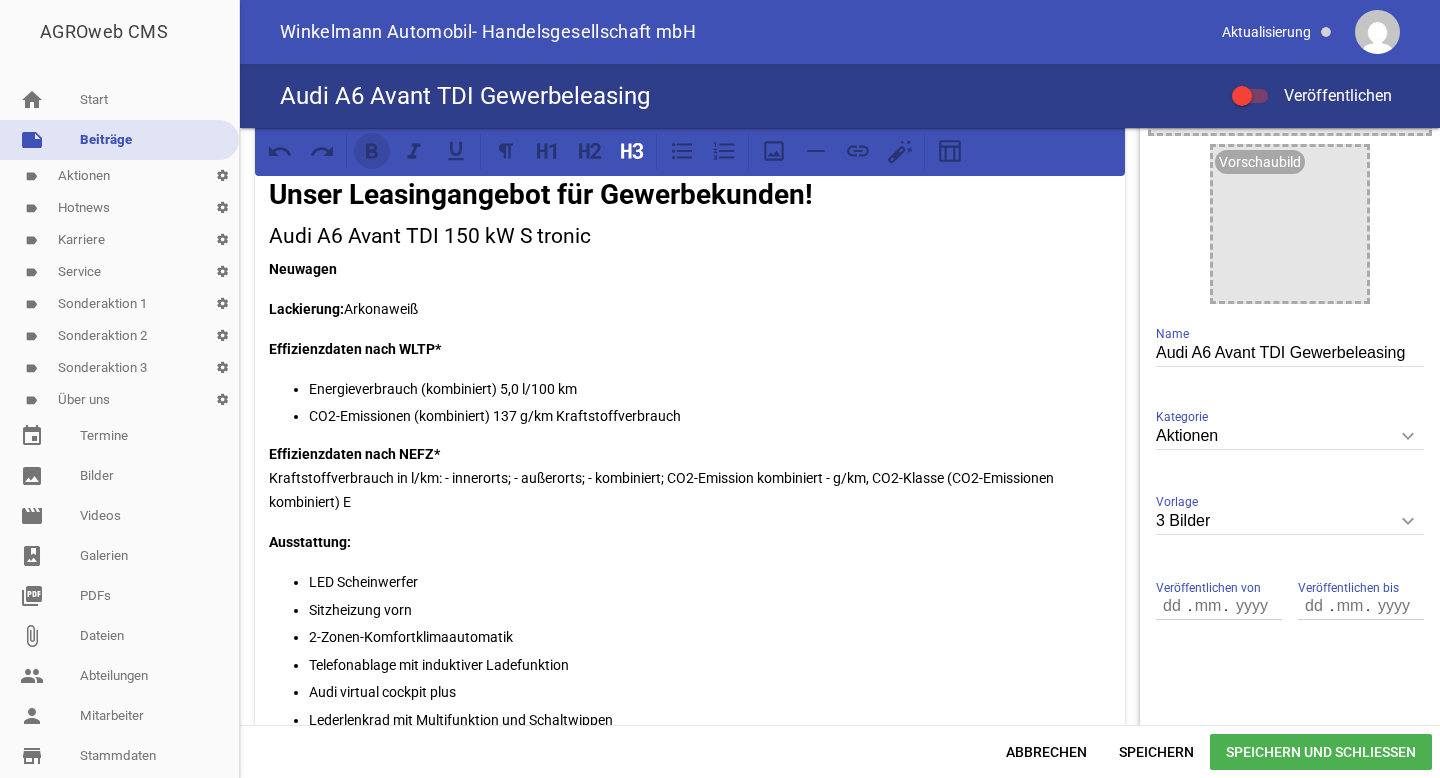 click 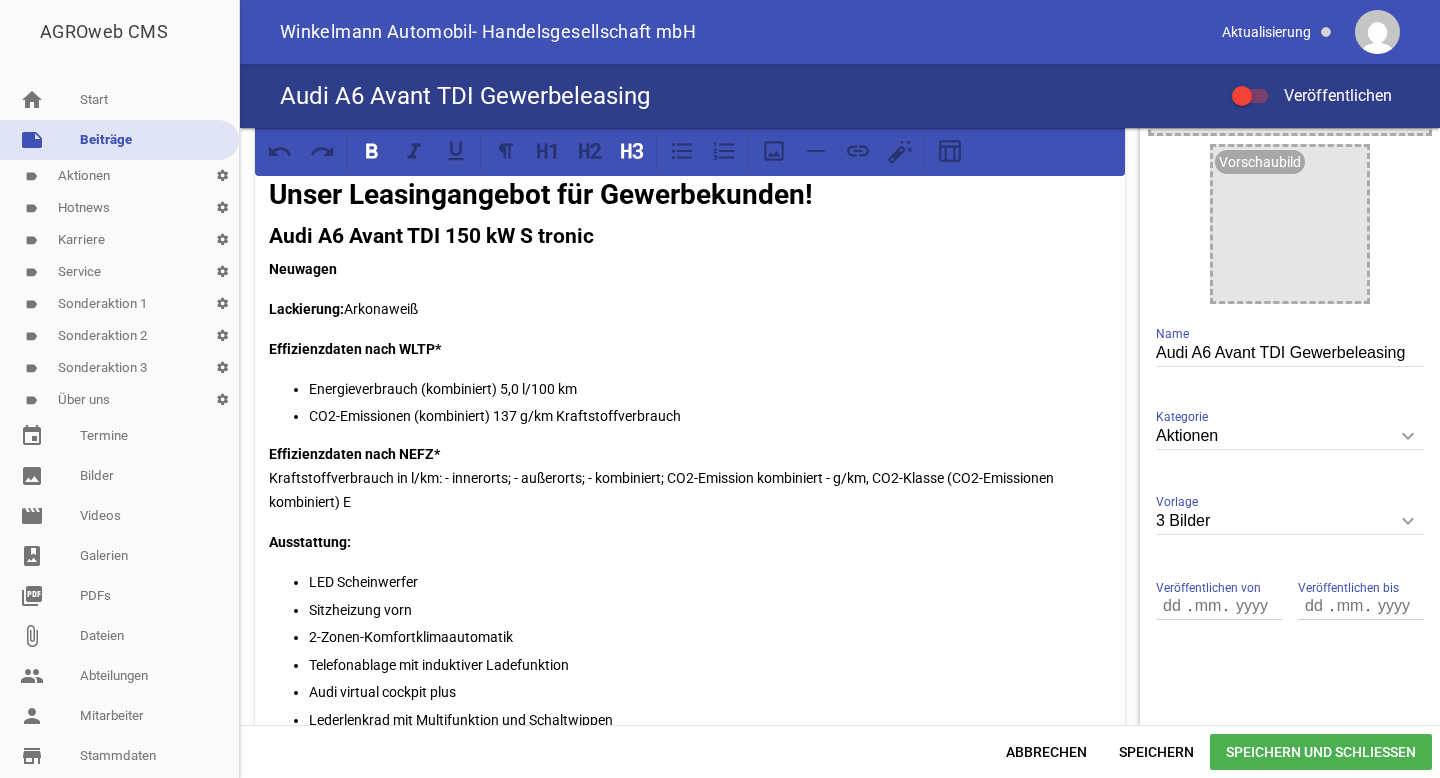 click on "Unser Leasingangebot für Gewerbekunden! Audi A6 Avant TDI 150 kW S tronic Neuwagen Lackierung:  Arkonaweiß Effizienzdaten nach WLTP* Energieverbrauch (kombiniert) 5,0 l/100 km CO2-Emissionen (kombiniert) 137 g/km Kraftstoffverbrauch Effizienzdaten nach NEFZ* Kraftstoffverbrauch in l/km: - innerorts; - außerorts; - kombiniert; CO2-Emission kombiniert - g/km, CO2-Klasse (CO2-Emissionen kombiniert) E Ausstattung:  LED Scheinwerfer Sitzheizung vorn 2-Zonen-Komfortklimaautomatik Telefonablage mit induktiver Ladefunktion Audi virtual cockpit plus Lederlenkrad mit Multifunktion und Schaltwippen Navigation High und MMI experience Adaptiver Geschwindigkeitsassistent Geschwindigkeitsregelanlage Spurverlassenswarnung Einparkhilfe plus mit Distanzanzeige und Rückfahrkamera Fernlichtassistent Aufmerksamkeits- und Müdigkeitserkennung Ausweichassistent und Abbiegeassistent Verkehrszeichenerkennung u.v.m. Bruttolistenpreis: 64.550,00 € einmalige Sonderzahlung: 0,00 € Laufzeit: 48 Monate jährliche Fahrleistung:" at bounding box center (690, 966) 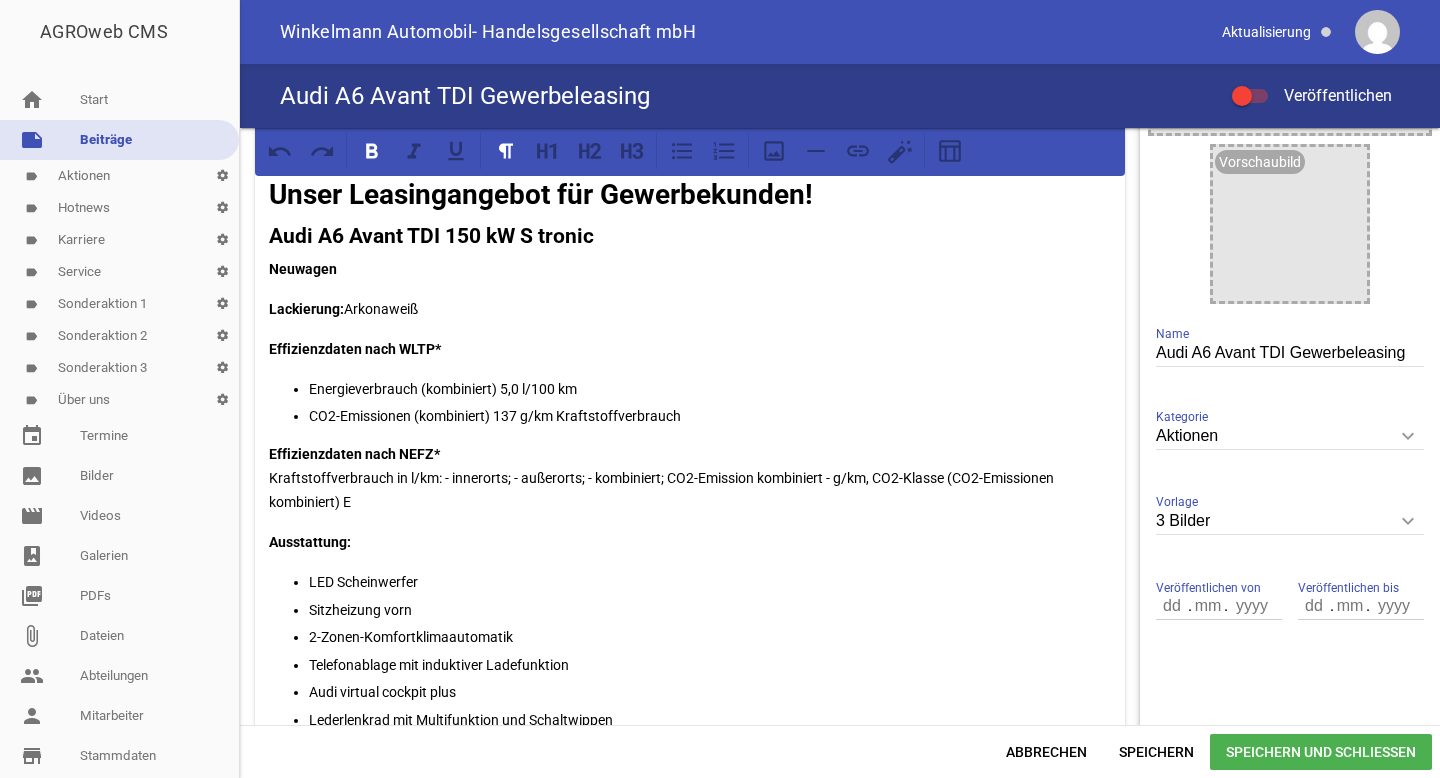 click on "CO2-Emissionen (kombiniert) 137 g/km Kraftstoffverbrauch" at bounding box center (710, 416) 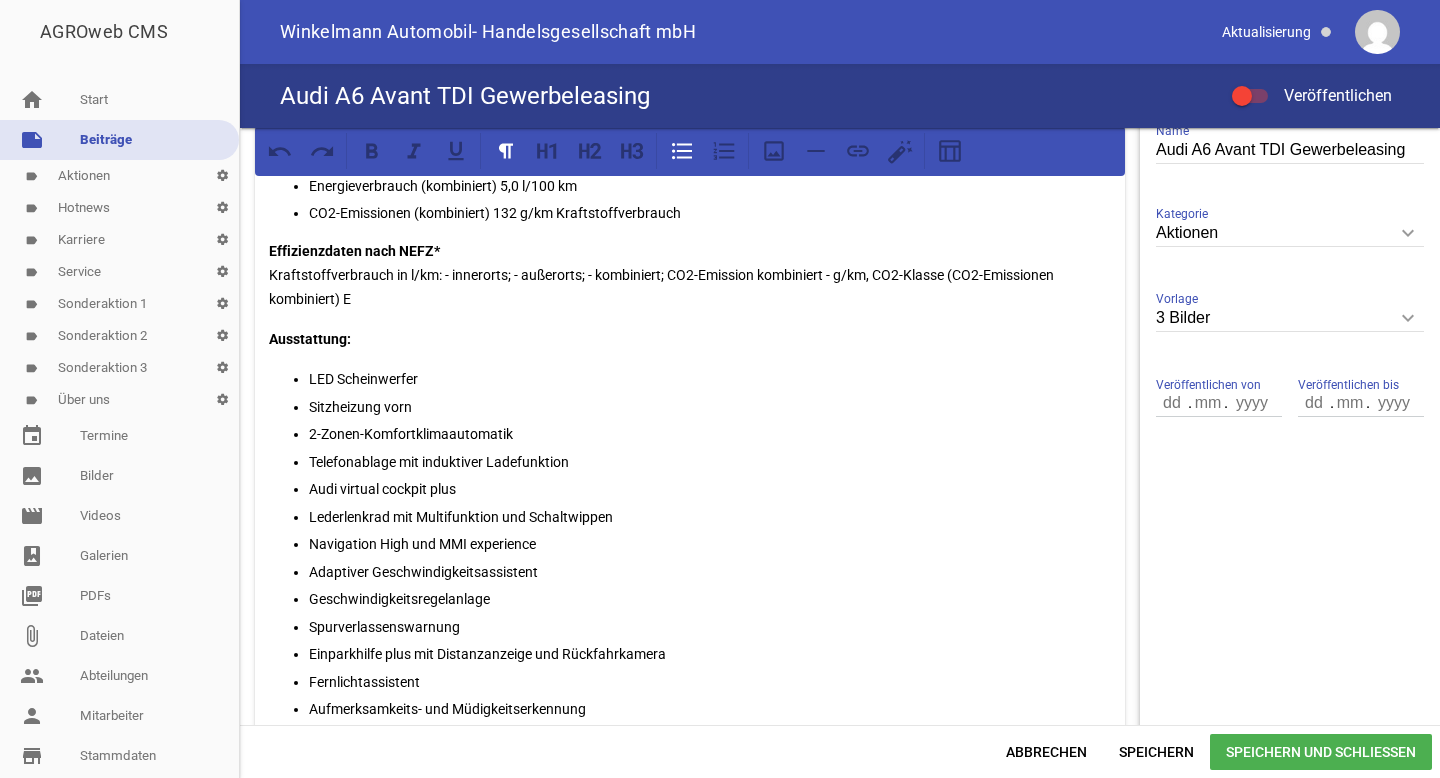 scroll, scrollTop: 491, scrollLeft: 0, axis: vertical 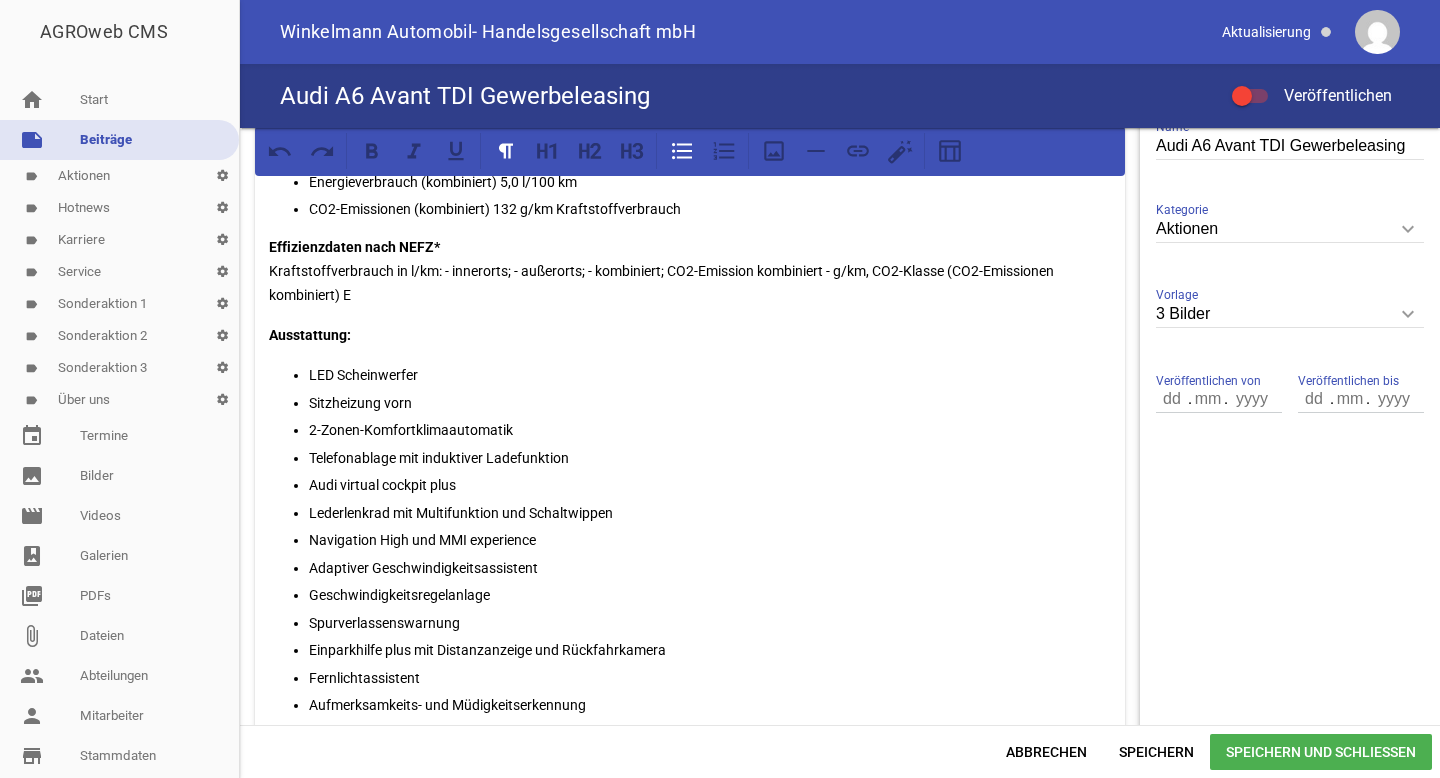 click on "Effizienzdaten nach NEFZ* Kraftstoffverbrauch in l/km: - innerorts; - außerorts; - kombiniert; CO2-Emission kombiniert - g/km, CO2-Klasse (CO2-Emissionen kombiniert) E" at bounding box center [690, 271] 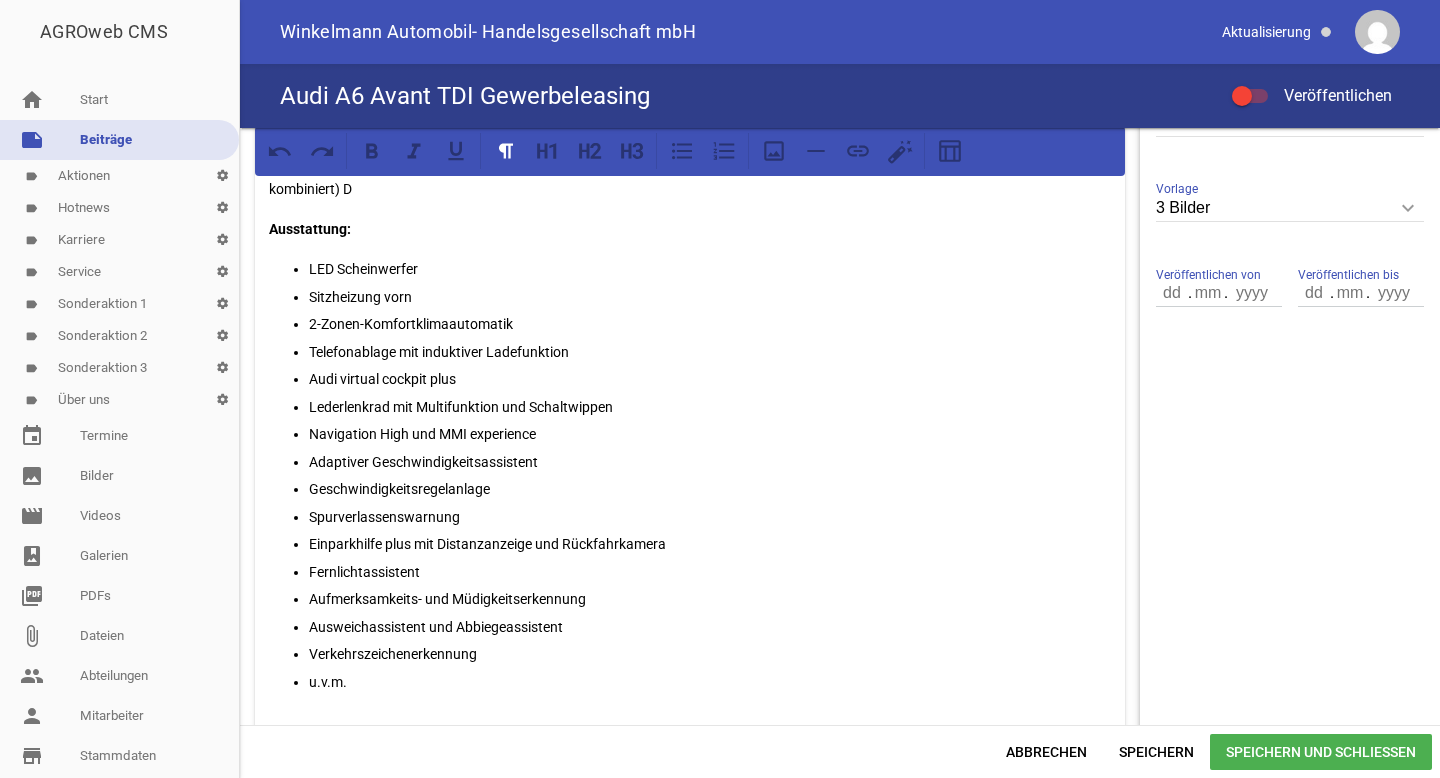 scroll, scrollTop: 616, scrollLeft: 0, axis: vertical 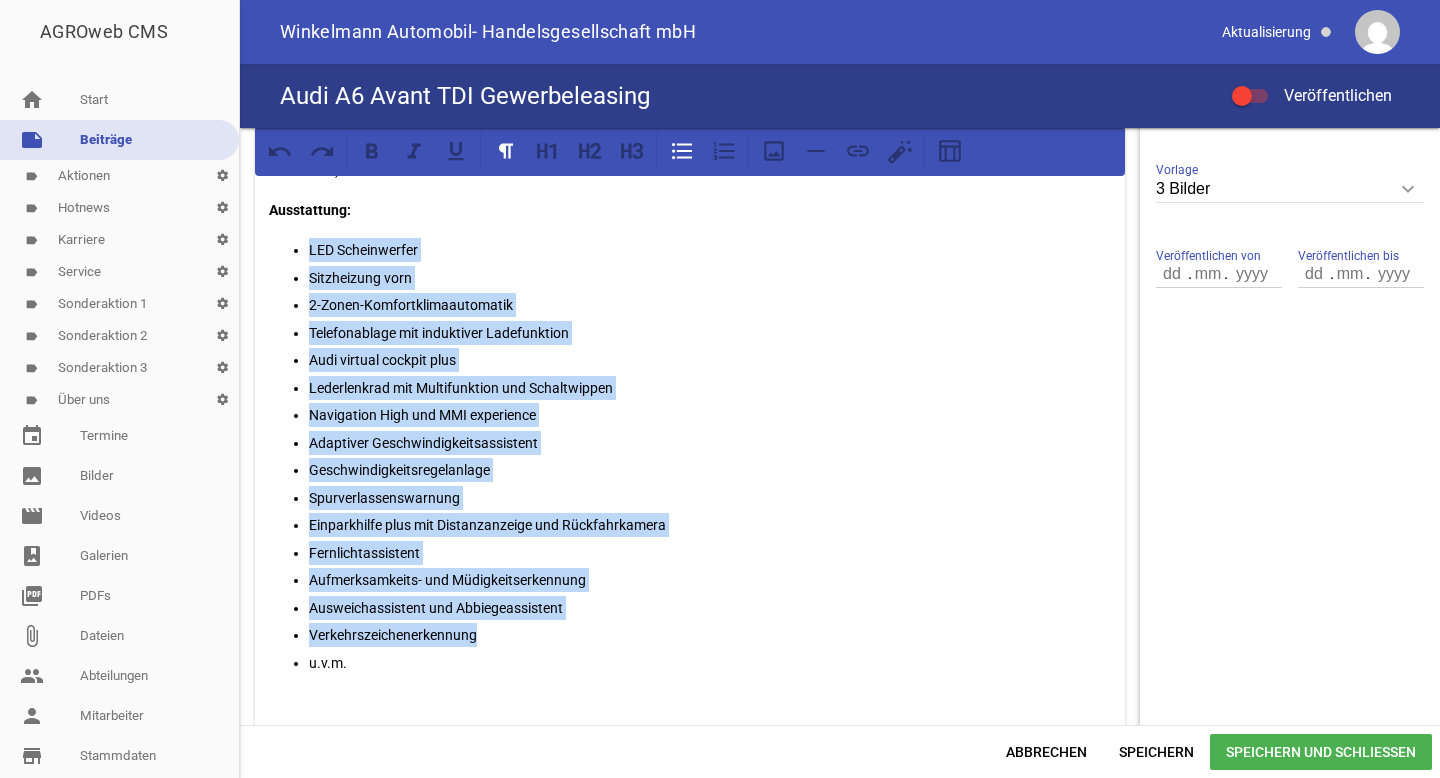 drag, startPoint x: 485, startPoint y: 637, endPoint x: 294, endPoint y: 251, distance: 430.6704 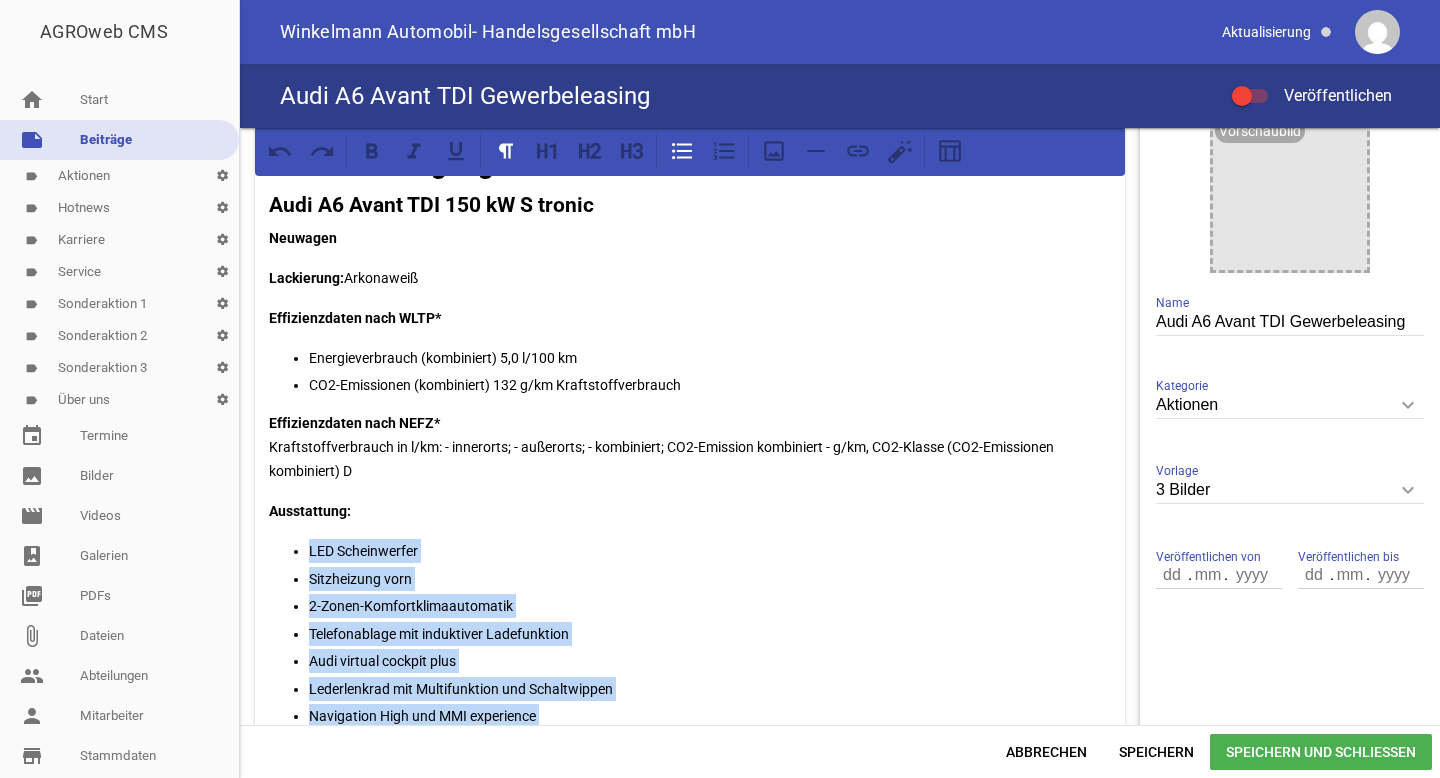 scroll, scrollTop: 222, scrollLeft: 0, axis: vertical 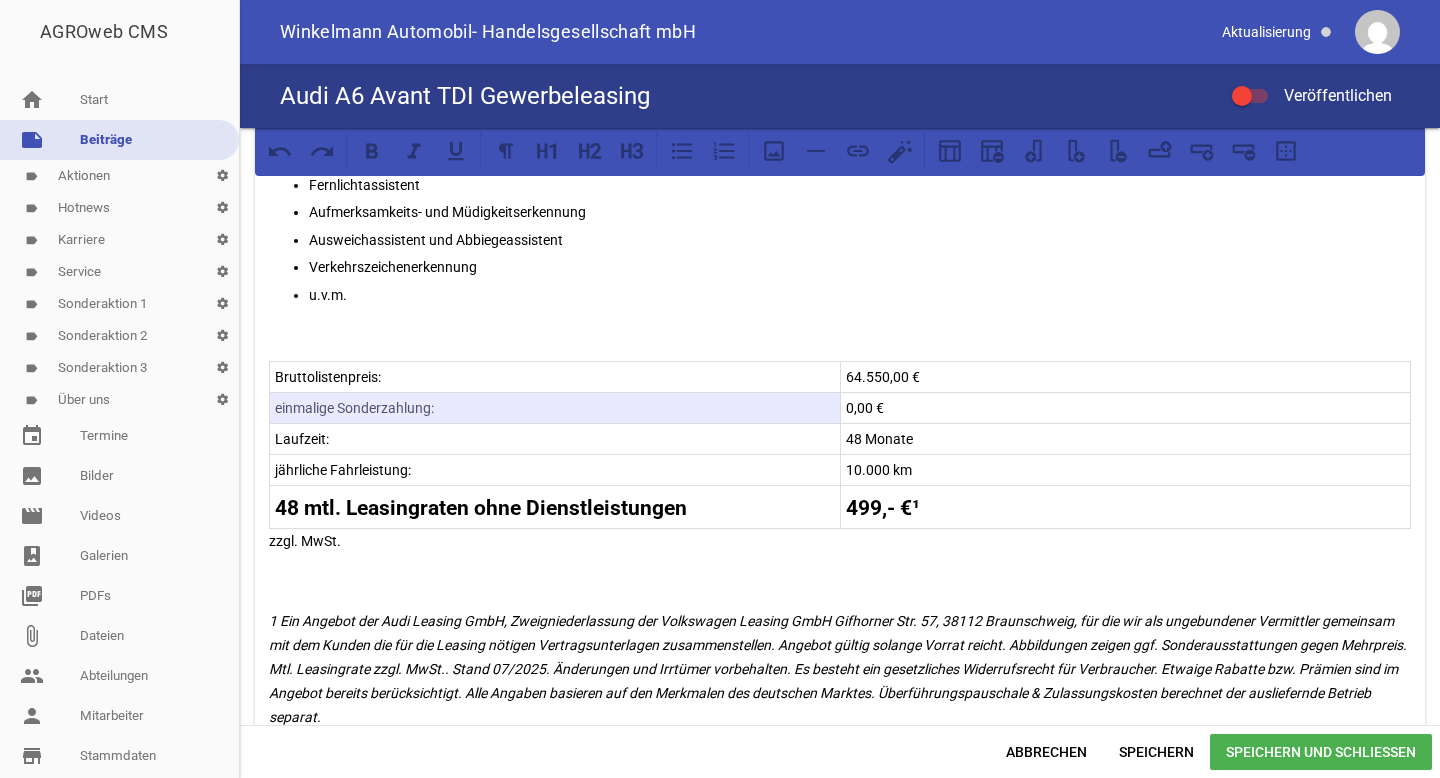 click on "64.550,00 €" at bounding box center [1126, 377] 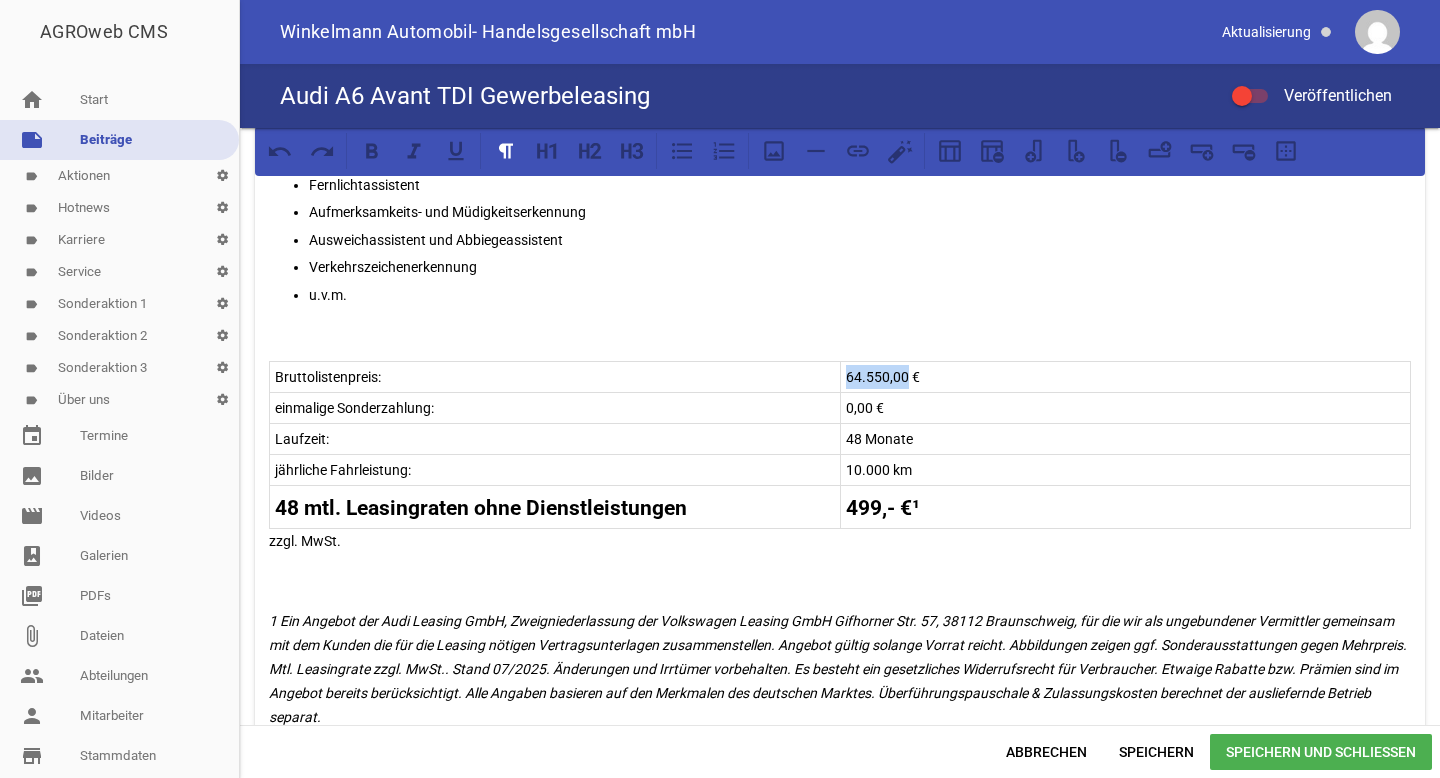drag, startPoint x: 900, startPoint y: 375, endPoint x: 842, endPoint y: 378, distance: 58.077534 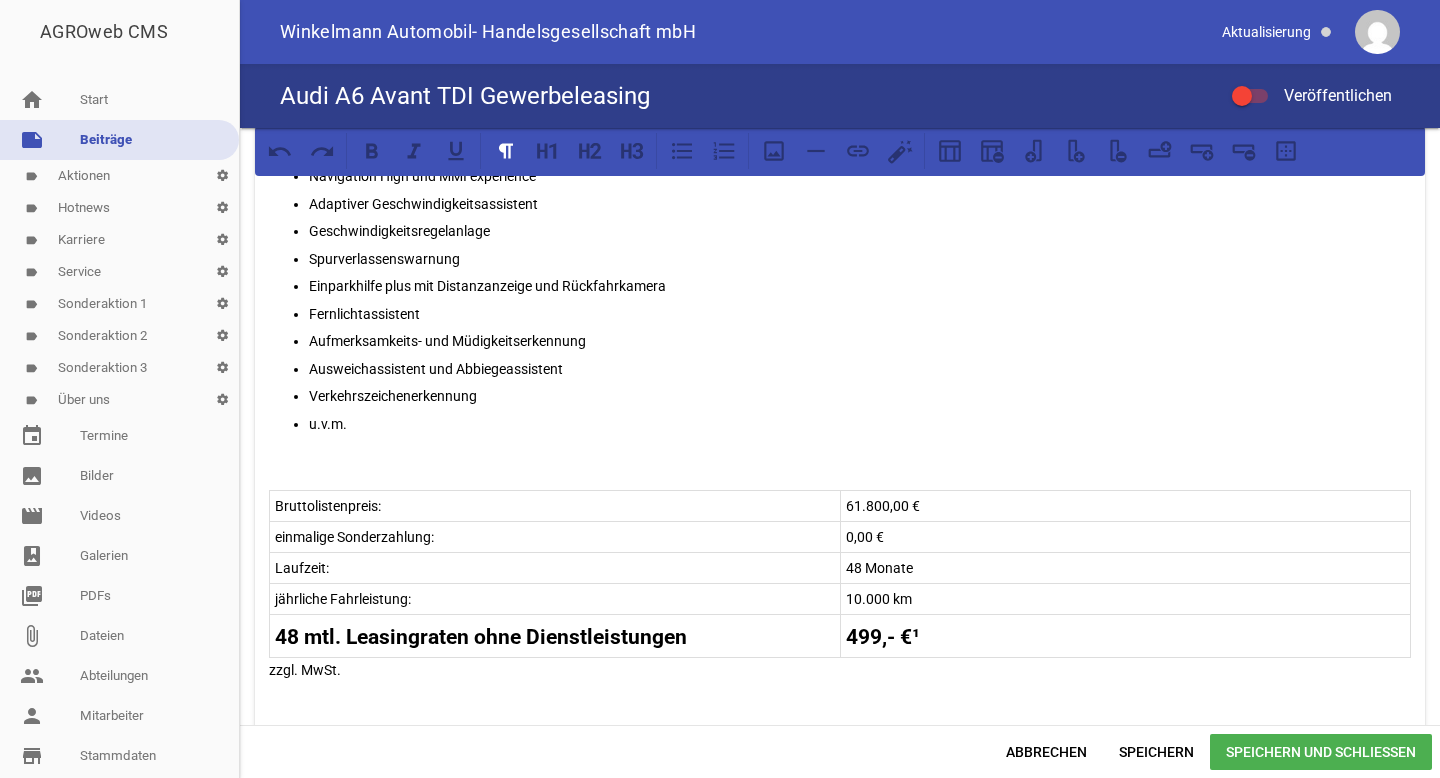 scroll, scrollTop: 881, scrollLeft: 0, axis: vertical 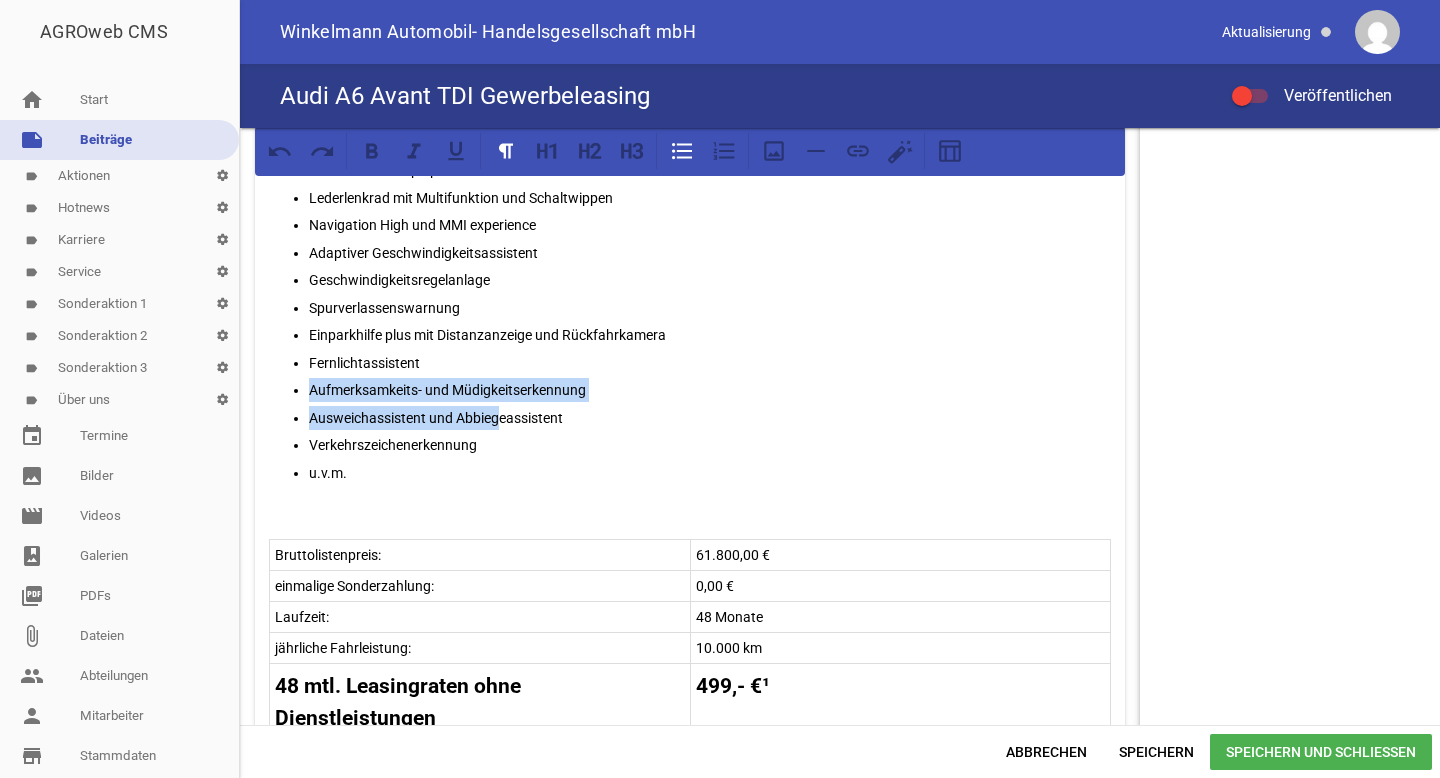 drag, startPoint x: 500, startPoint y: 424, endPoint x: 426, endPoint y: 373, distance: 89.87213 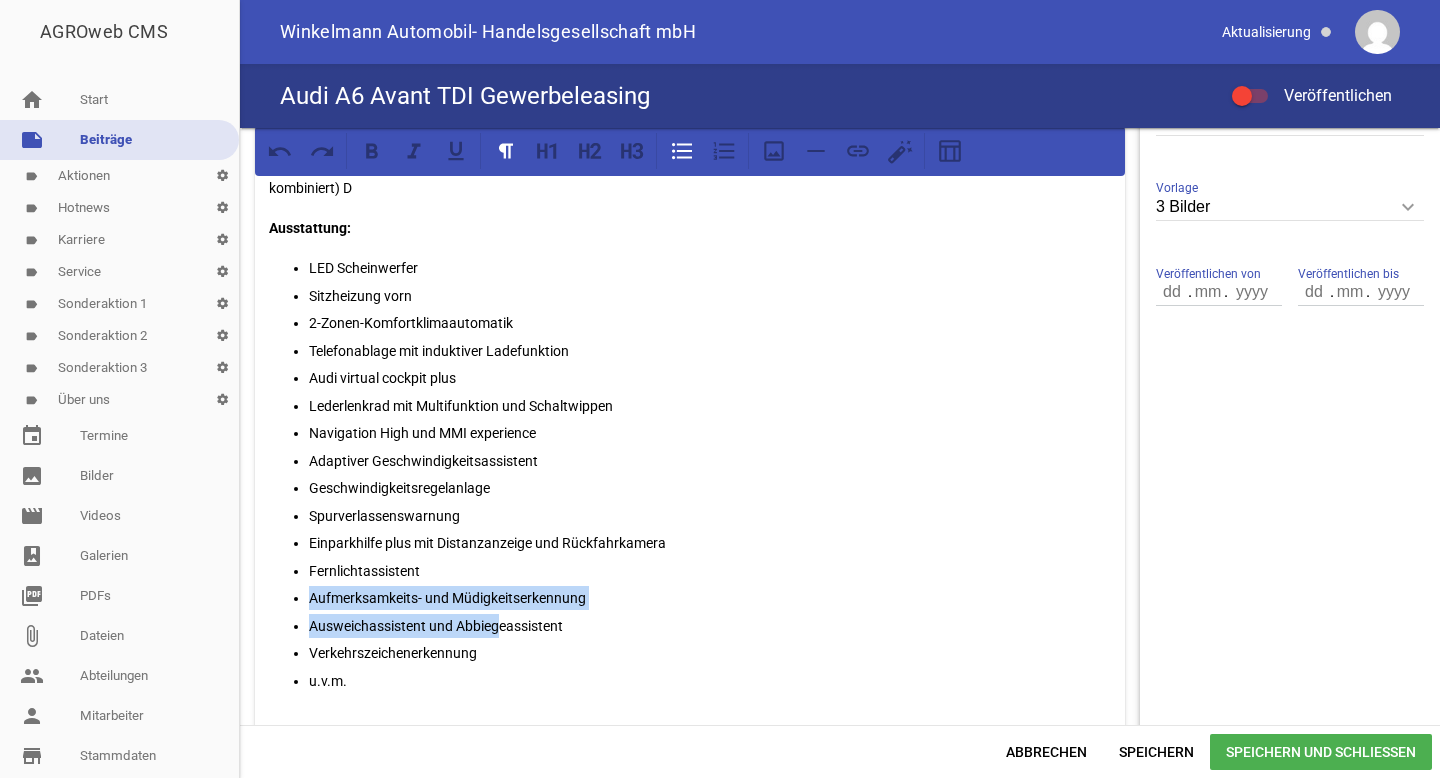 scroll, scrollTop: 570, scrollLeft: 0, axis: vertical 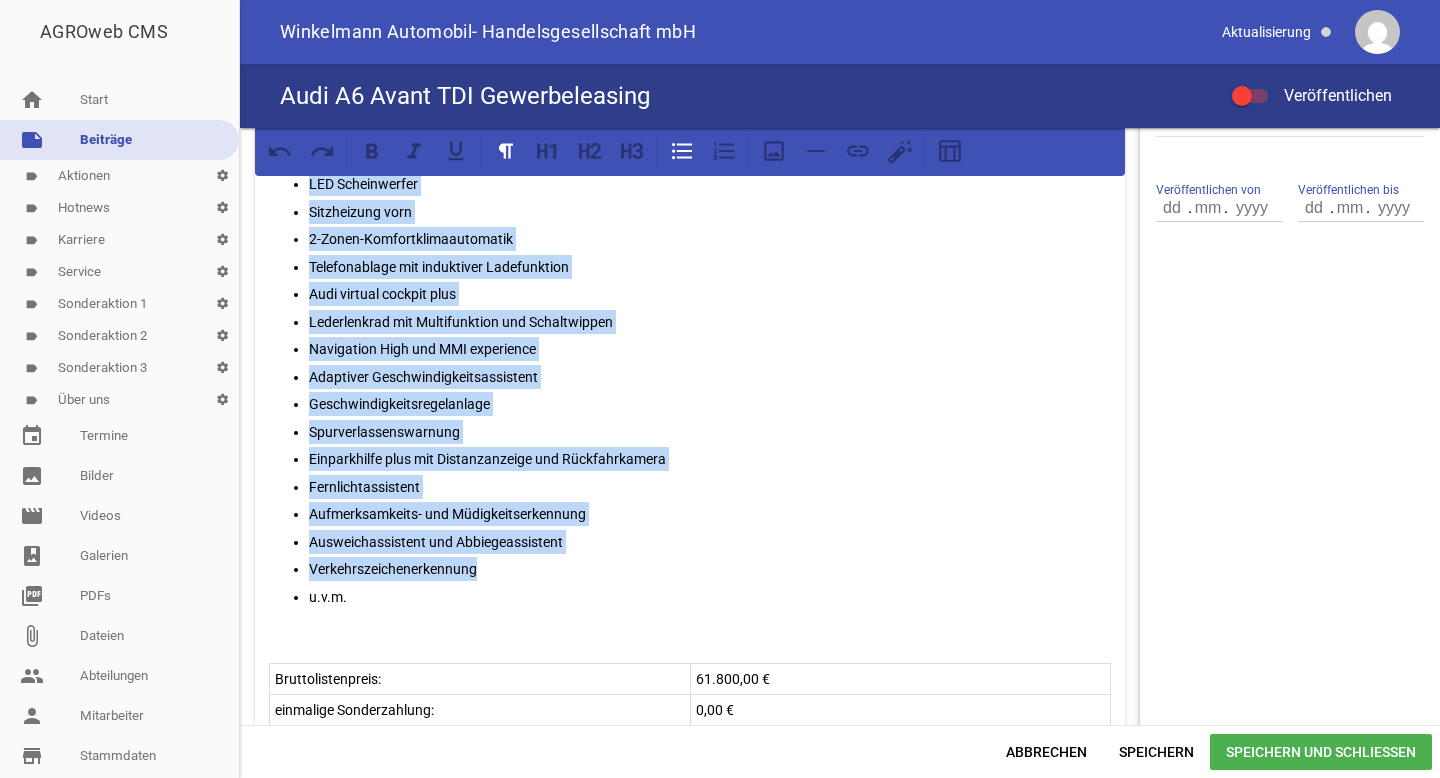 drag, startPoint x: 308, startPoint y: 292, endPoint x: 514, endPoint y: 577, distance: 351.65466 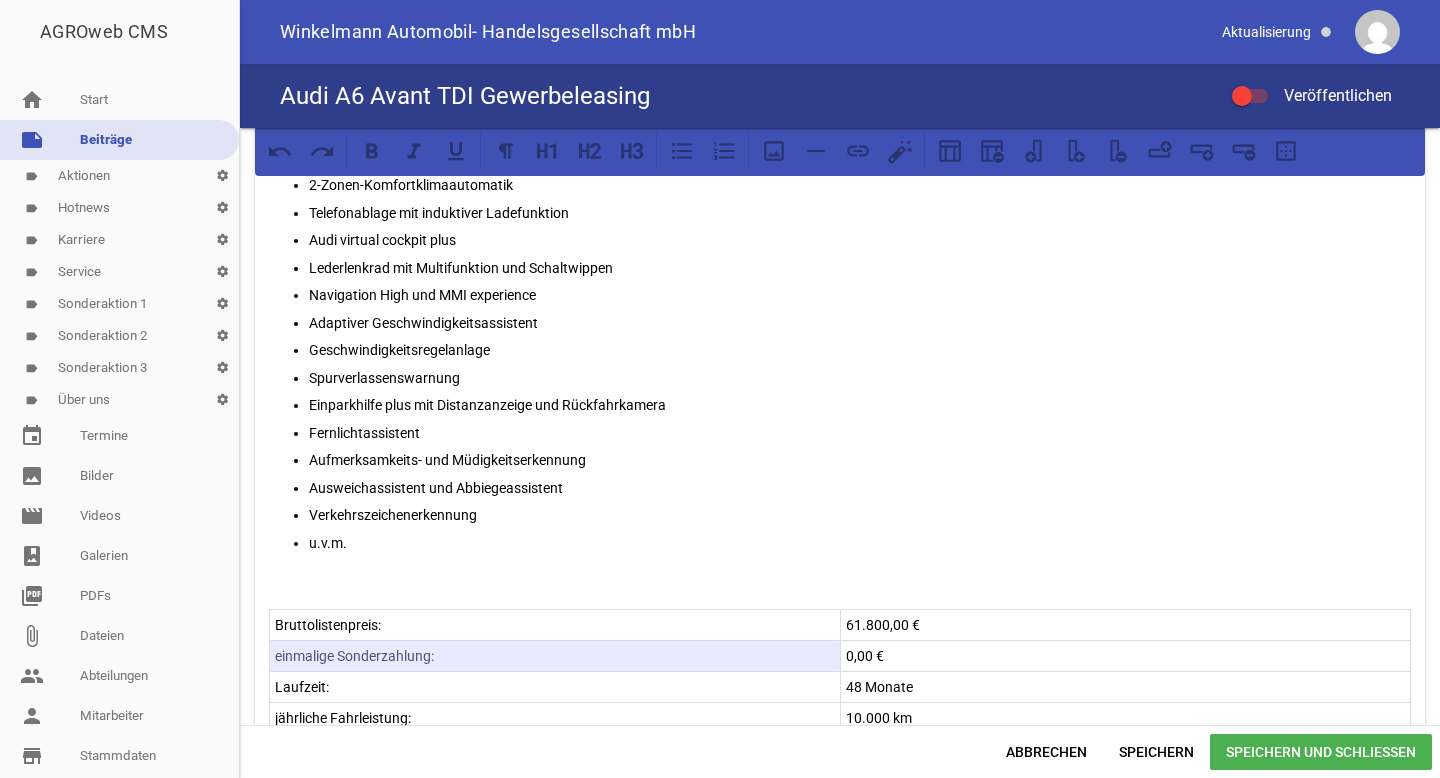 scroll, scrollTop: 862, scrollLeft: 0, axis: vertical 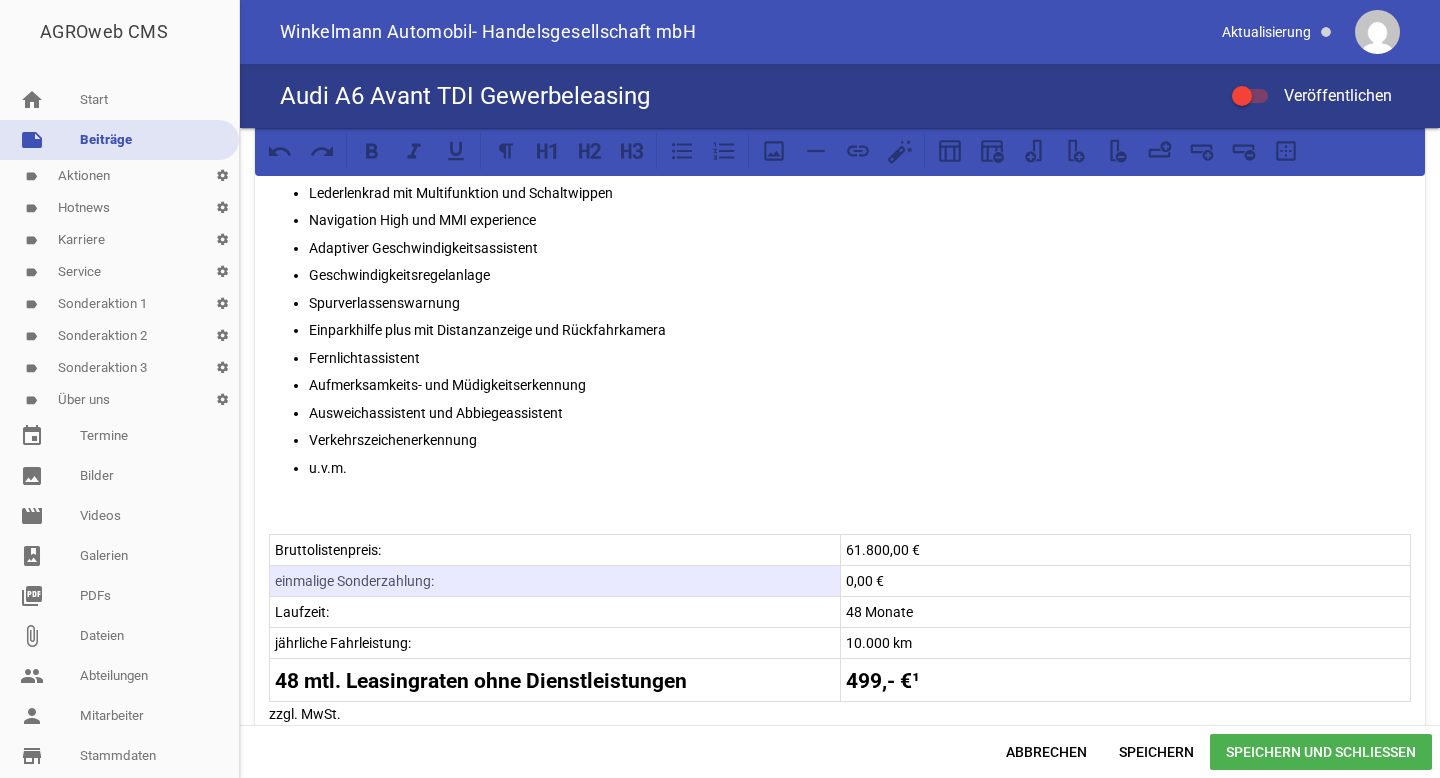 drag, startPoint x: 751, startPoint y: 572, endPoint x: 733, endPoint y: 572, distance: 18 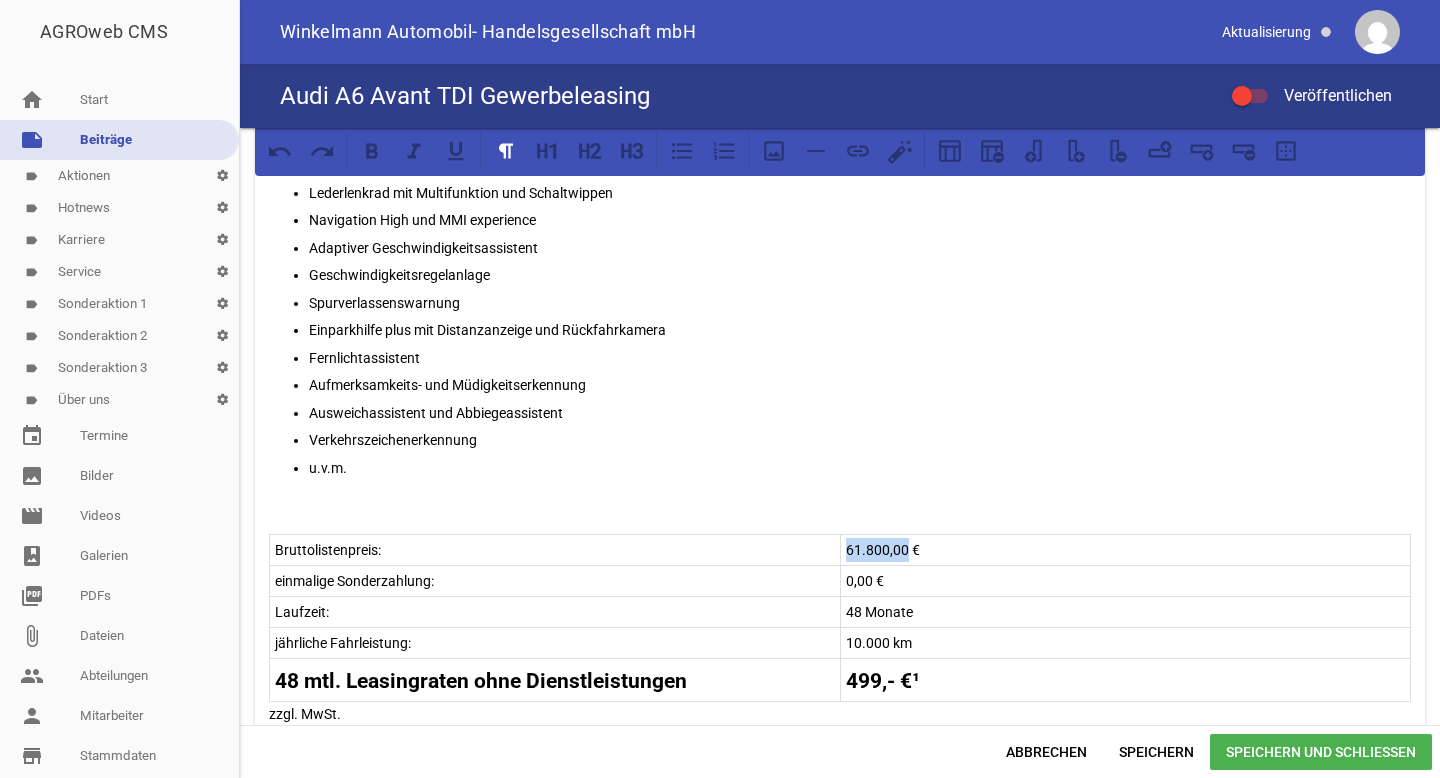 drag, startPoint x: 900, startPoint y: 545, endPoint x: 842, endPoint y: 545, distance: 58 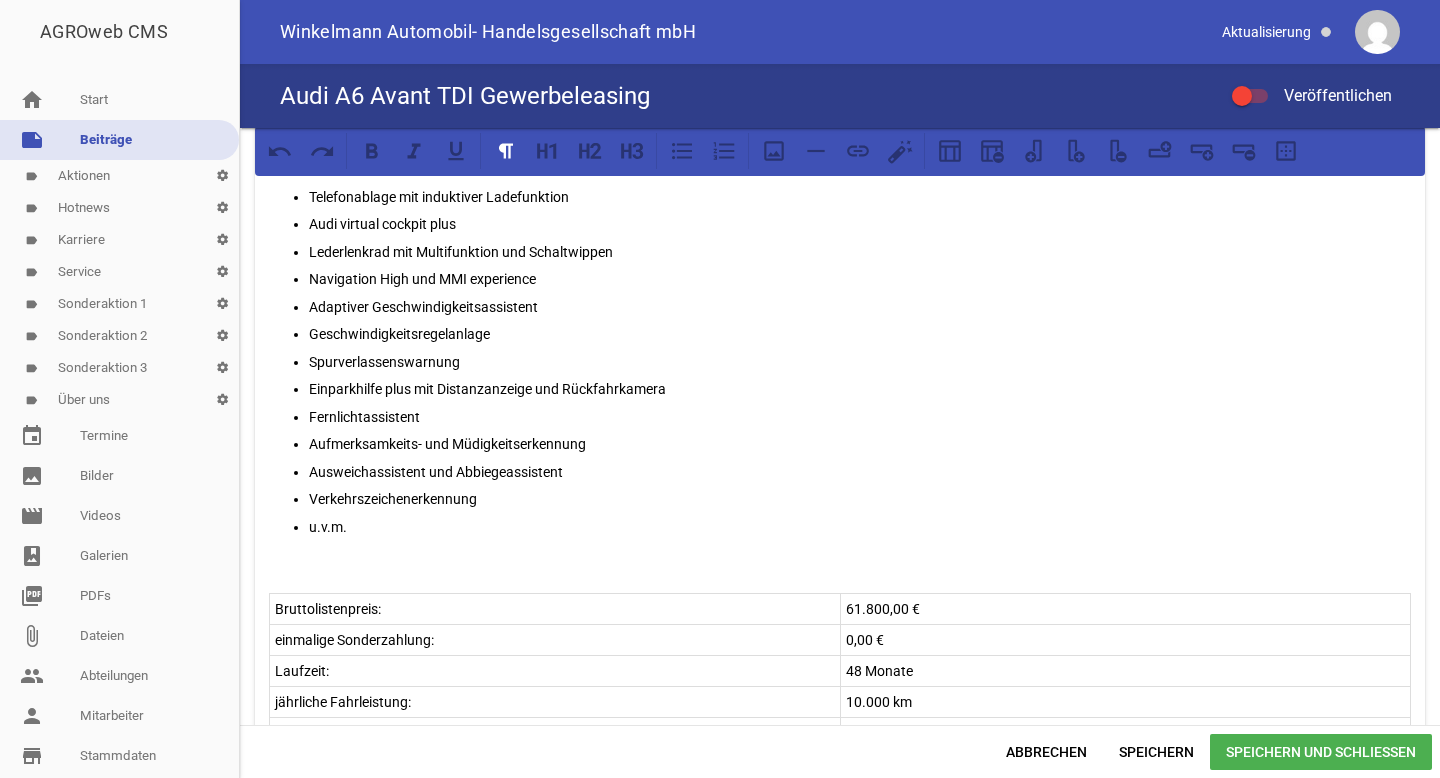 scroll, scrollTop: 728, scrollLeft: 0, axis: vertical 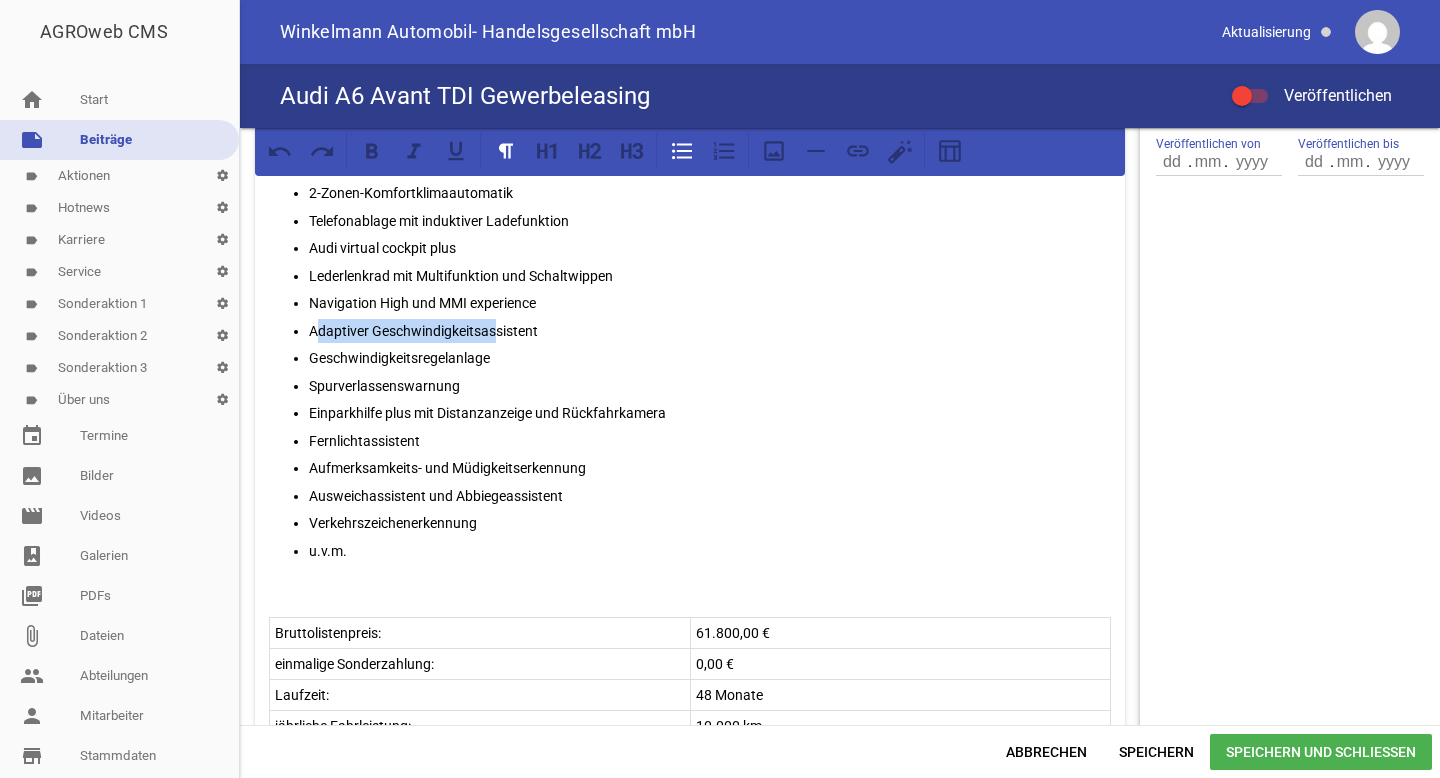 drag, startPoint x: 494, startPoint y: 332, endPoint x: 322, endPoint y: 340, distance: 172.18594 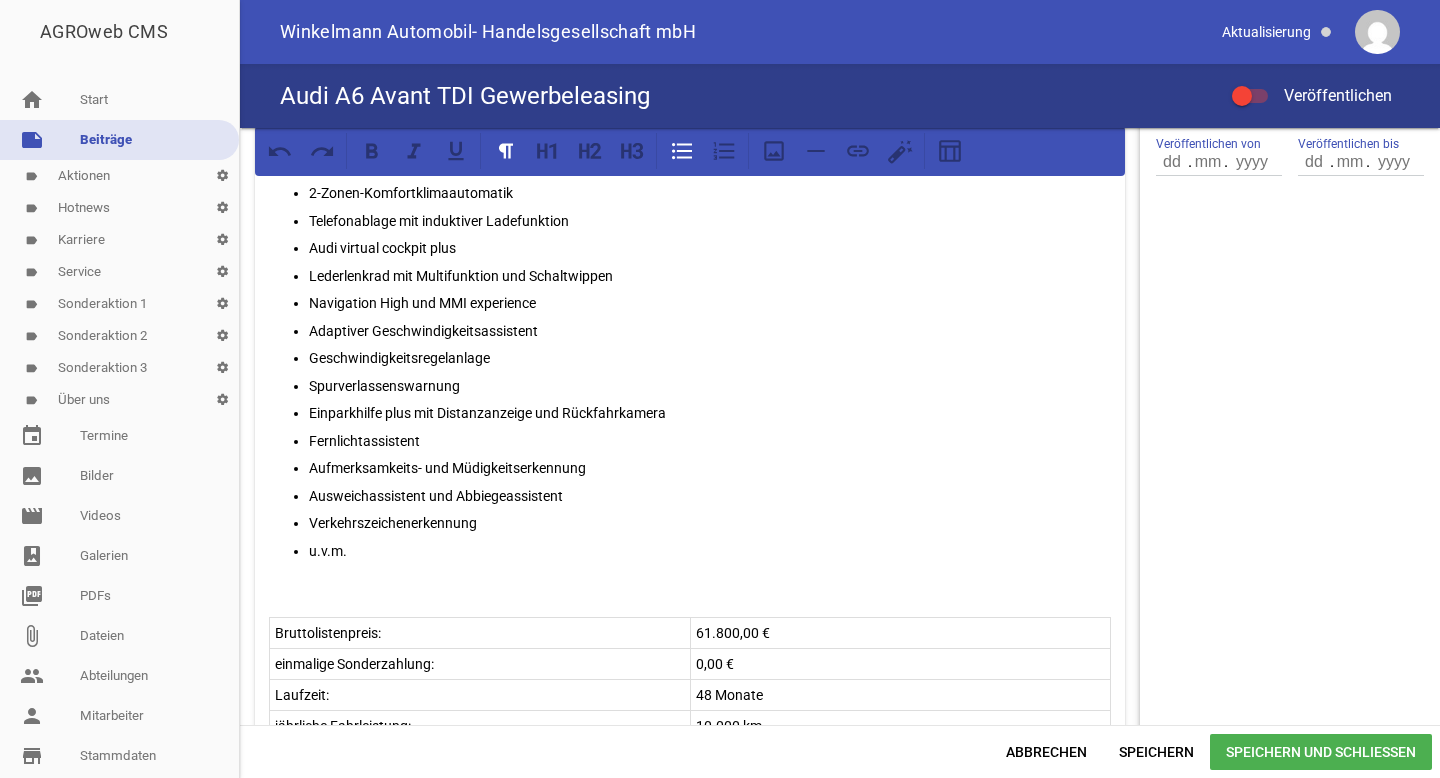 click on "Geschwindigkeitsregelanlage" at bounding box center (710, 358) 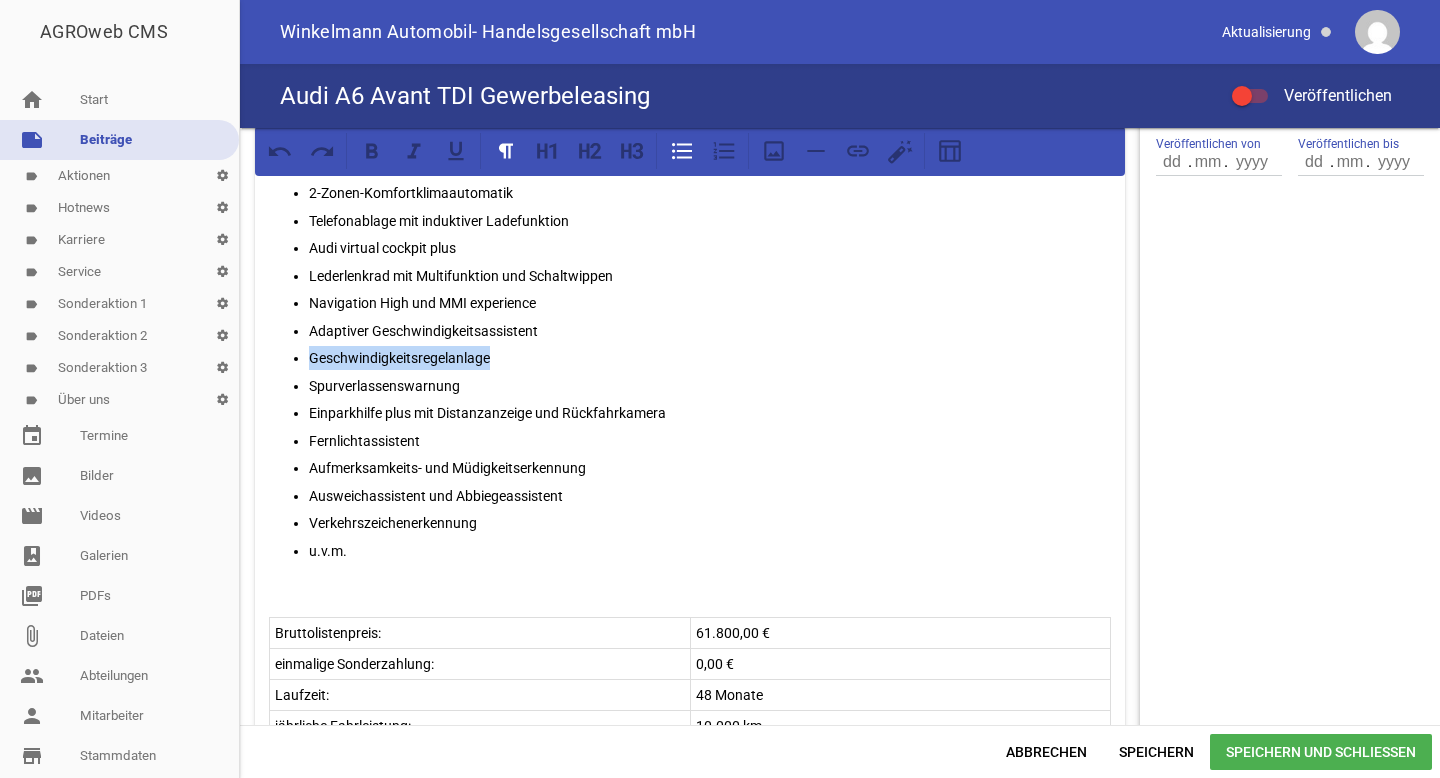 drag, startPoint x: 512, startPoint y: 354, endPoint x: 296, endPoint y: 355, distance: 216.00232 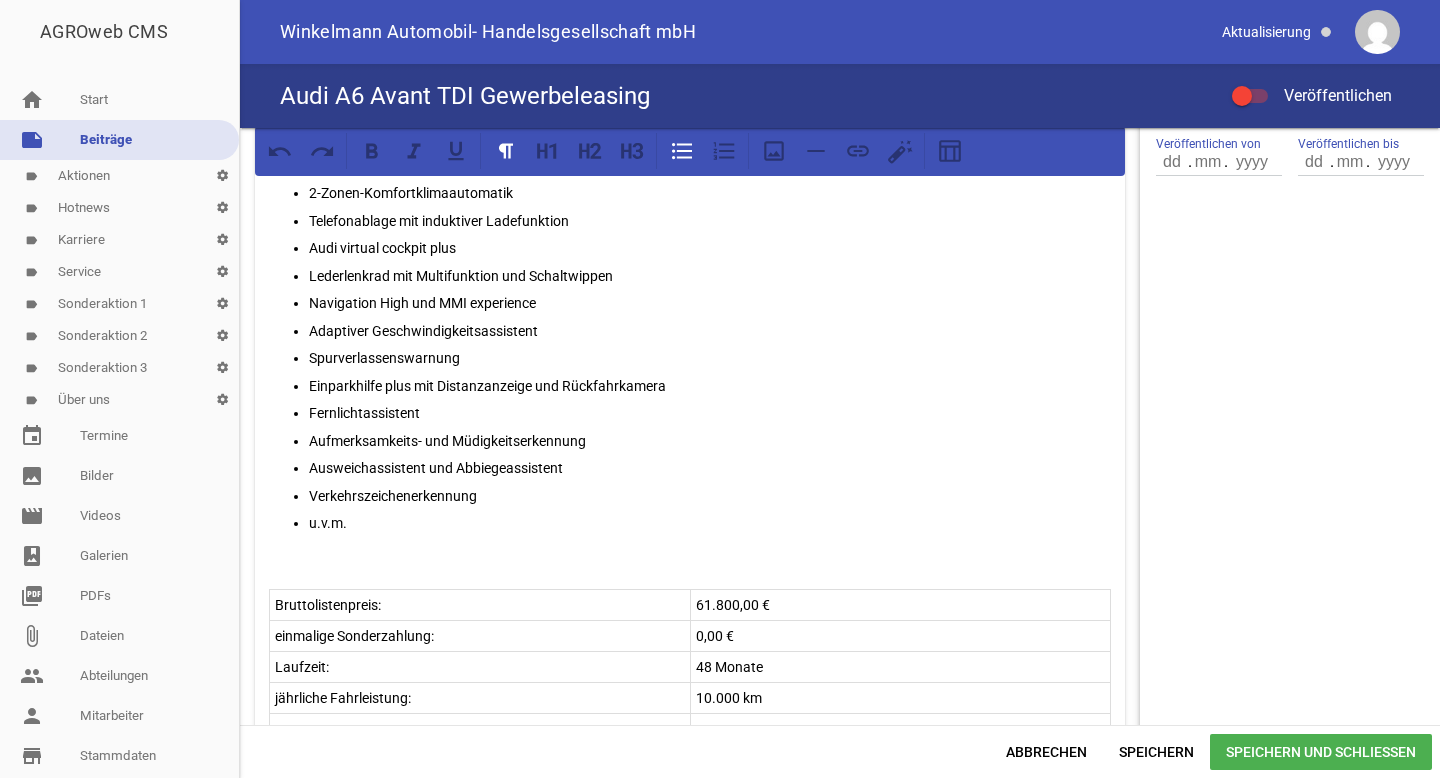 click on "Navigation High und MMI experience" at bounding box center [710, 303] 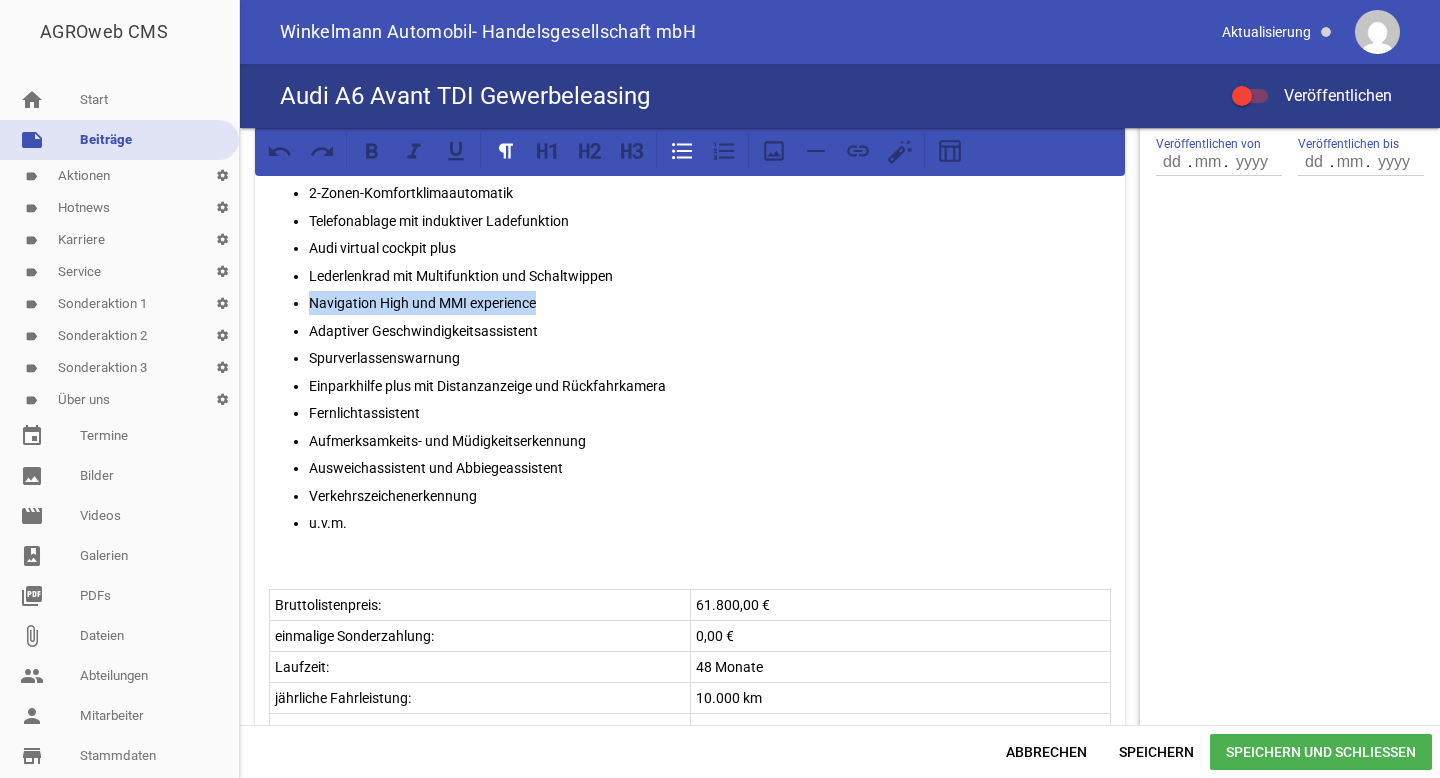 drag, startPoint x: 541, startPoint y: 302, endPoint x: 302, endPoint y: 298, distance: 239.03348 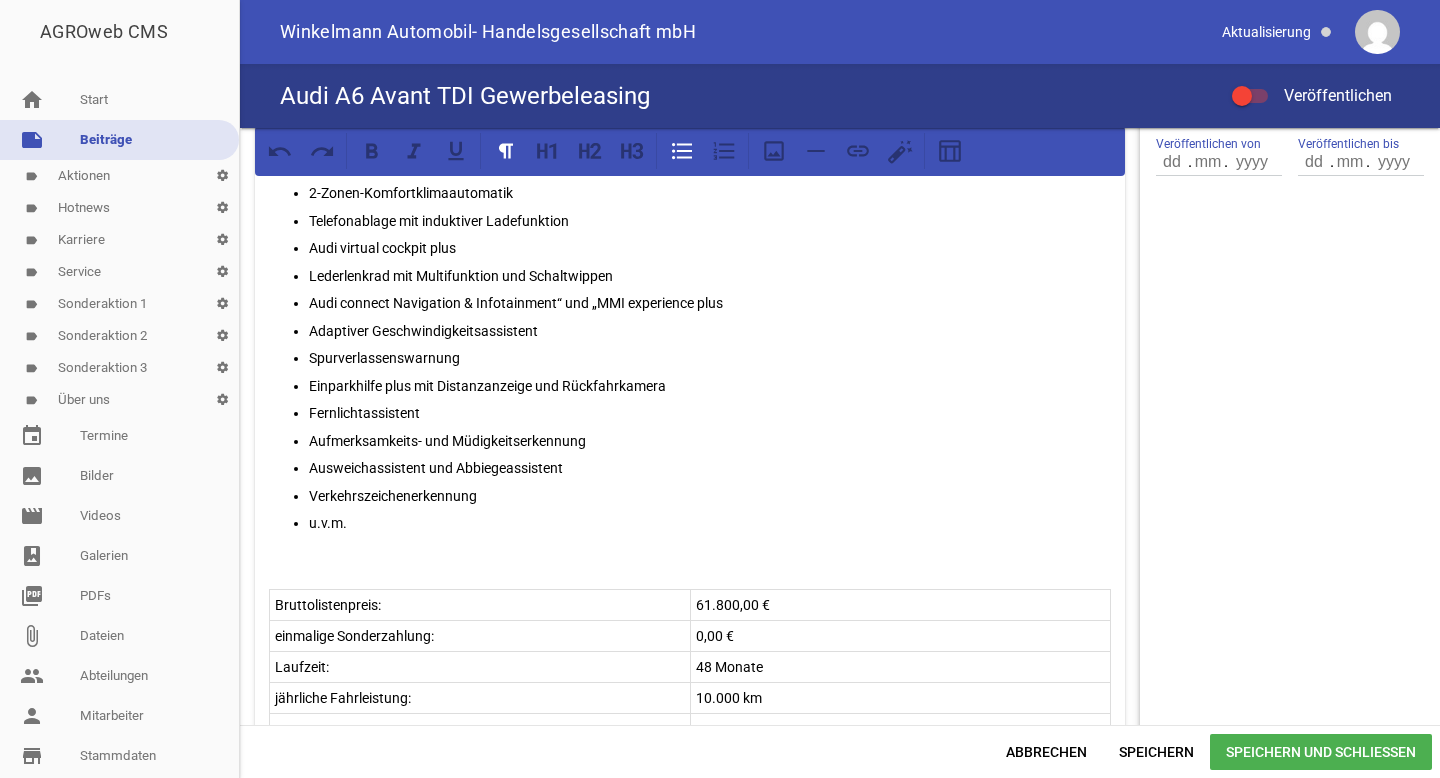 click on "Audi connect Navigation & Infotainment“ und „MMI experience plus" at bounding box center [710, 303] 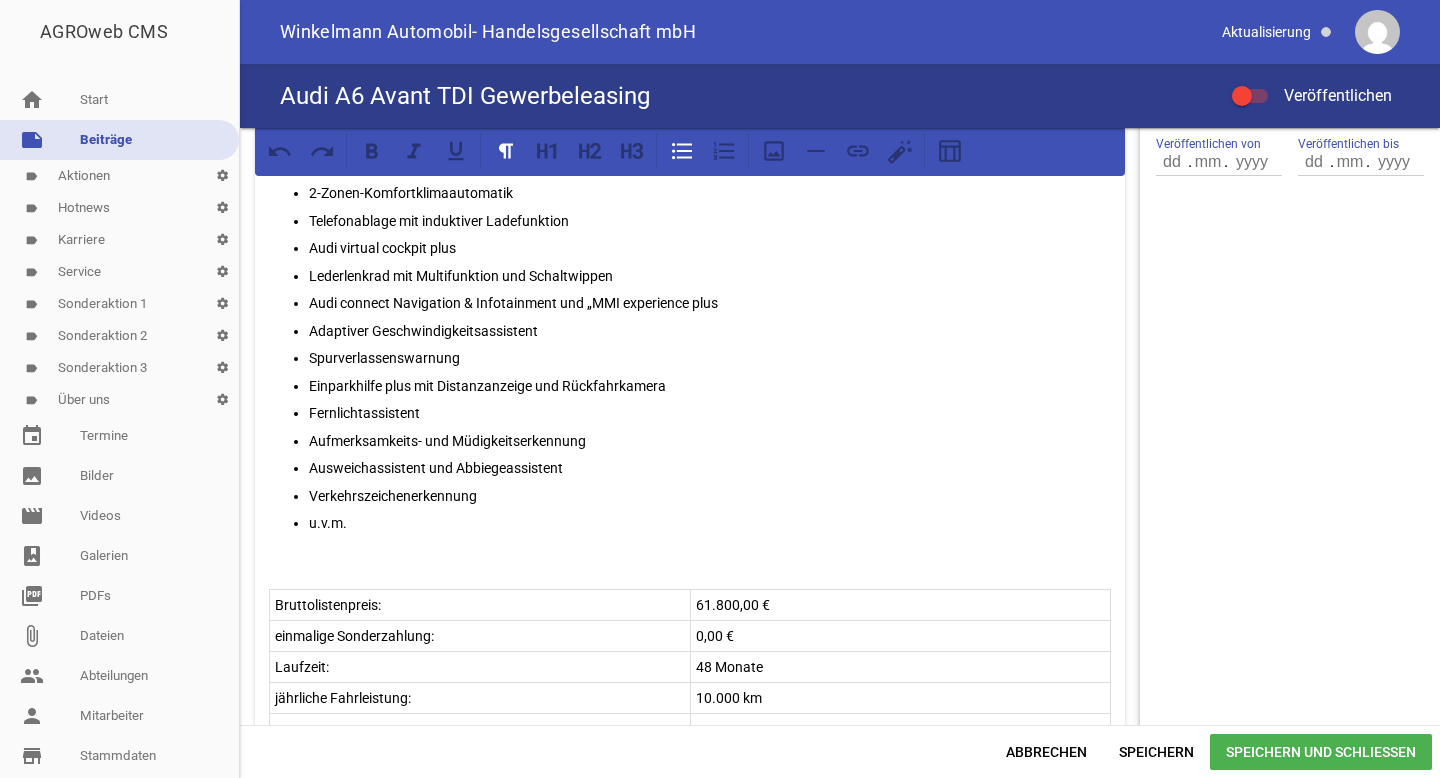 click on "Audi connect Navigation & Infotainment und „MMI experience plus" at bounding box center (710, 303) 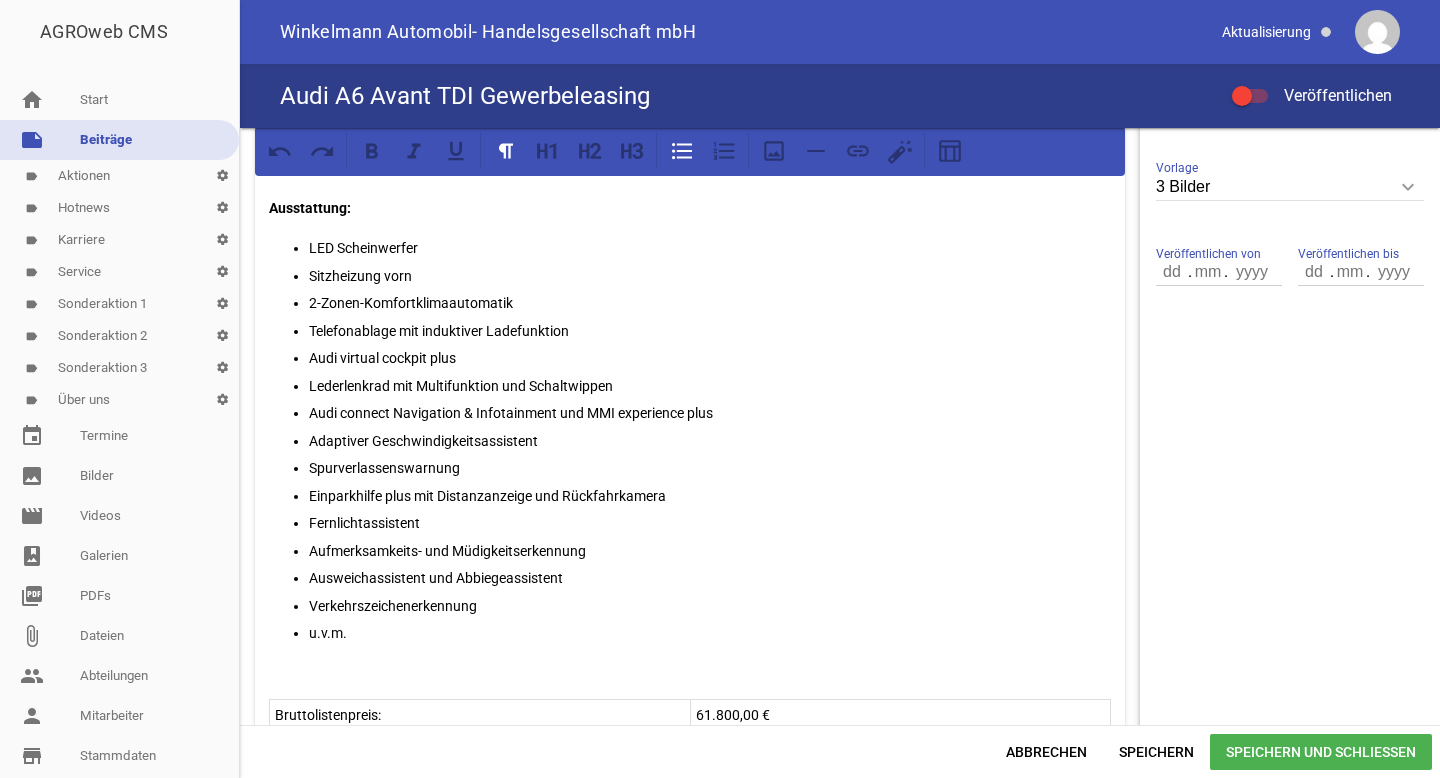 scroll, scrollTop: 616, scrollLeft: 0, axis: vertical 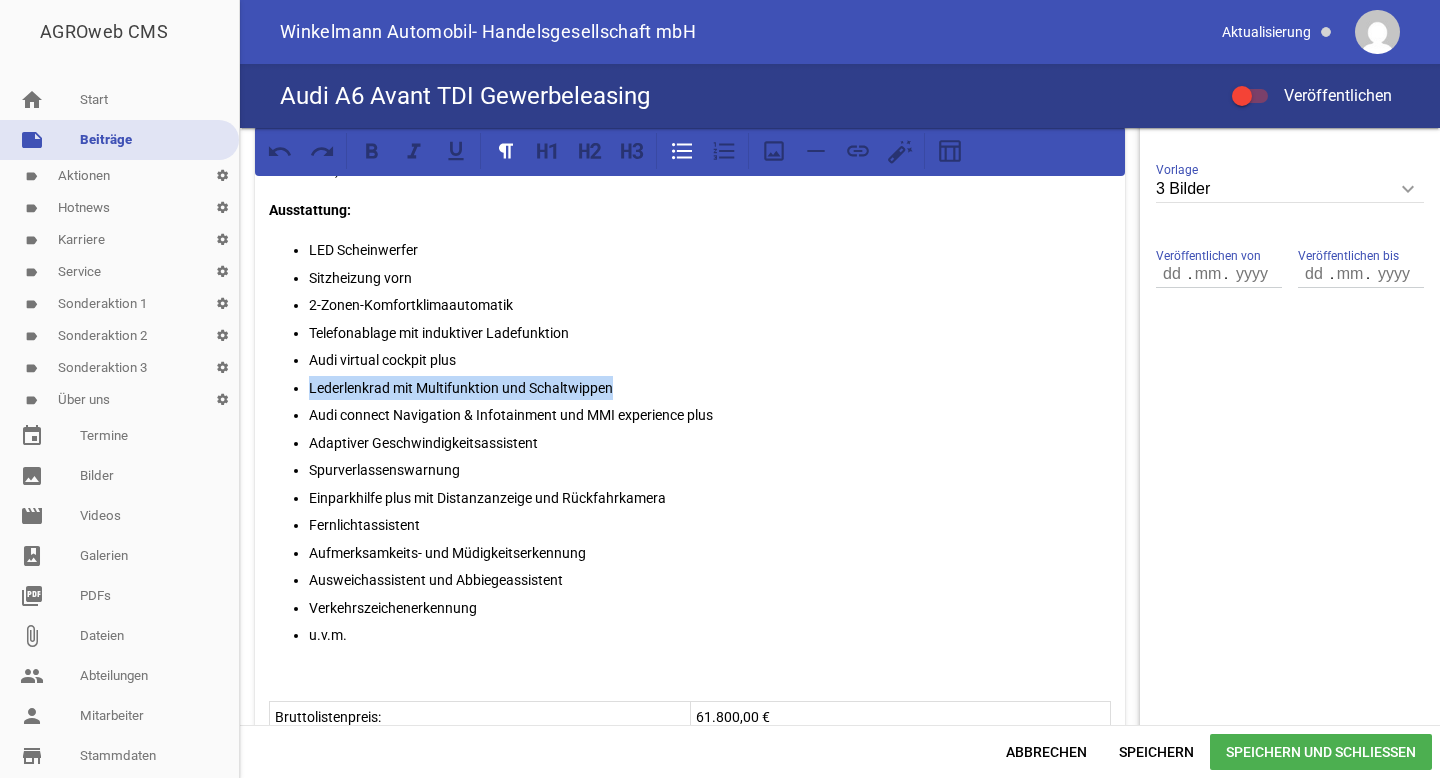 drag, startPoint x: 311, startPoint y: 384, endPoint x: 660, endPoint y: 384, distance: 349 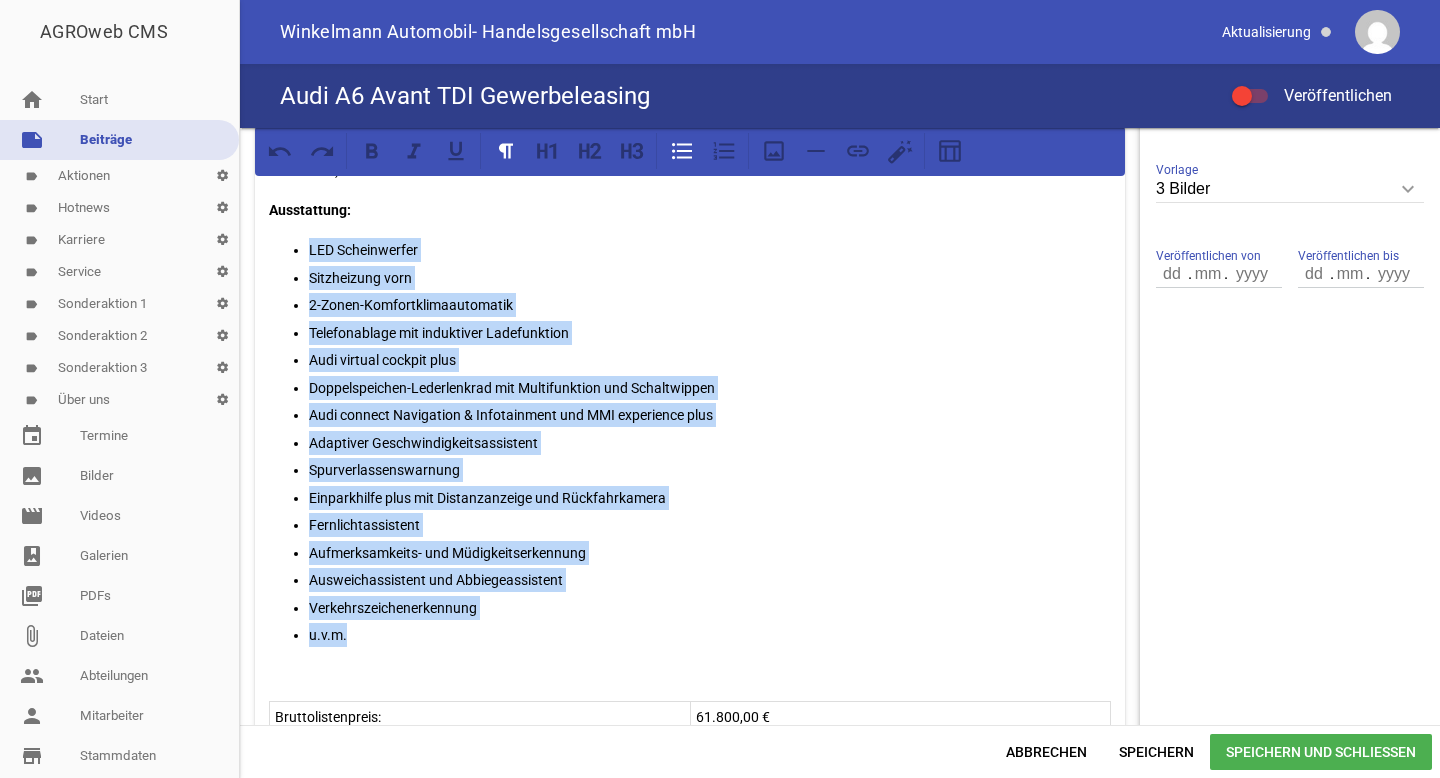 drag, startPoint x: 311, startPoint y: 248, endPoint x: 501, endPoint y: 626, distance: 423.065 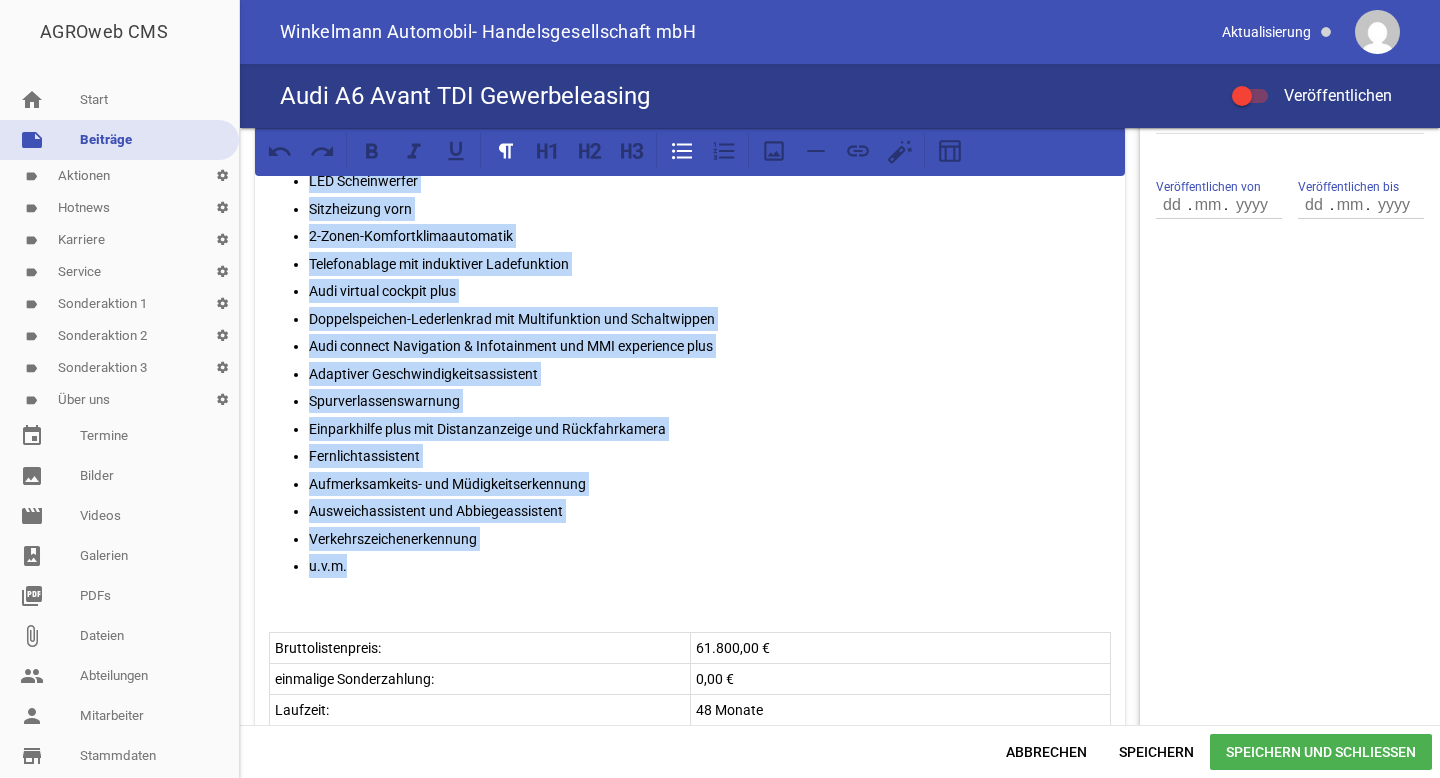 scroll, scrollTop: 702, scrollLeft: 0, axis: vertical 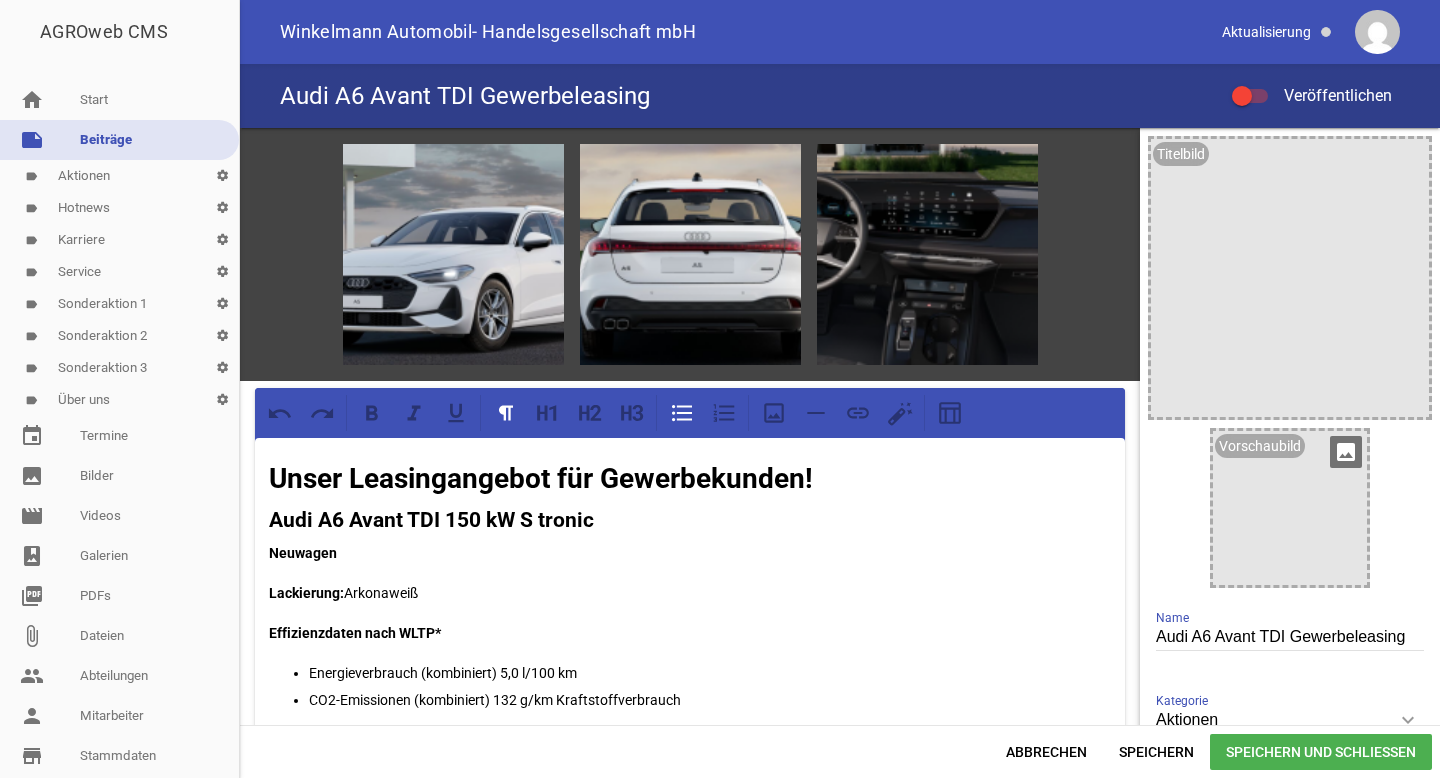 click on "image" at bounding box center (1346, 452) 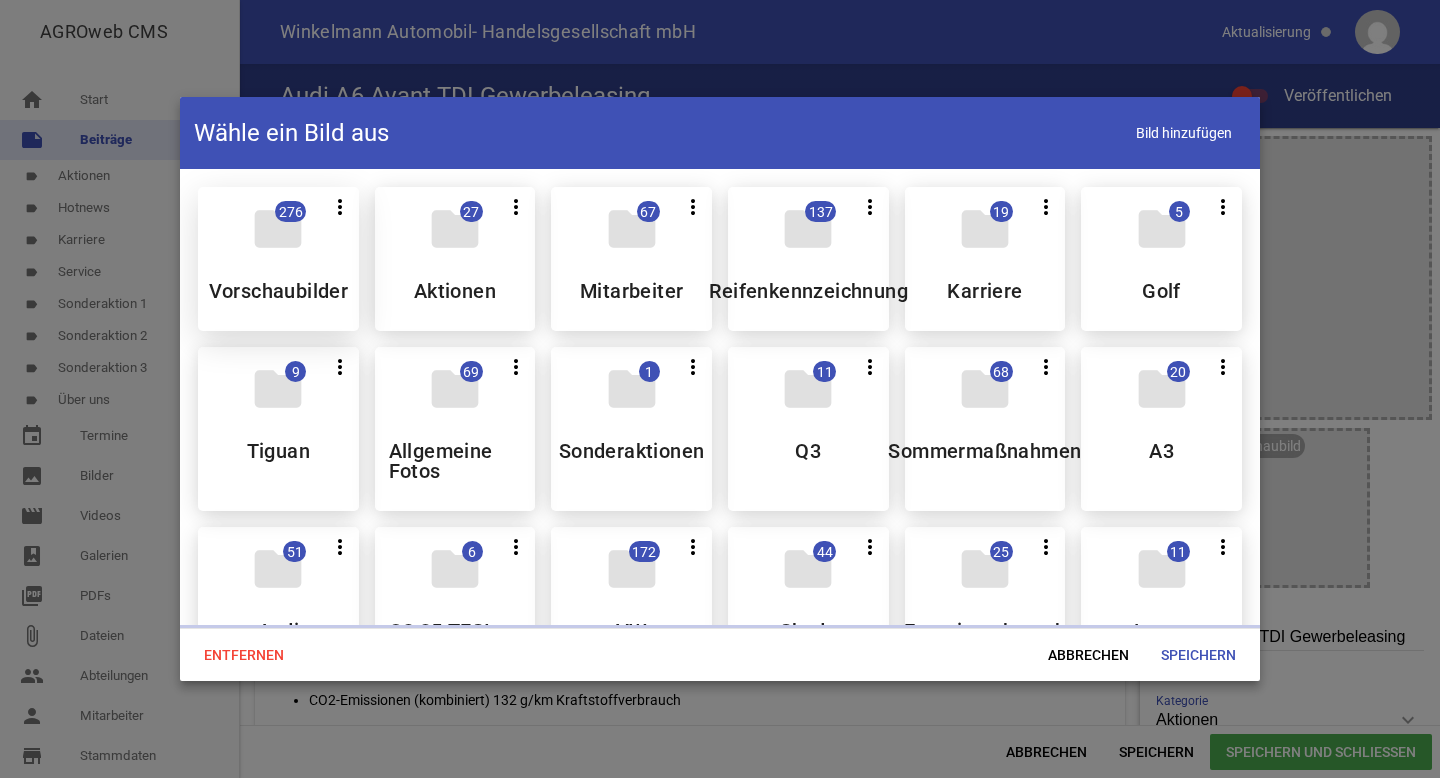 click on "folder   276   more_vert     Teilen   Bearbeiten   Löschen   Vorschaubilder" at bounding box center [278, 259] 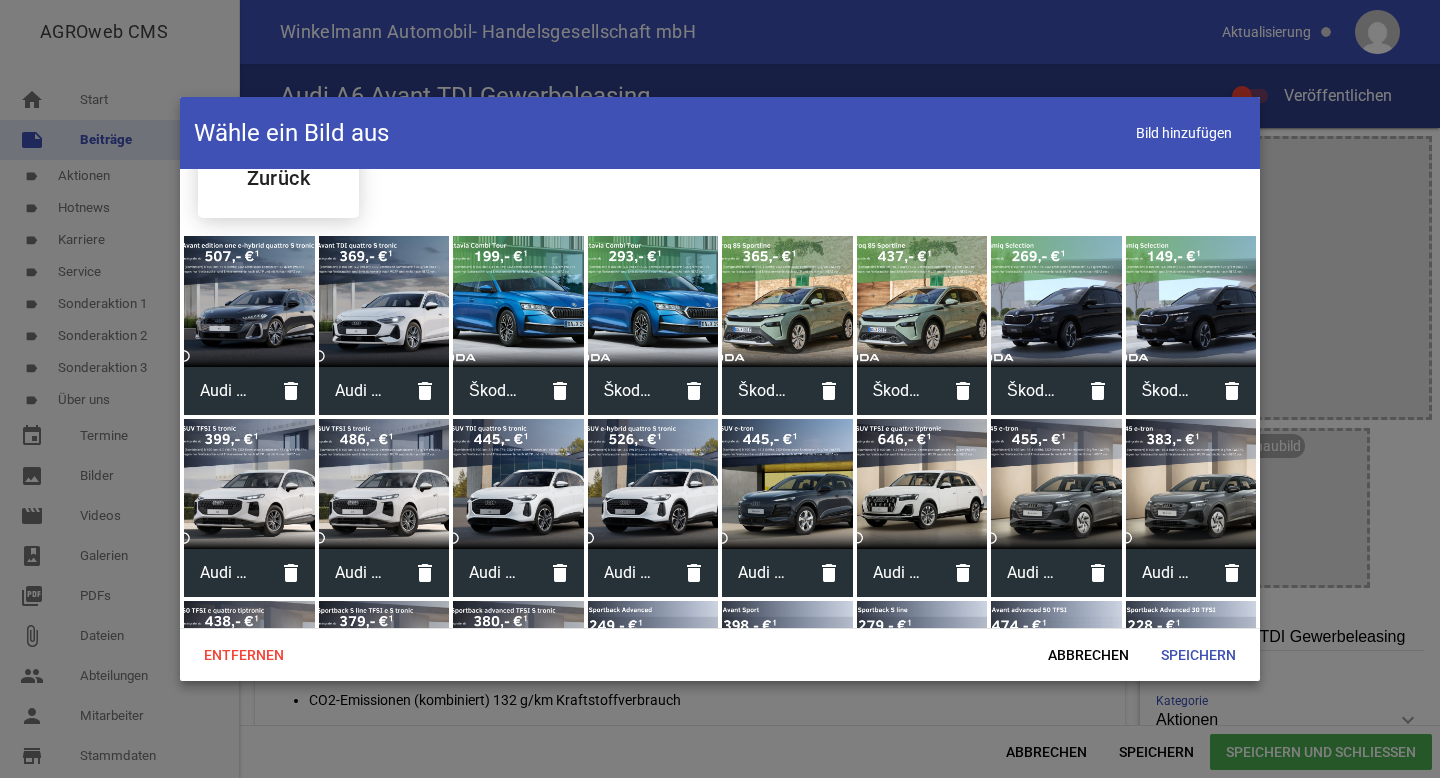 scroll, scrollTop: 141, scrollLeft: 0, axis: vertical 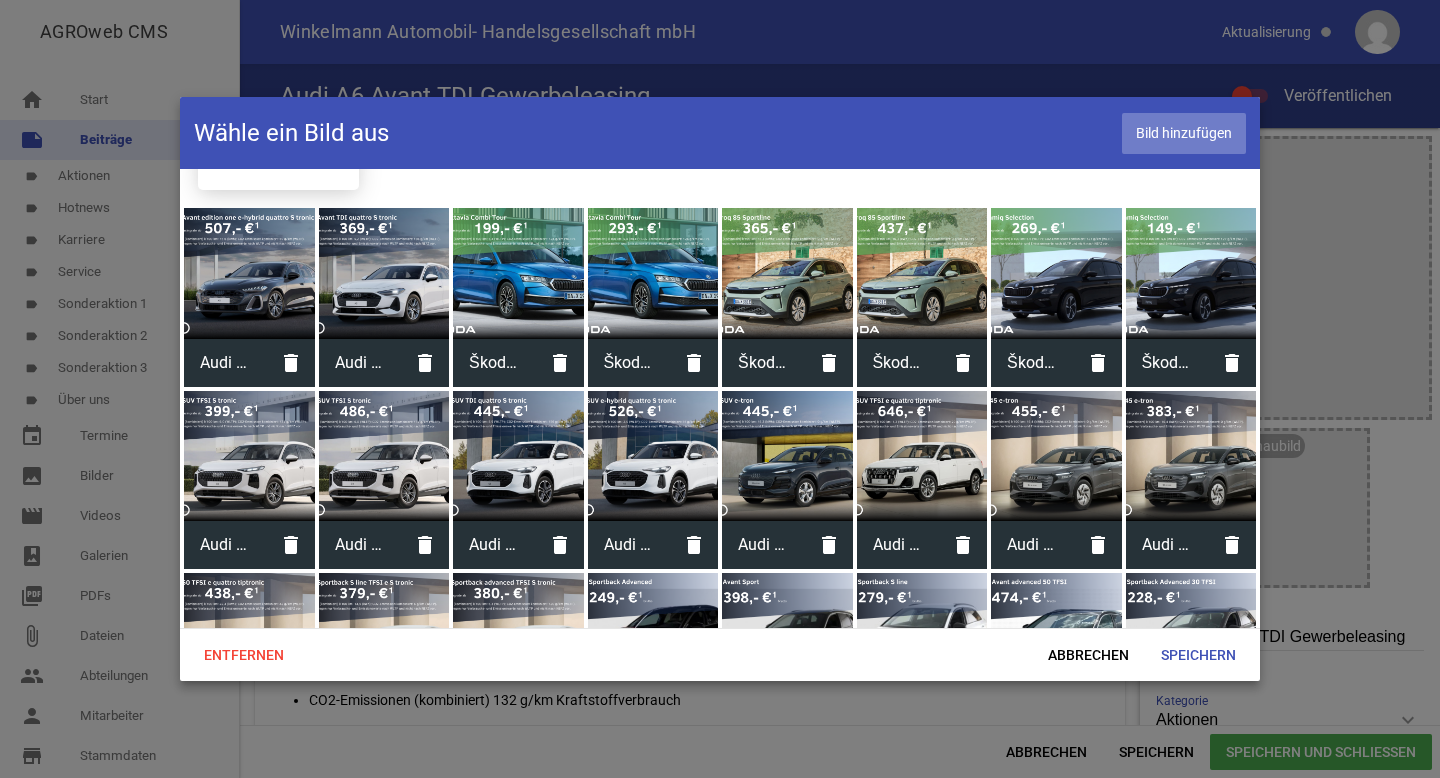 click on "Bild hinzufügen" at bounding box center [1184, 133] 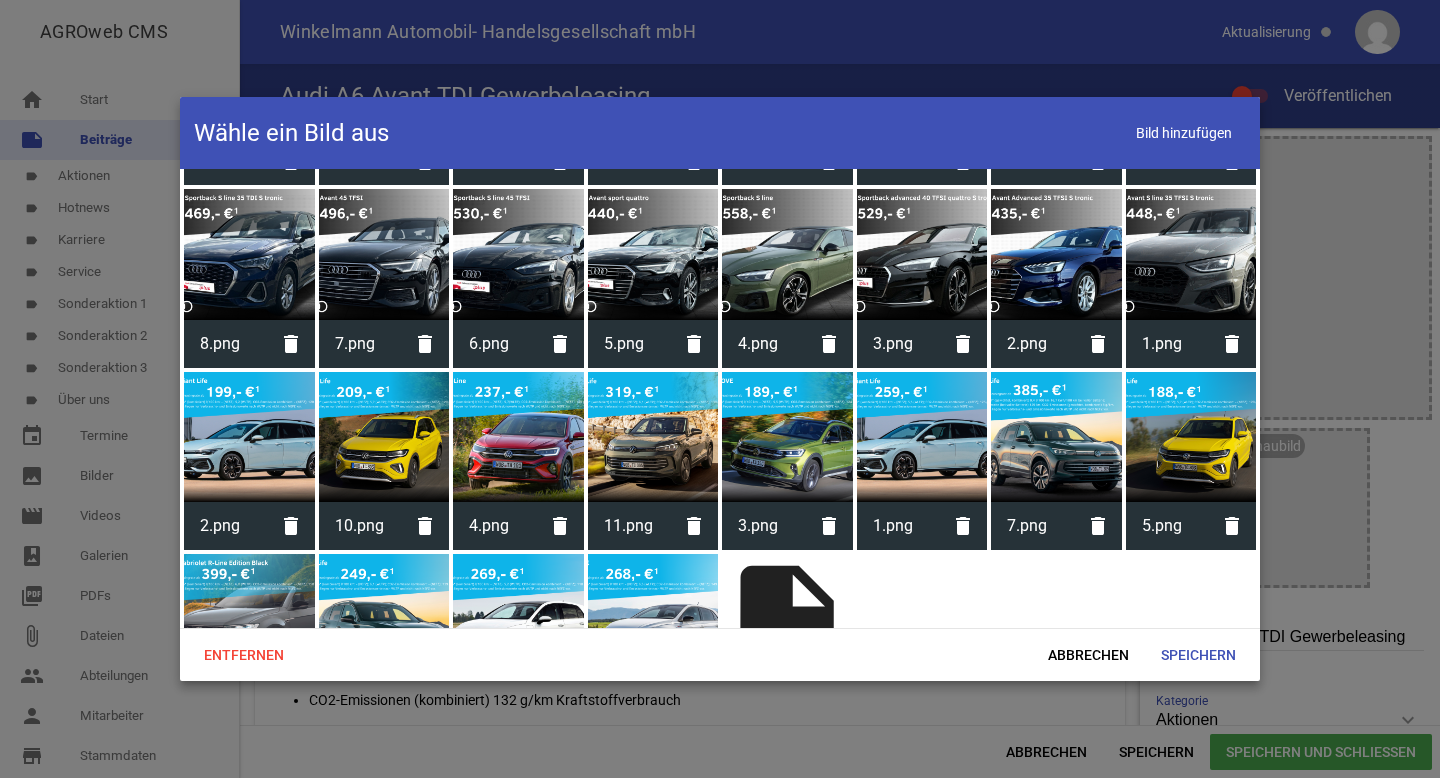 scroll, scrollTop: 6065, scrollLeft: 0, axis: vertical 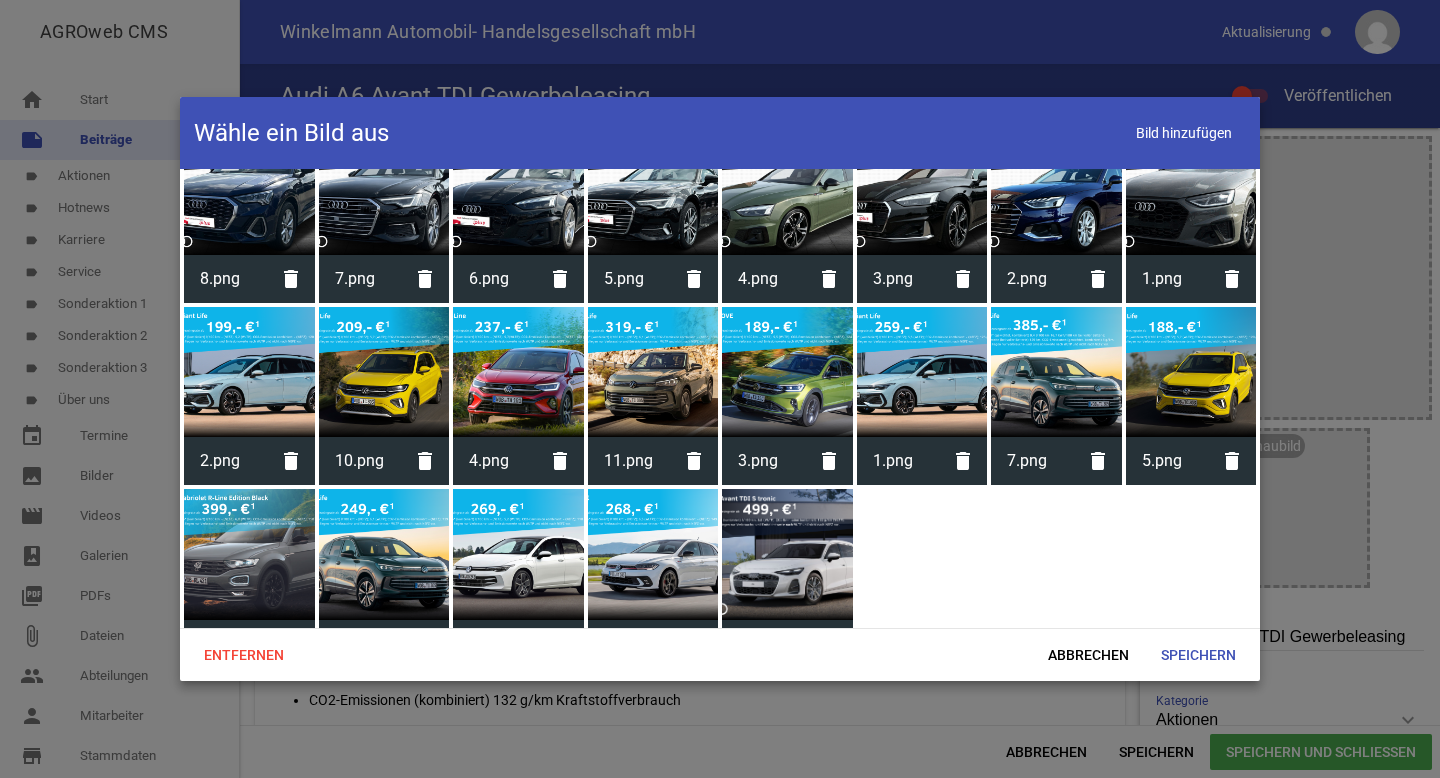 click at bounding box center [787, 554] 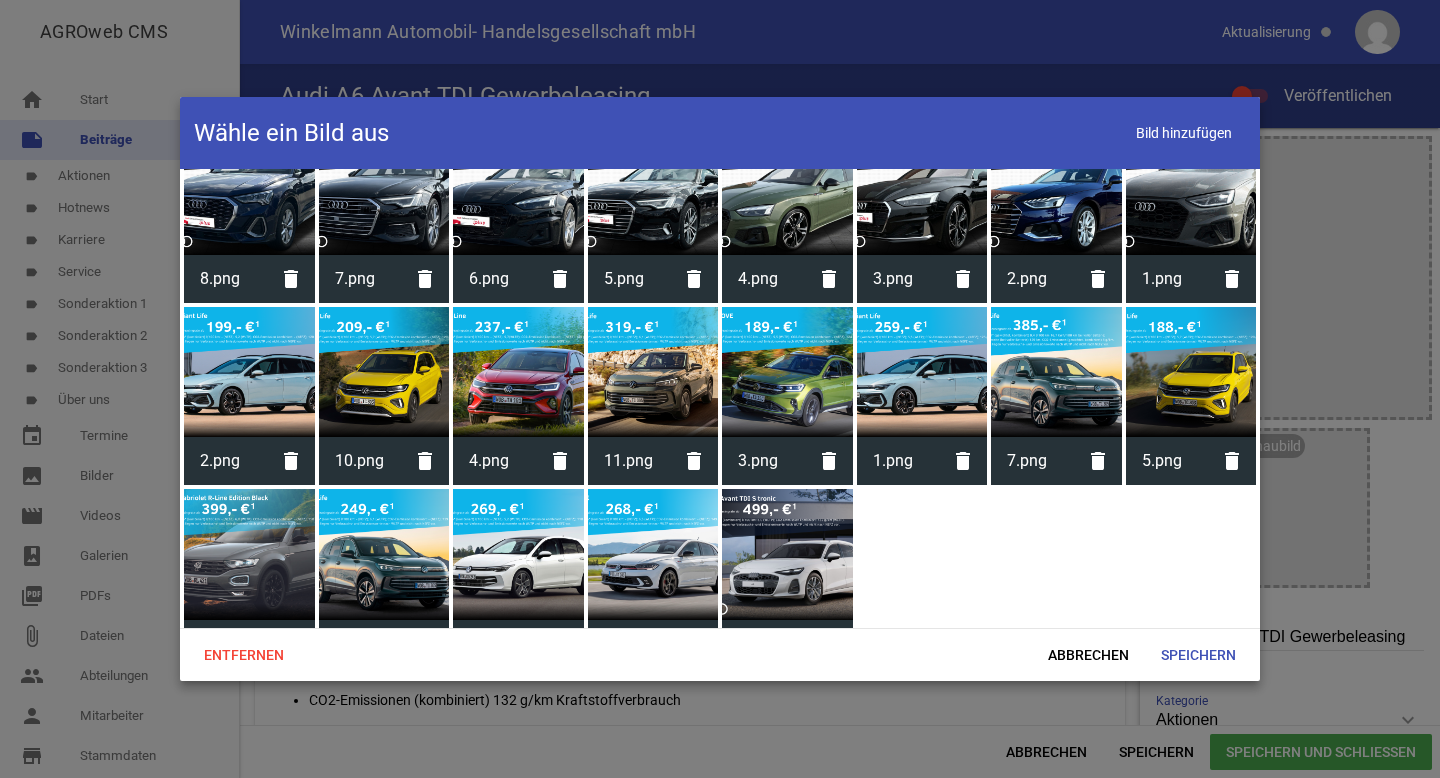 click at bounding box center (787, 554) 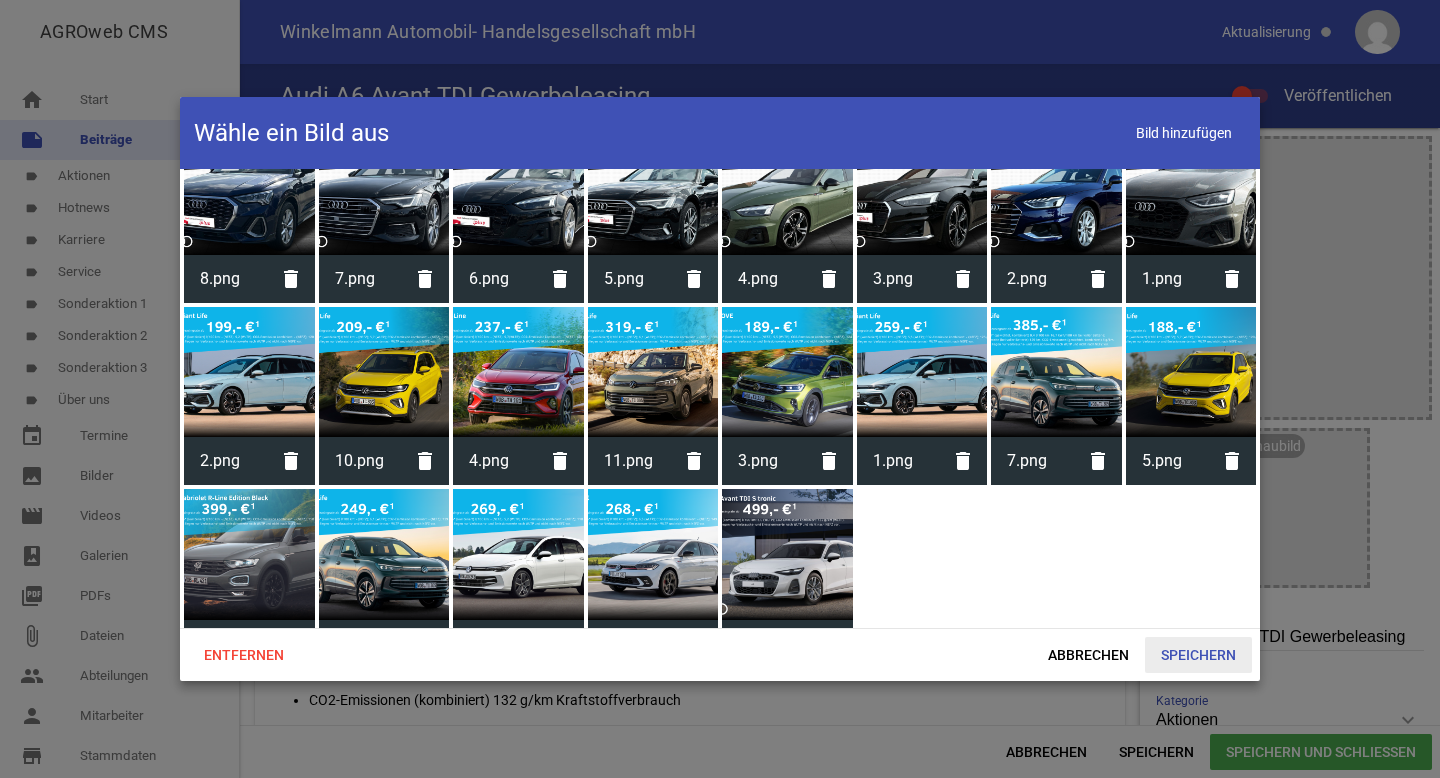 click on "Speichern" at bounding box center [1198, 655] 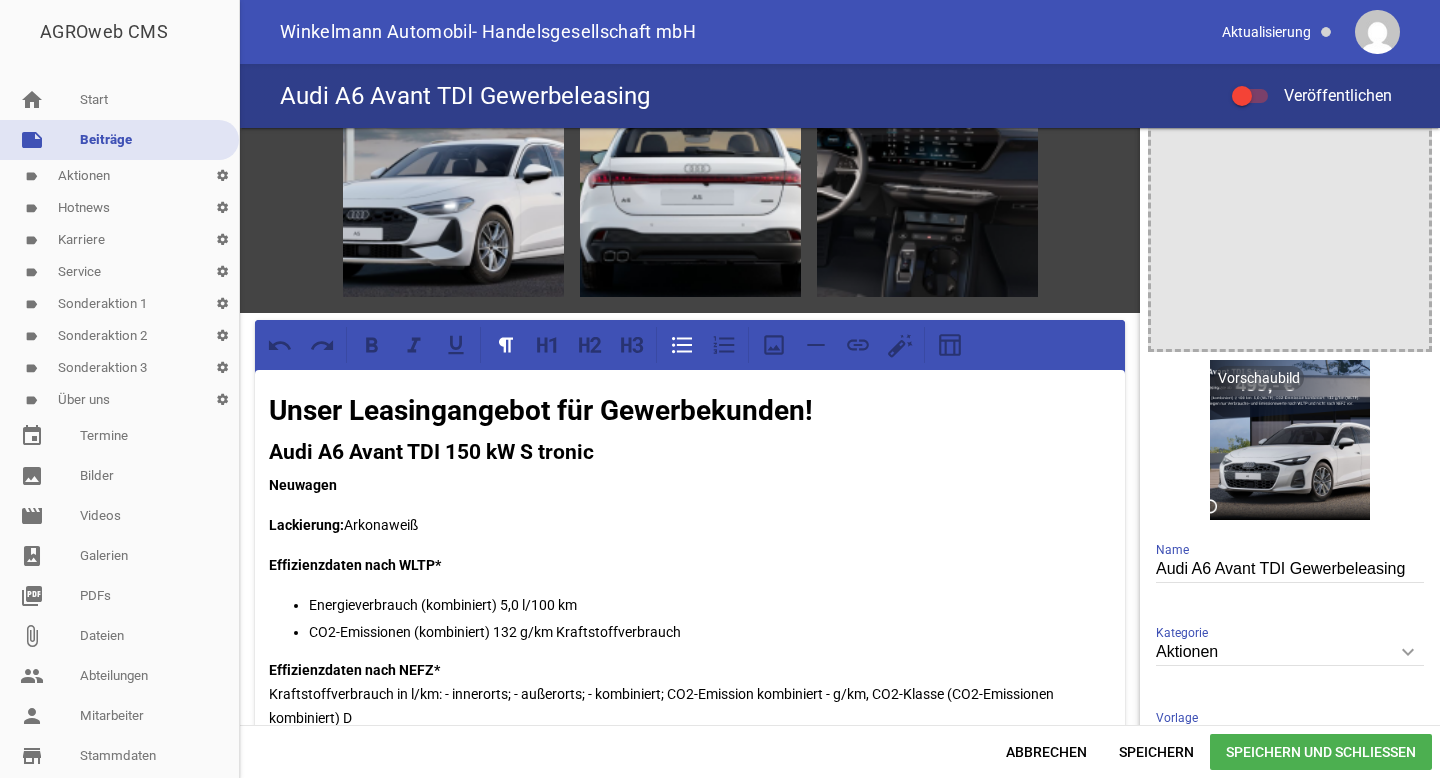 scroll, scrollTop: 75, scrollLeft: 0, axis: vertical 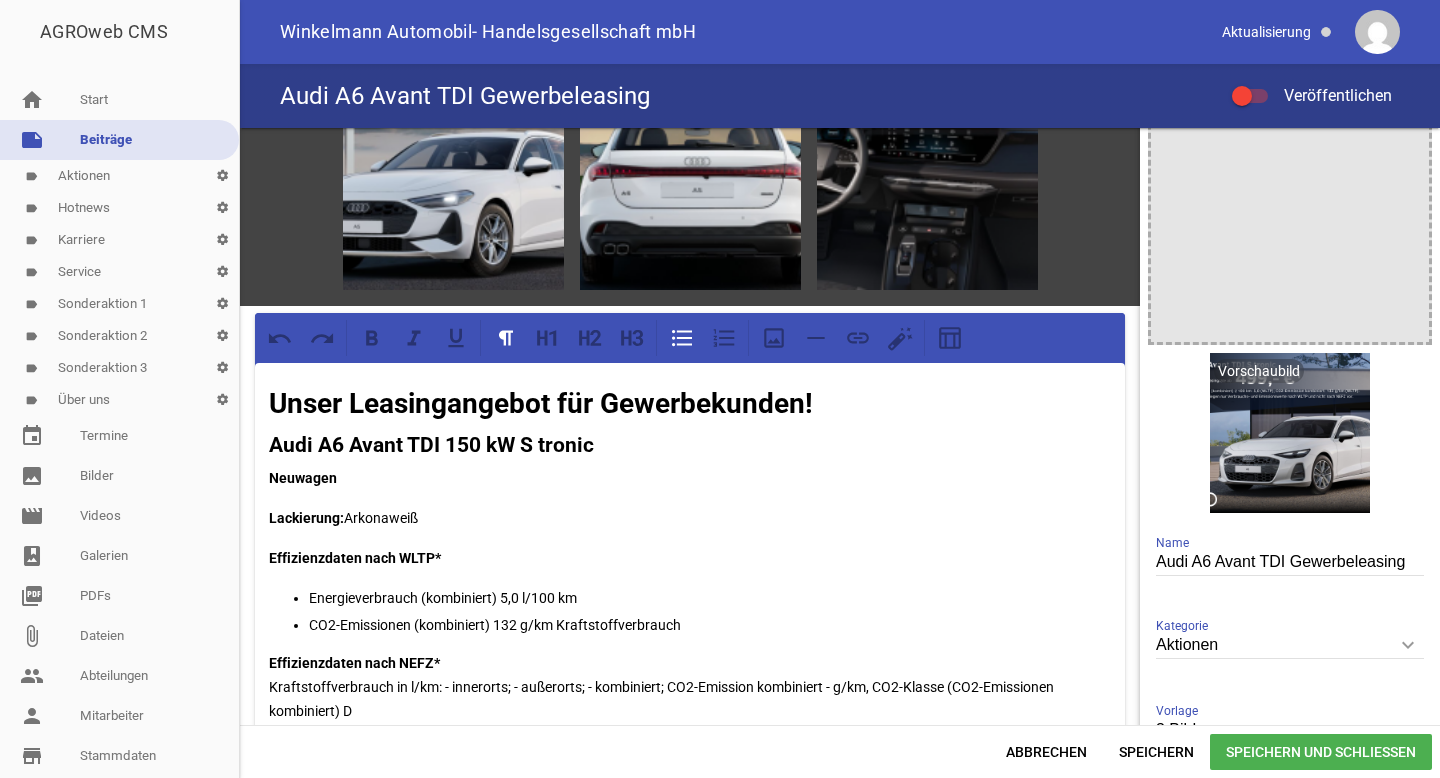 click on "Audi A6 Avant TDI Gewerbeleasing" at bounding box center [1290, 562] 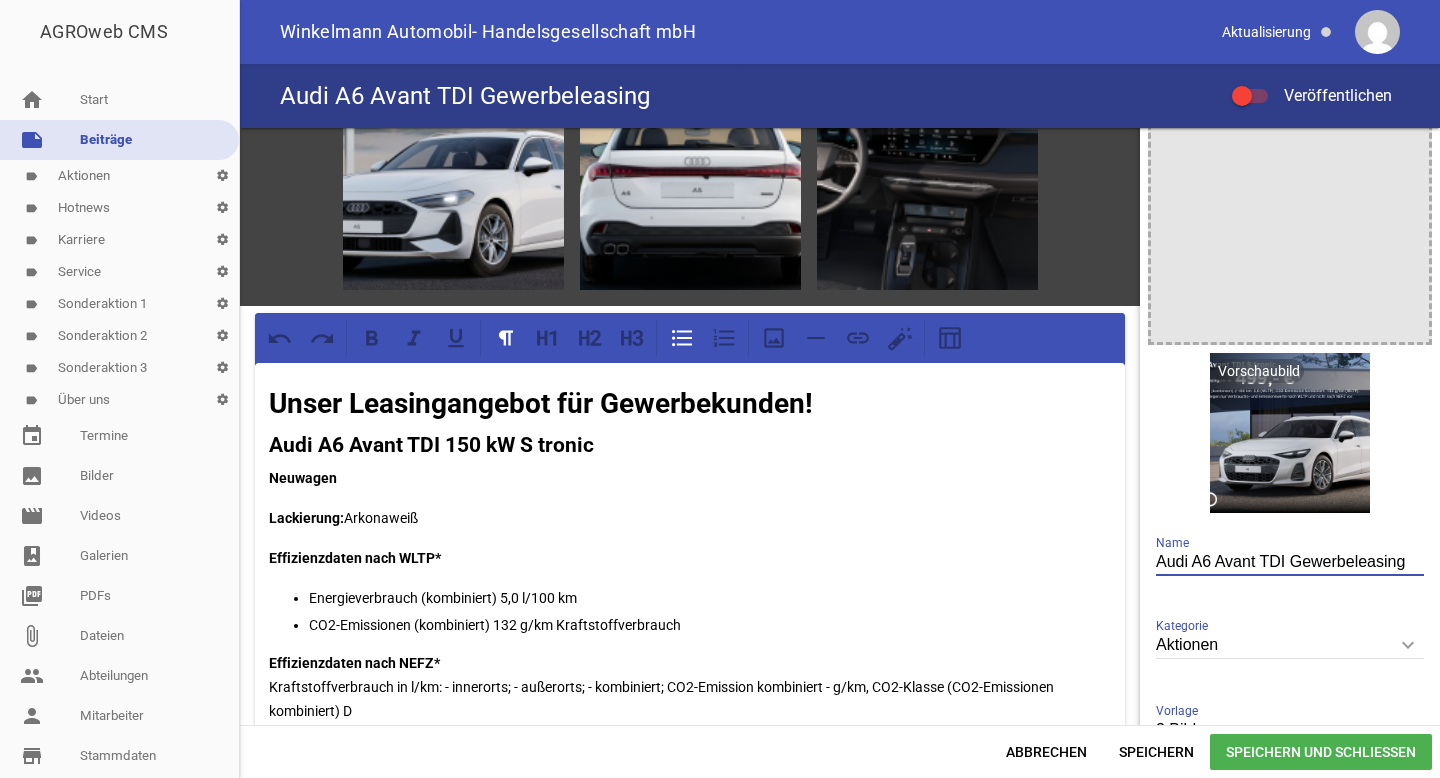 click on "Audi A6 Avant TDI Gewerbeleasing" at bounding box center [1290, 562] 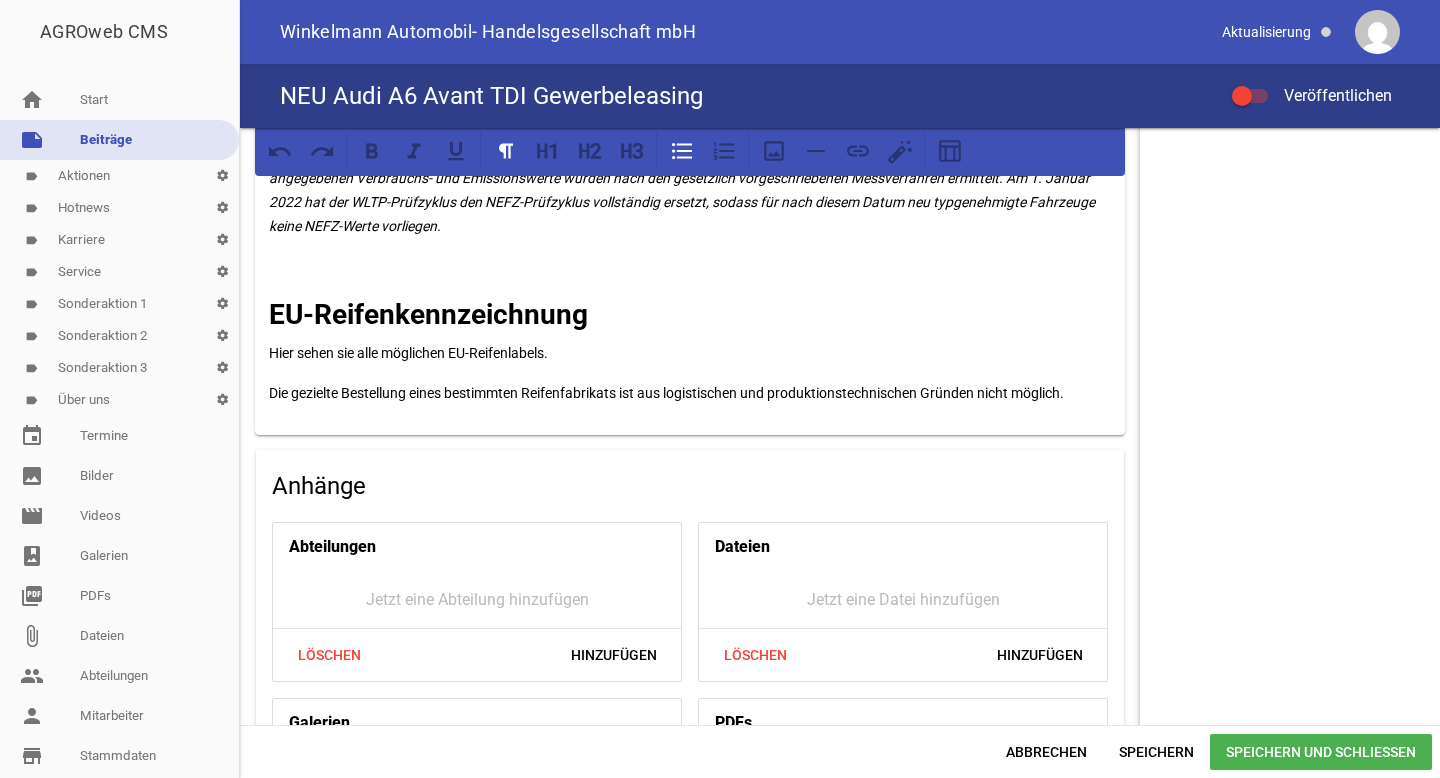 scroll, scrollTop: 1866, scrollLeft: 0, axis: vertical 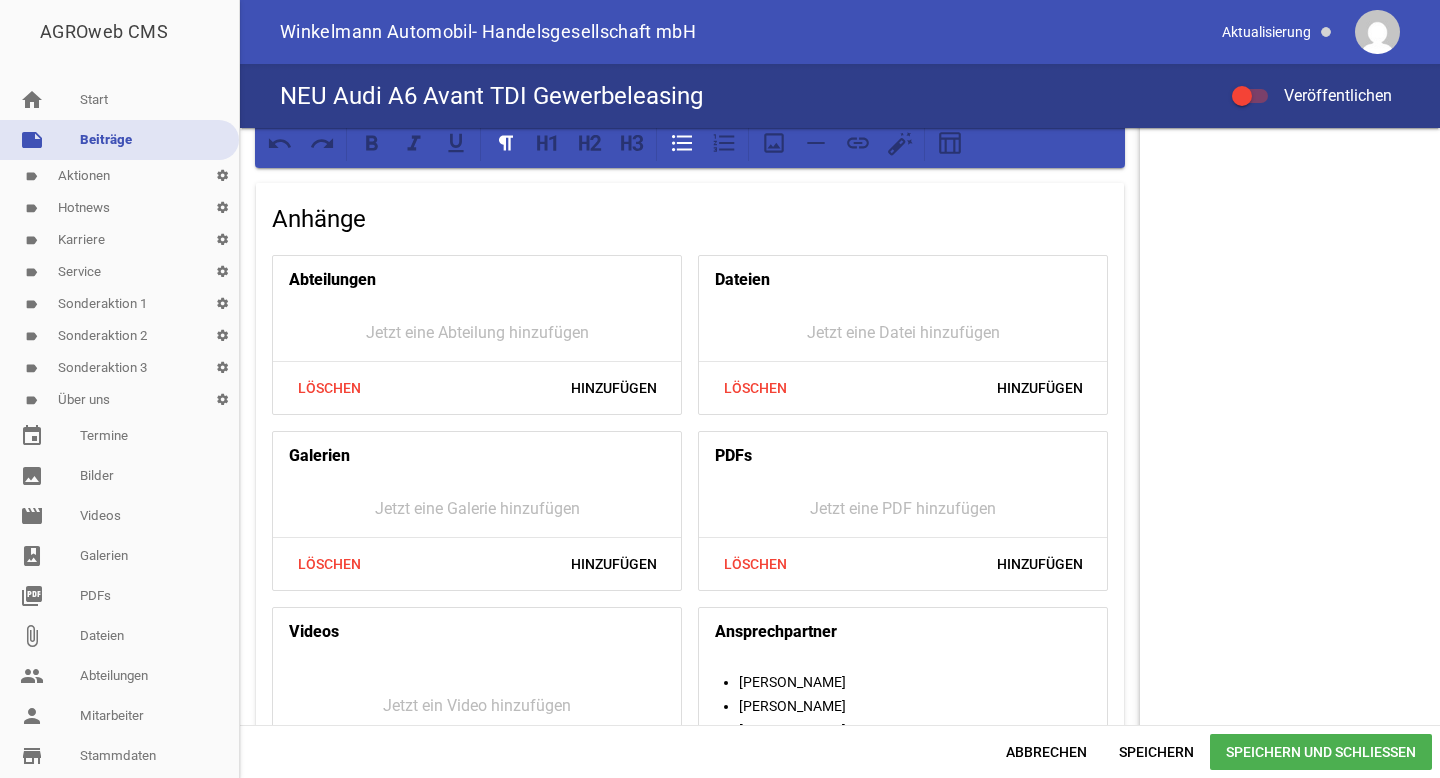 type on "NEU Audi A6 Avant TDI Gewerbeleasing" 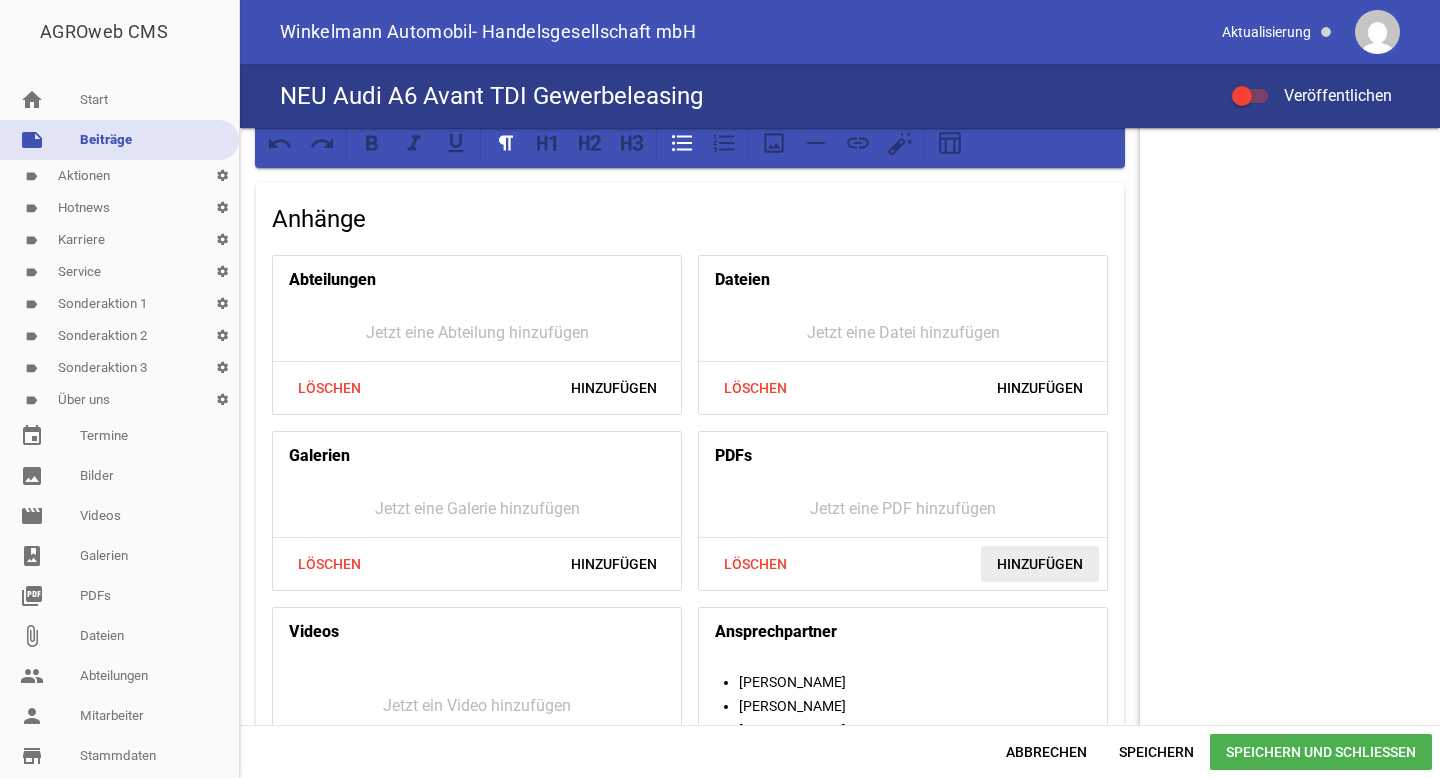click on "Hinzufügen" at bounding box center (1040, 564) 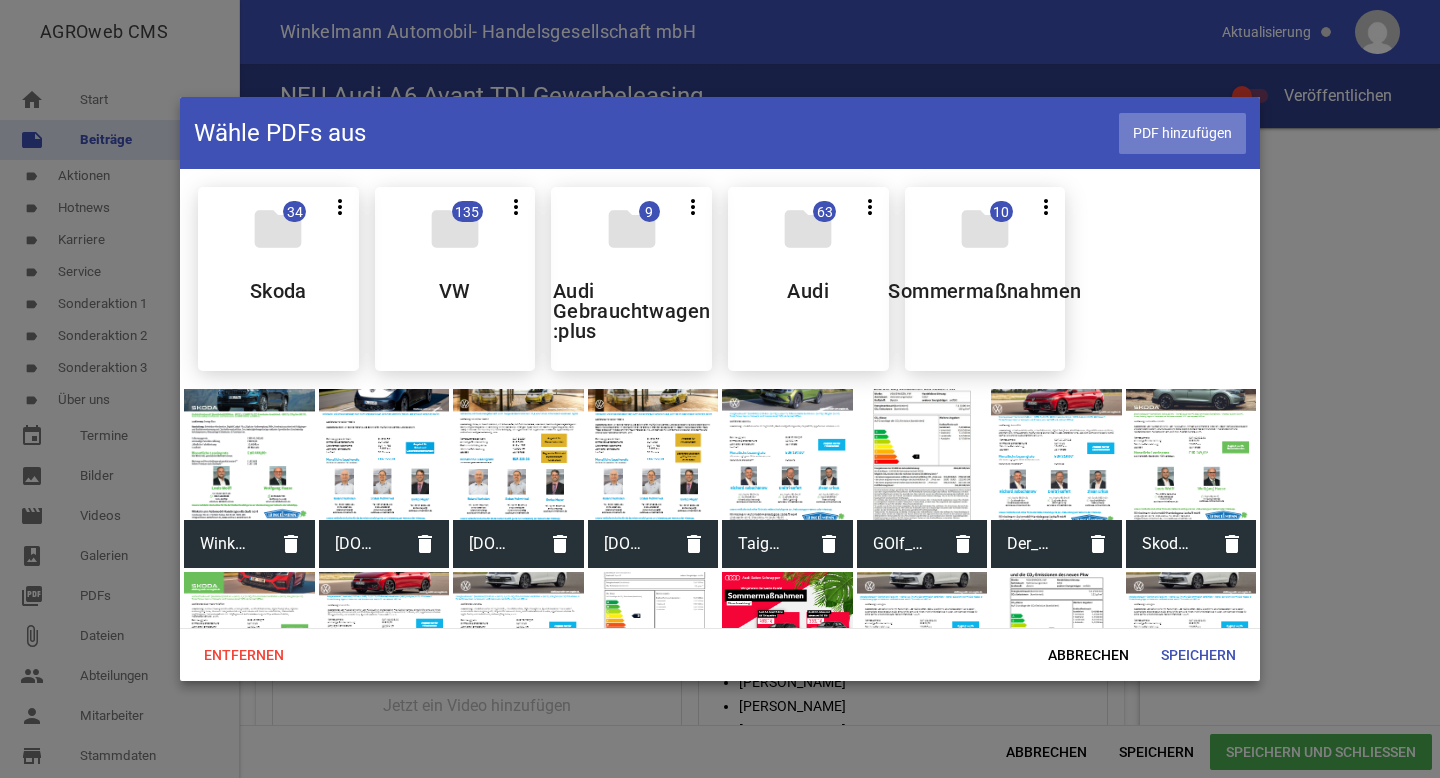 click on "PDF hinzufügen" at bounding box center [1182, 133] 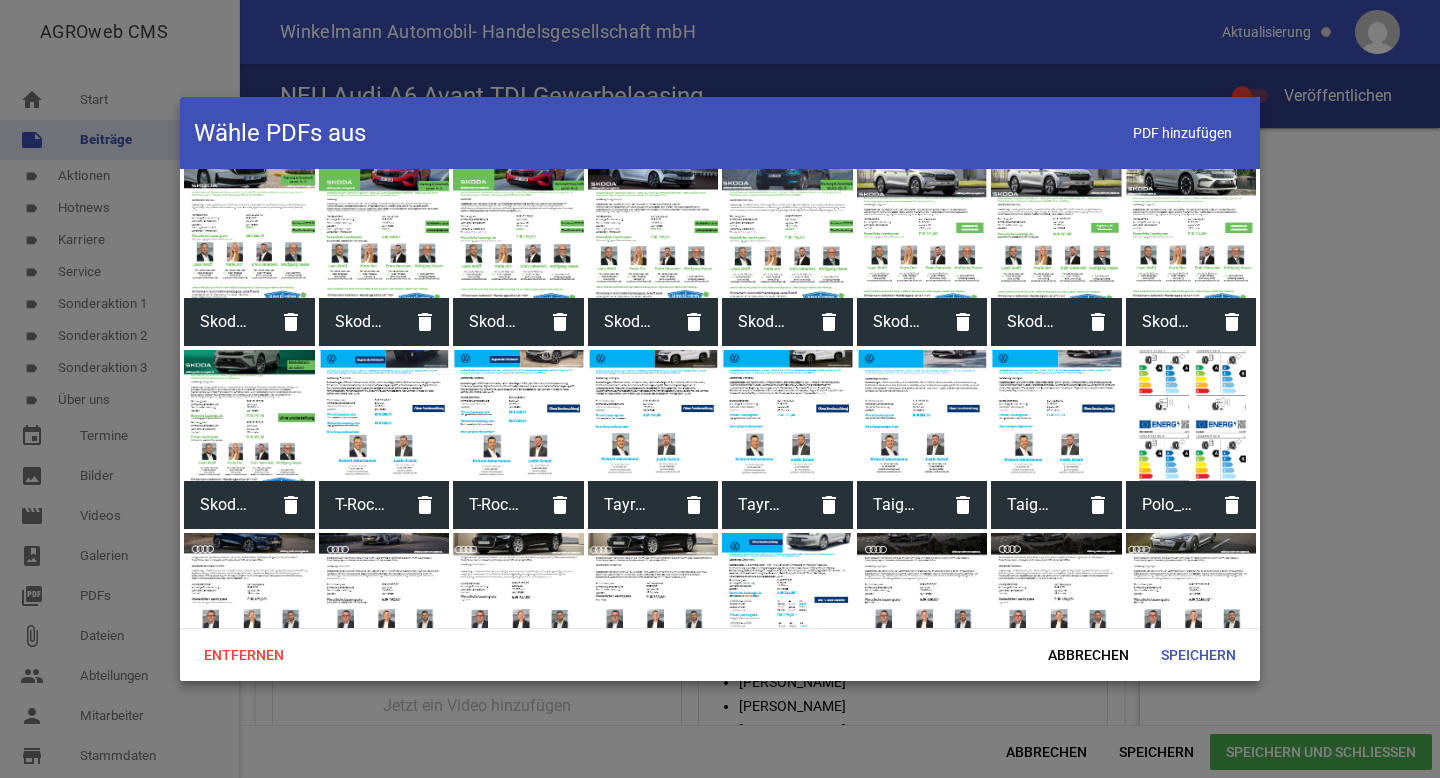 scroll, scrollTop: 2480, scrollLeft: 0, axis: vertical 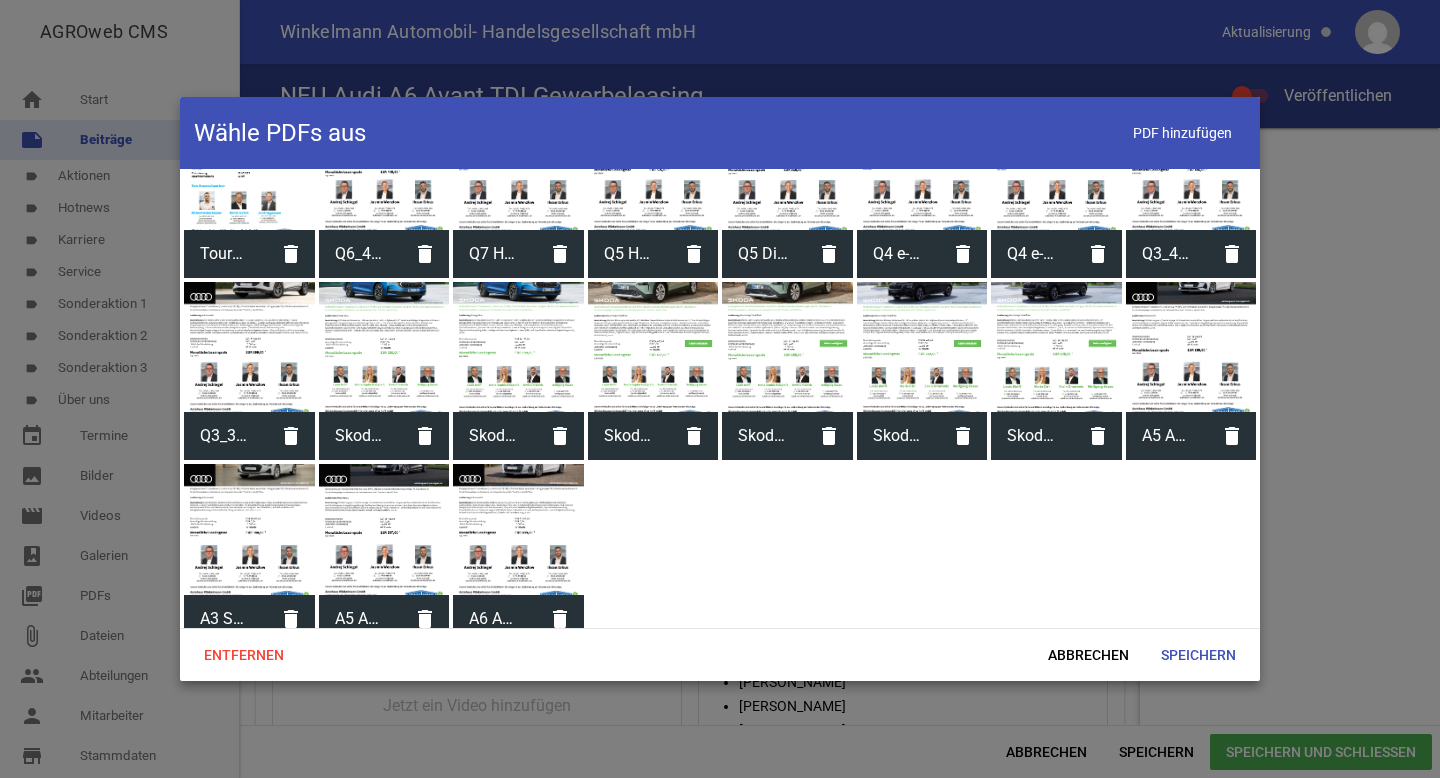 click at bounding box center (518, 529) 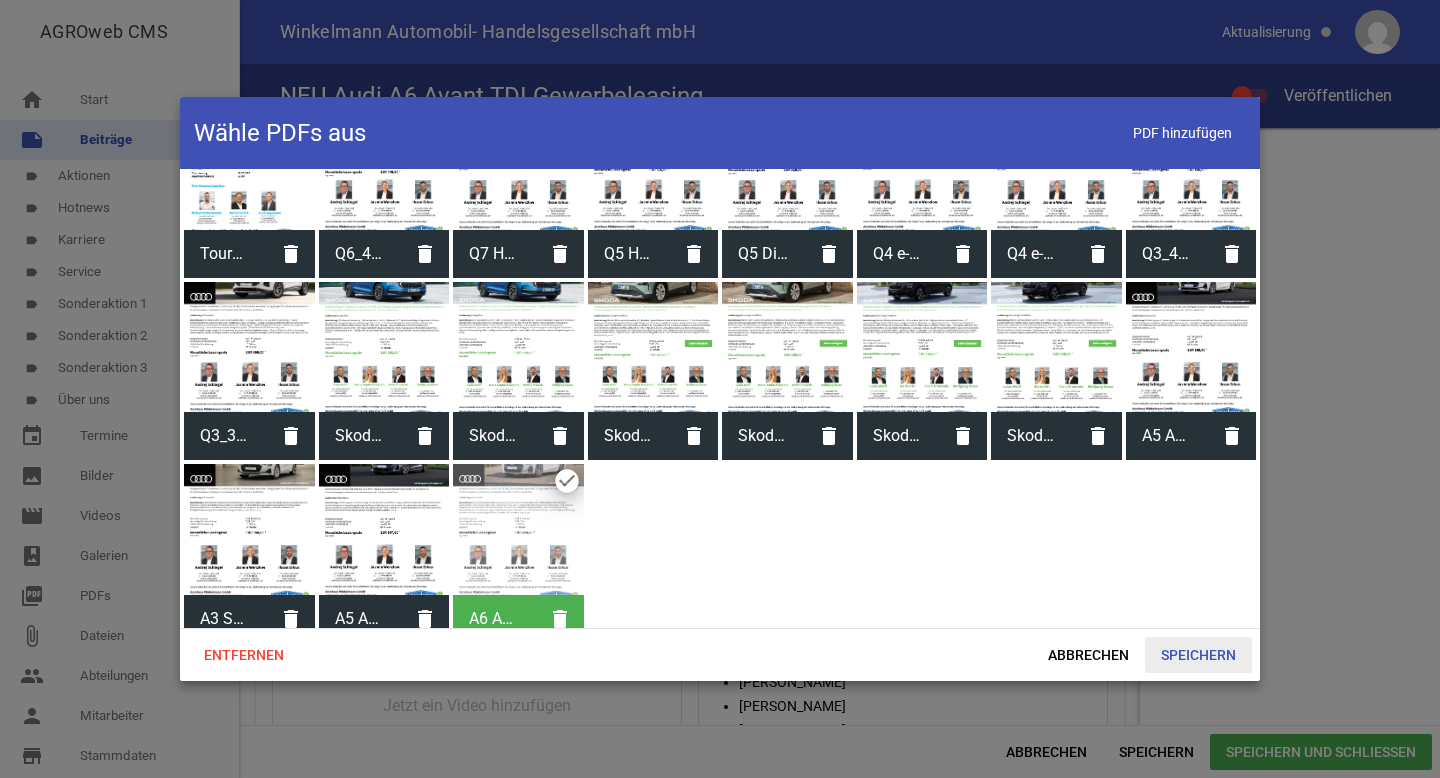 click on "Speichern" at bounding box center [1198, 655] 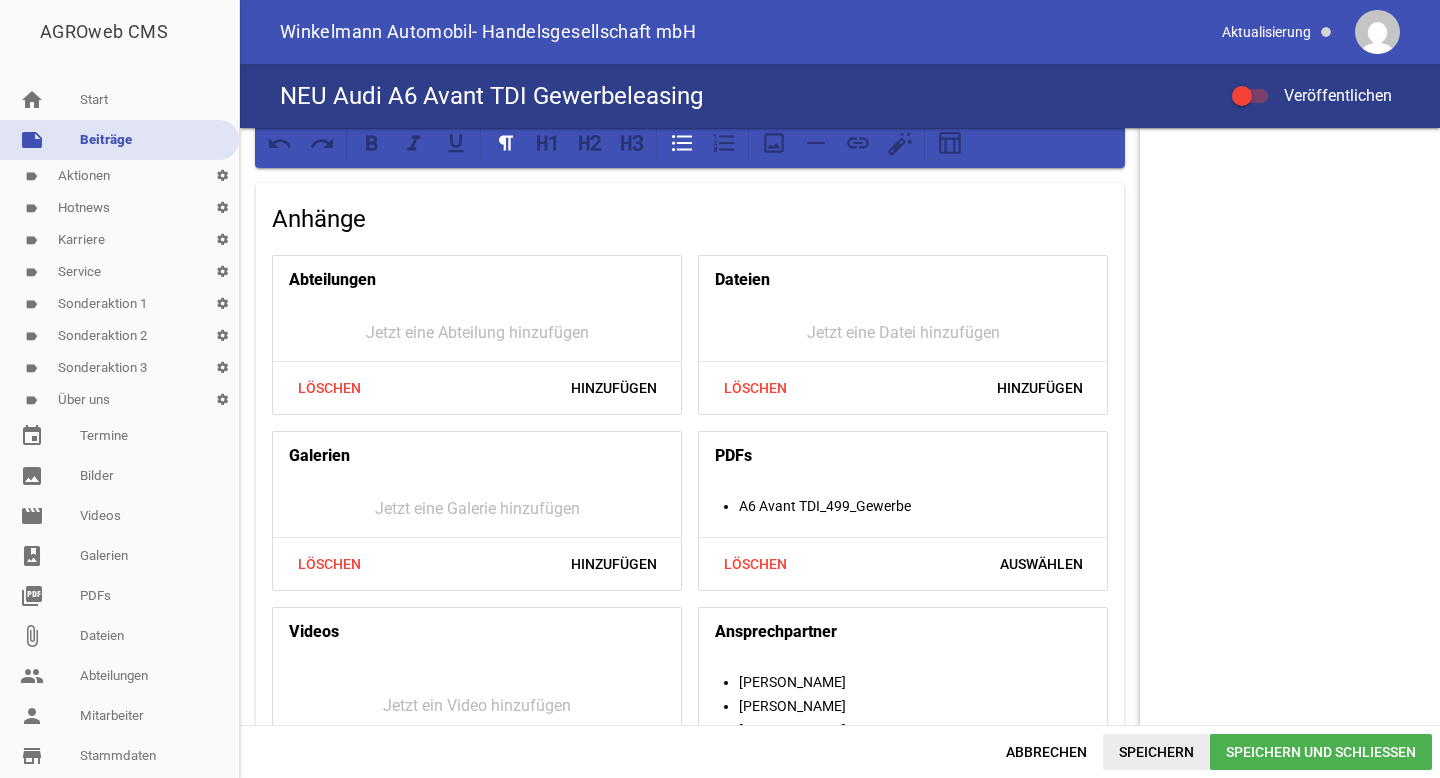 click on "Speichern" at bounding box center (1156, 752) 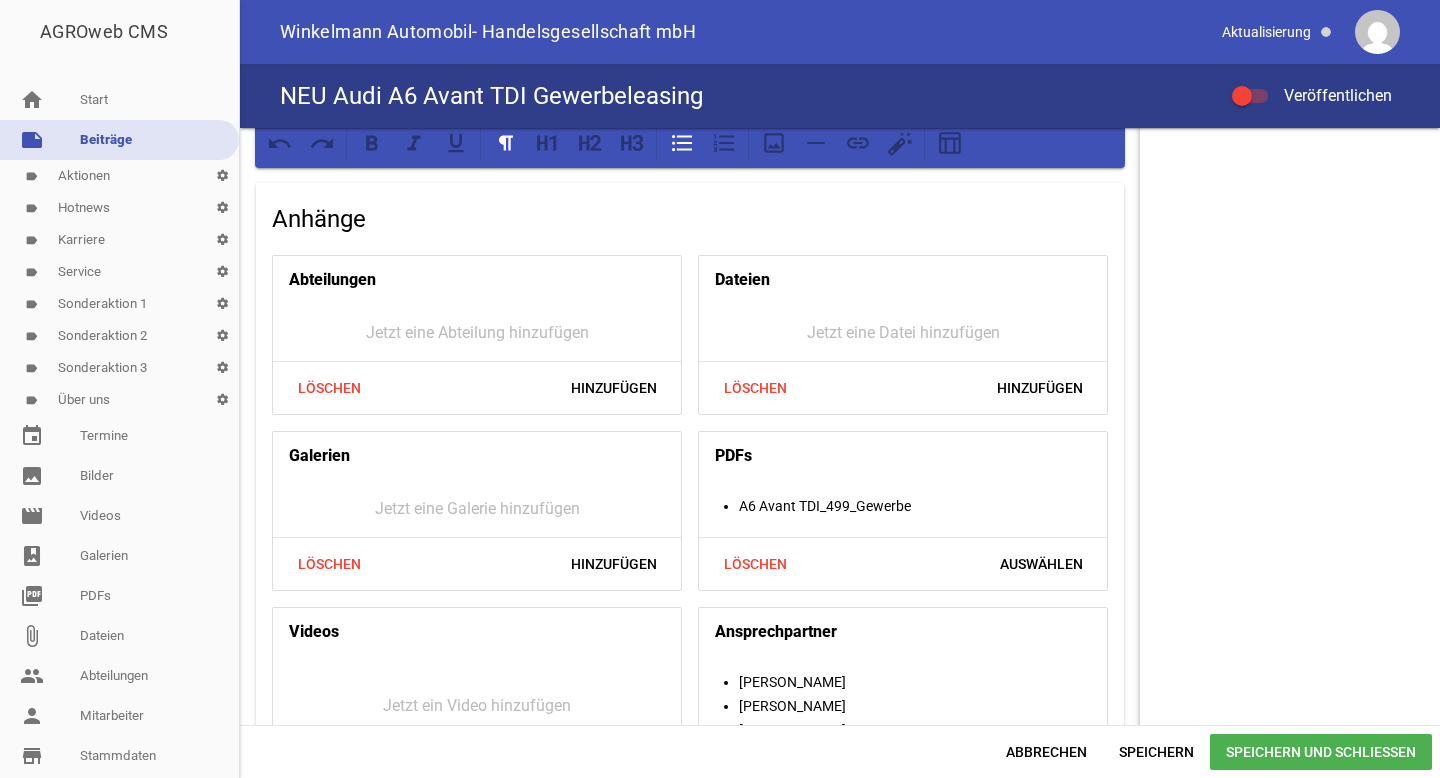 click on "label Aktionen settings" at bounding box center (119, 176) 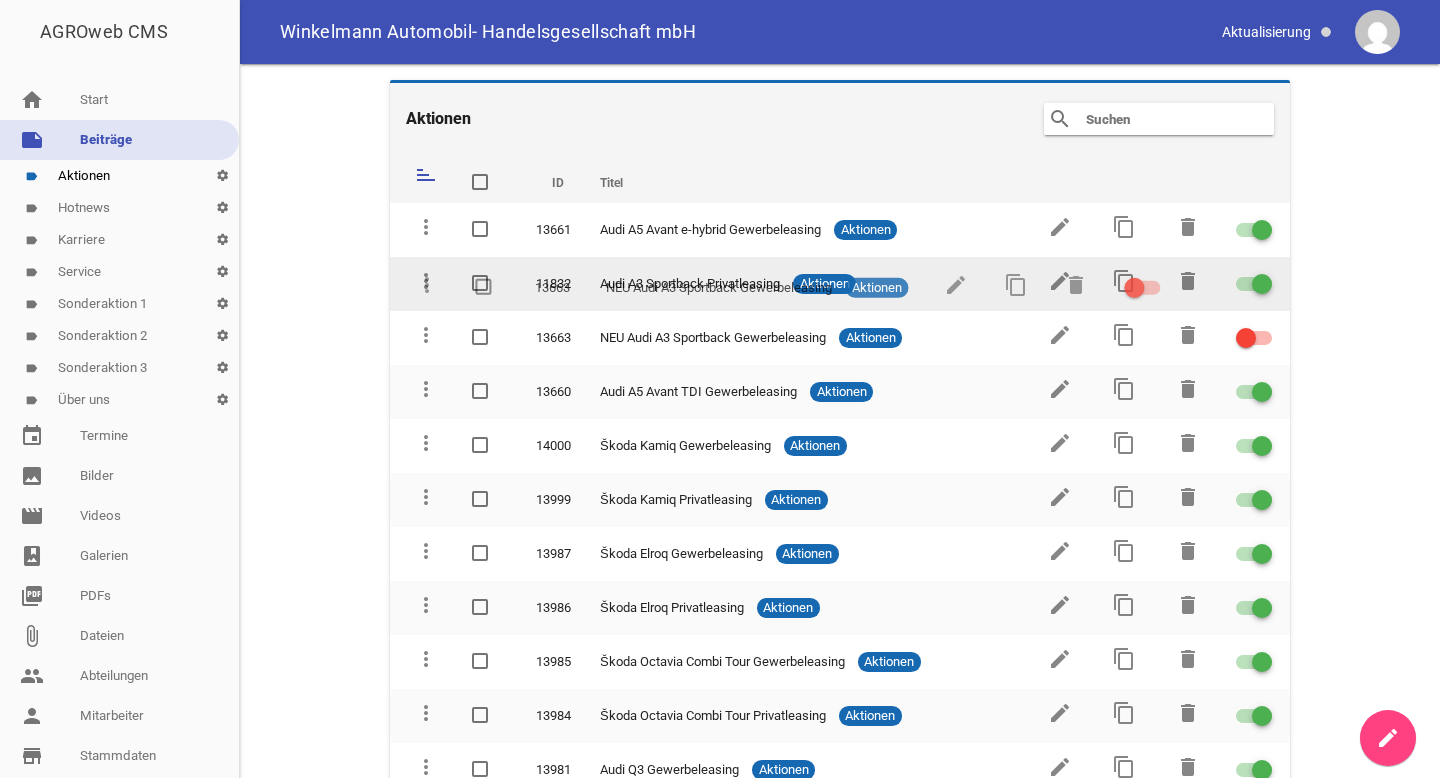 type 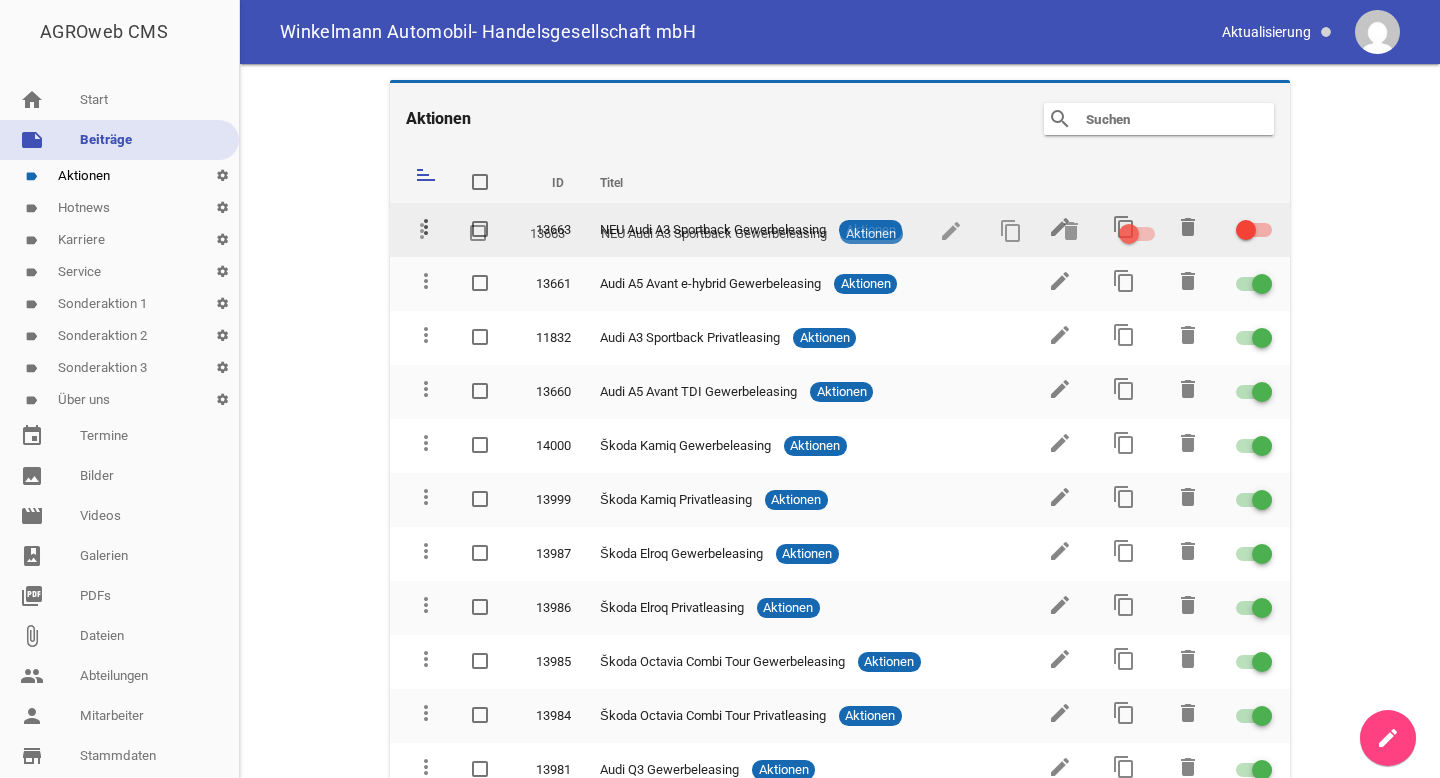 drag, startPoint x: 435, startPoint y: 330, endPoint x: 431, endPoint y: 226, distance: 104.0769 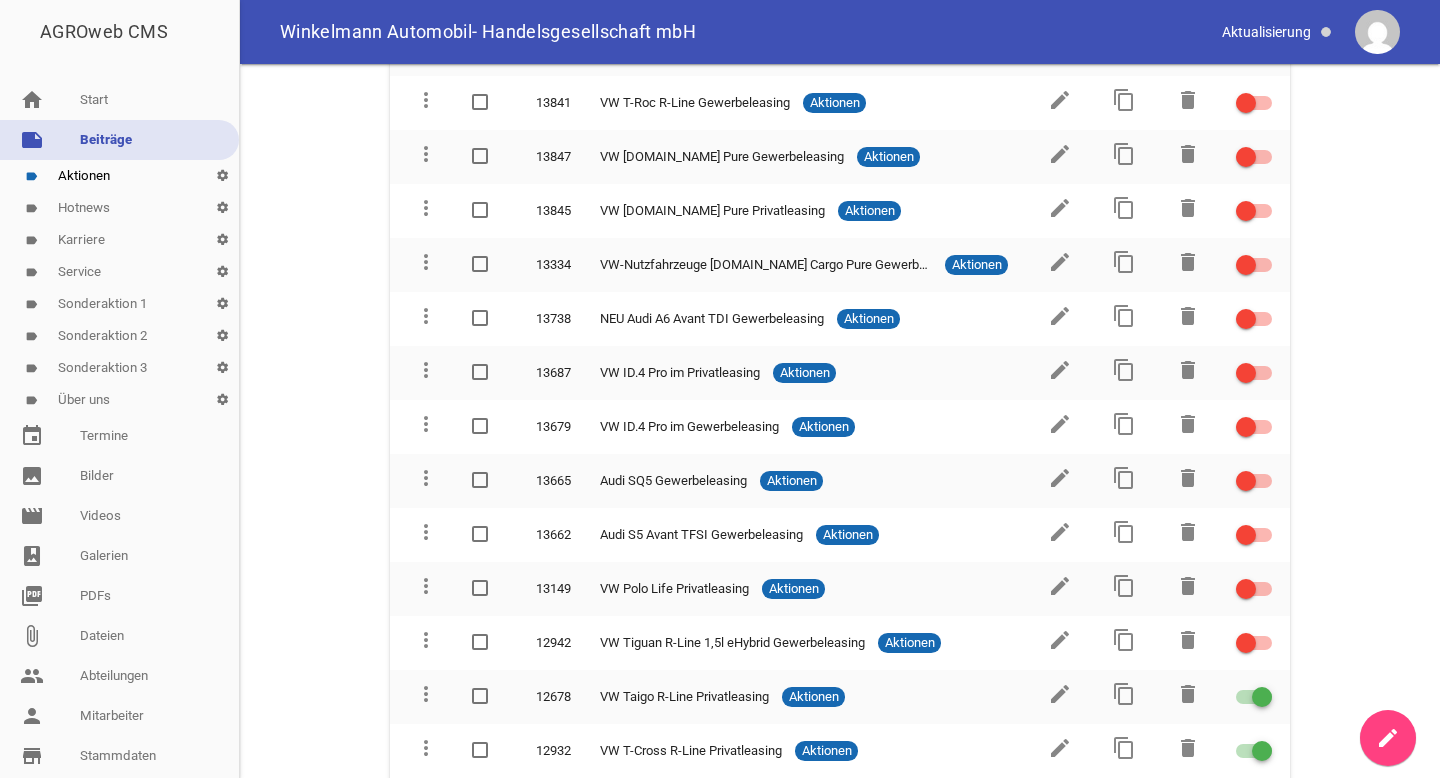 scroll, scrollTop: 1766, scrollLeft: 0, axis: vertical 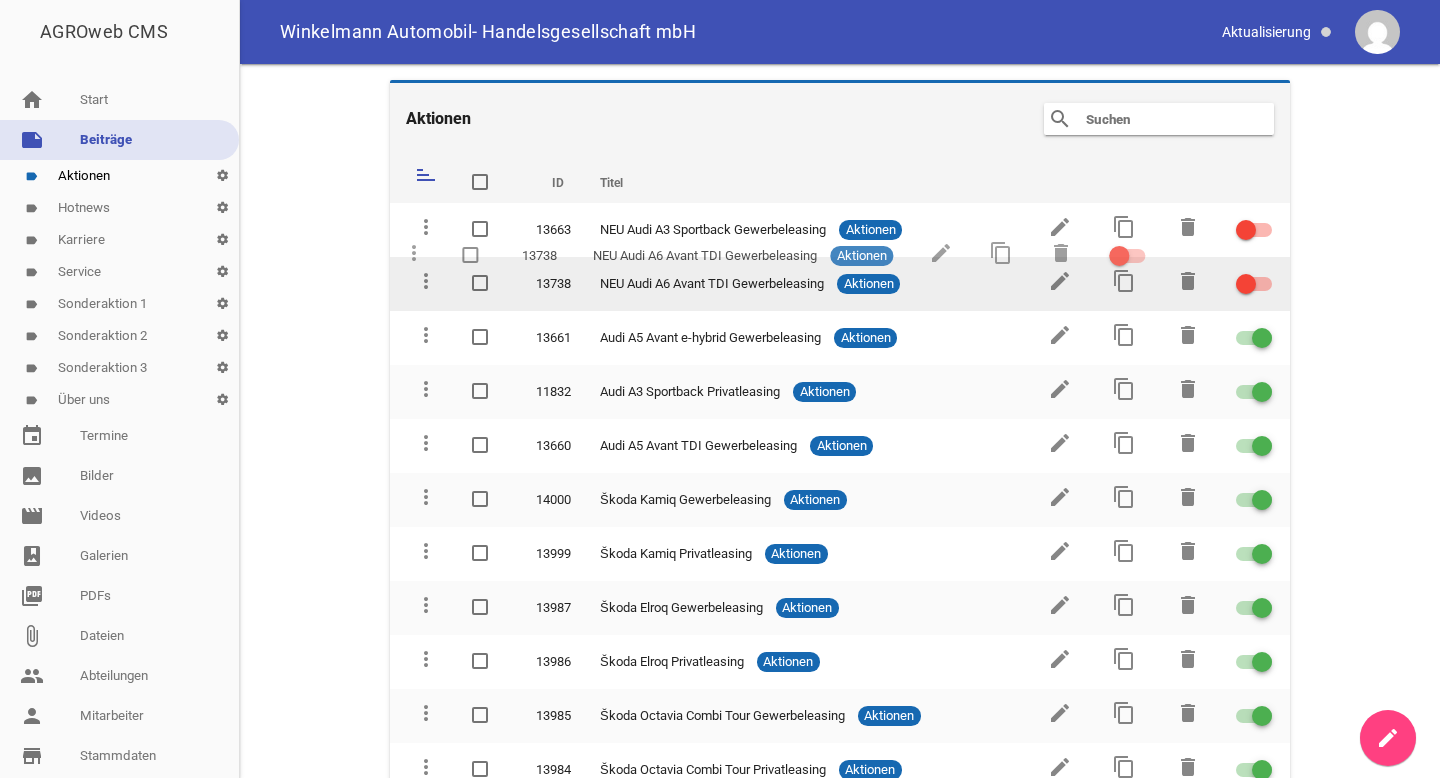 drag, startPoint x: 428, startPoint y: 285, endPoint x: 417, endPoint y: 258, distance: 29.15476 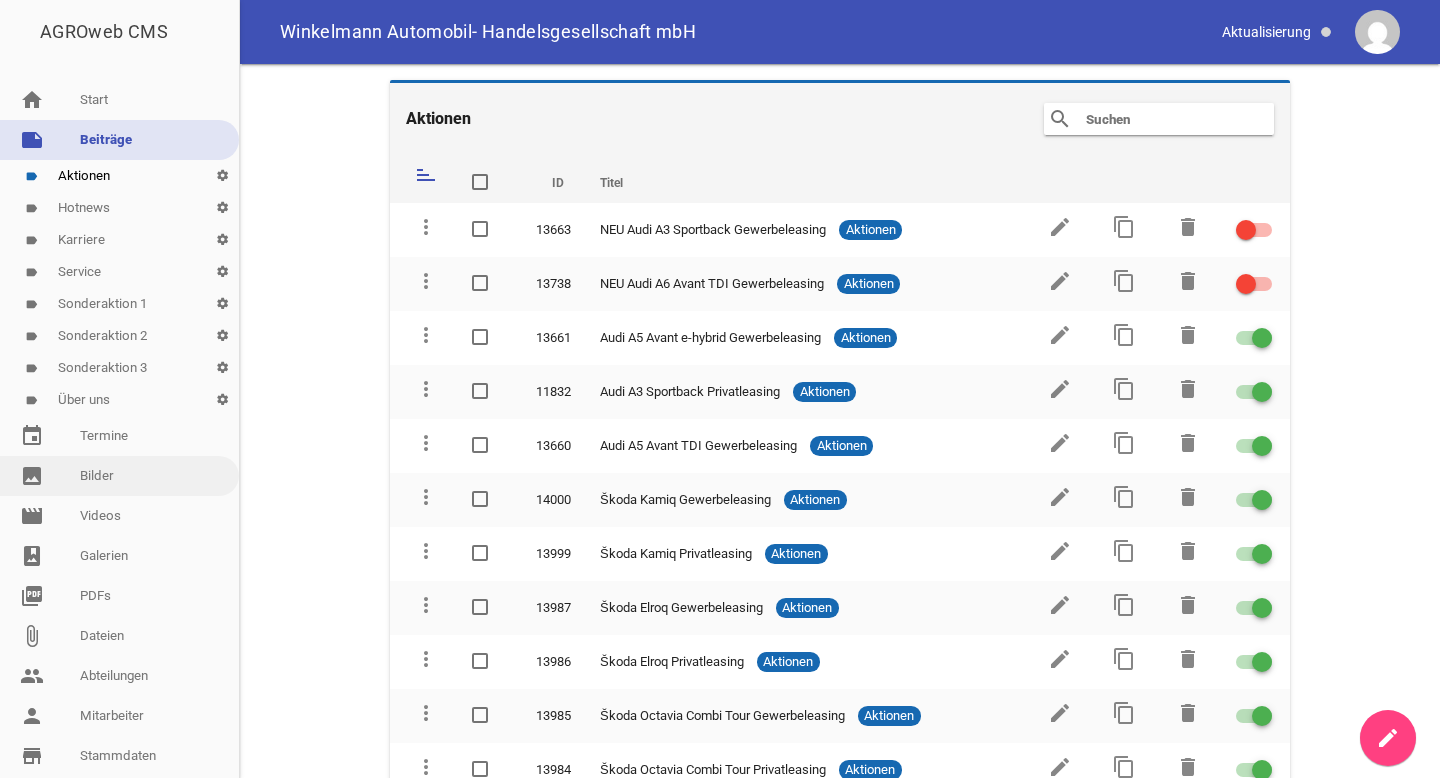 click on "image Bilder" at bounding box center [119, 476] 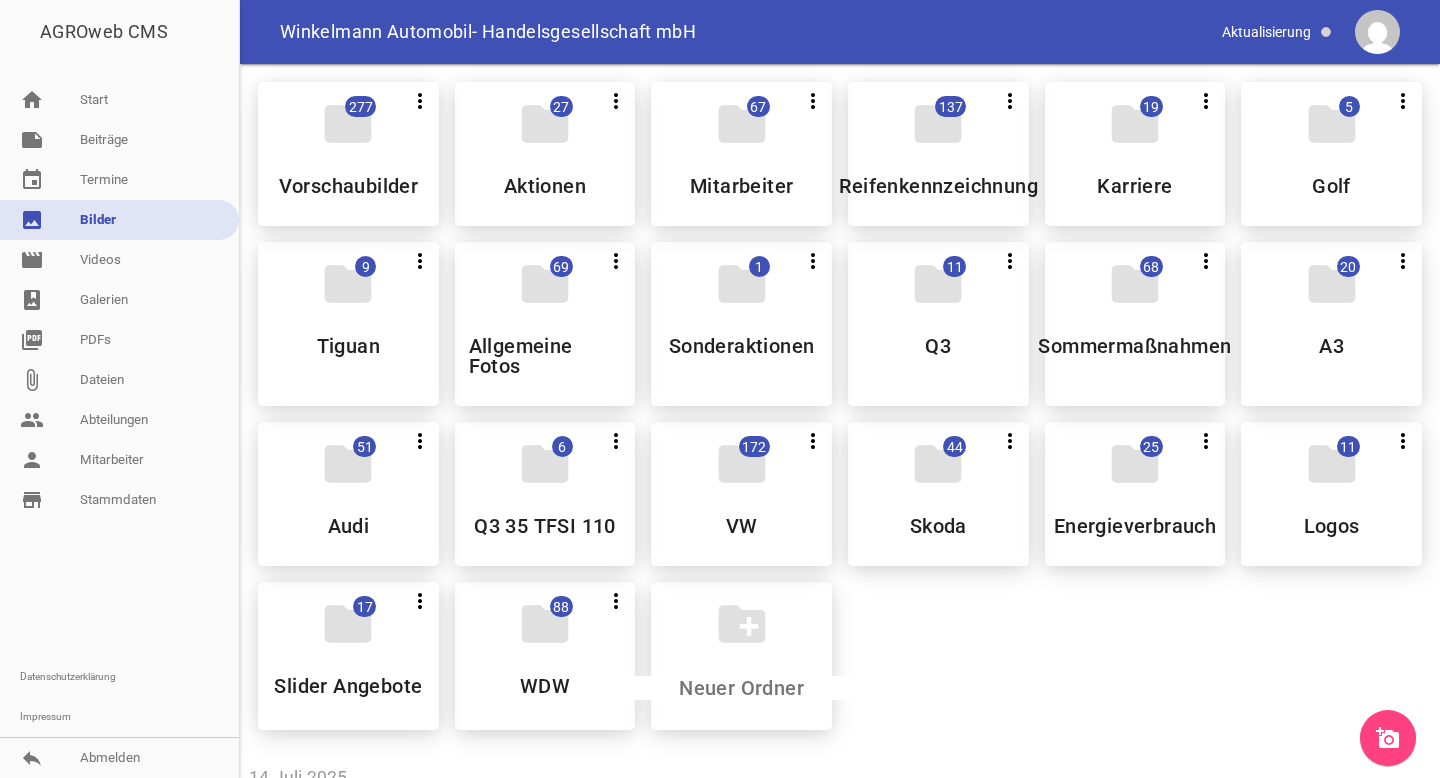 click on "add_a_photo" at bounding box center (1388, 738) 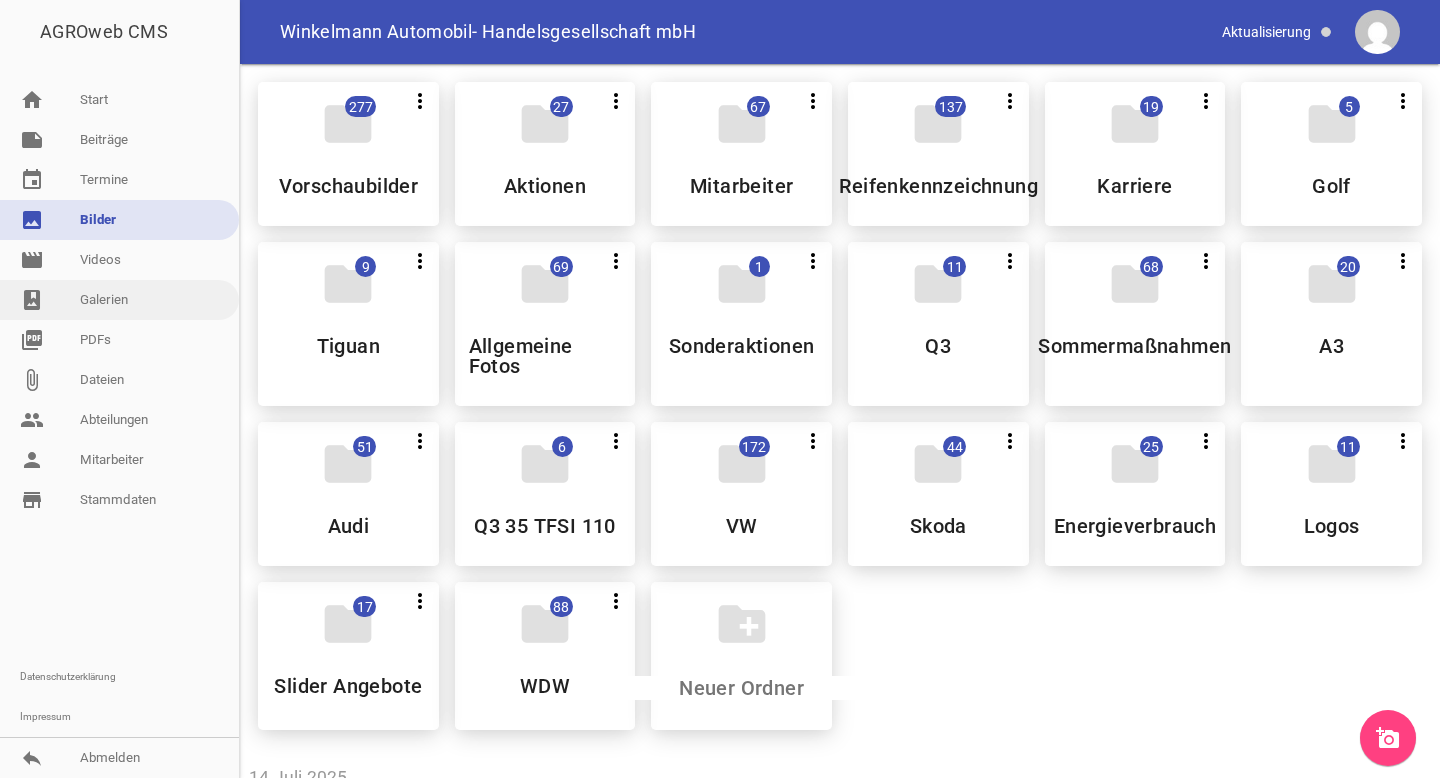 click on "photo_album Galerien" at bounding box center (119, 300) 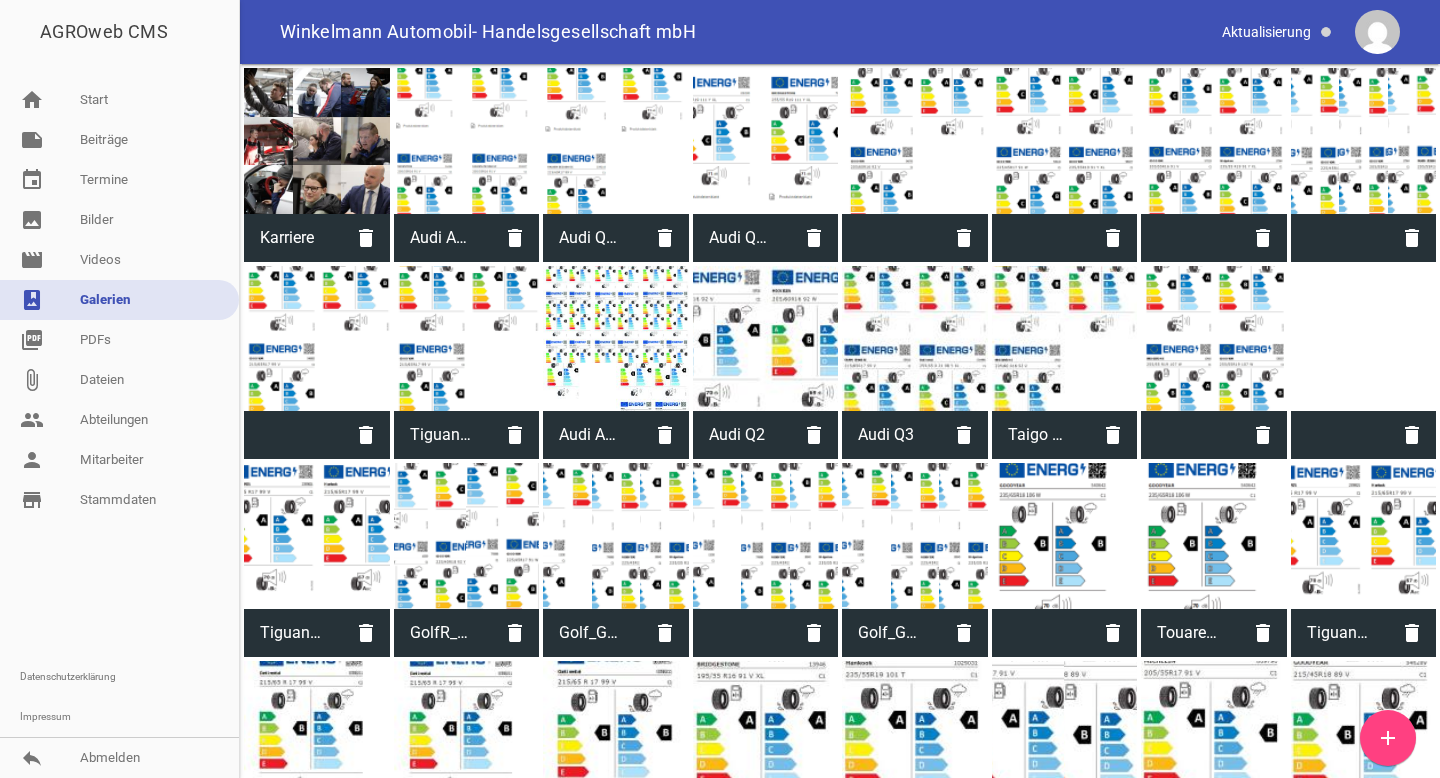 click on "add" at bounding box center (1388, 738) 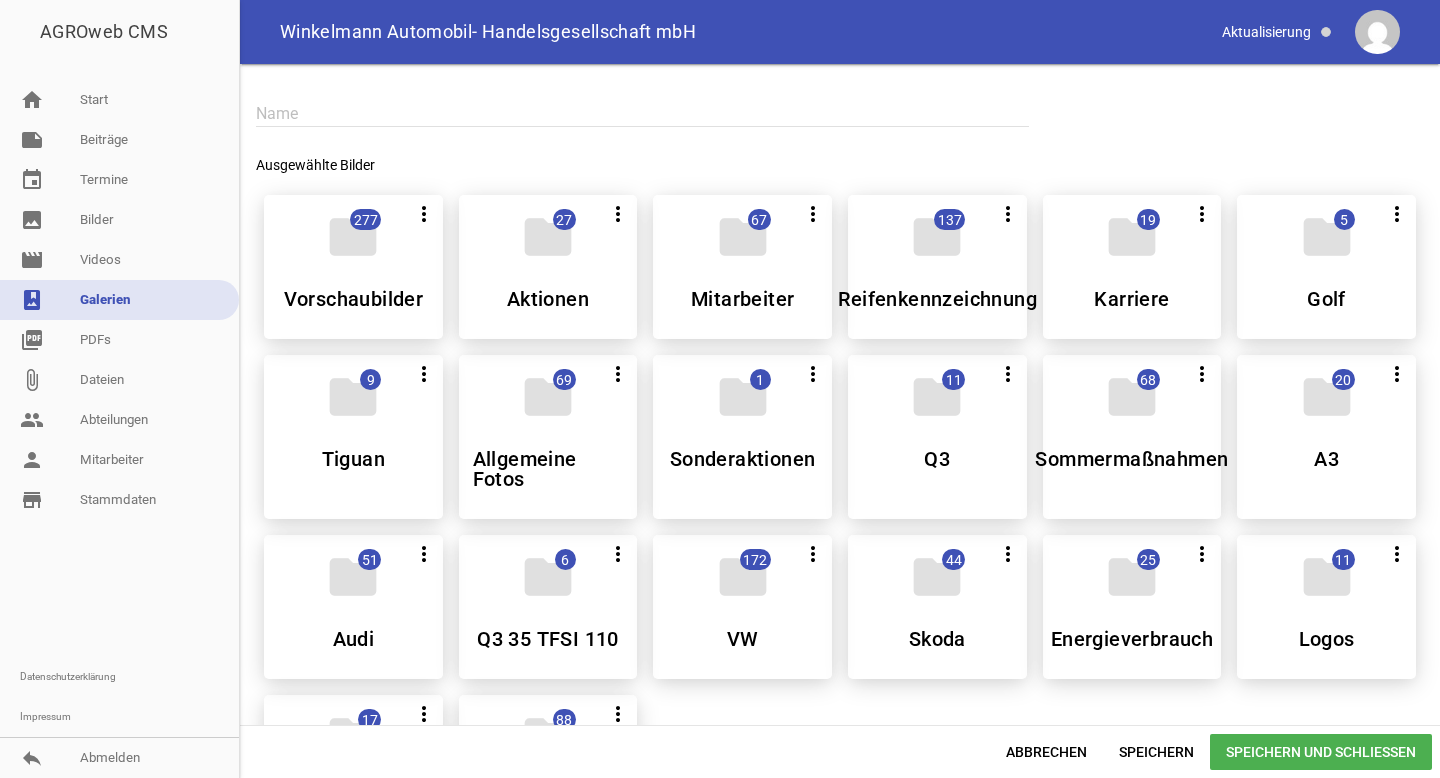click at bounding box center (642, 113) 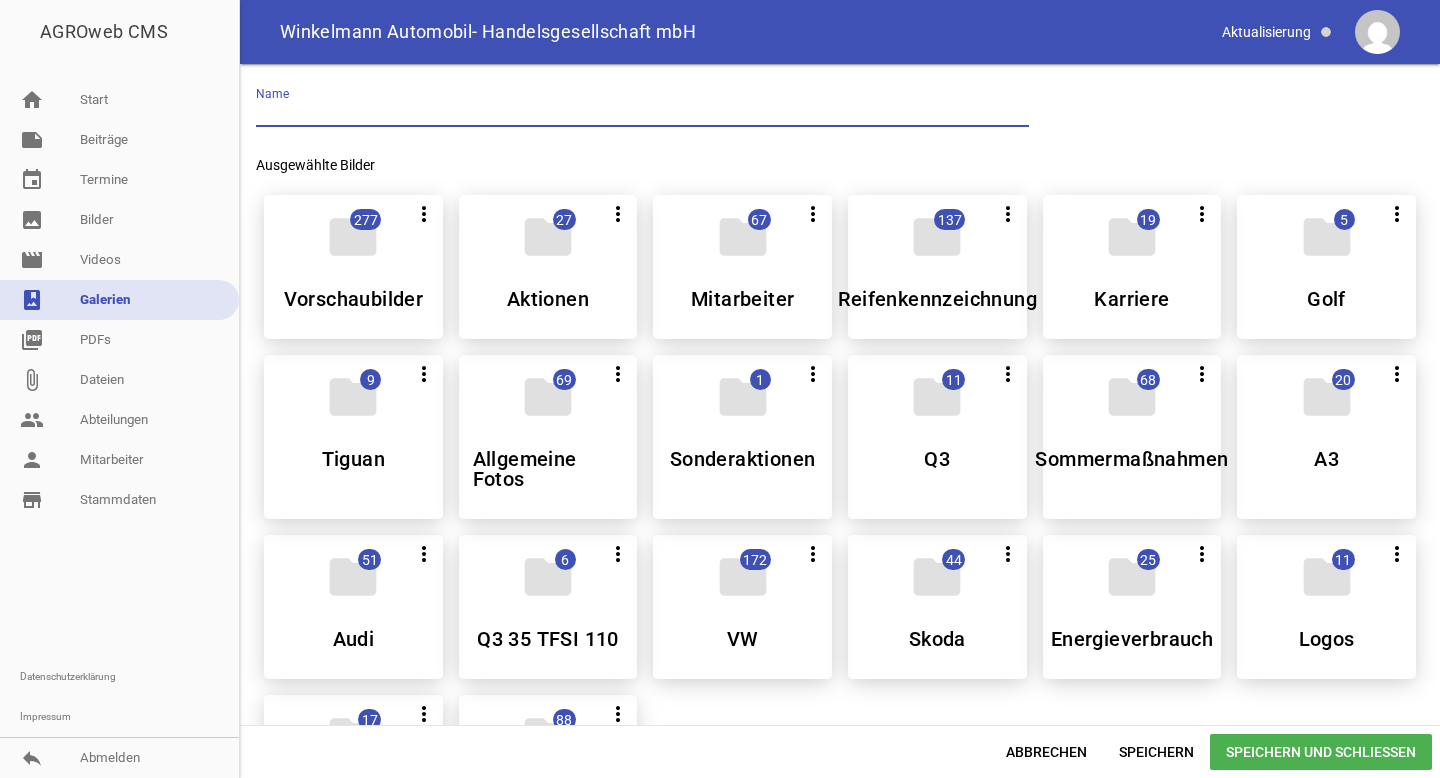 paste on "Audi A6 Avant TDI" 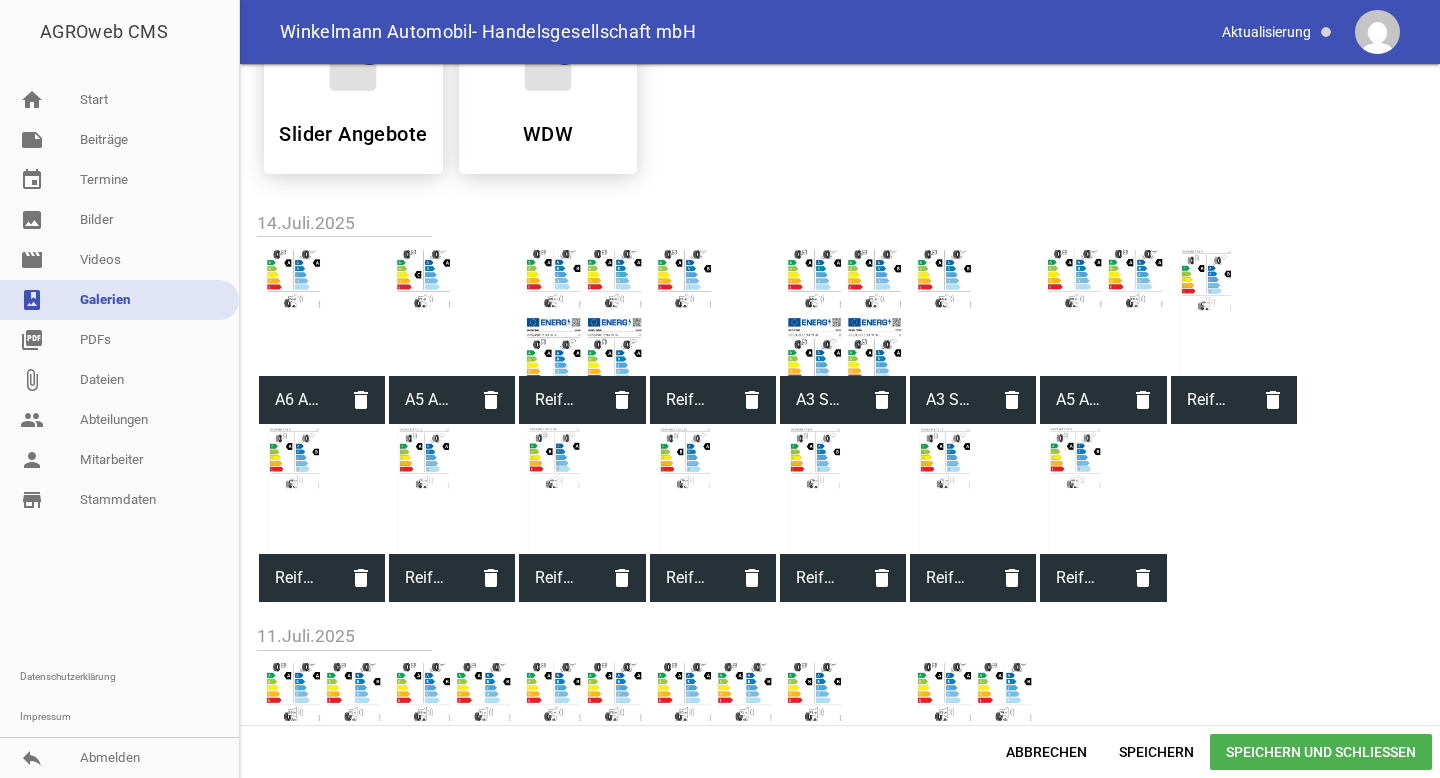 type on "Audi A6 Avant TDI" 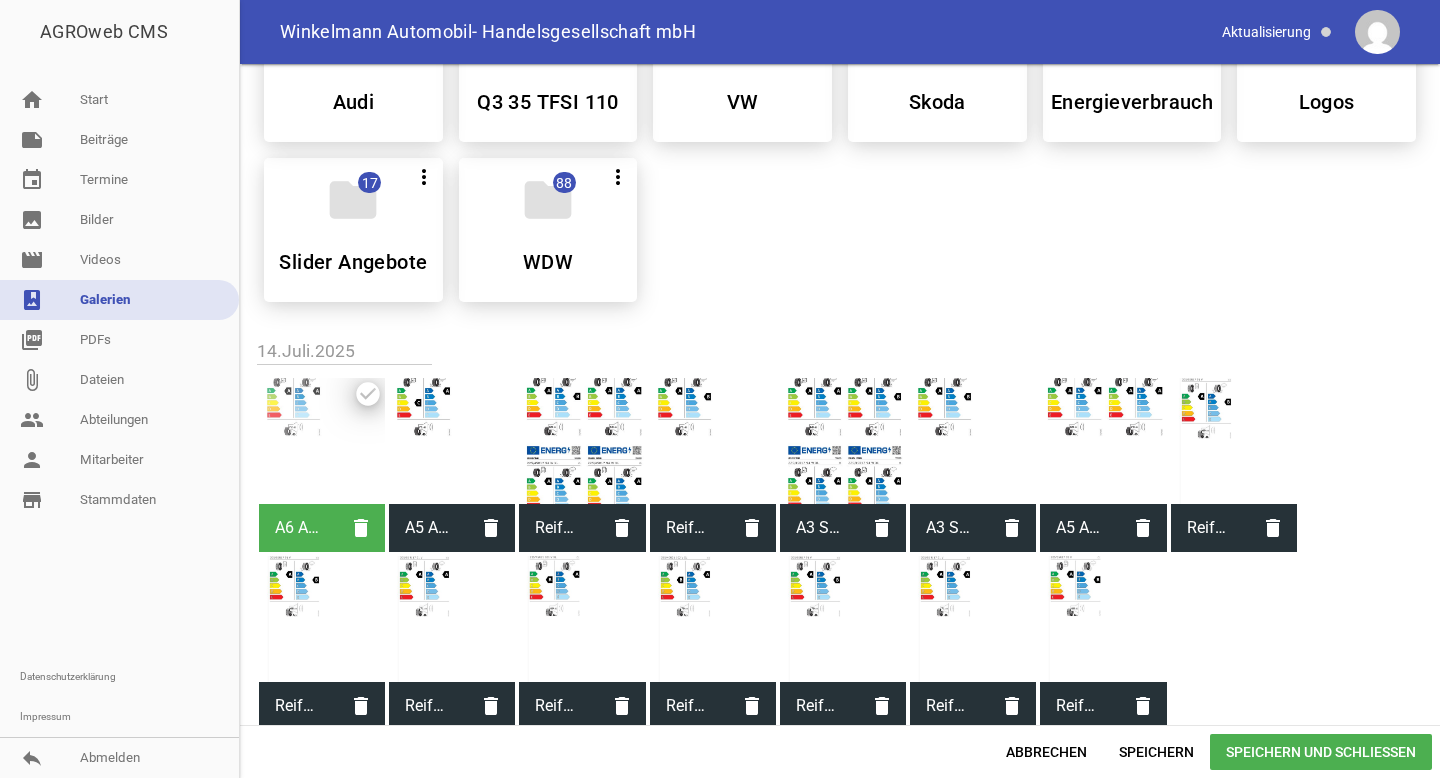 scroll, scrollTop: 793, scrollLeft: 0, axis: vertical 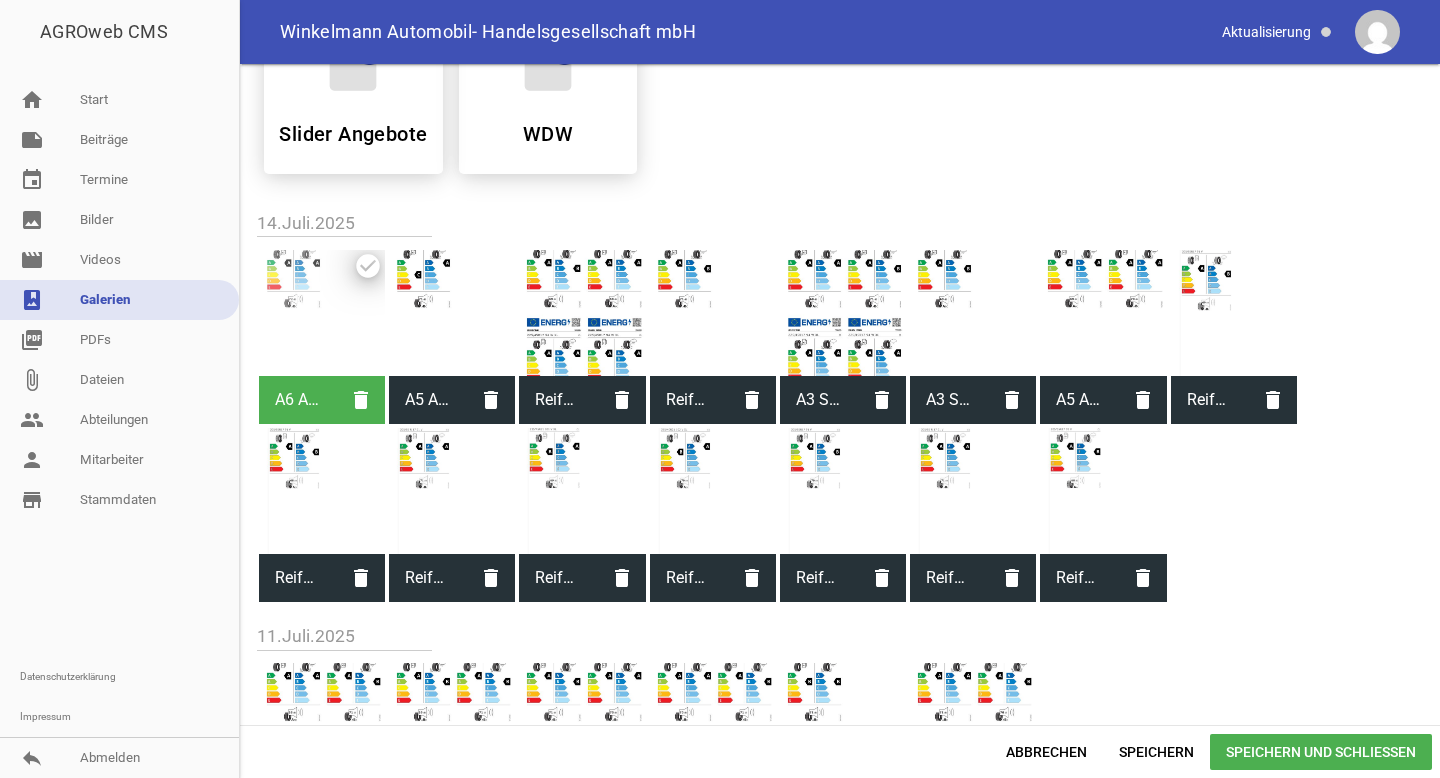 click on "Speichern und Schließen" at bounding box center [1321, 752] 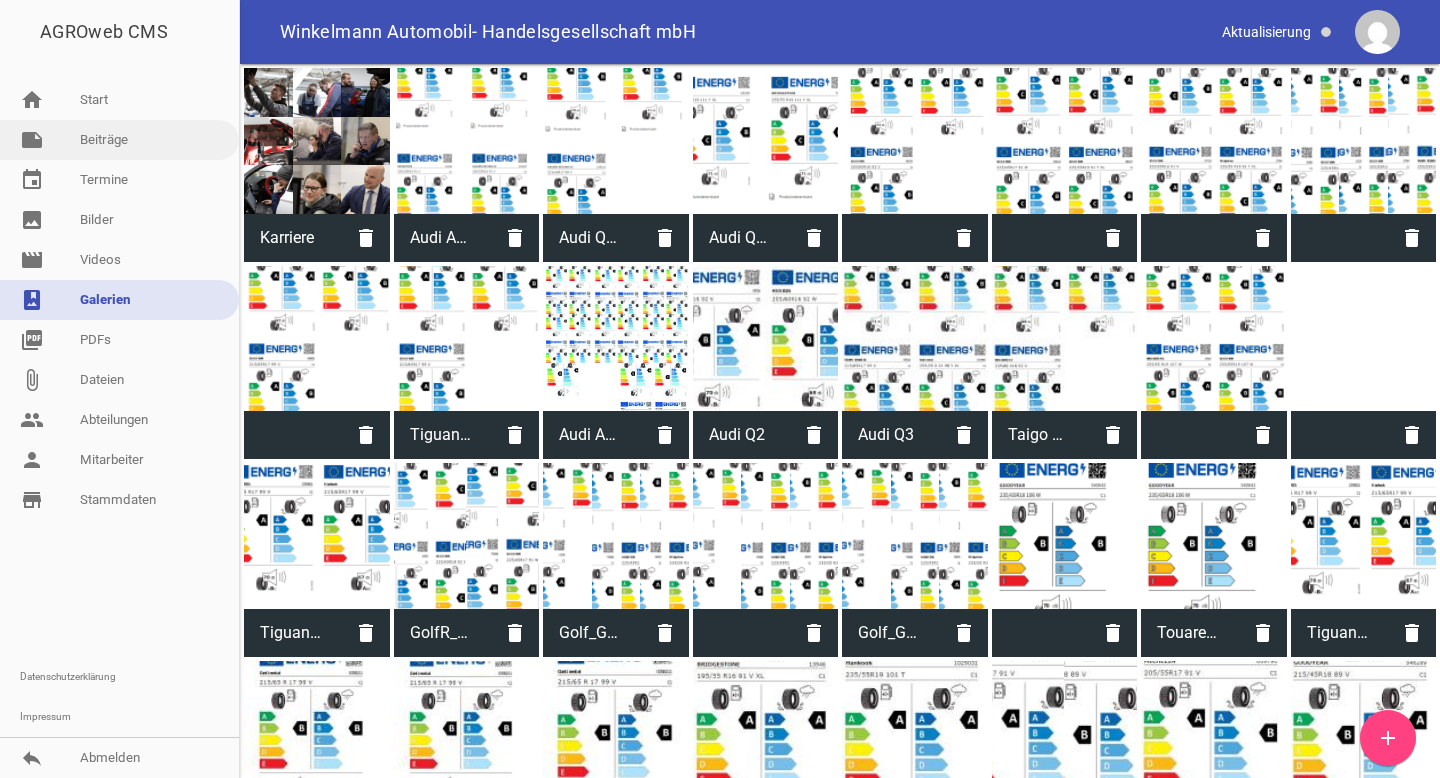 click on "note Beiträge" at bounding box center (119, 140) 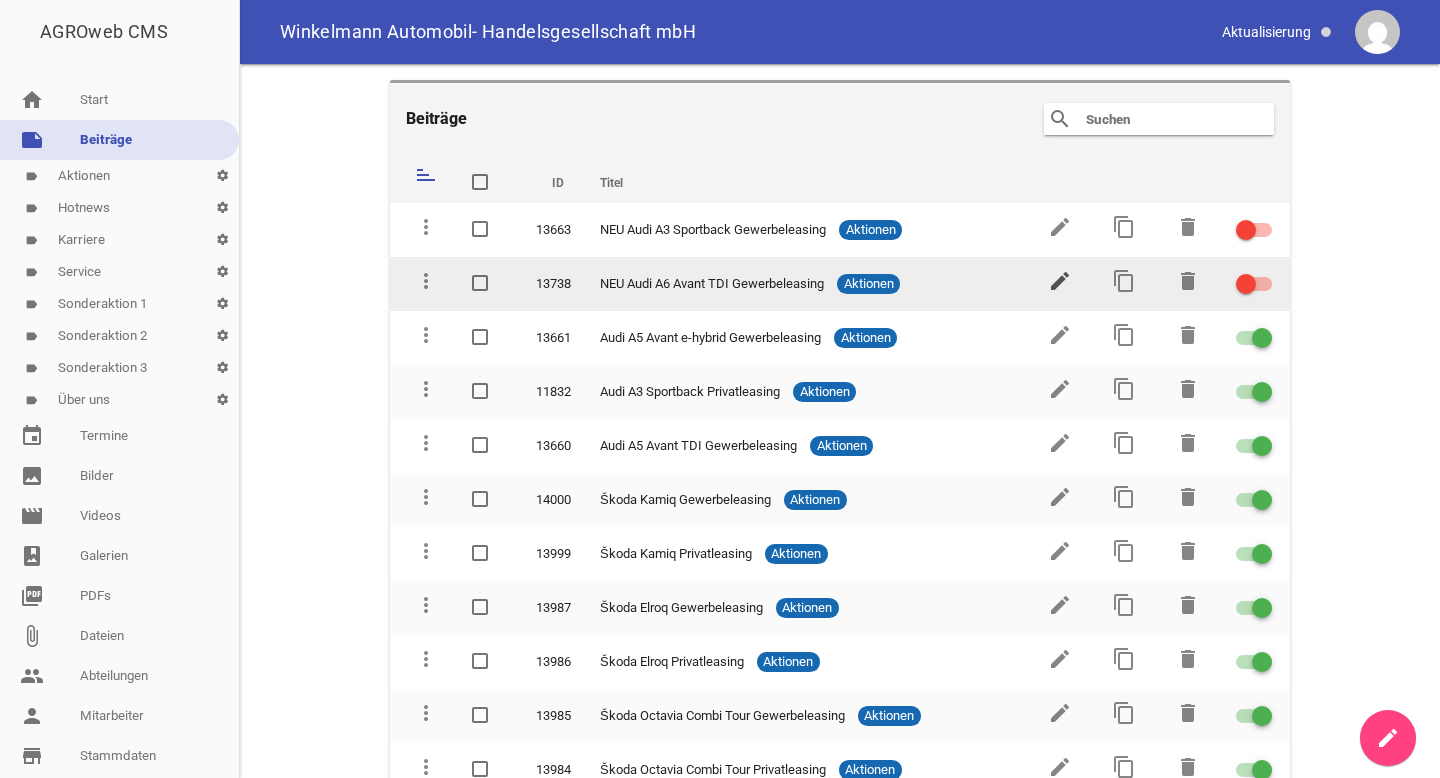 click on "edit" at bounding box center (1060, 281) 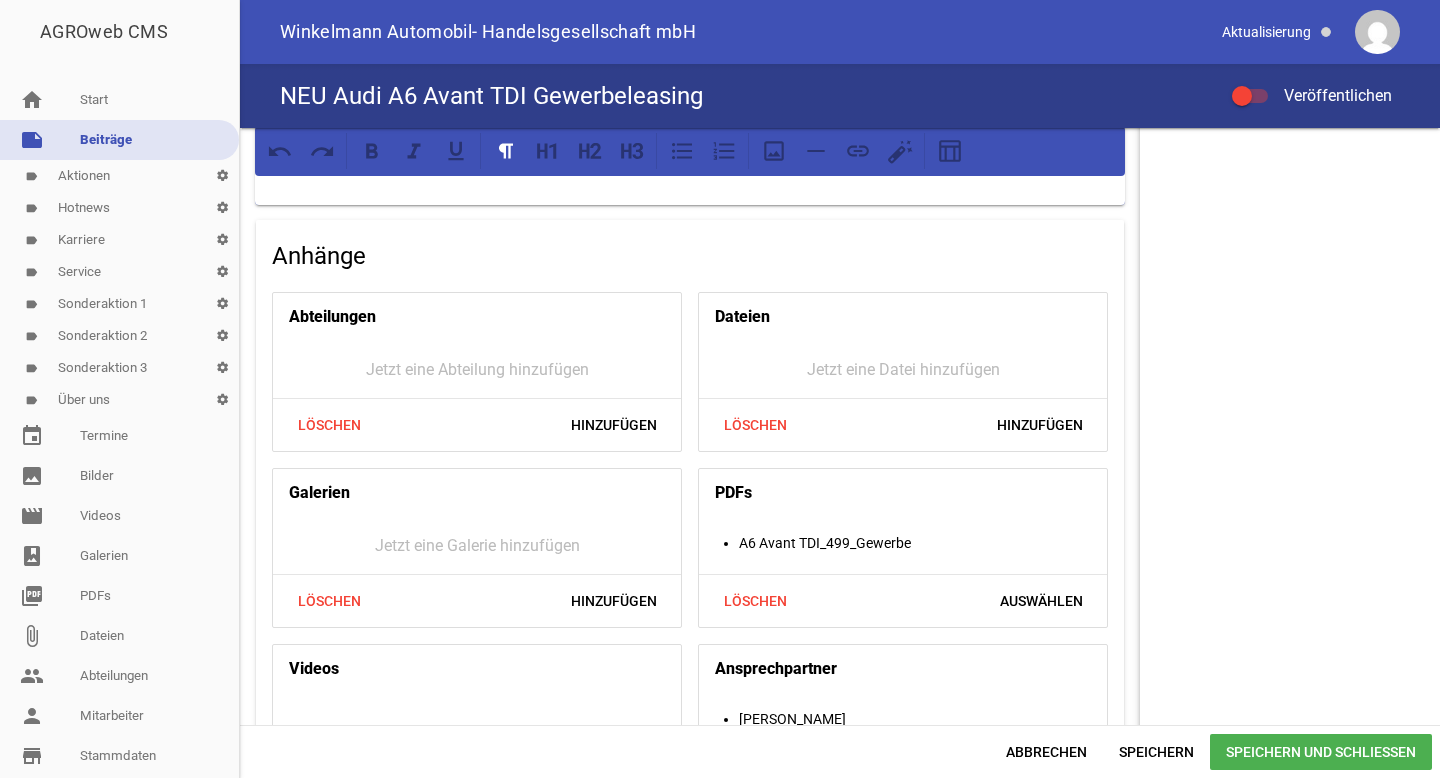 scroll, scrollTop: 1879, scrollLeft: 0, axis: vertical 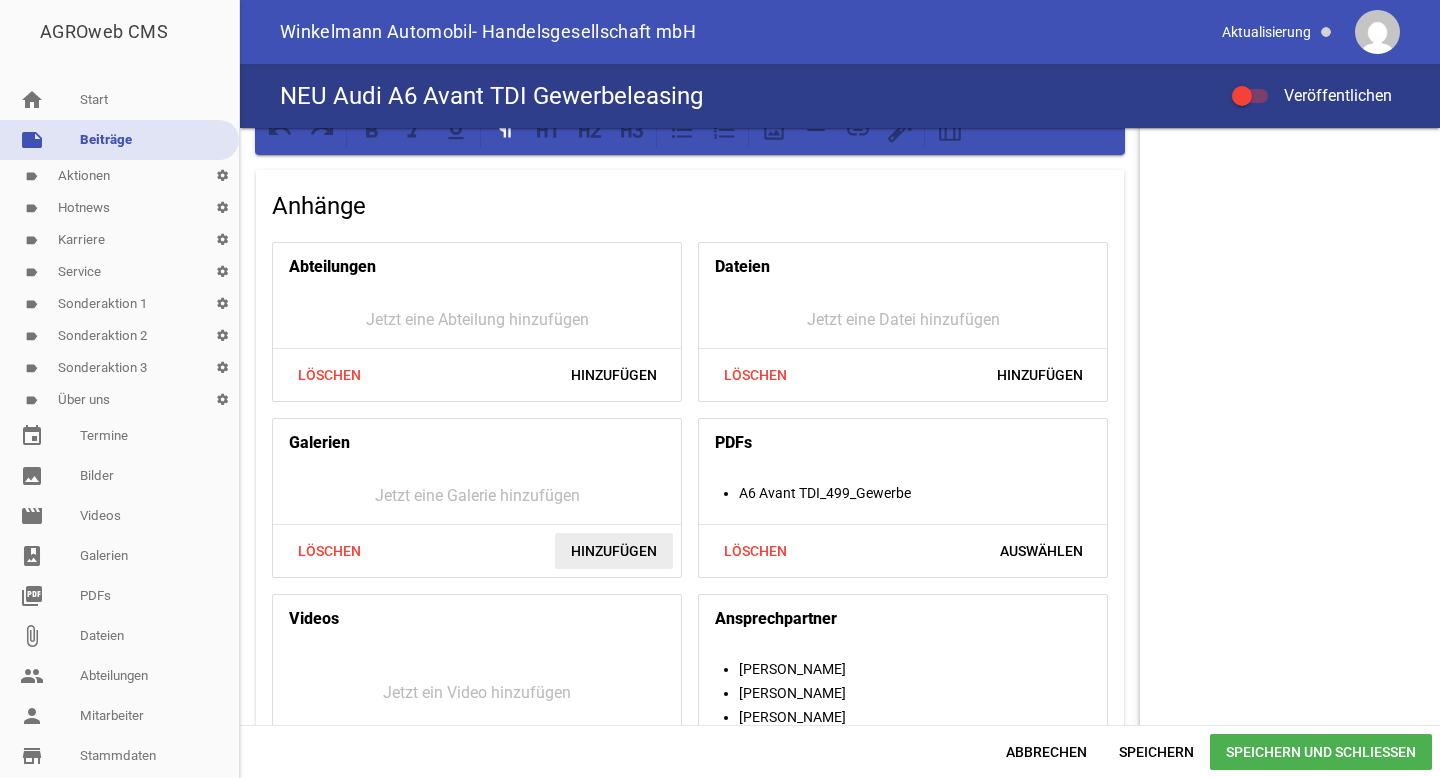 click on "Hinzufügen" at bounding box center (614, 551) 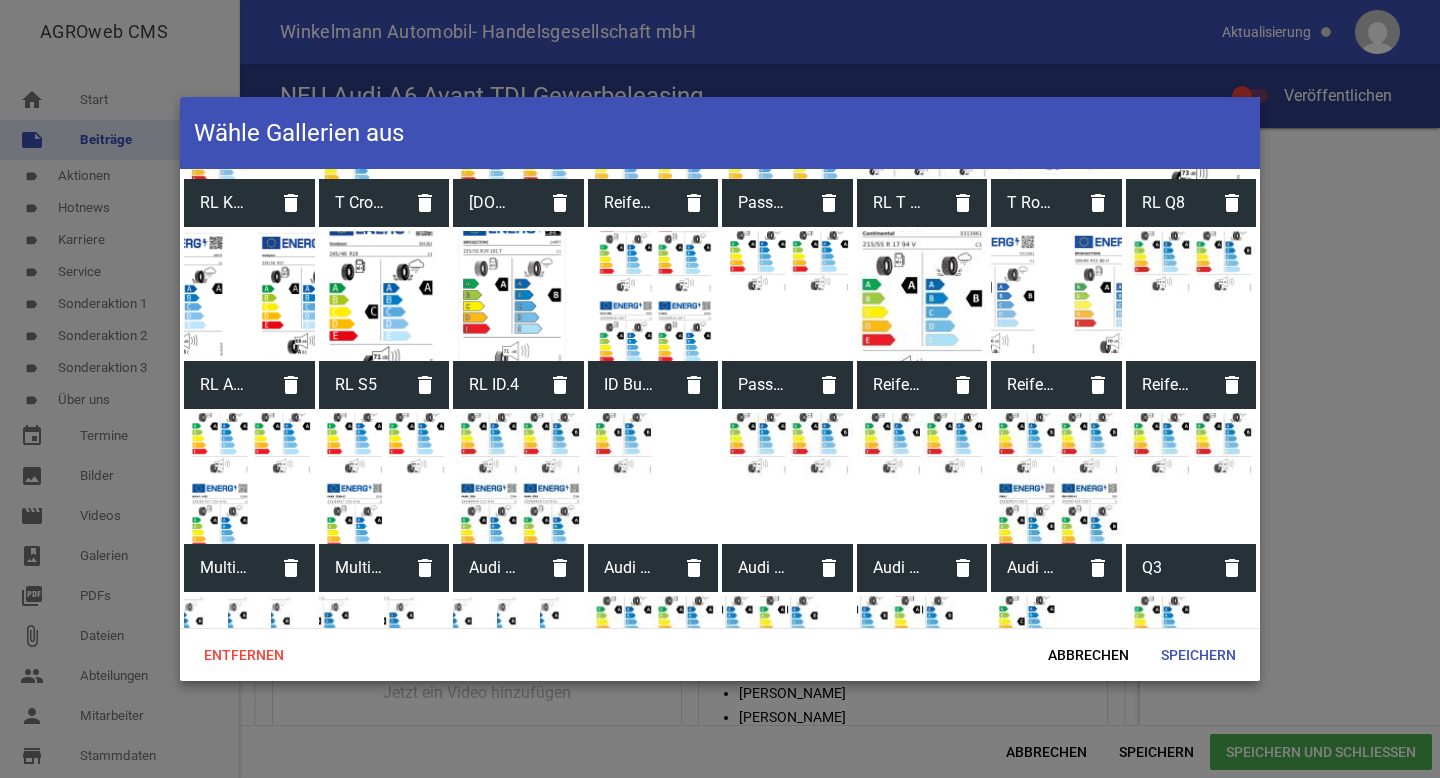 scroll, scrollTop: 2083, scrollLeft: 0, axis: vertical 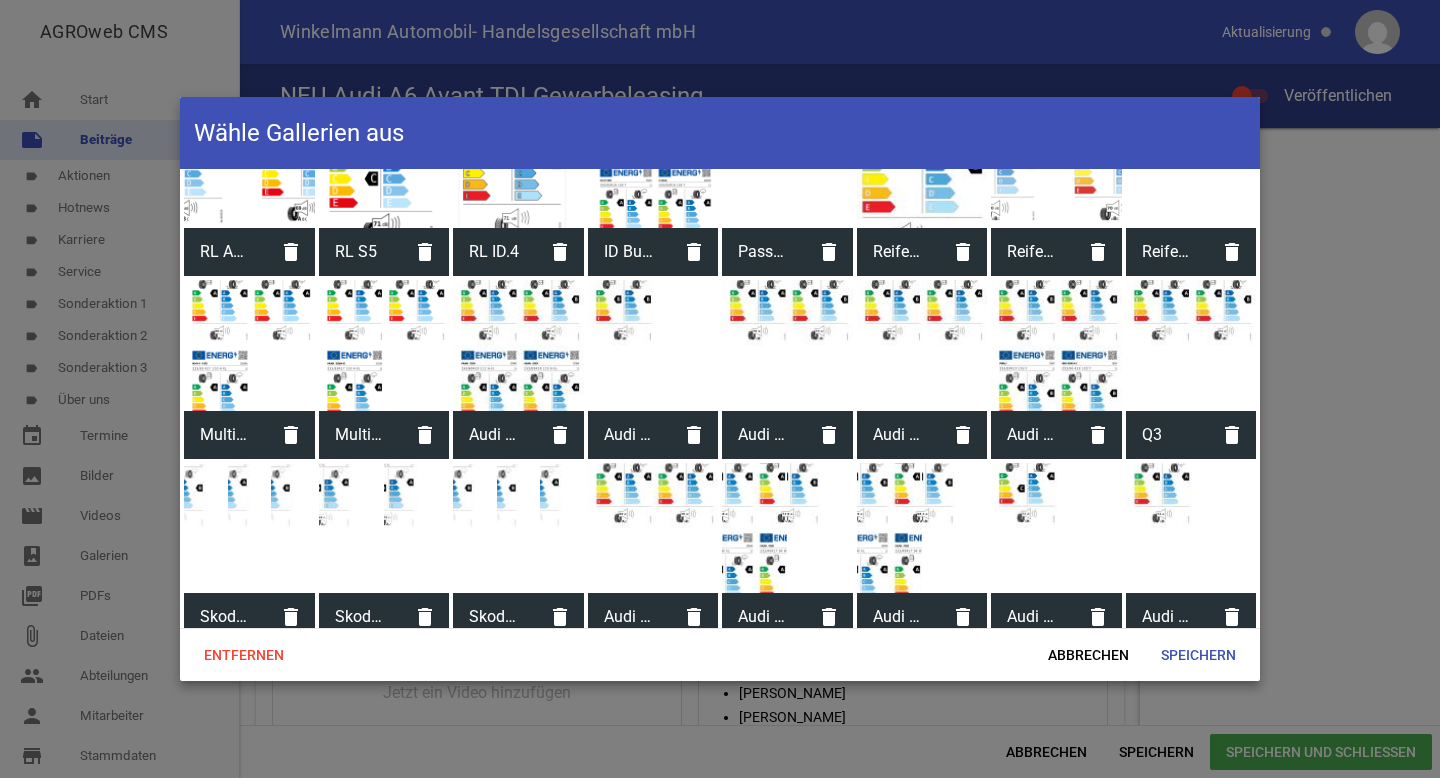 click on "Audi A6 Avant TDI" at bounding box center [1167, 617] 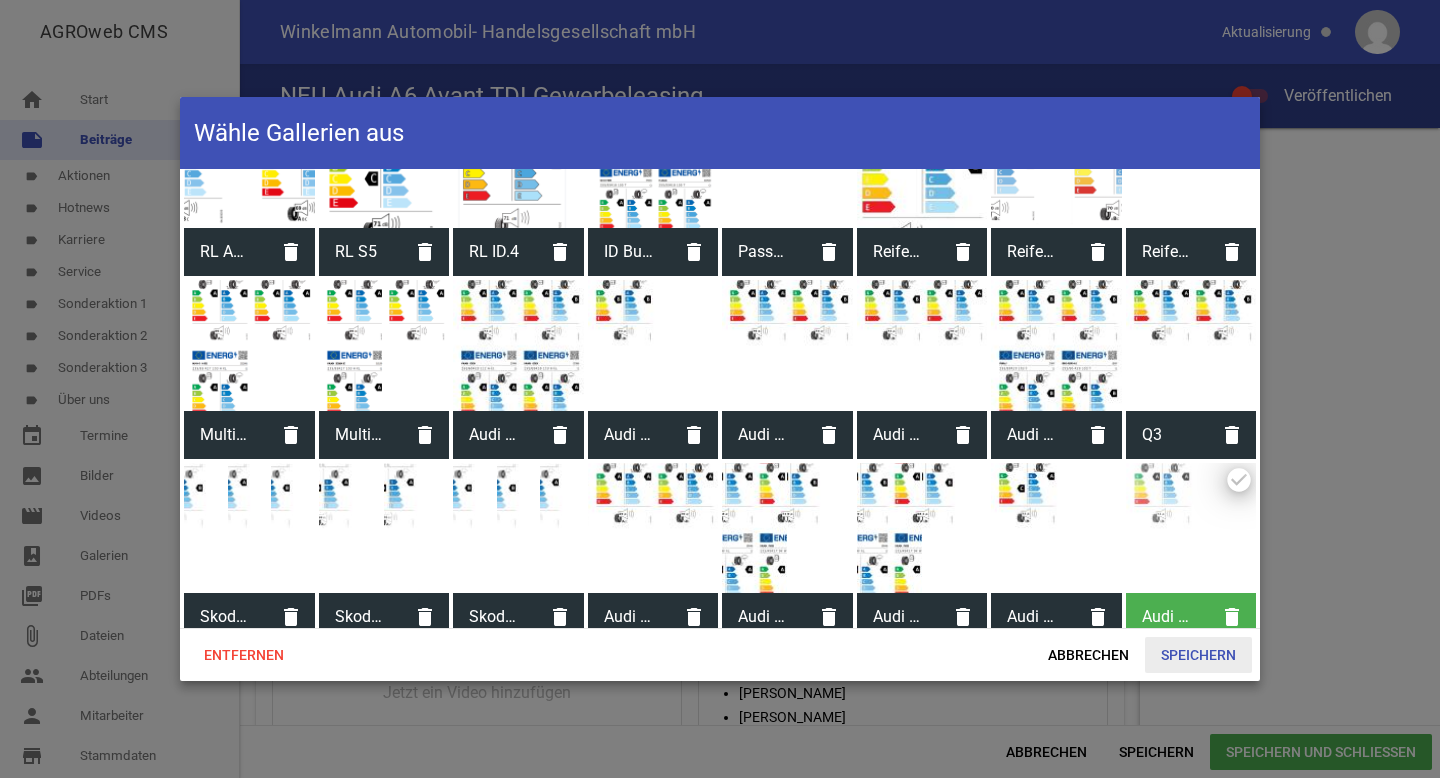 click on "Speichern" at bounding box center (1198, 655) 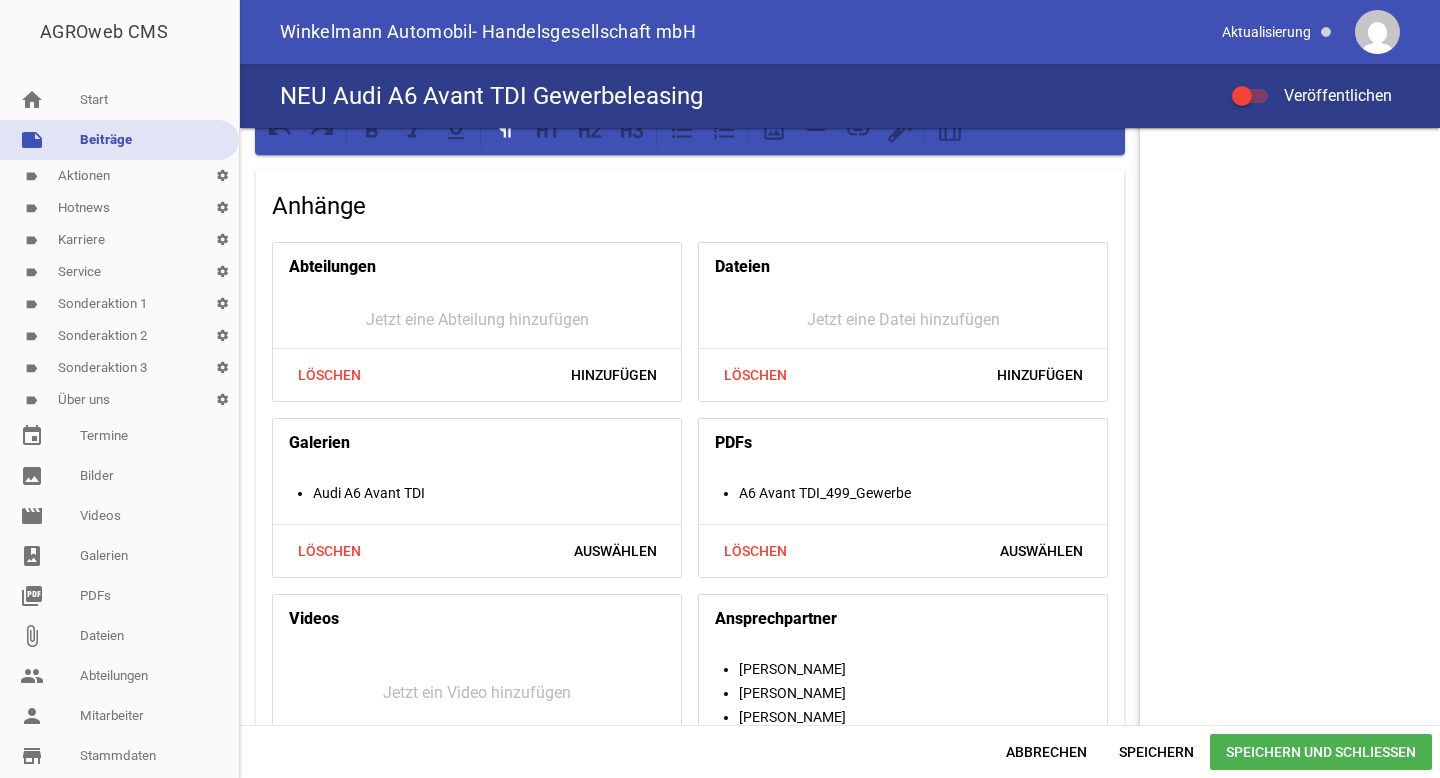 click at bounding box center (1242, 96) 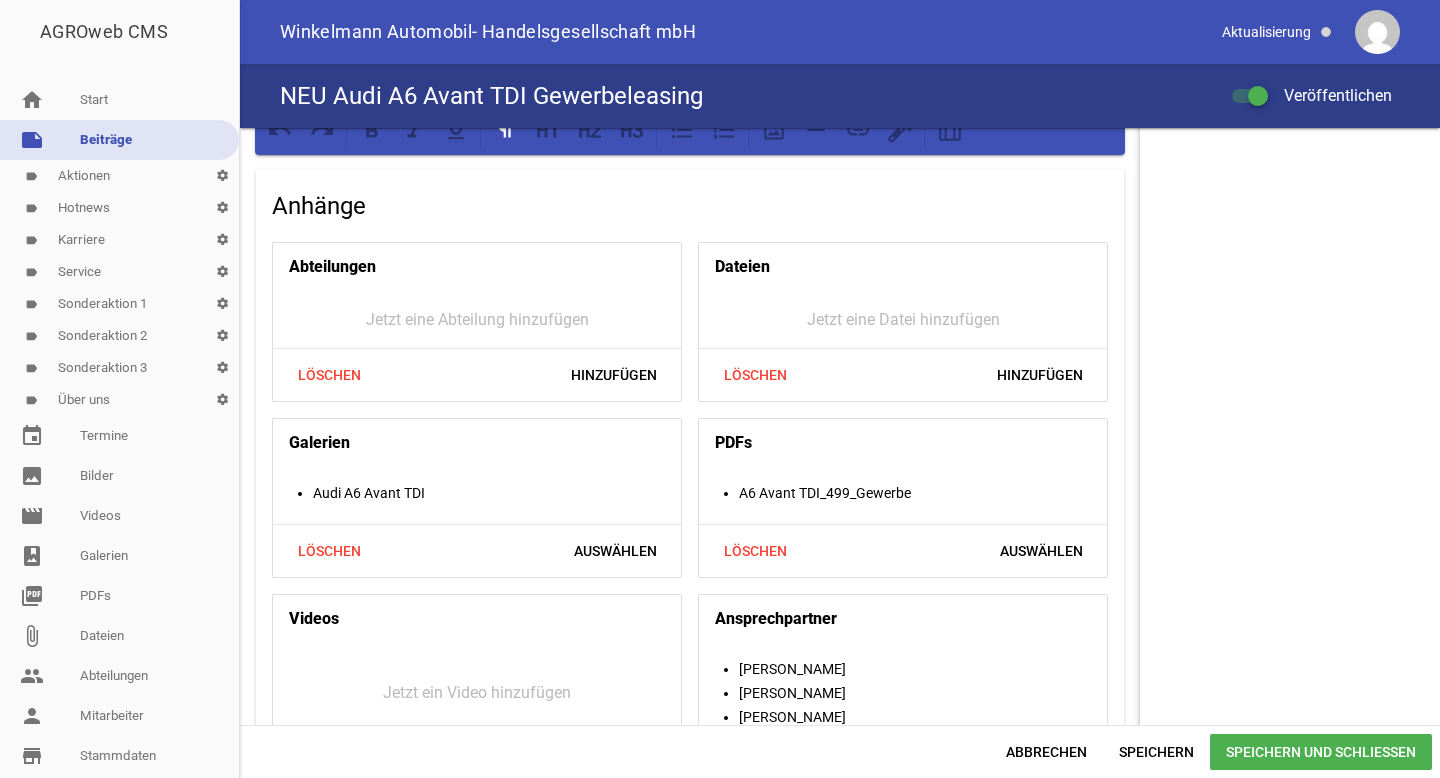 click on "Speichern und Schließen" at bounding box center (1321, 752) 